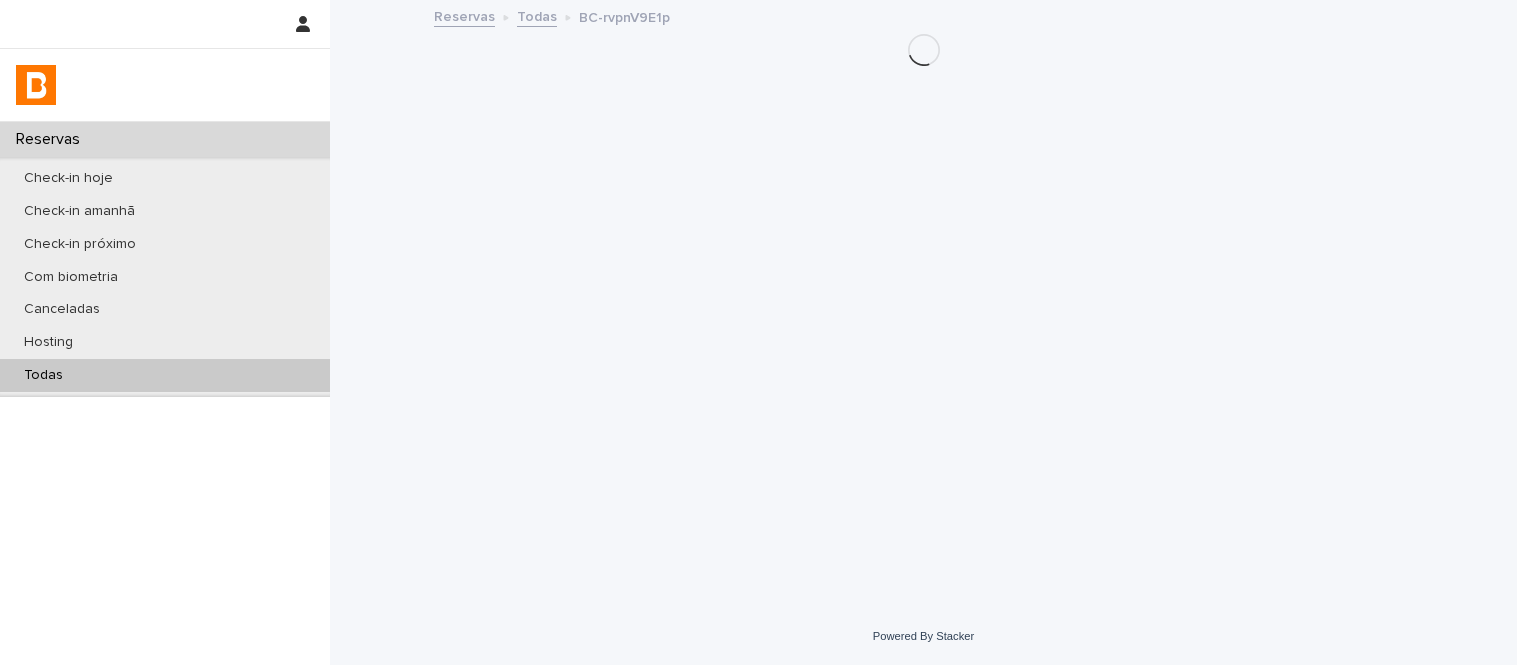 scroll, scrollTop: 0, scrollLeft: 0, axis: both 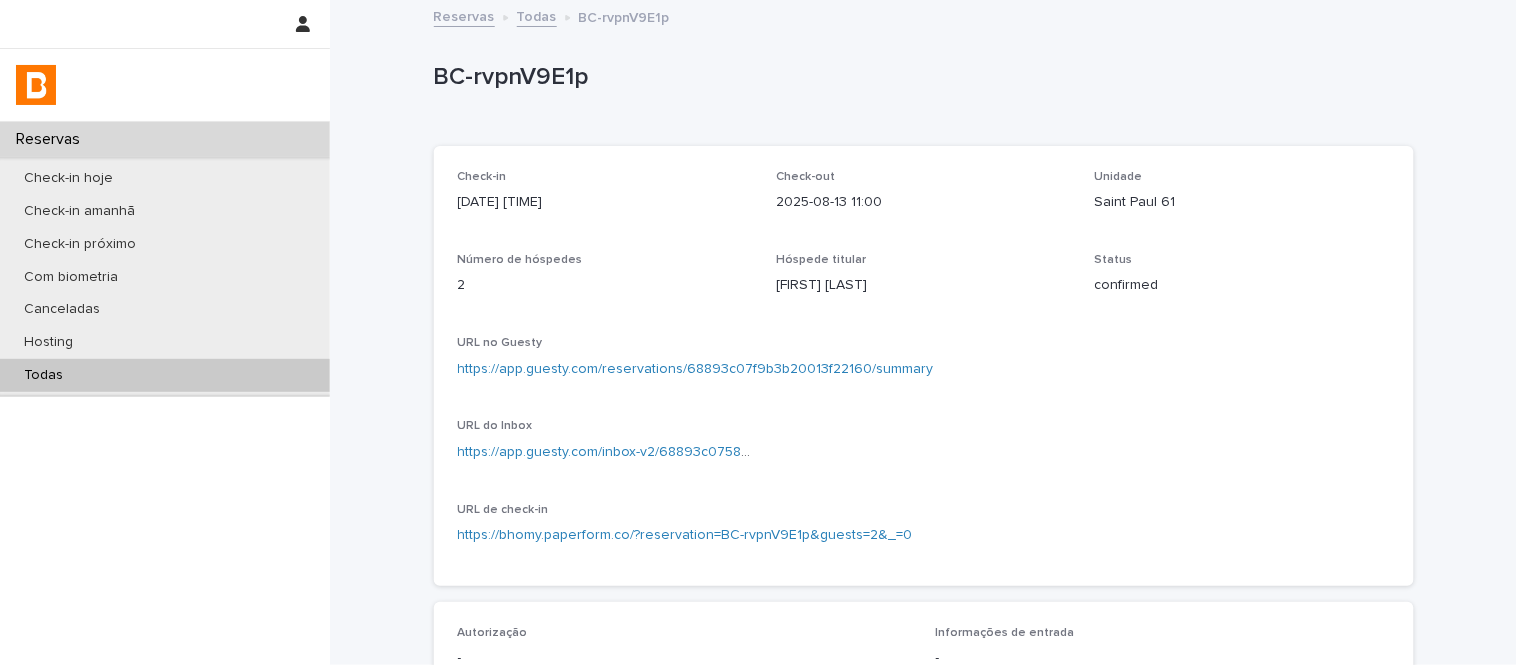 click on "Todas" at bounding box center (165, 375) 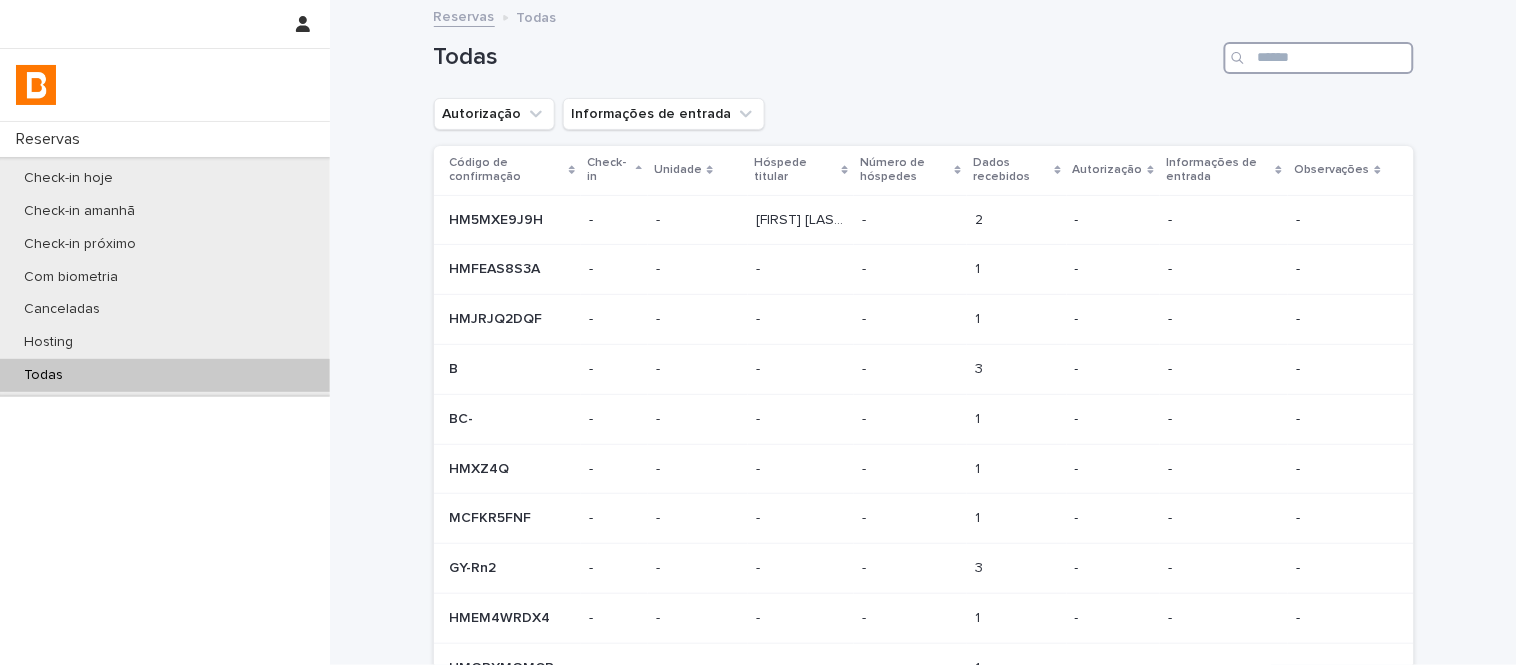 click at bounding box center [1319, 58] 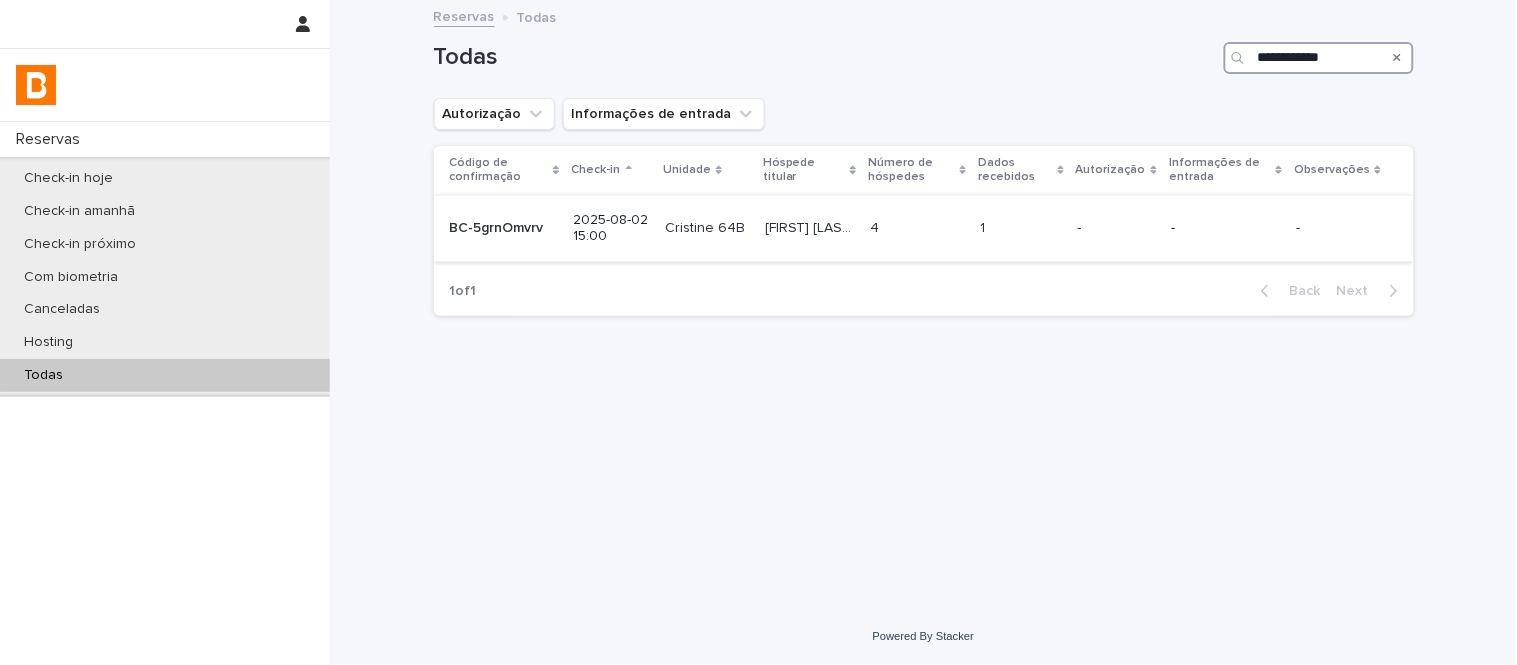 type on "**********" 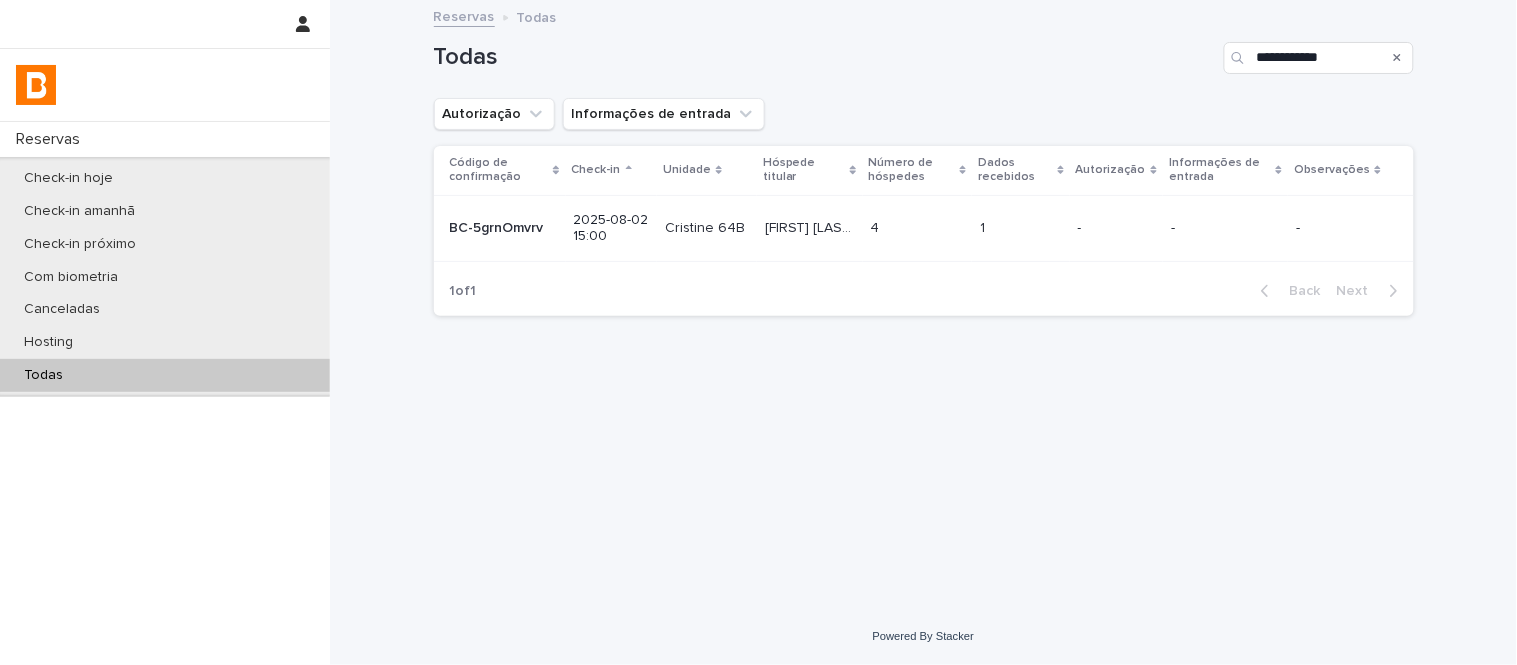 click on "4 4" at bounding box center (918, 228) 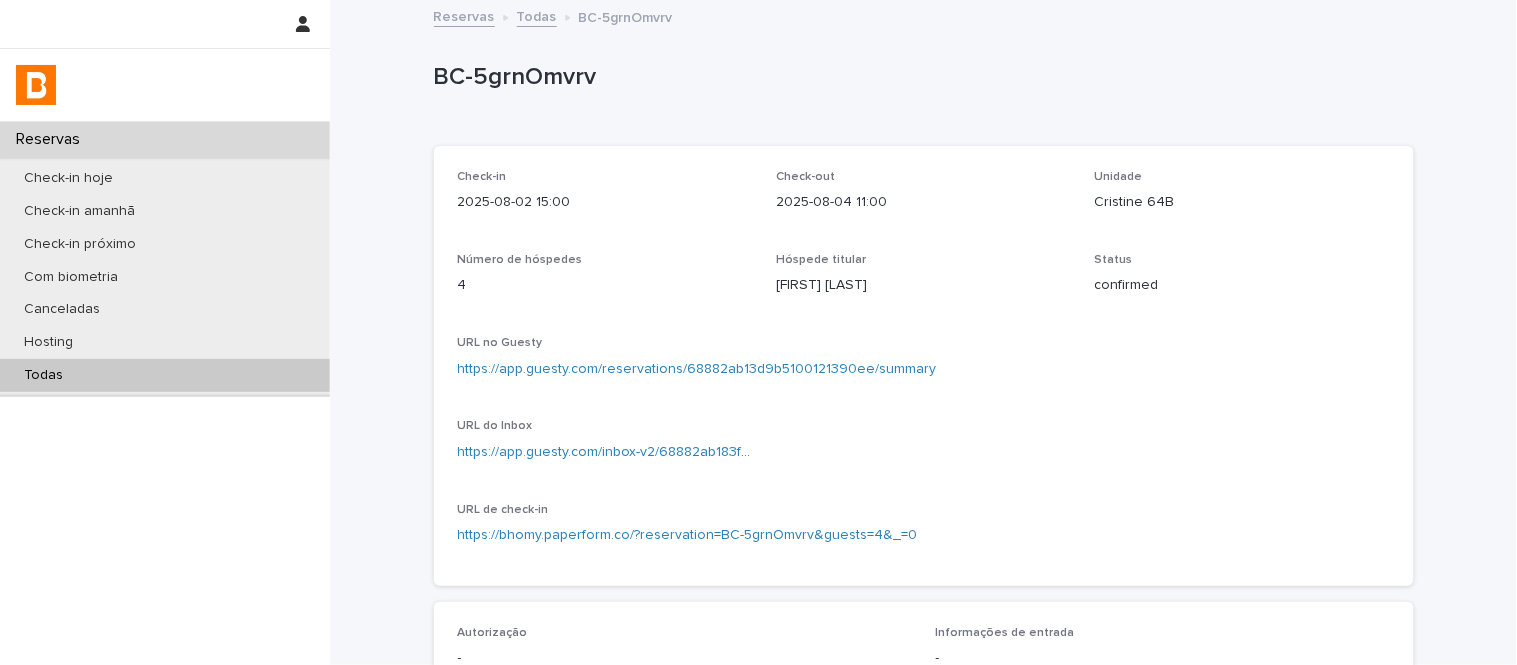 click on "Todas" at bounding box center (537, 15) 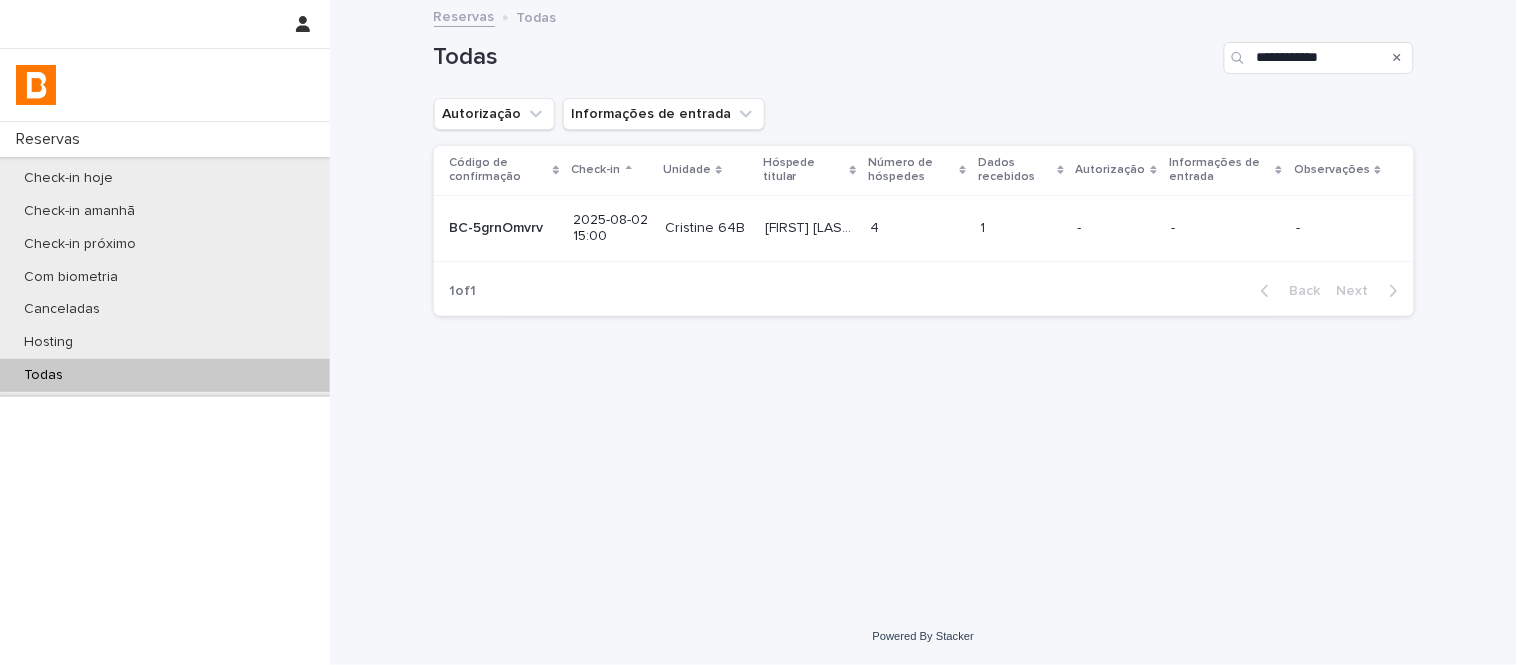 type 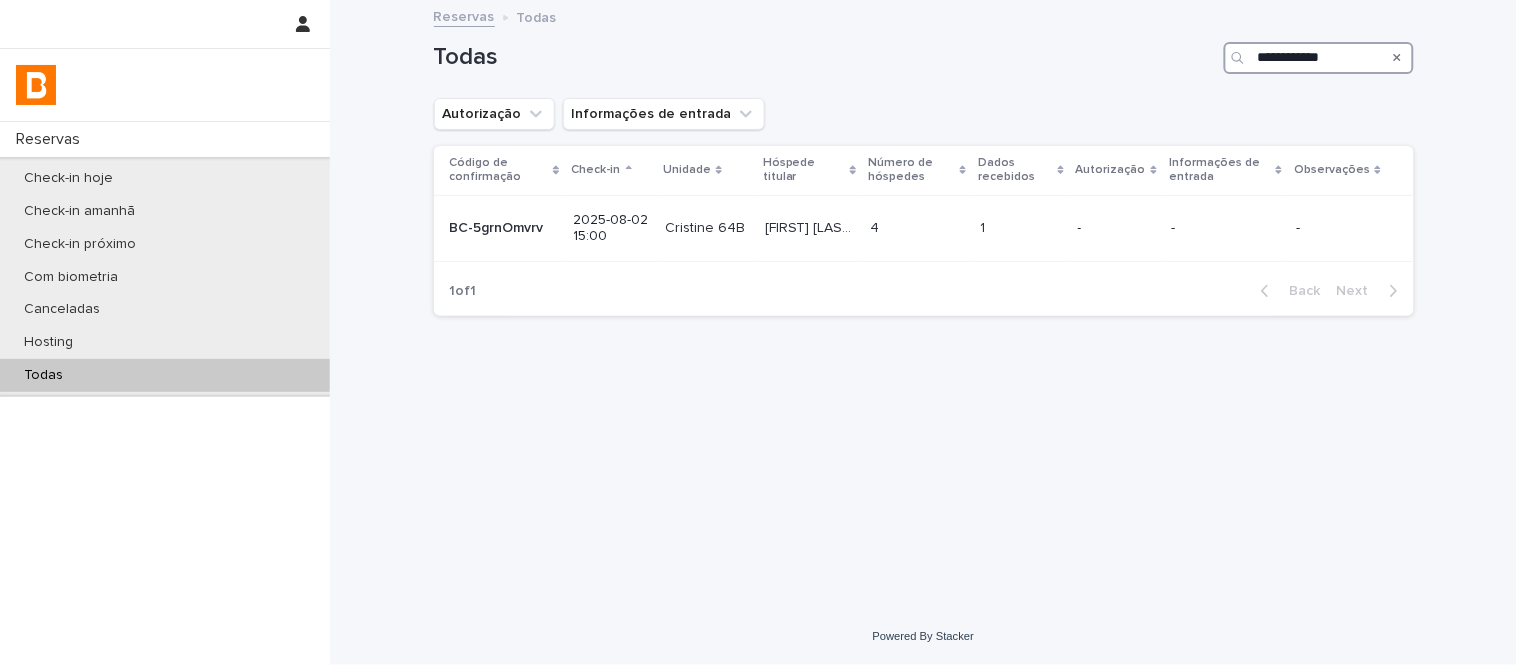 click on "**********" at bounding box center [1319, 58] 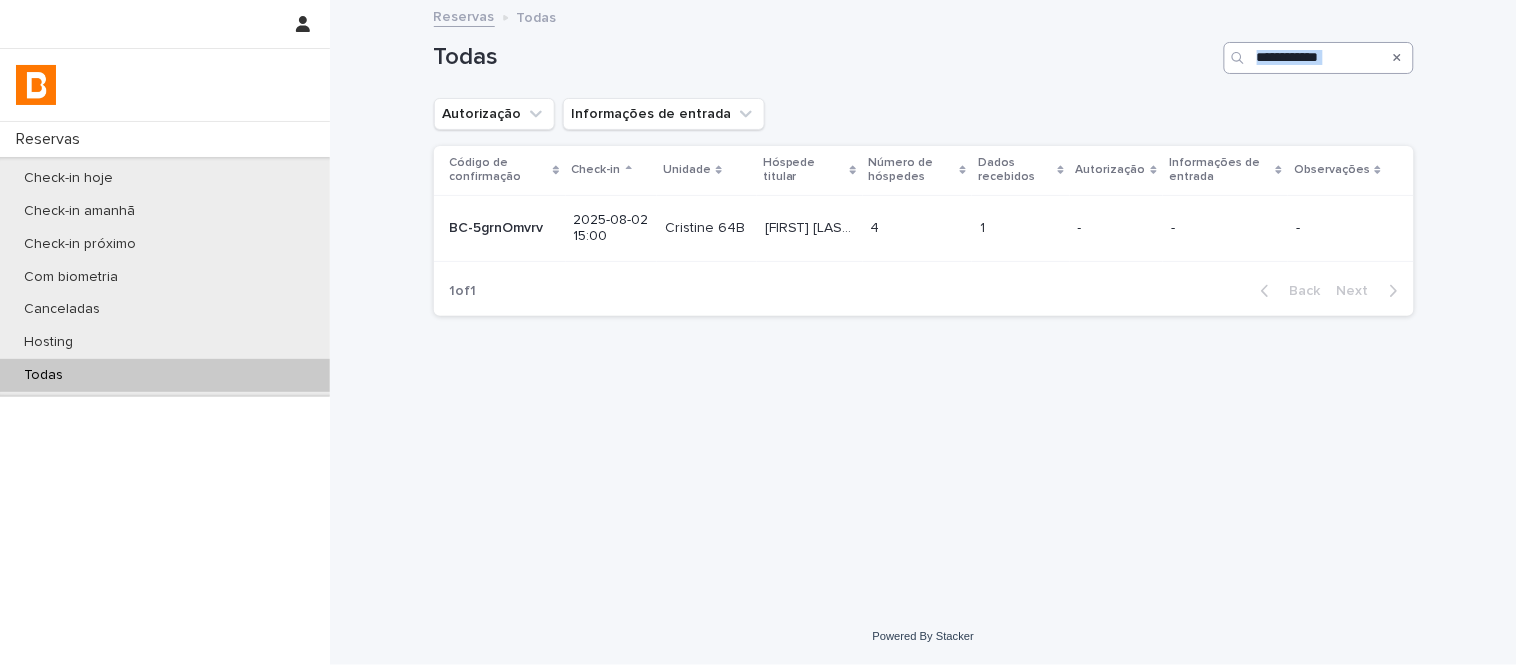 drag, startPoint x: 1386, startPoint y: 57, endPoint x: 1370, endPoint y: 57, distance: 16 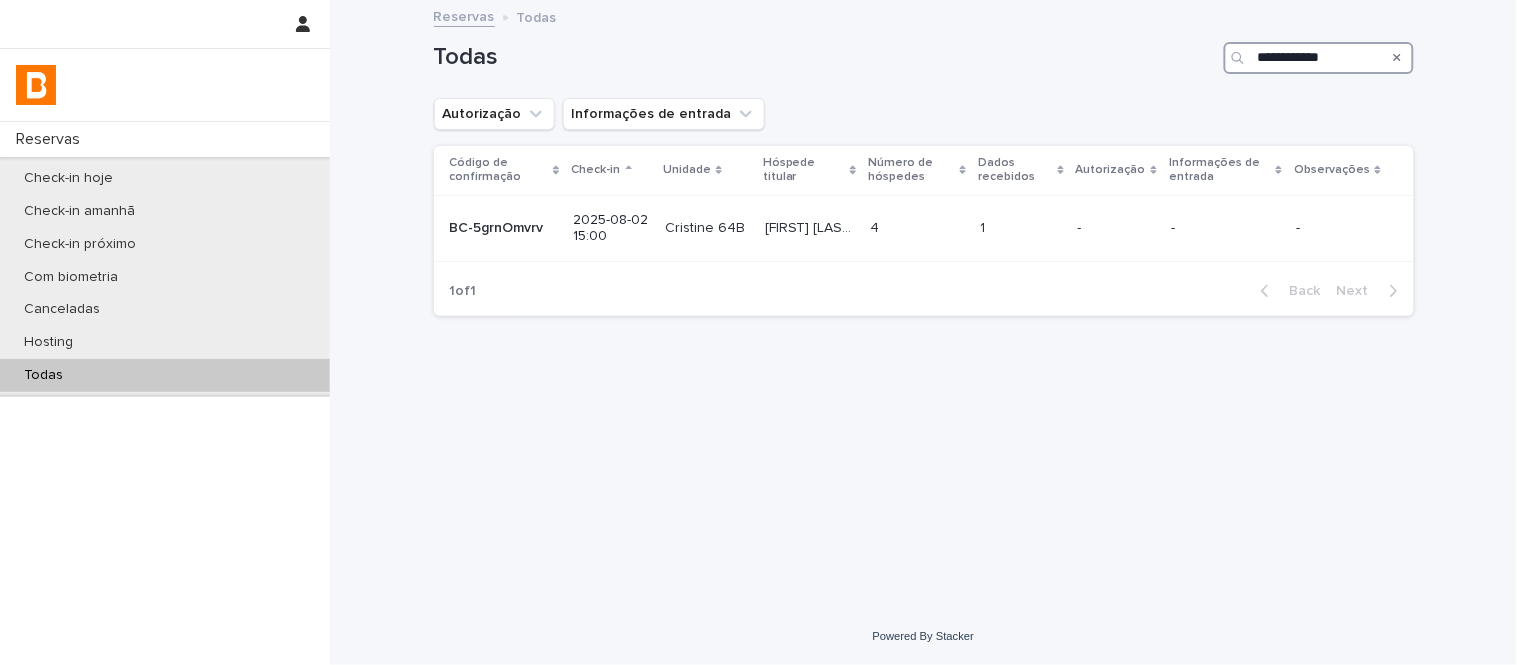 drag, startPoint x: 1370, startPoint y: 57, endPoint x: 1186, endPoint y: 60, distance: 184.02446 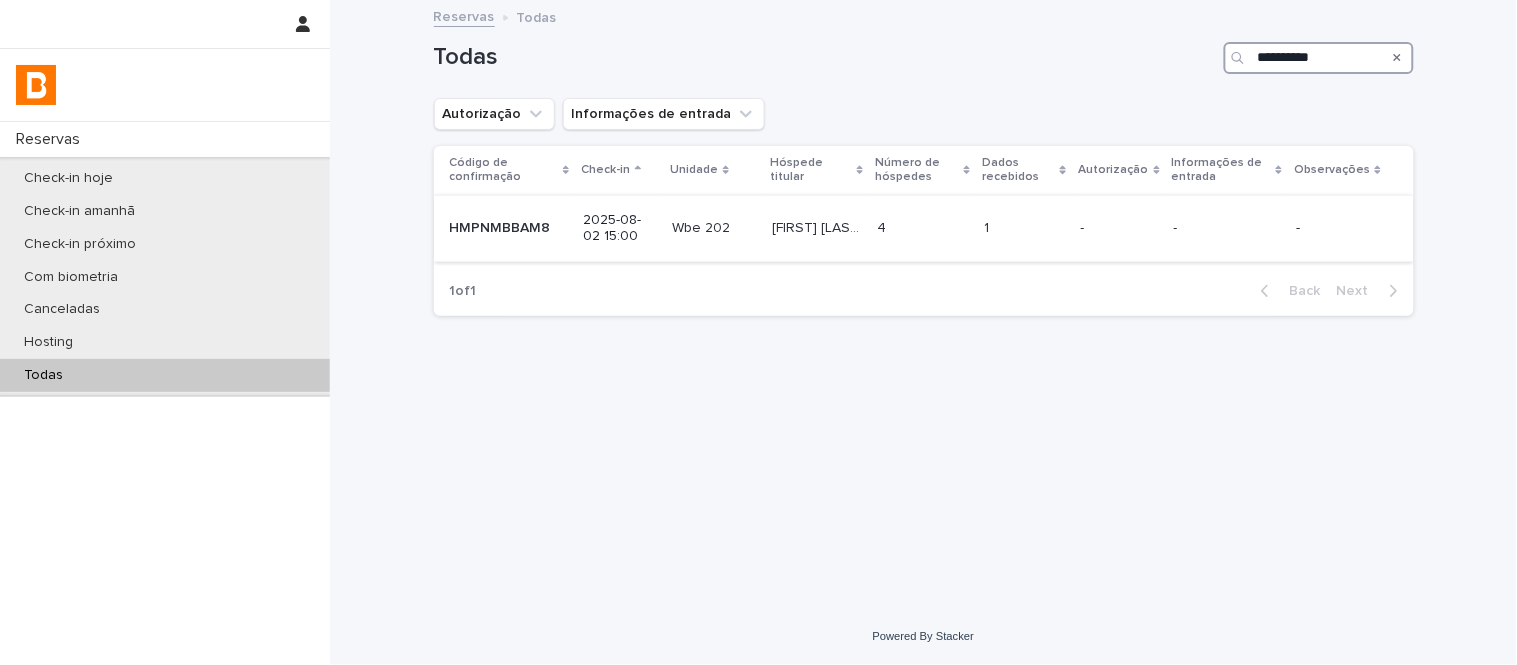 type on "**********" 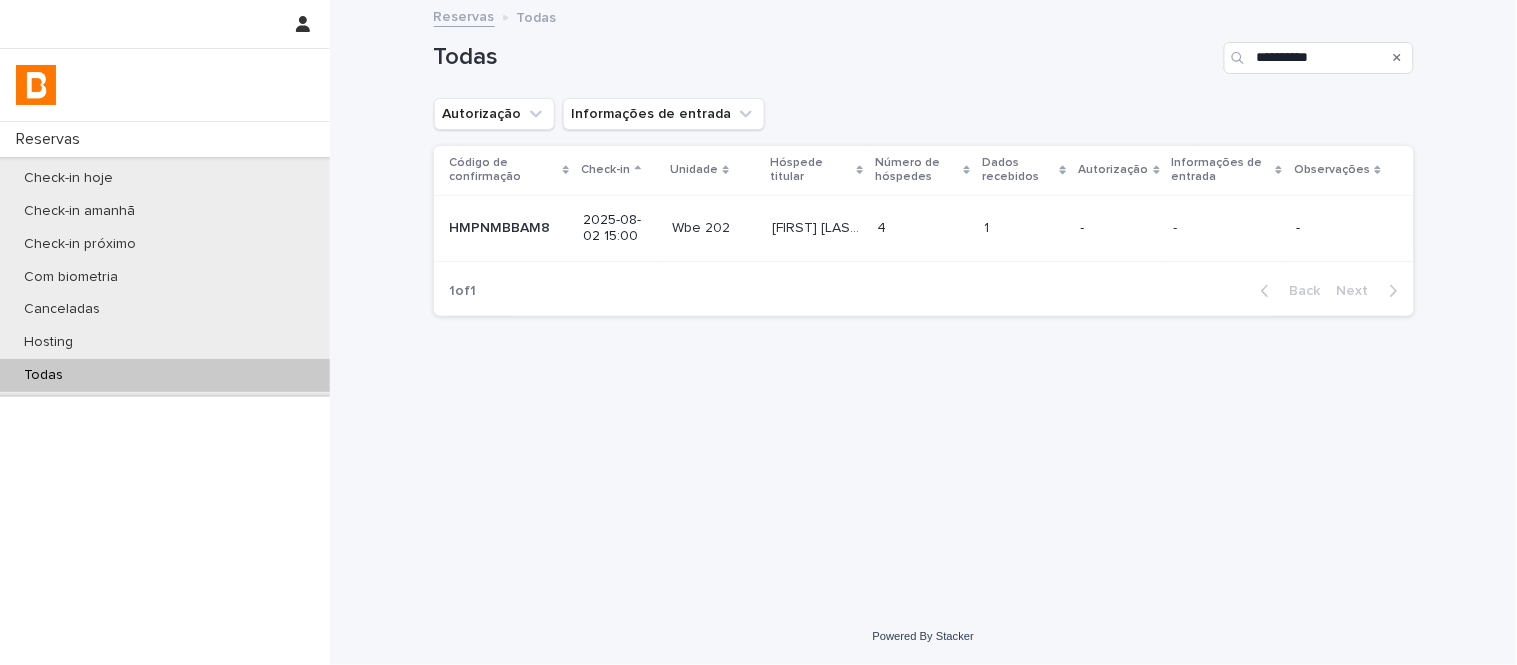 click on "[FIRST] [LAST]" at bounding box center [818, 226] 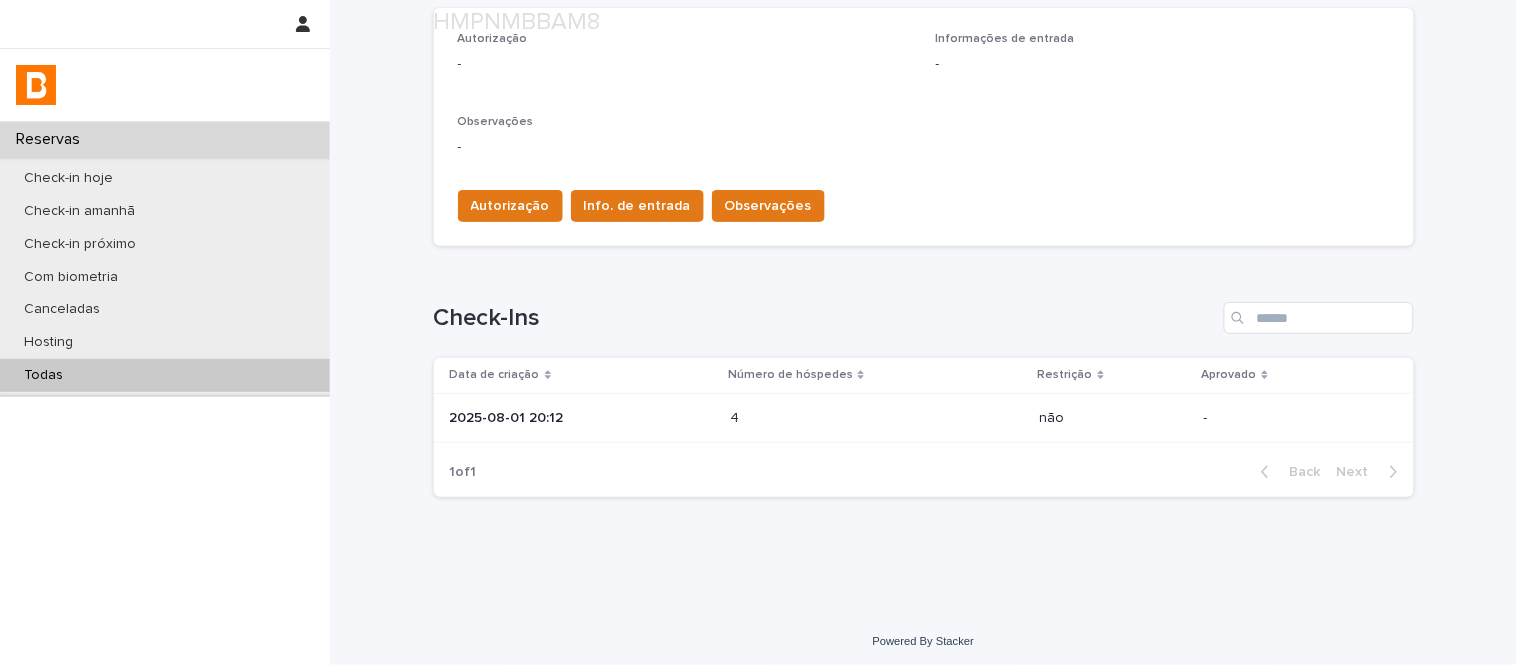 scroll, scrollTop: 598, scrollLeft: 0, axis: vertical 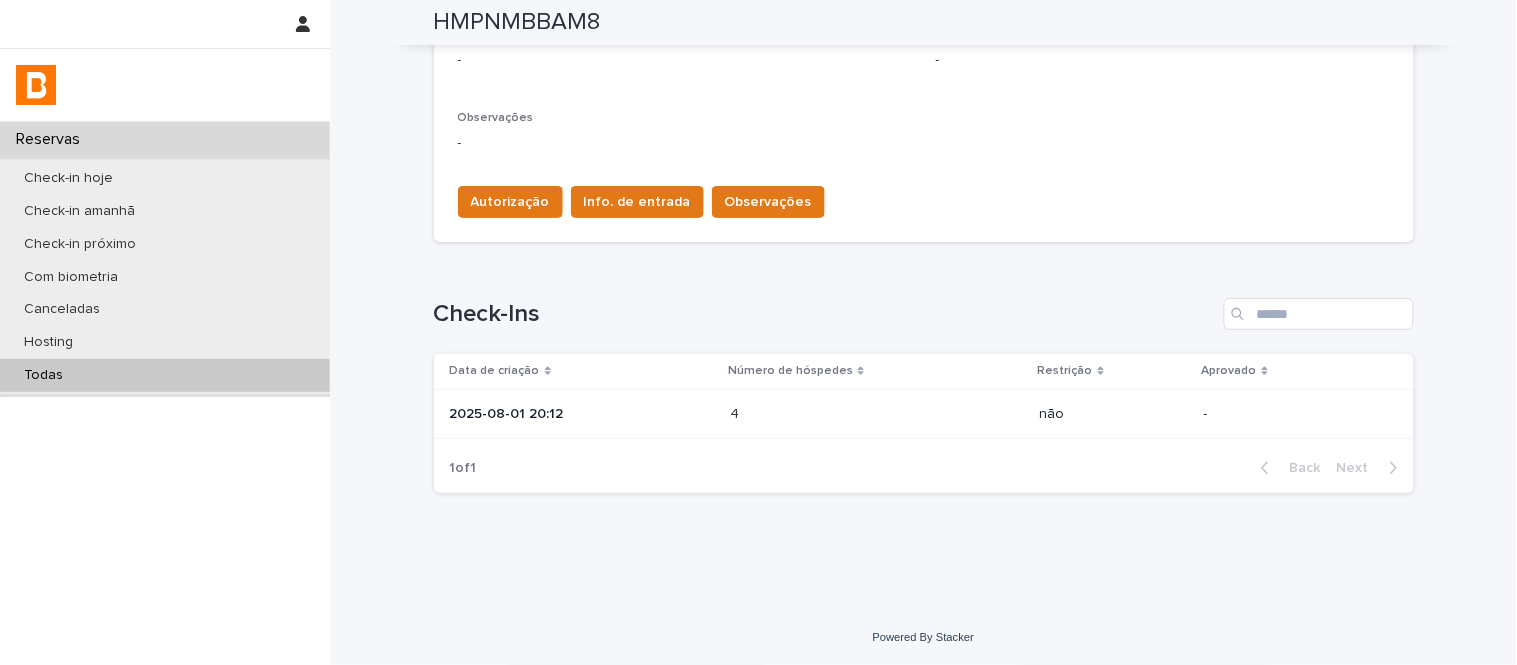 click on "2025-08-01 20:12" at bounding box center [582, 414] 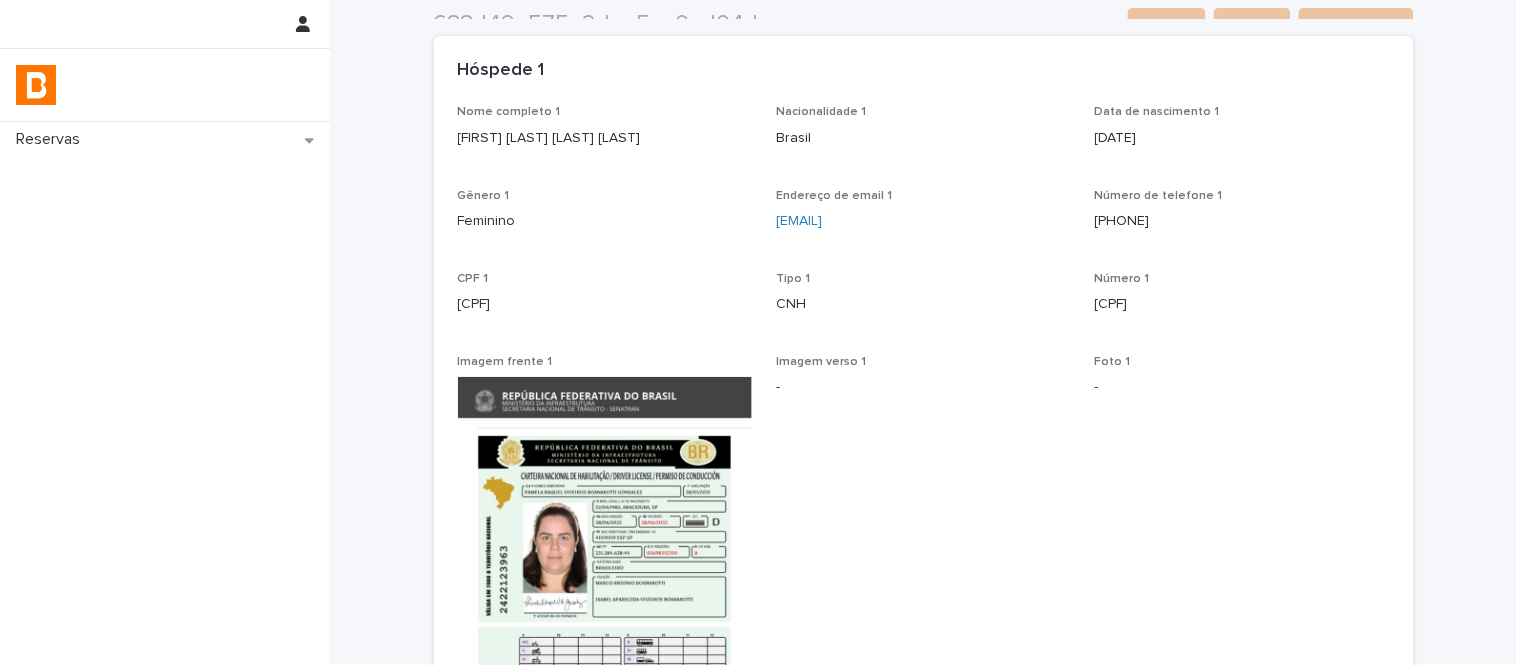 scroll, scrollTop: 0, scrollLeft: 0, axis: both 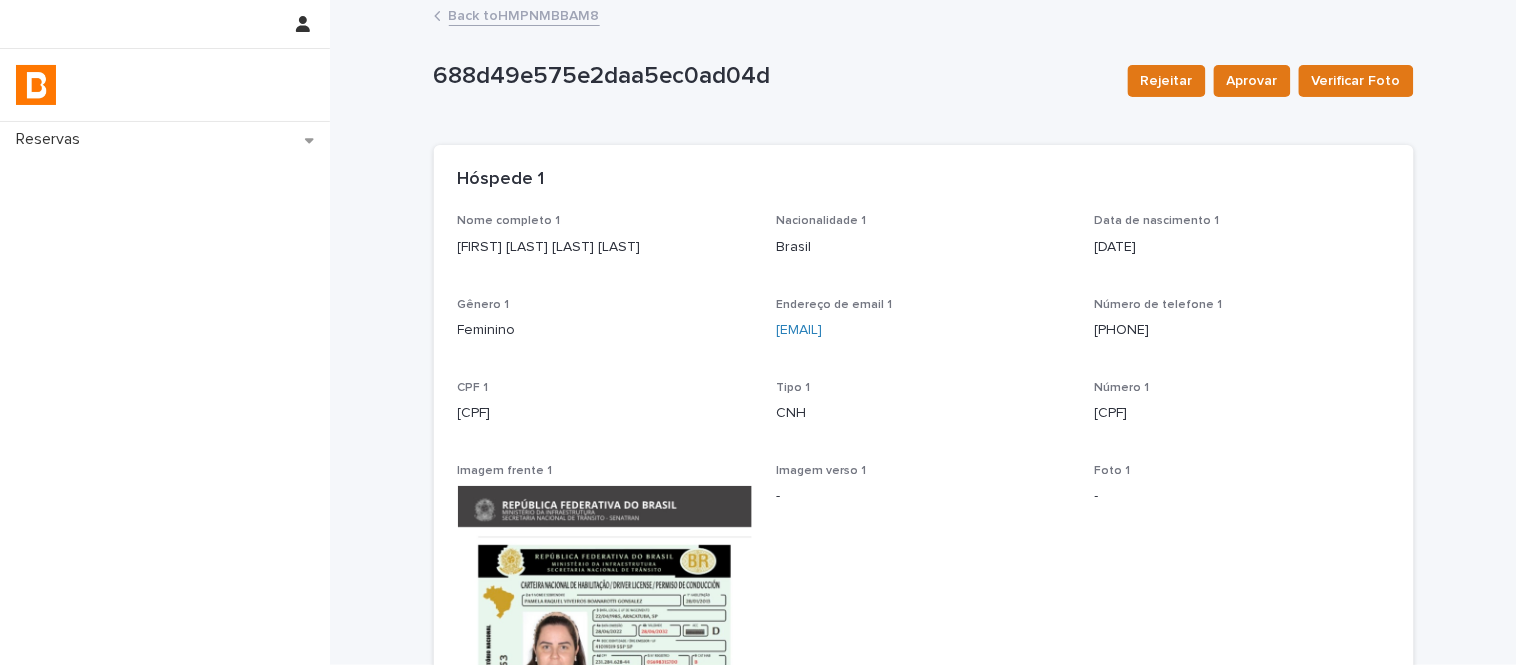 click on "Back to  HMPNMBBAM8" at bounding box center [524, 14] 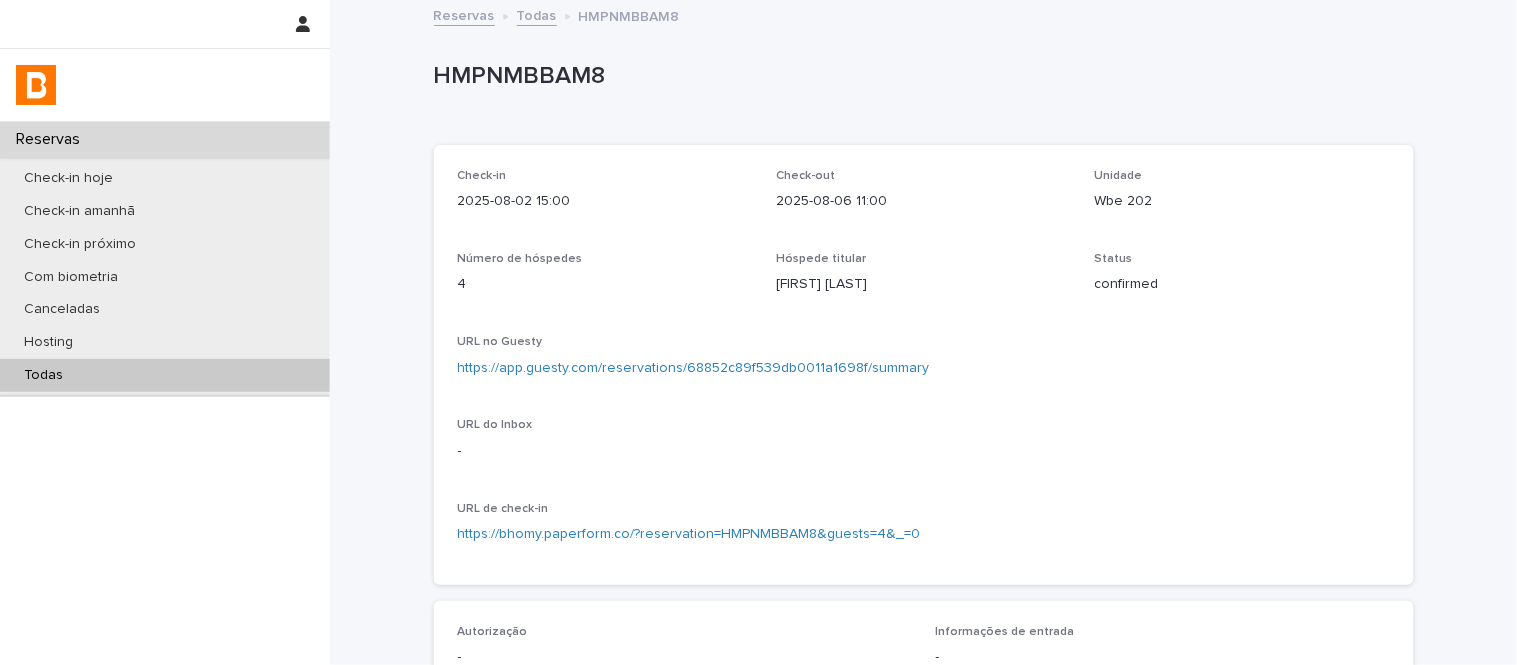 click on "Todas" at bounding box center (165, 375) 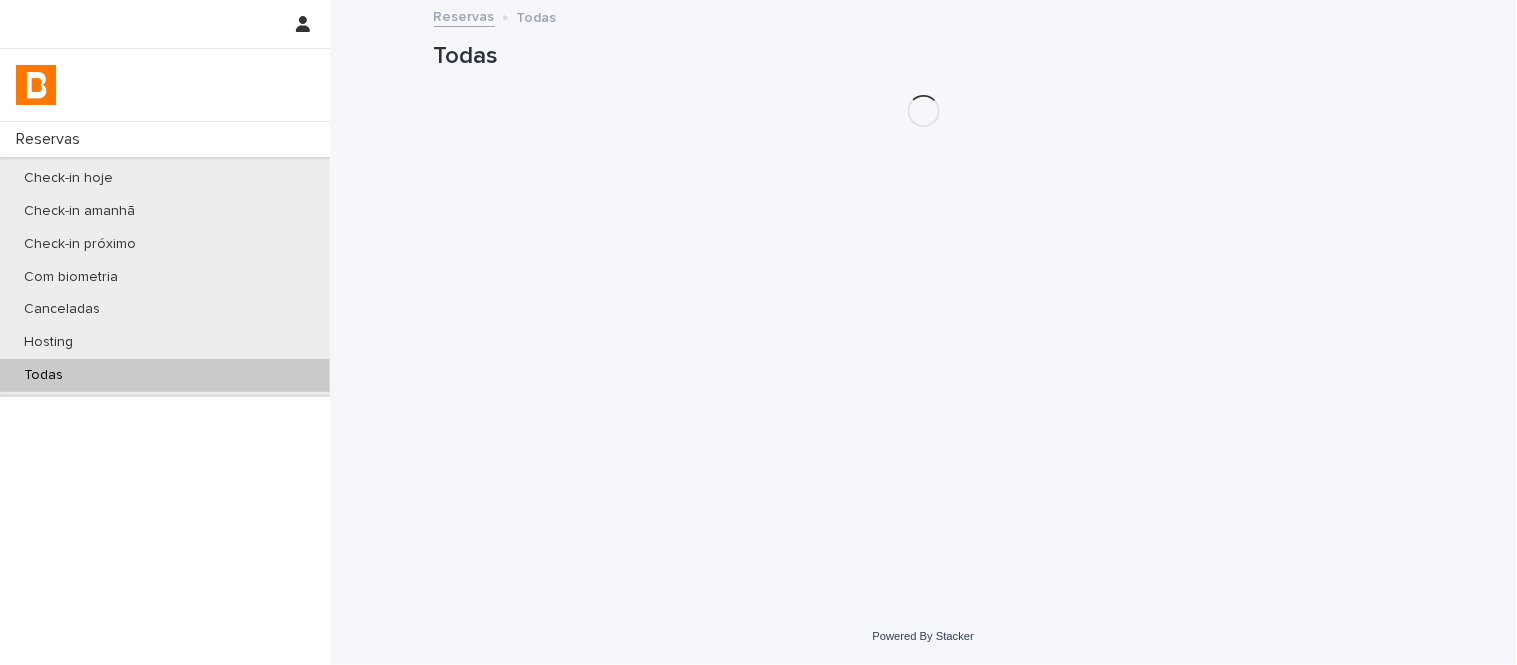 scroll, scrollTop: 0, scrollLeft: 0, axis: both 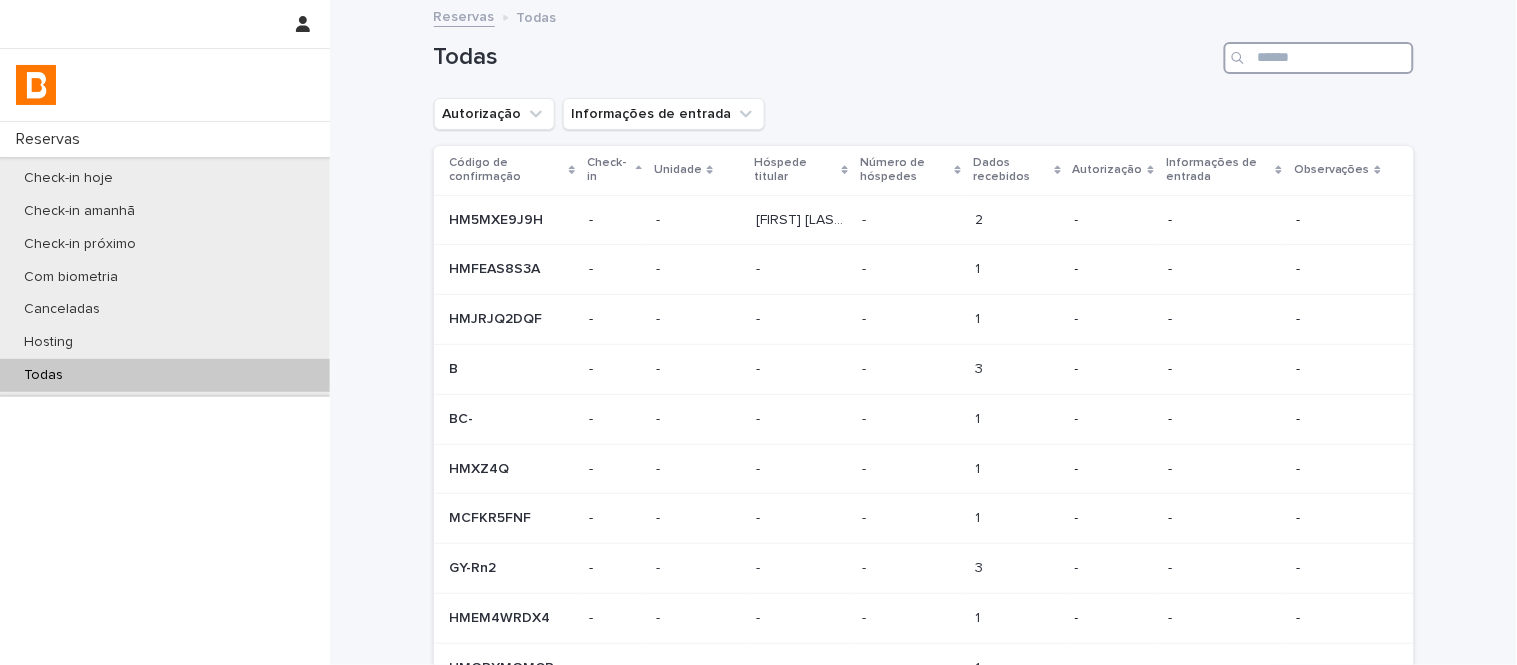 click at bounding box center [1319, 58] 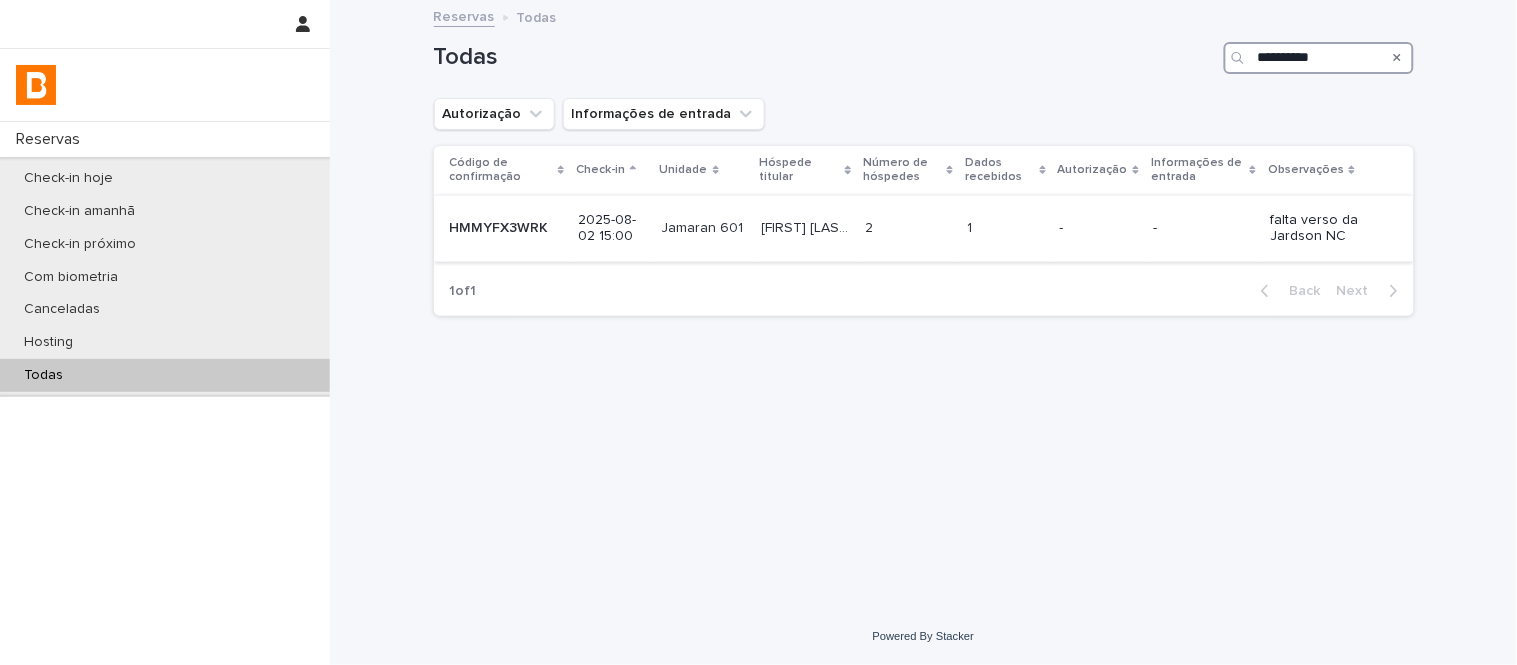 type on "**********" 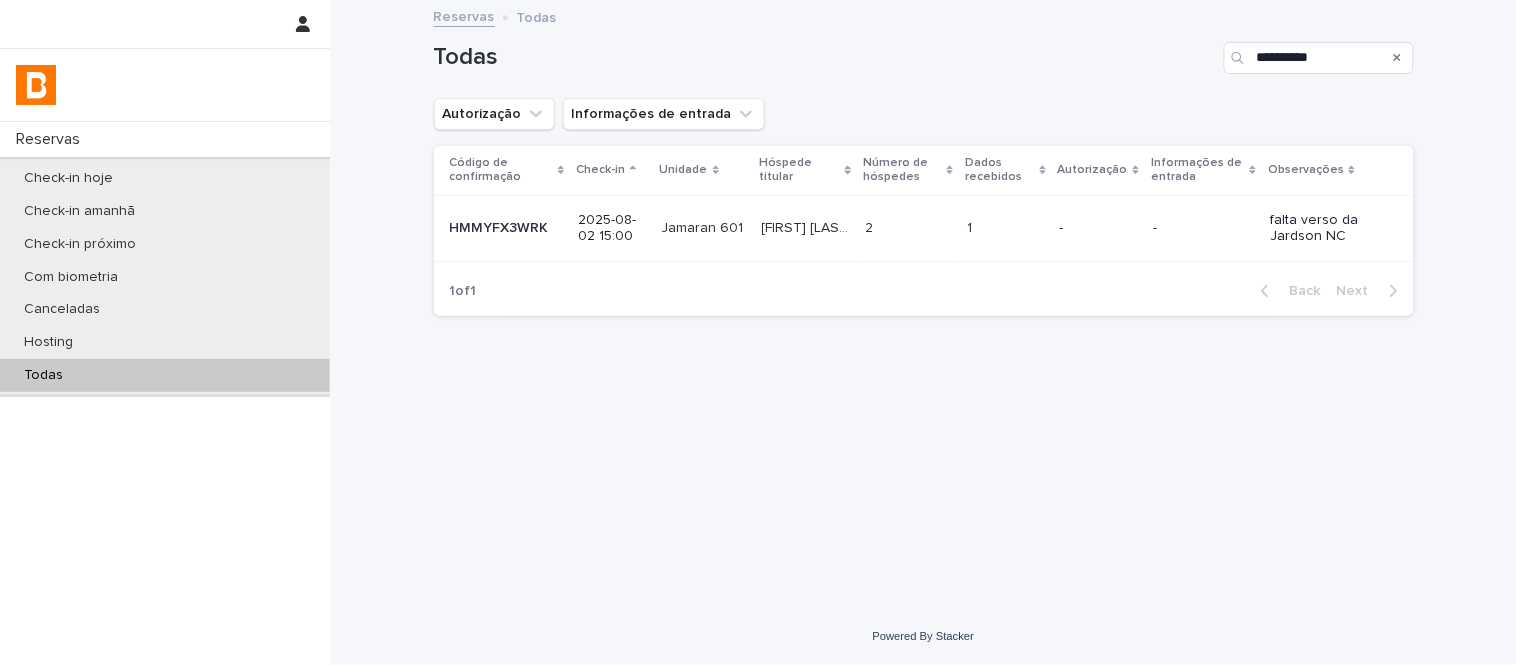 click on "2 2" at bounding box center (909, 228) 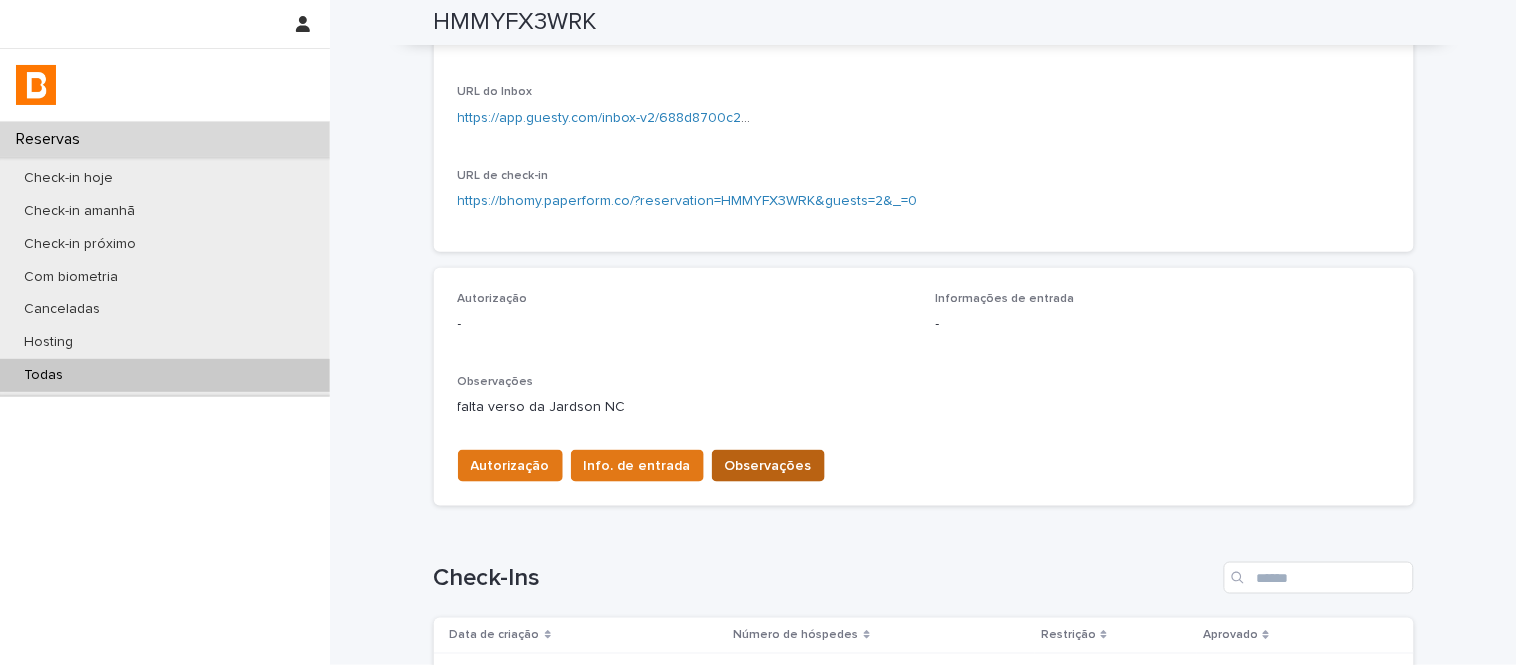 scroll, scrollTop: 387, scrollLeft: 0, axis: vertical 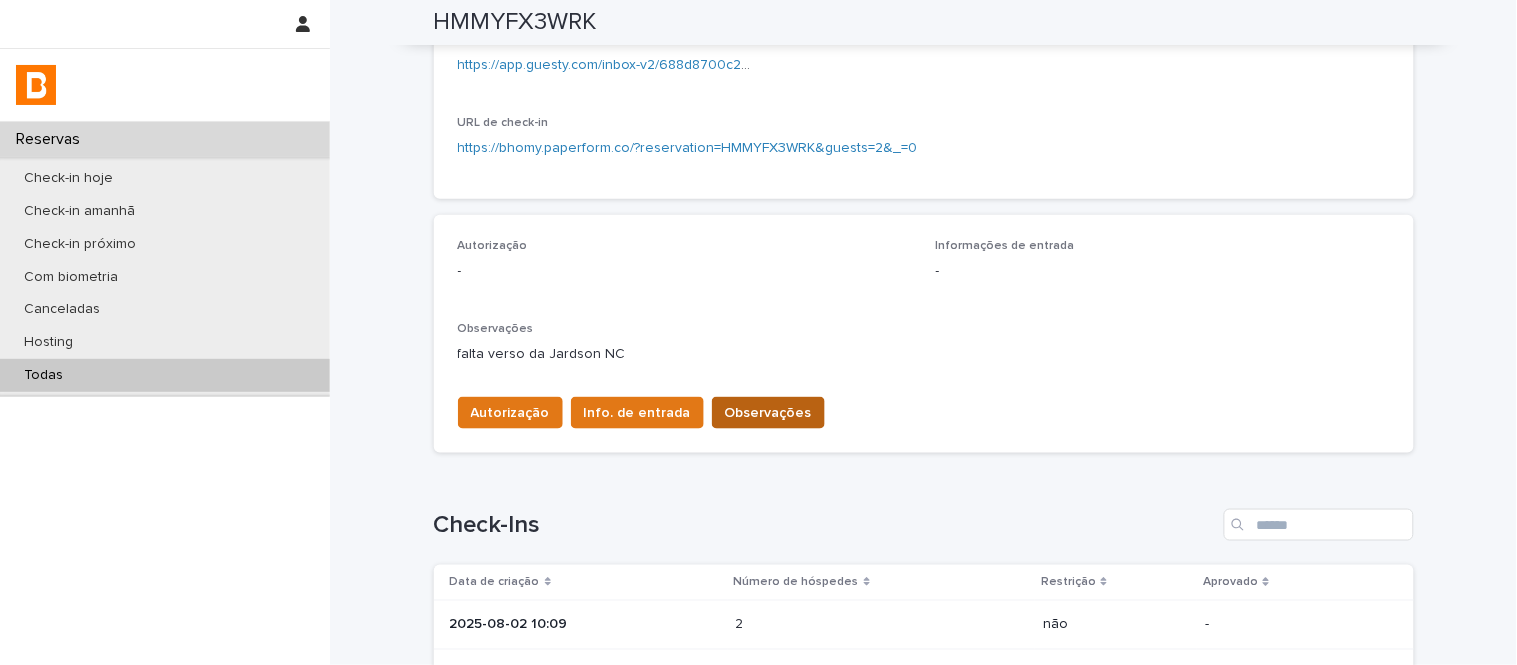 click on "Observações" at bounding box center (768, 413) 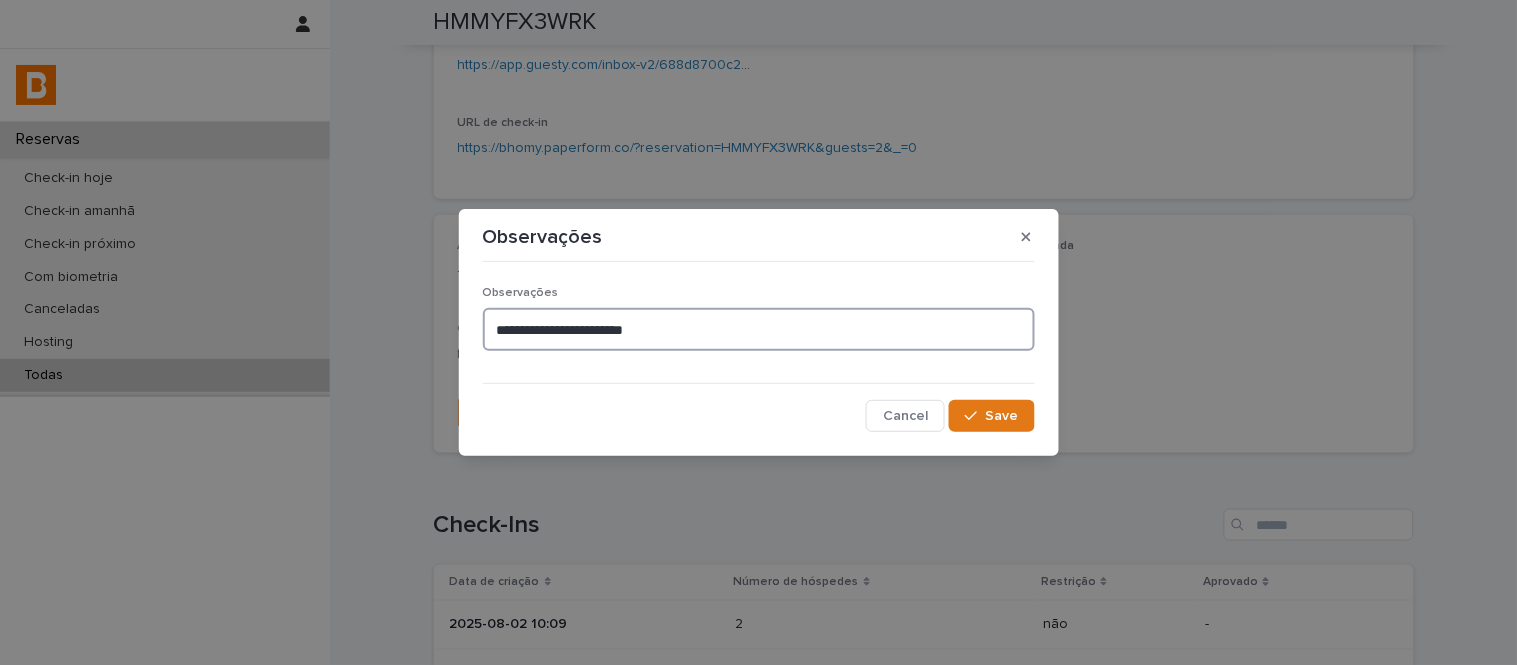 click on "**********" at bounding box center [759, 329] 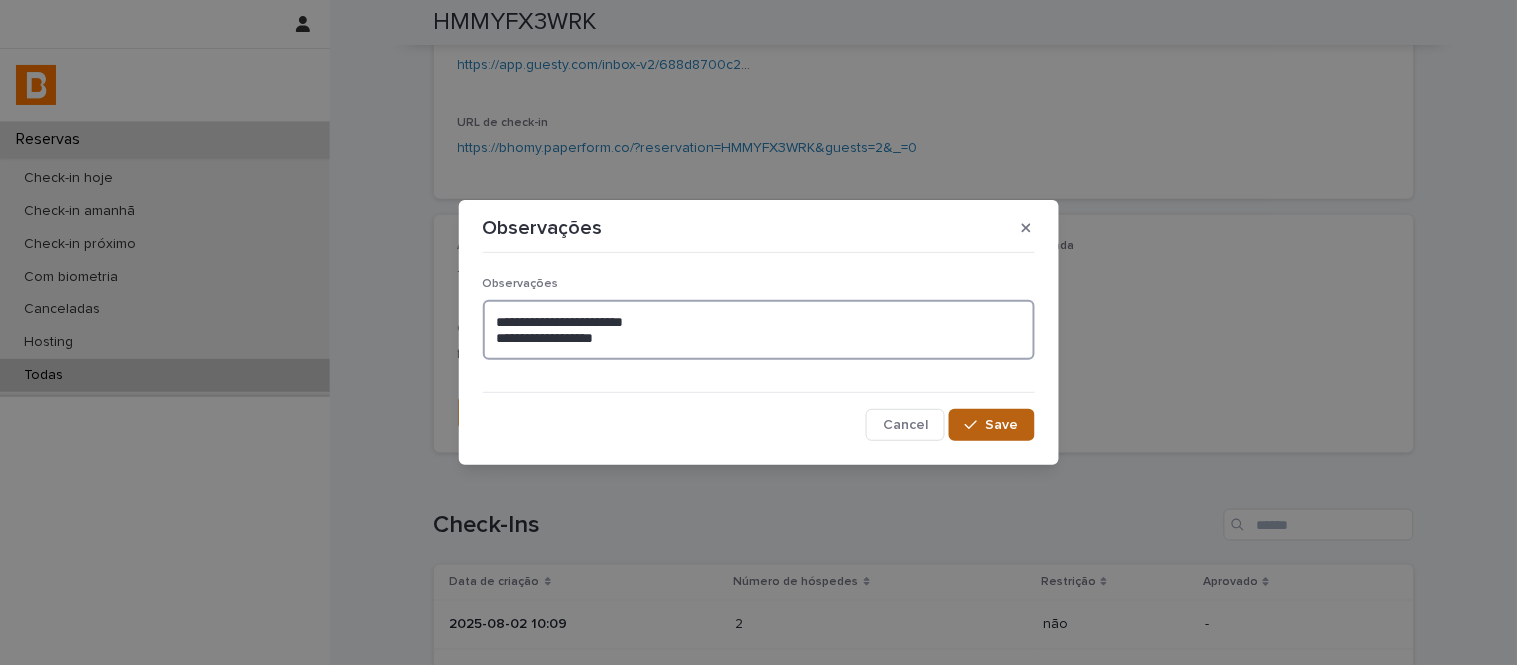 type on "**********" 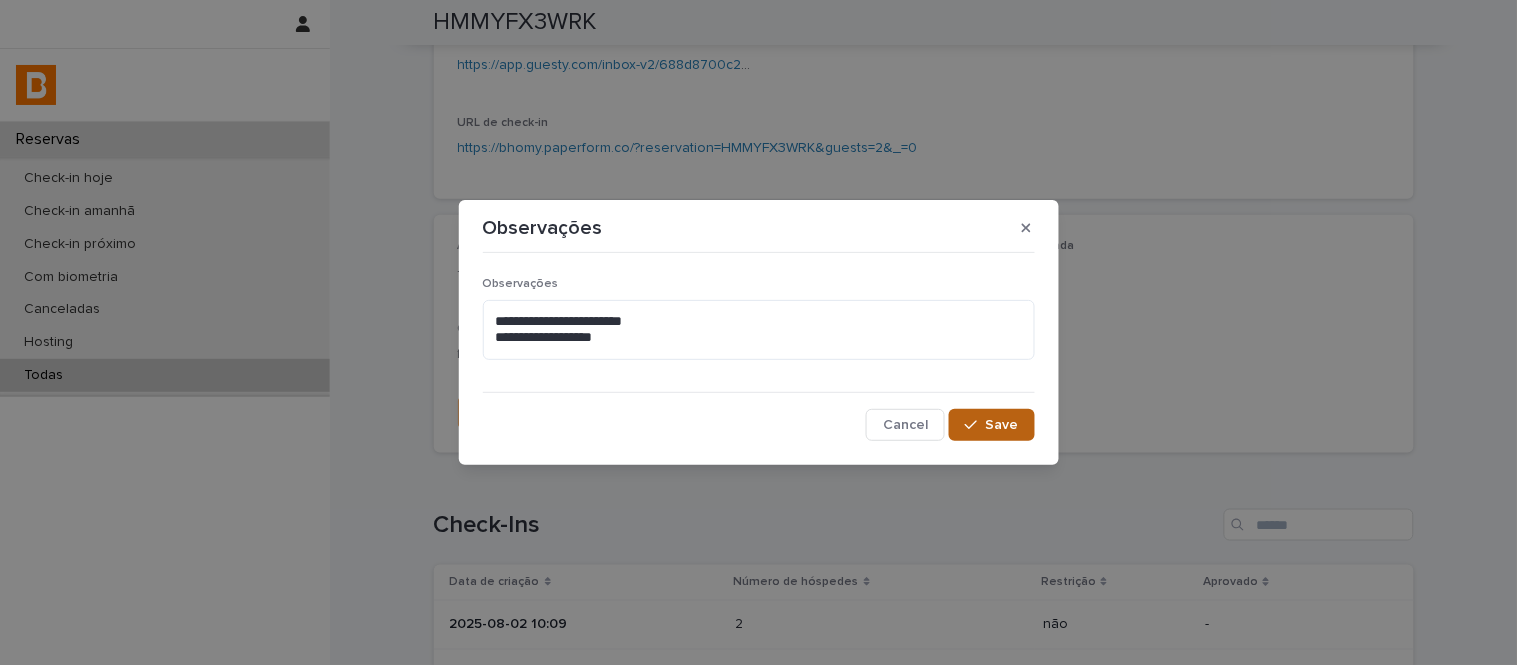click on "Save" at bounding box center (1002, 425) 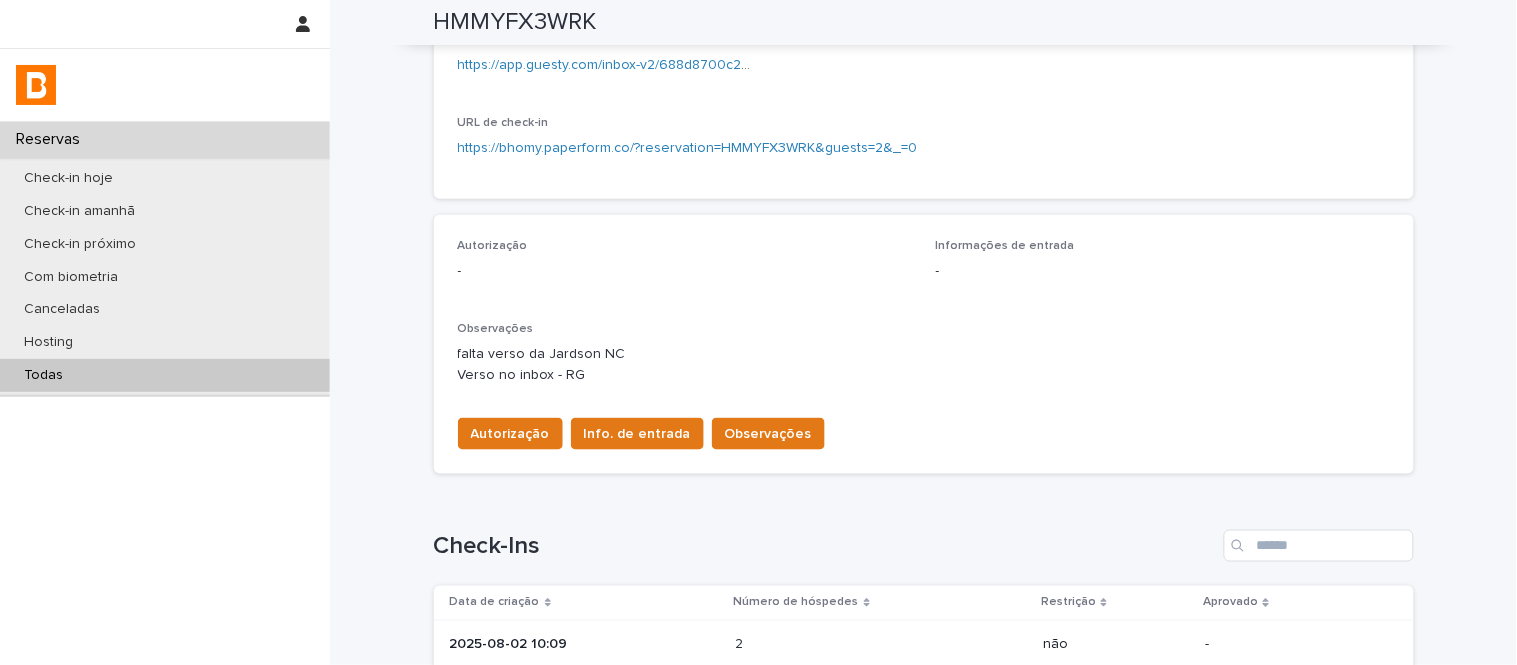 scroll, scrollTop: 398, scrollLeft: 0, axis: vertical 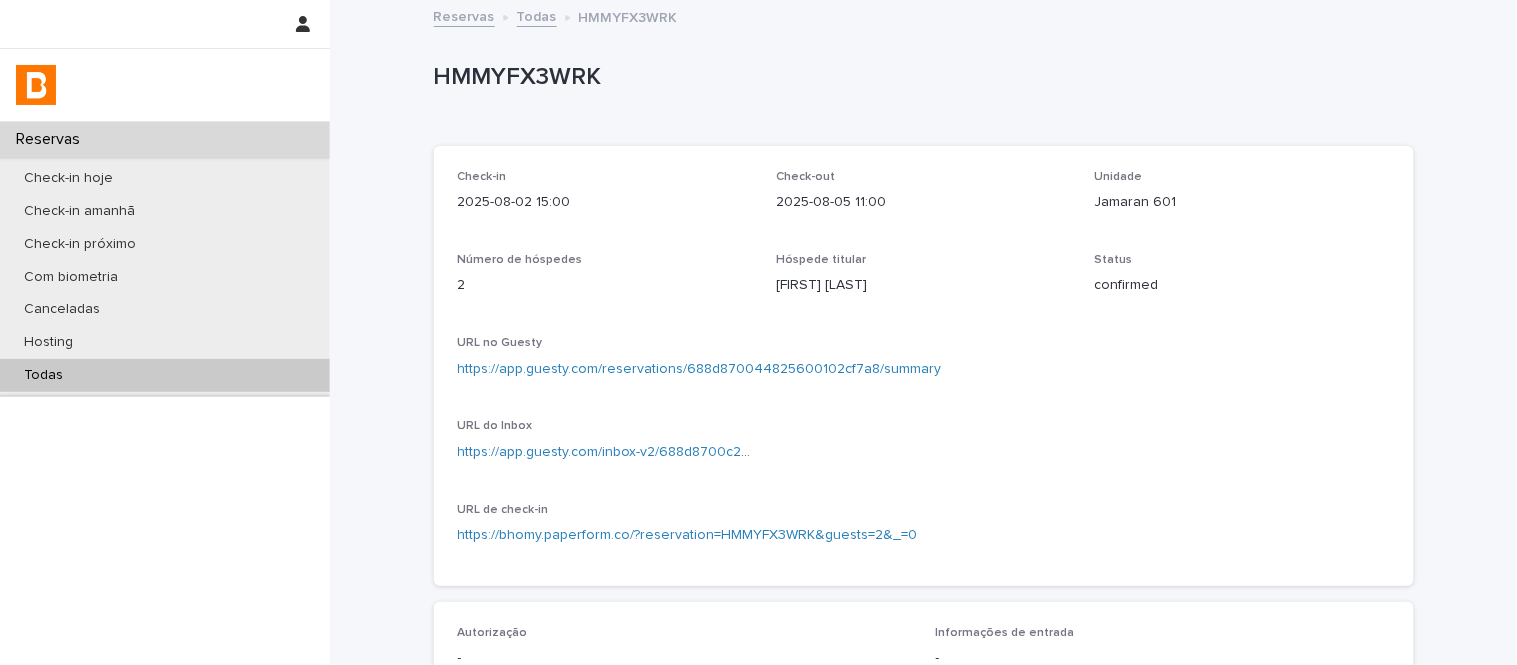 click on "Todas" at bounding box center (537, 15) 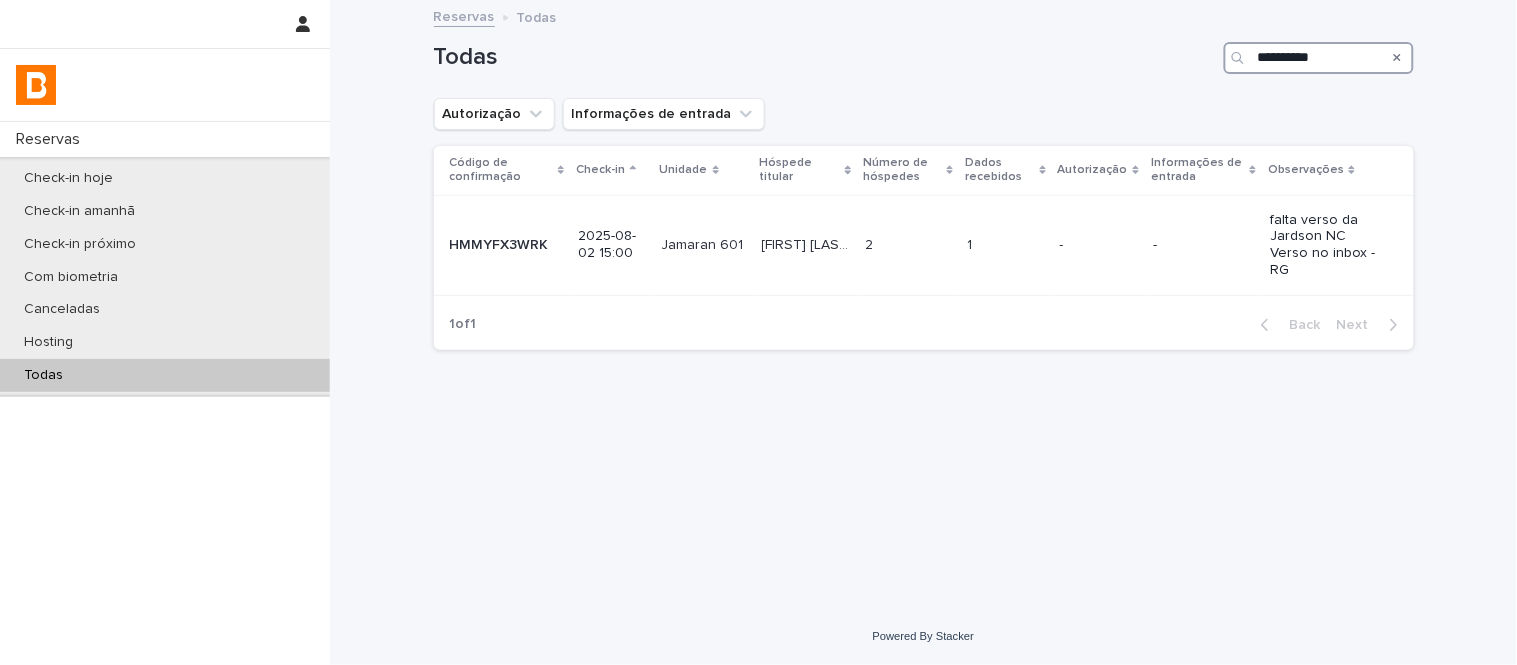 drag, startPoint x: 1357, startPoint y: 56, endPoint x: 1110, endPoint y: 62, distance: 247.07286 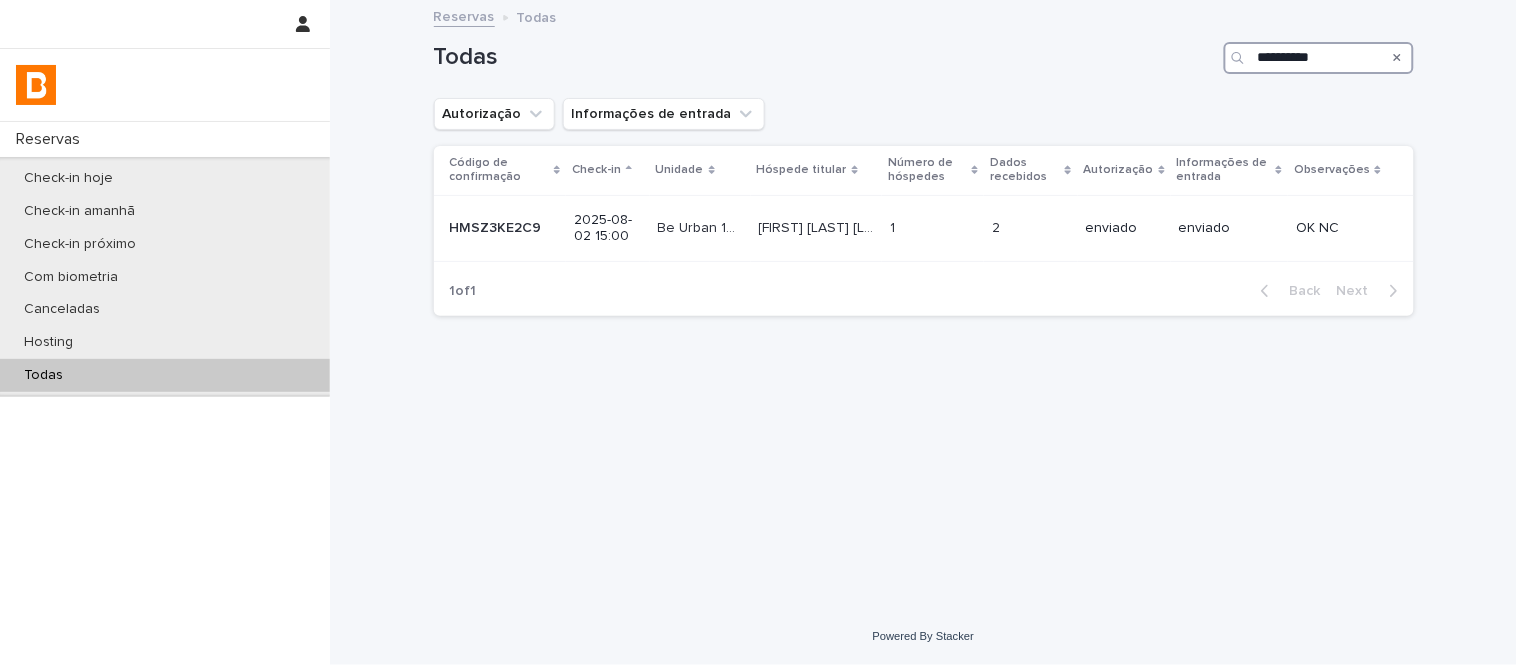 type on "**********" 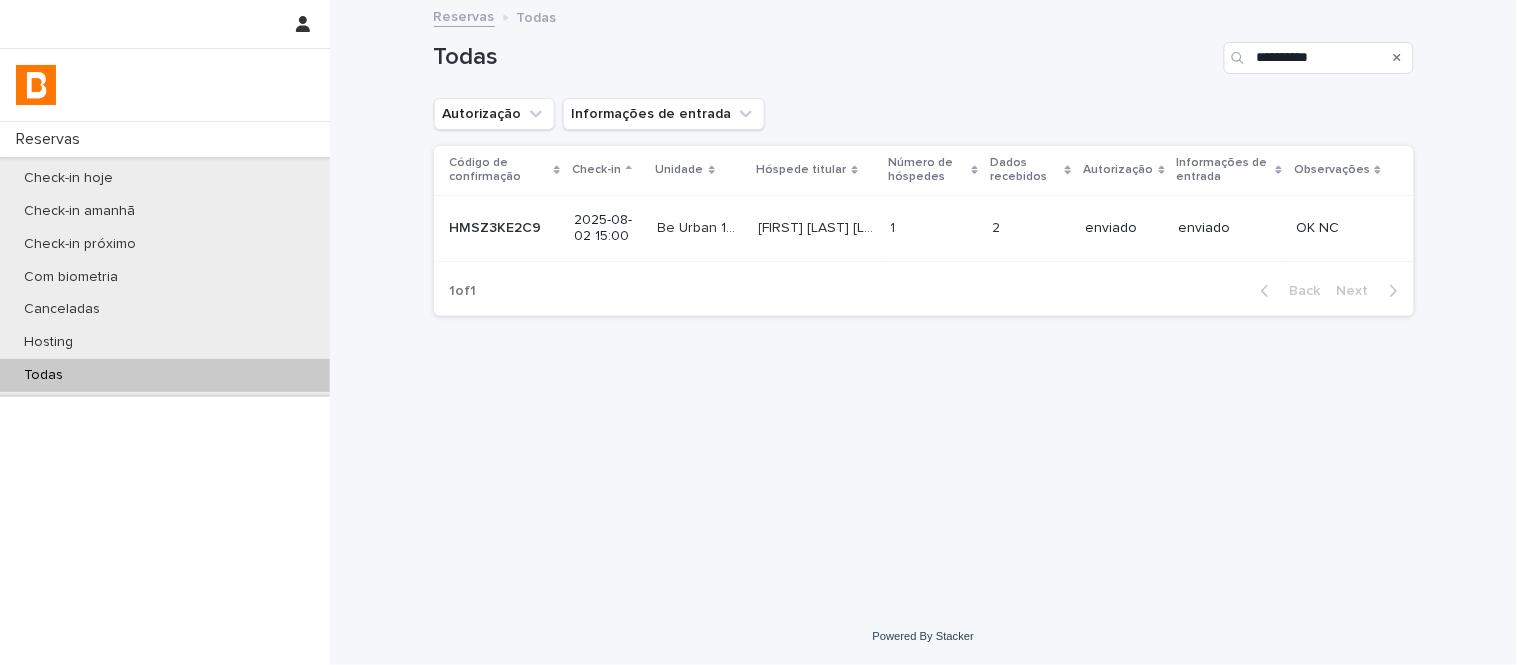 click on "[FIRST] [LAST] [LAST] [LAST]" at bounding box center (819, 226) 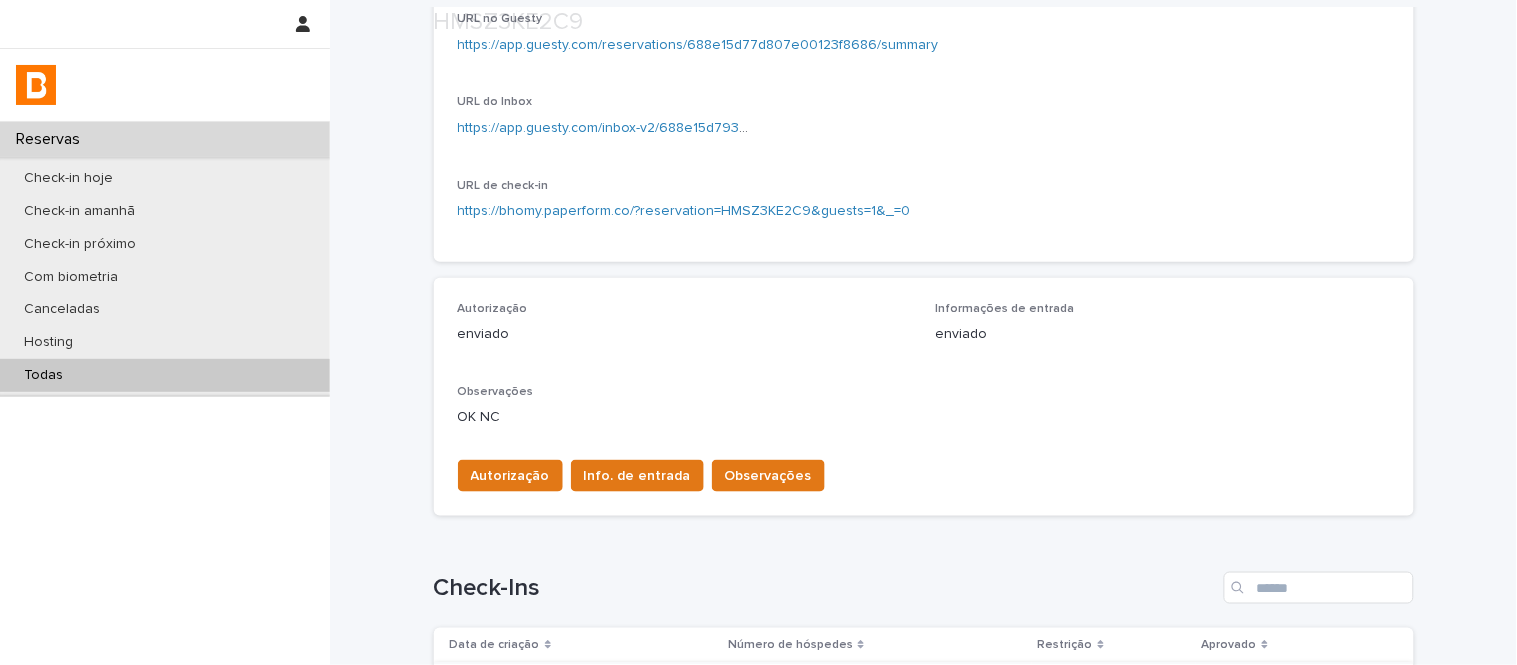 scroll, scrollTop: 647, scrollLeft: 0, axis: vertical 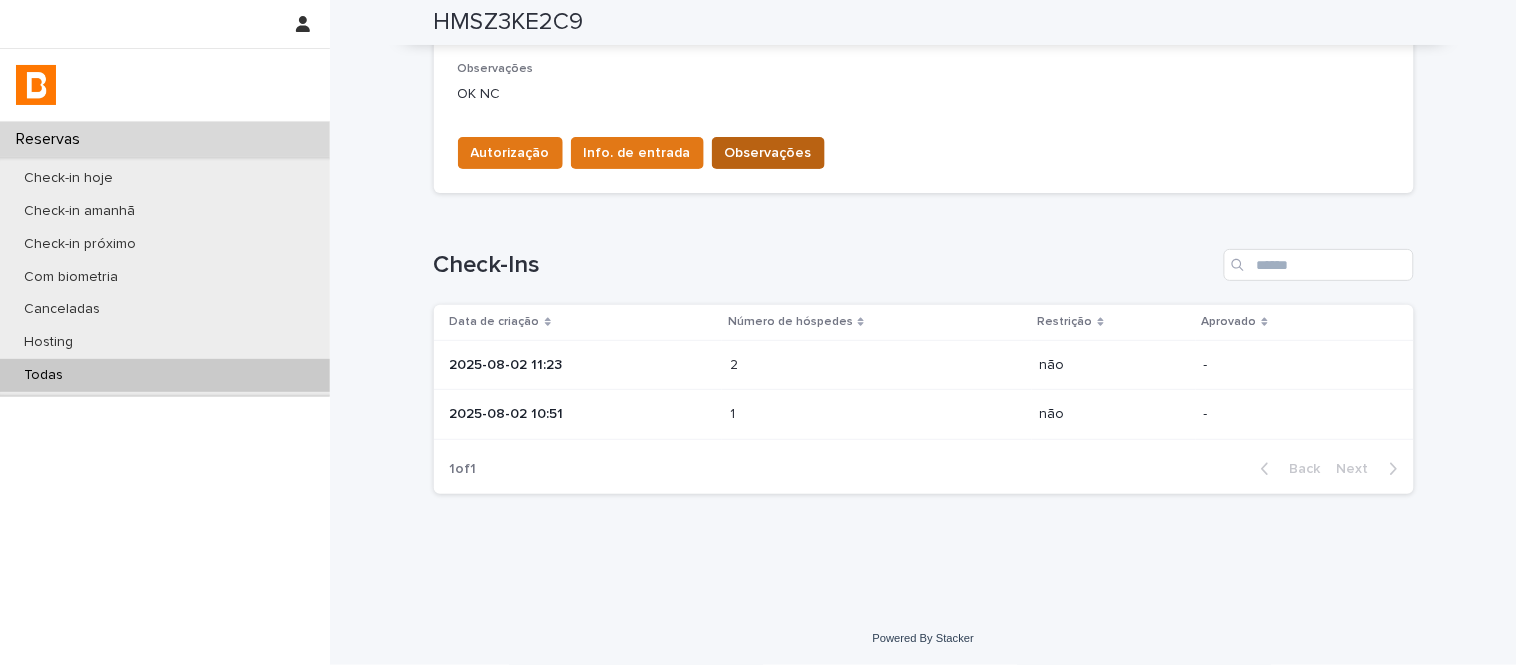 click on "Observações" at bounding box center (768, 153) 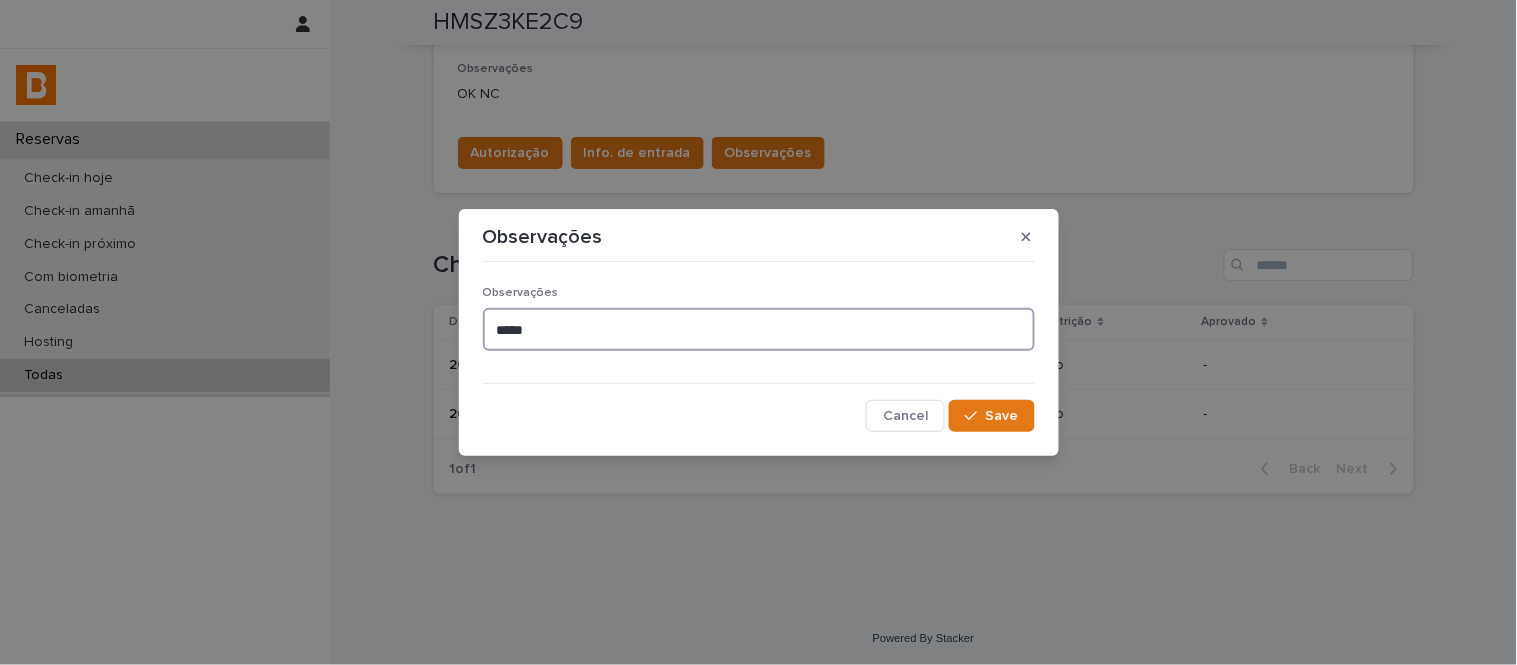 click on "*****" at bounding box center (759, 329) 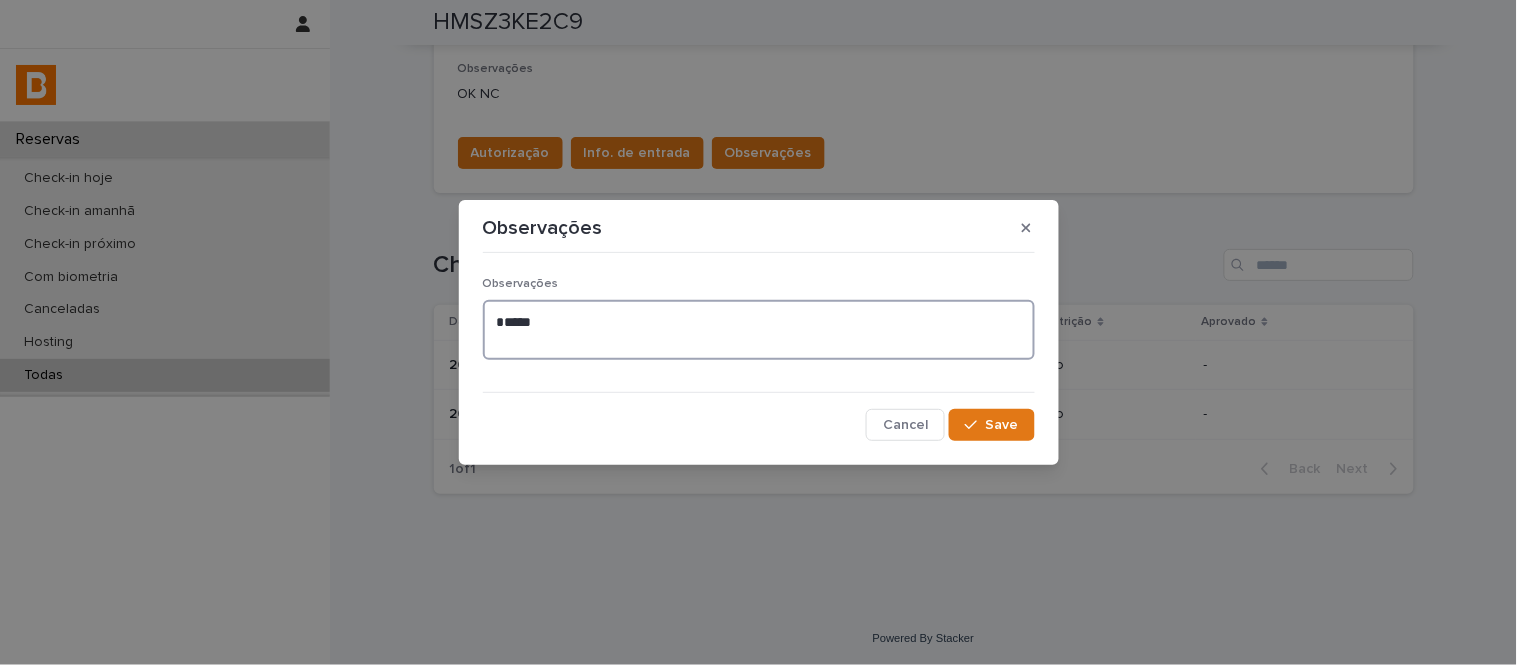 click on "*****" at bounding box center [759, 330] 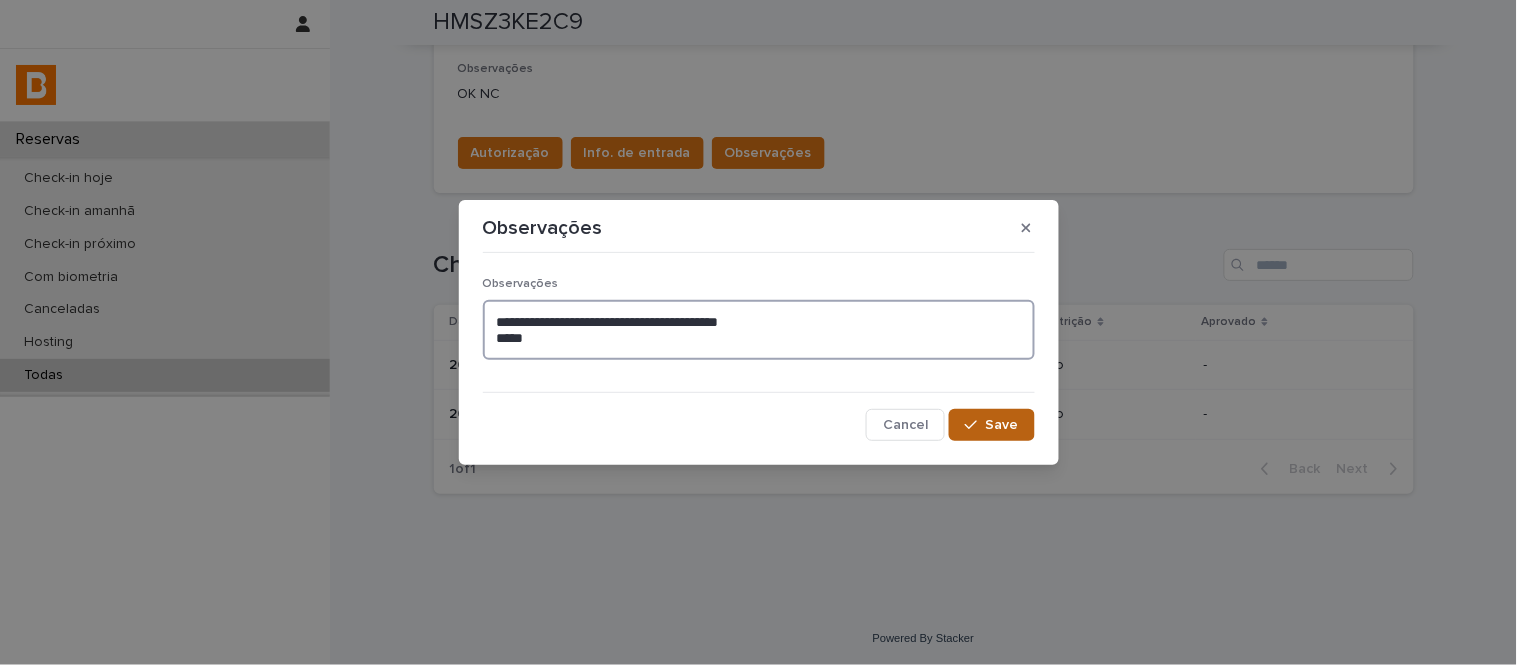 type on "**********" 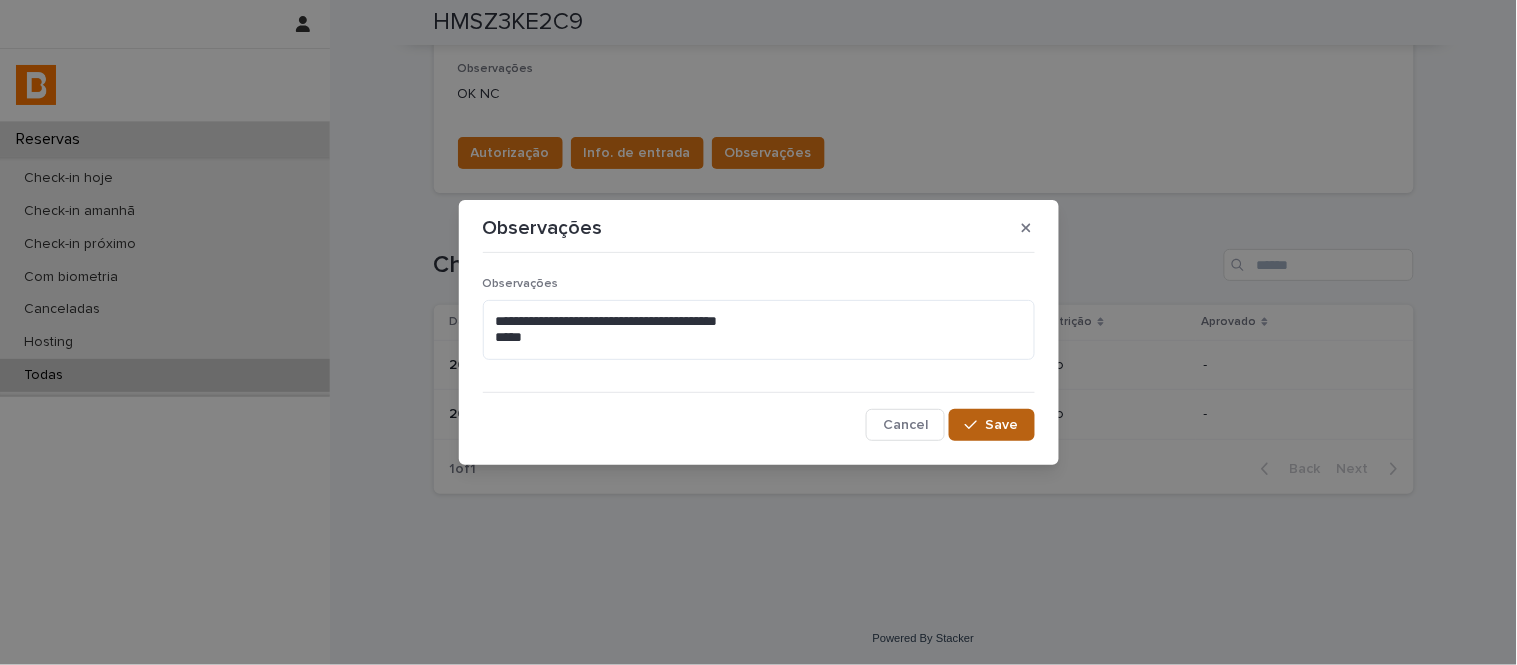 click on "Save" at bounding box center [991, 425] 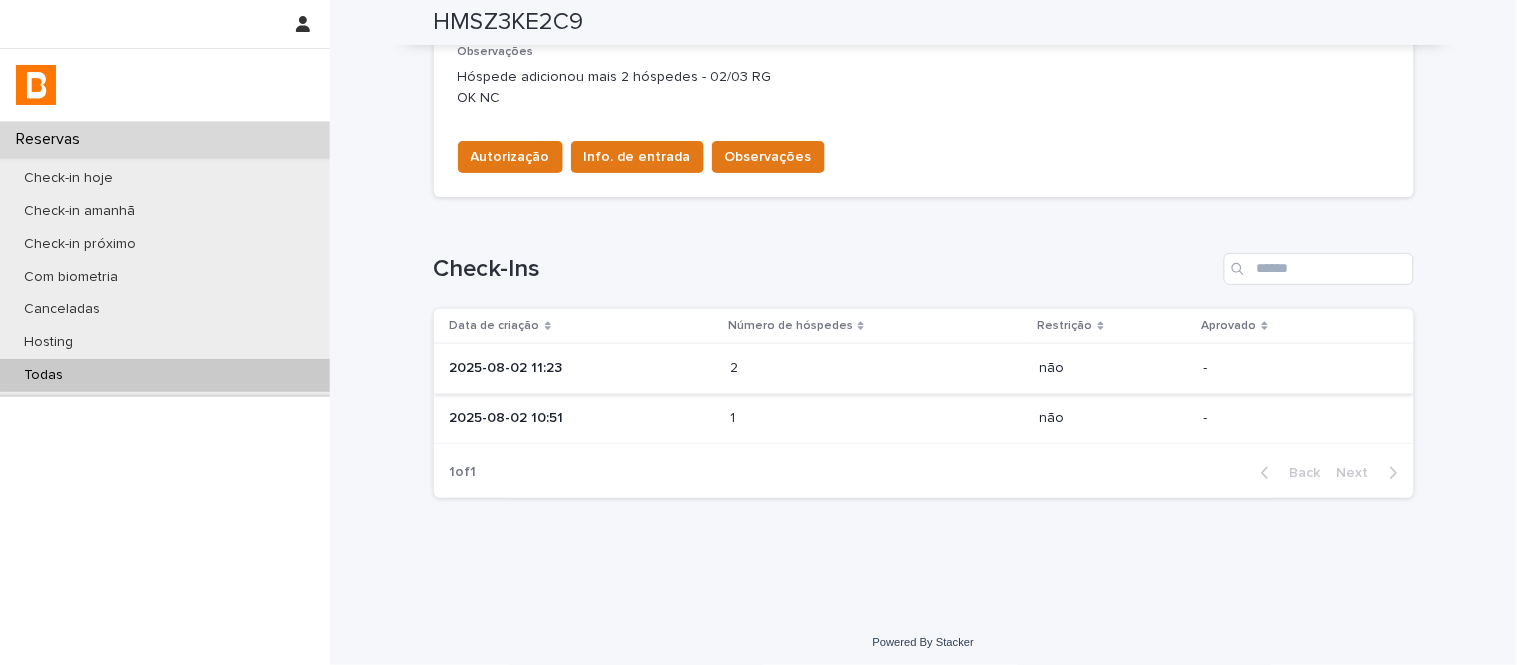 scroll, scrollTop: 668, scrollLeft: 0, axis: vertical 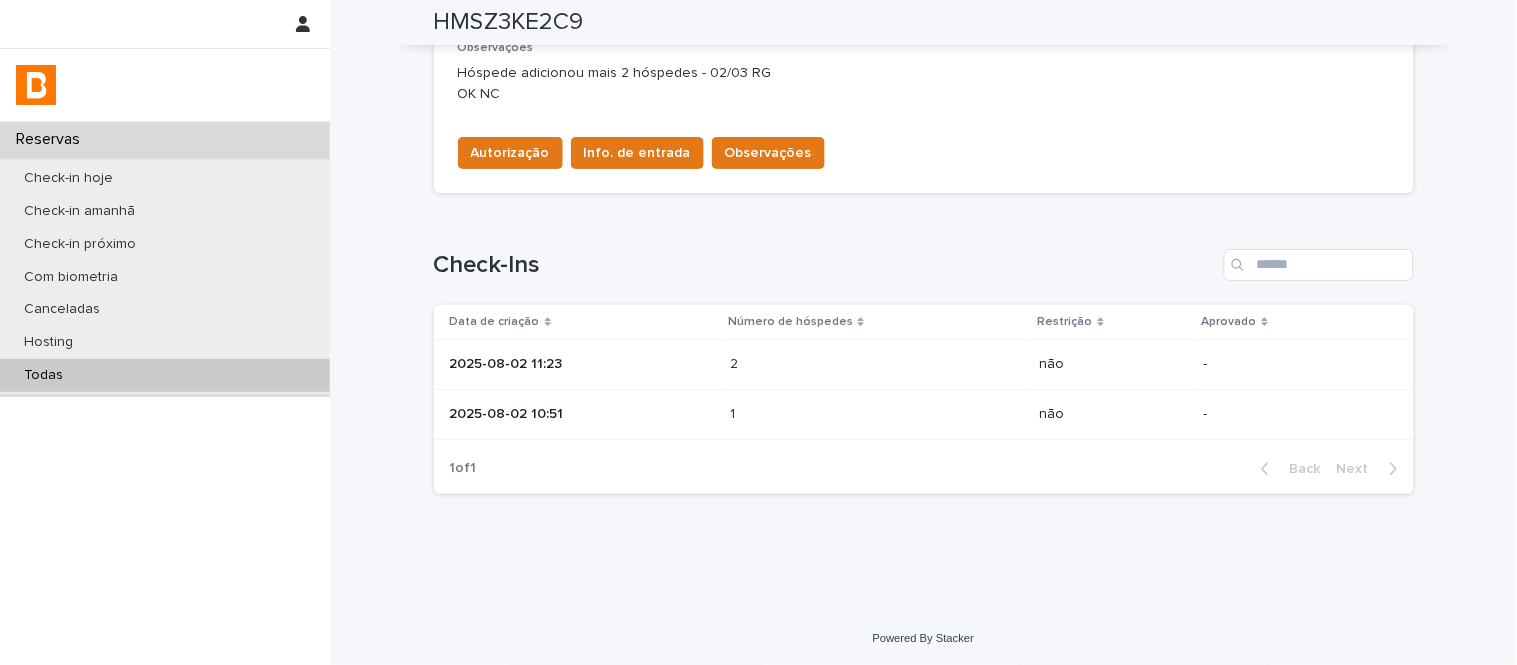 click on "2 2" at bounding box center (877, 365) 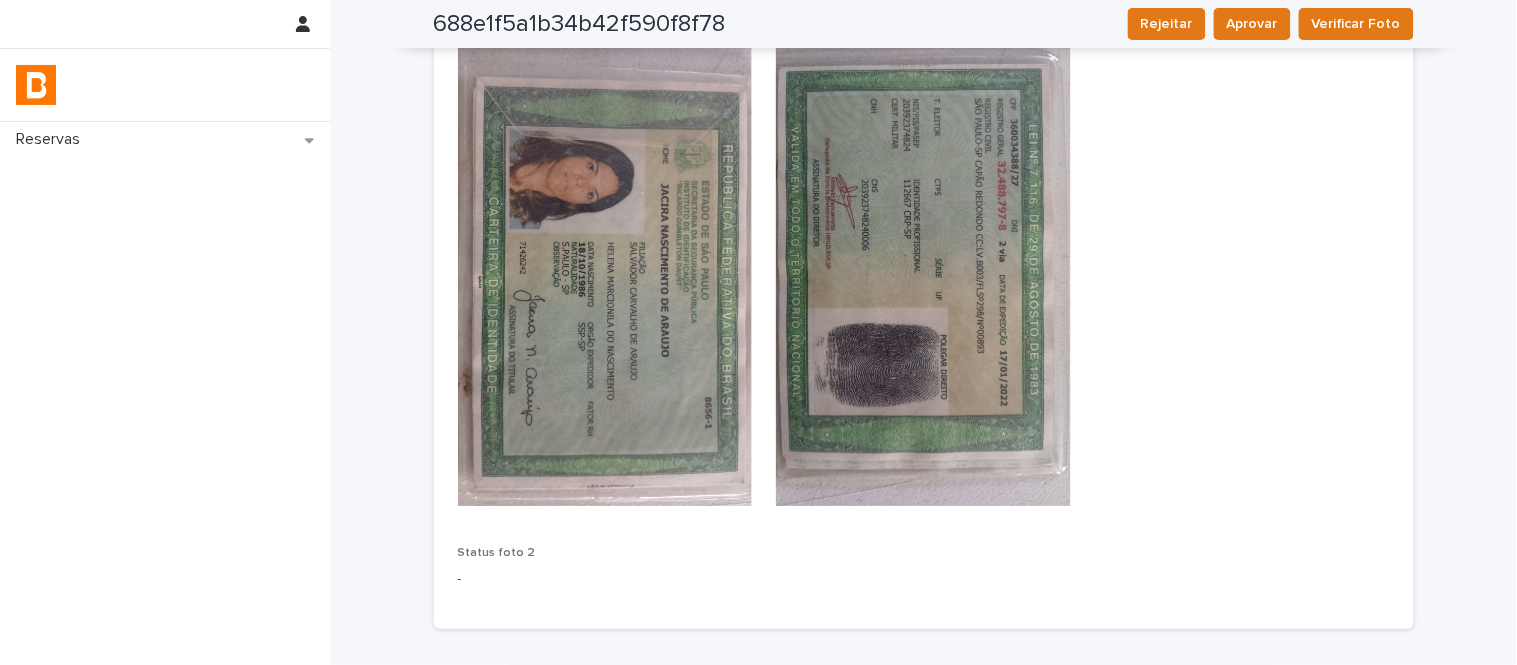 scroll, scrollTop: 1787, scrollLeft: 0, axis: vertical 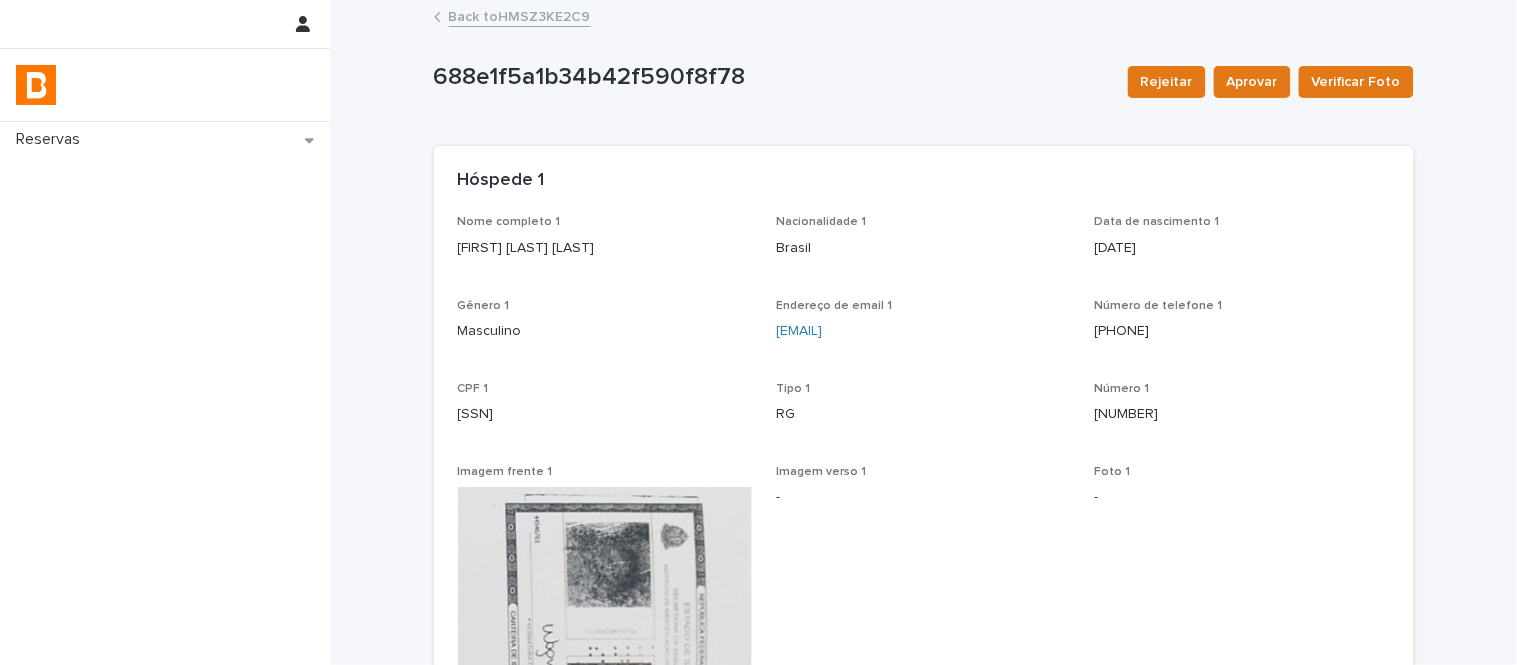 click on "Back to  HMSZ3KE2C9" at bounding box center [520, 15] 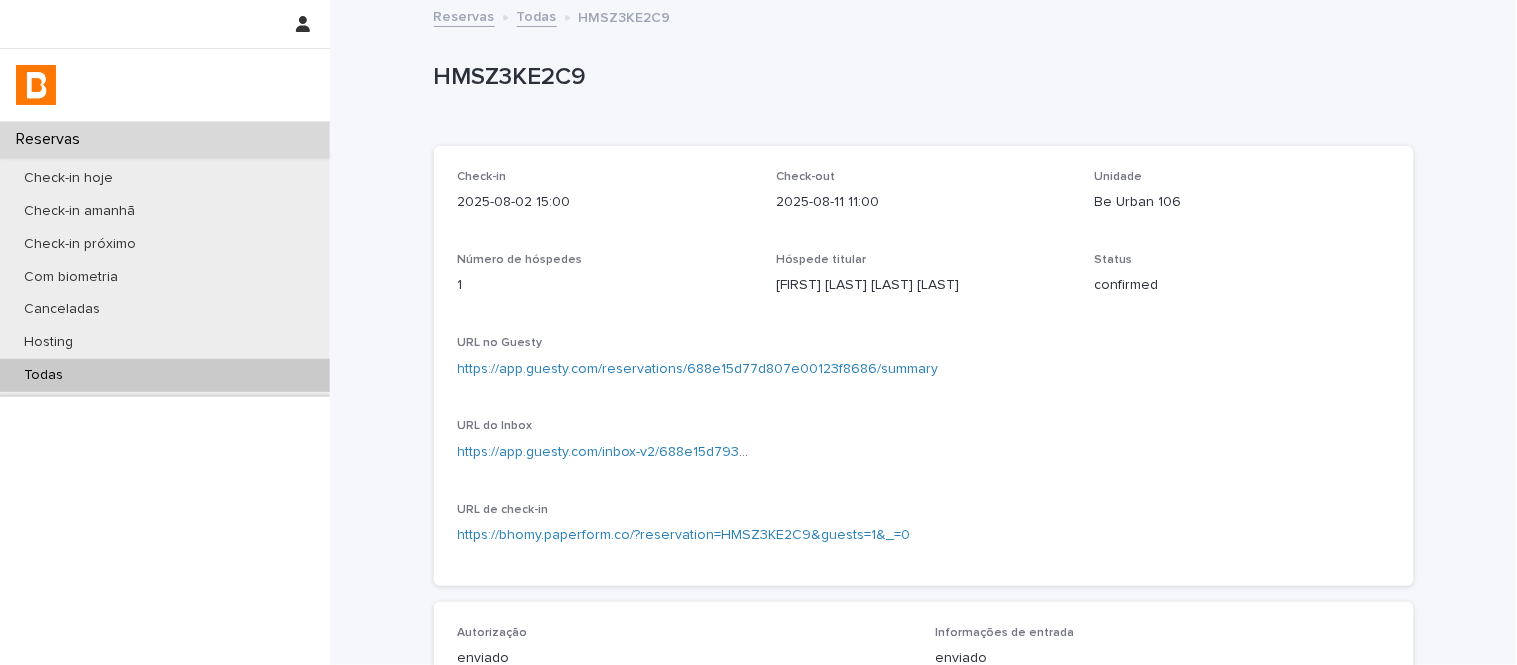 scroll, scrollTop: 668, scrollLeft: 0, axis: vertical 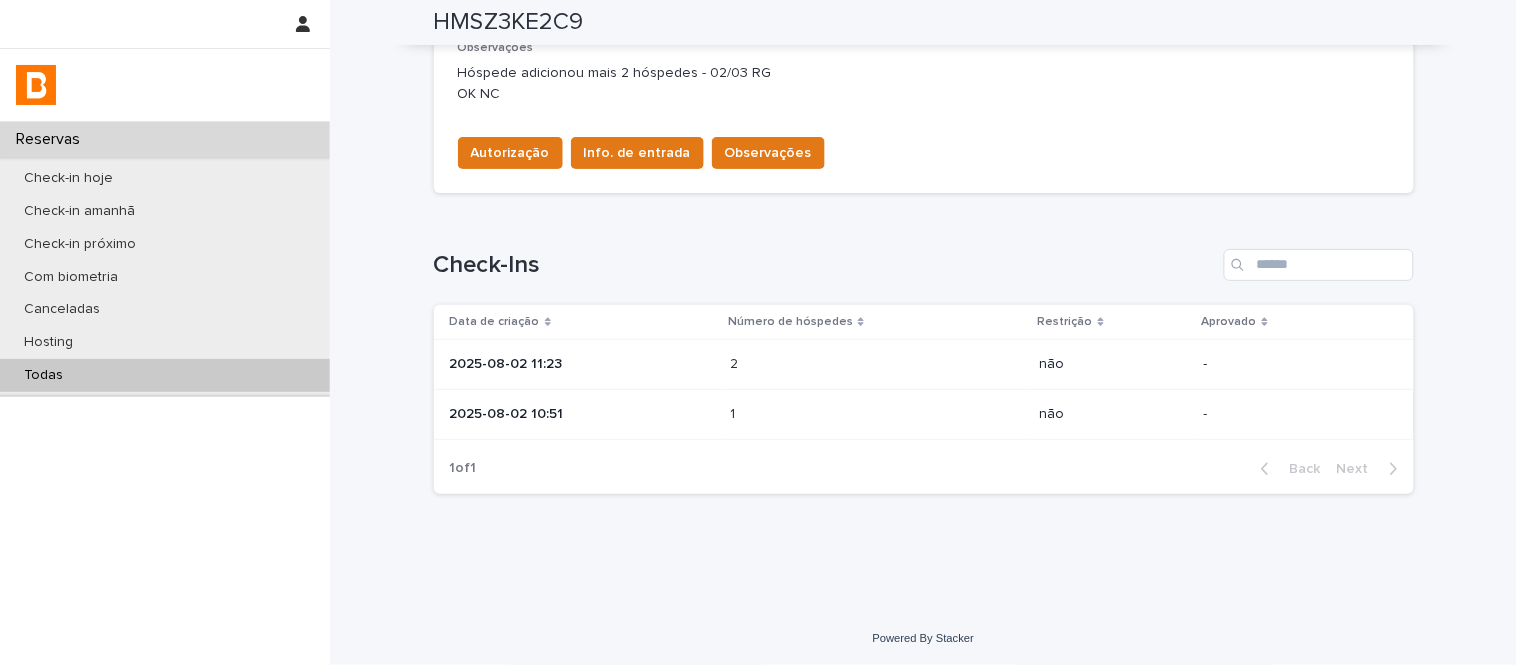 click on "1 1" at bounding box center (877, 414) 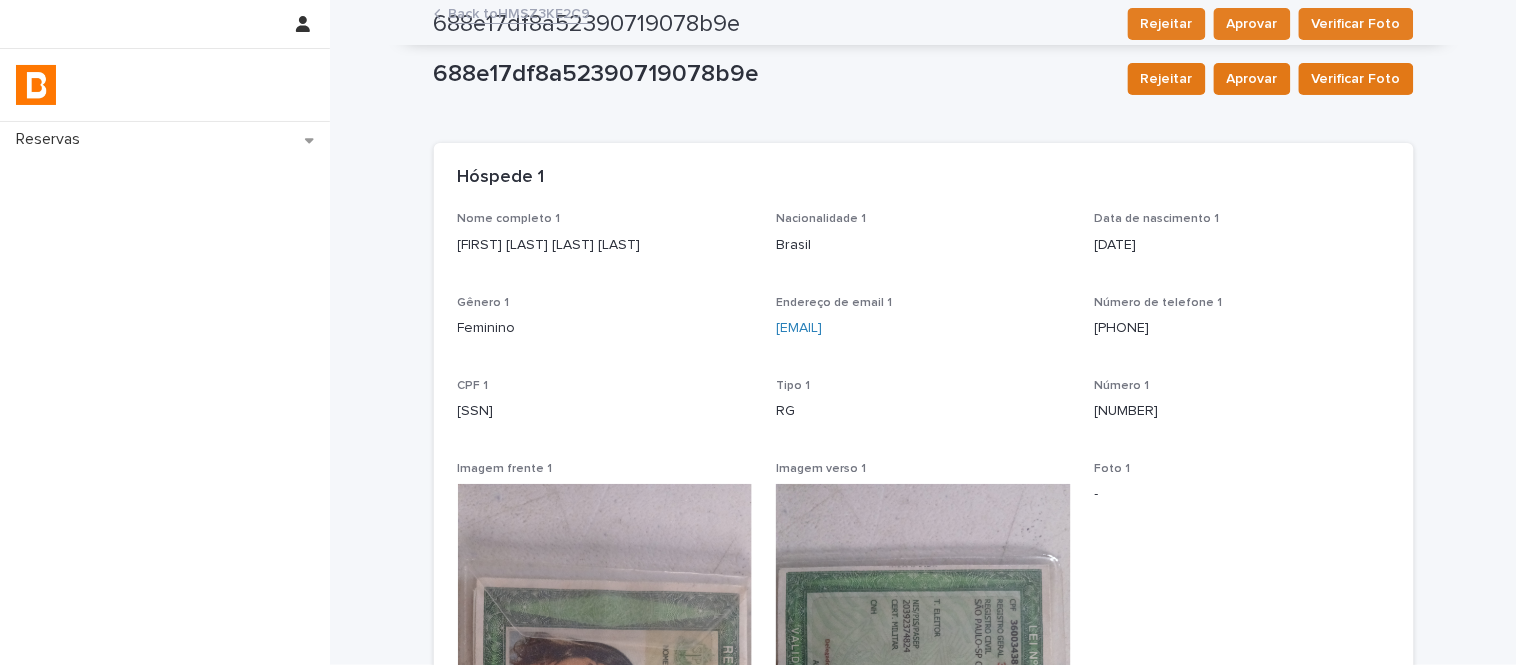 scroll, scrollTop: 0, scrollLeft: 0, axis: both 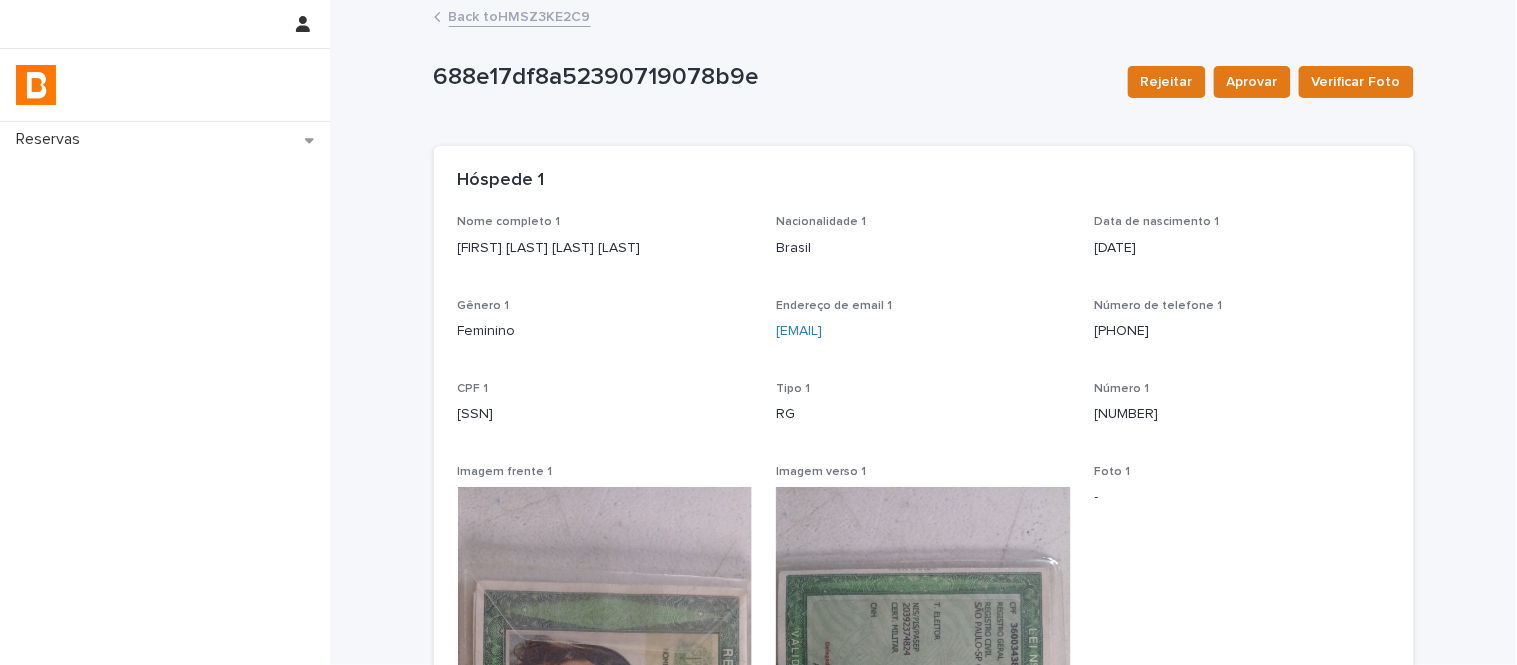 click on "Back to  HMSZ3KE2C9" at bounding box center [924, 18] 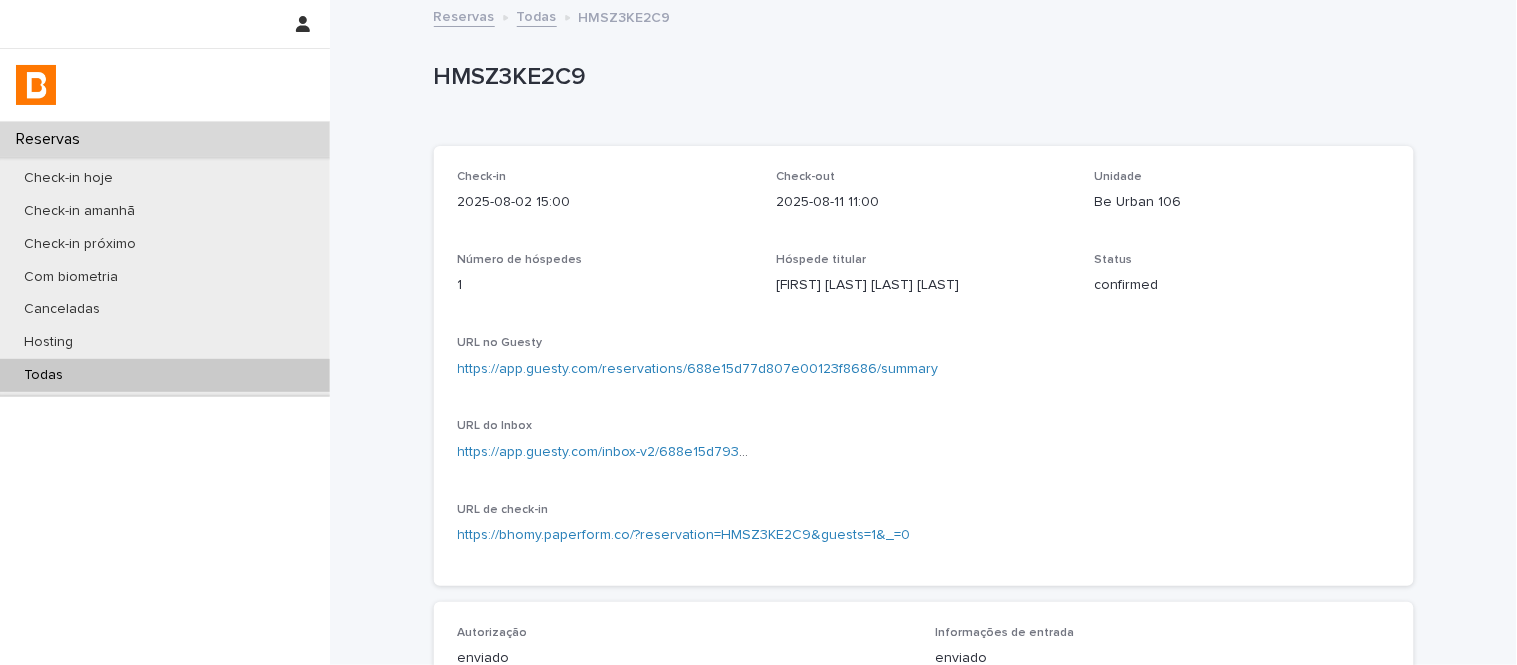 click on "Todas" at bounding box center (537, 15) 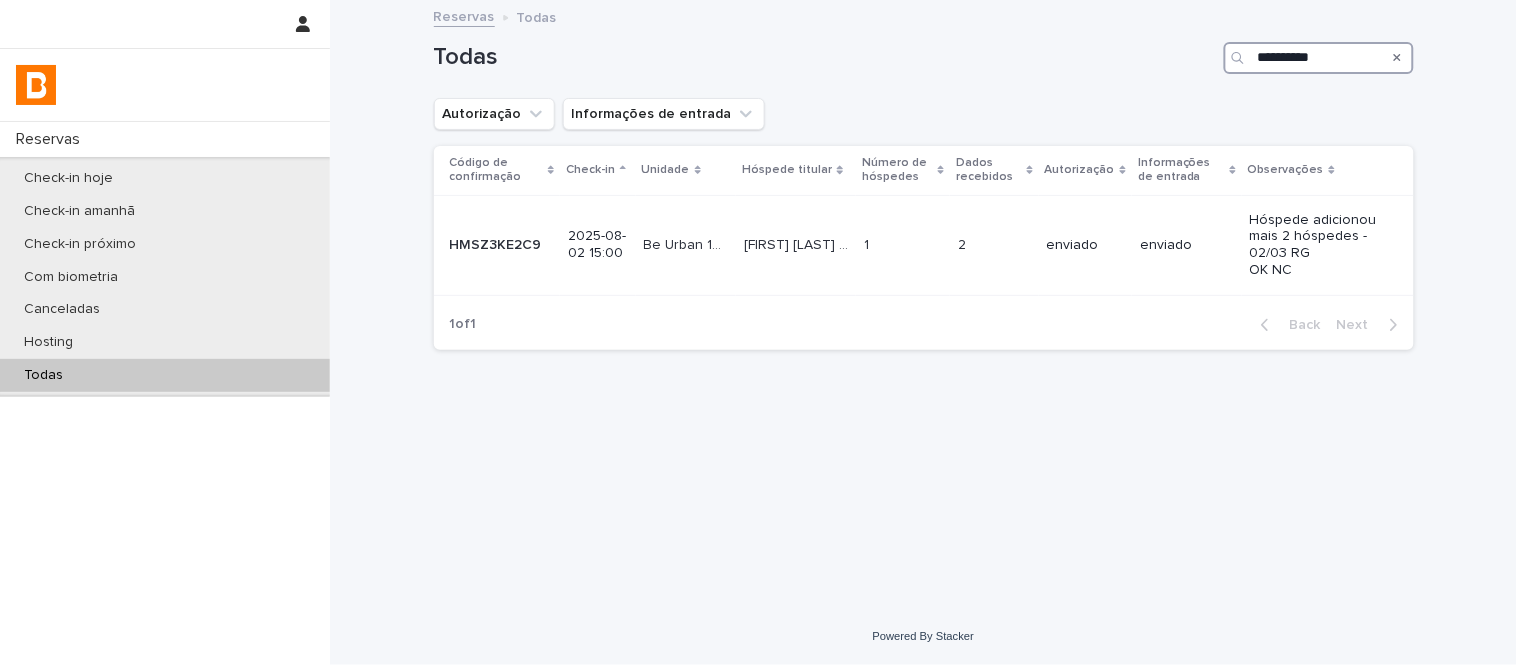 drag, startPoint x: 1367, startPoint y: 62, endPoint x: 1118, endPoint y: 71, distance: 249.1626 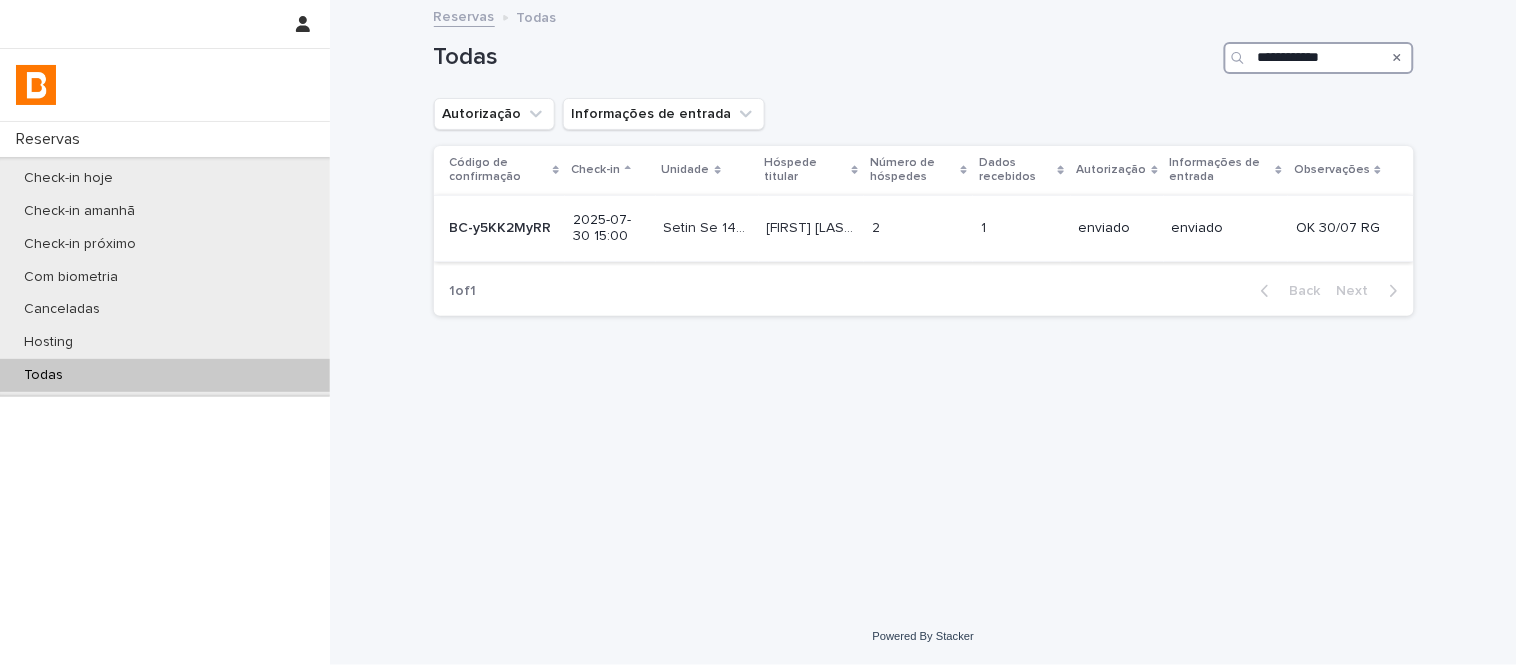 type on "**********" 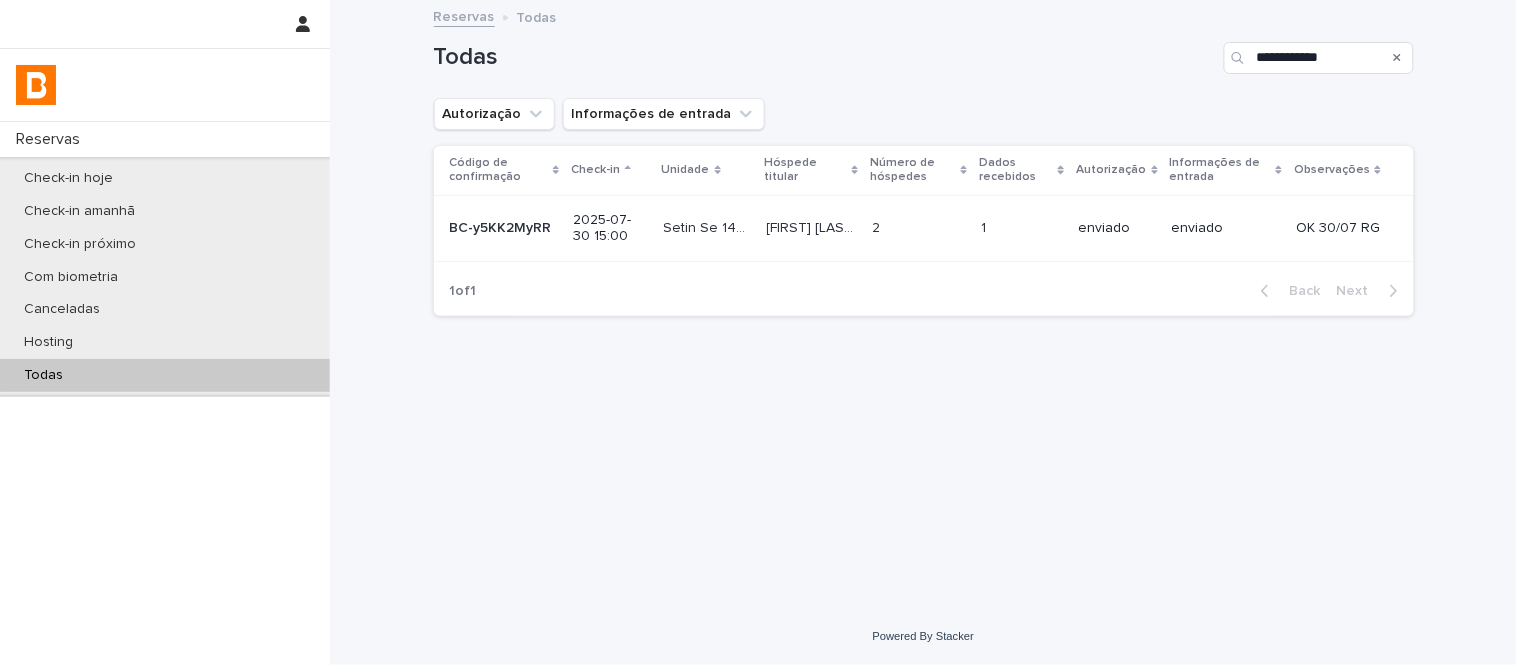 click on "[FIRST] [LAST]" at bounding box center (814, 226) 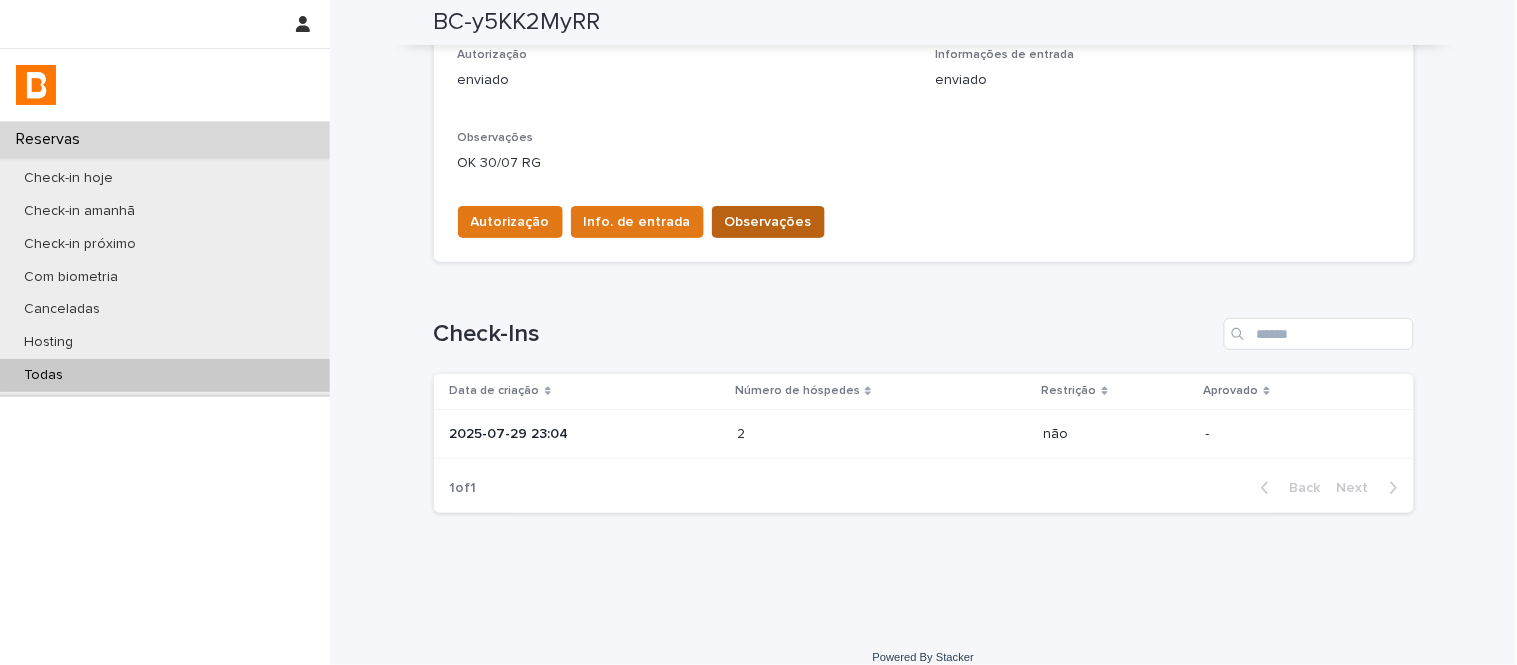 scroll, scrollTop: 598, scrollLeft: 0, axis: vertical 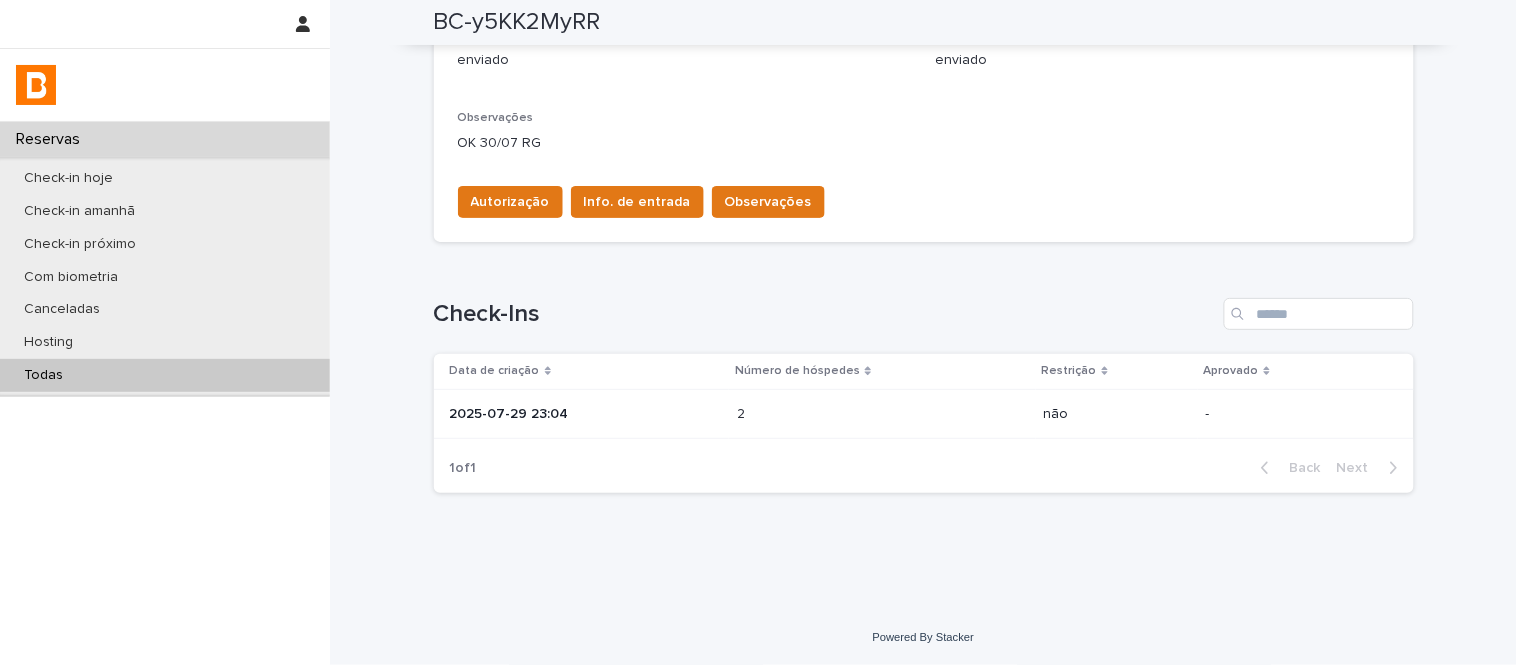 click at bounding box center (824, 414) 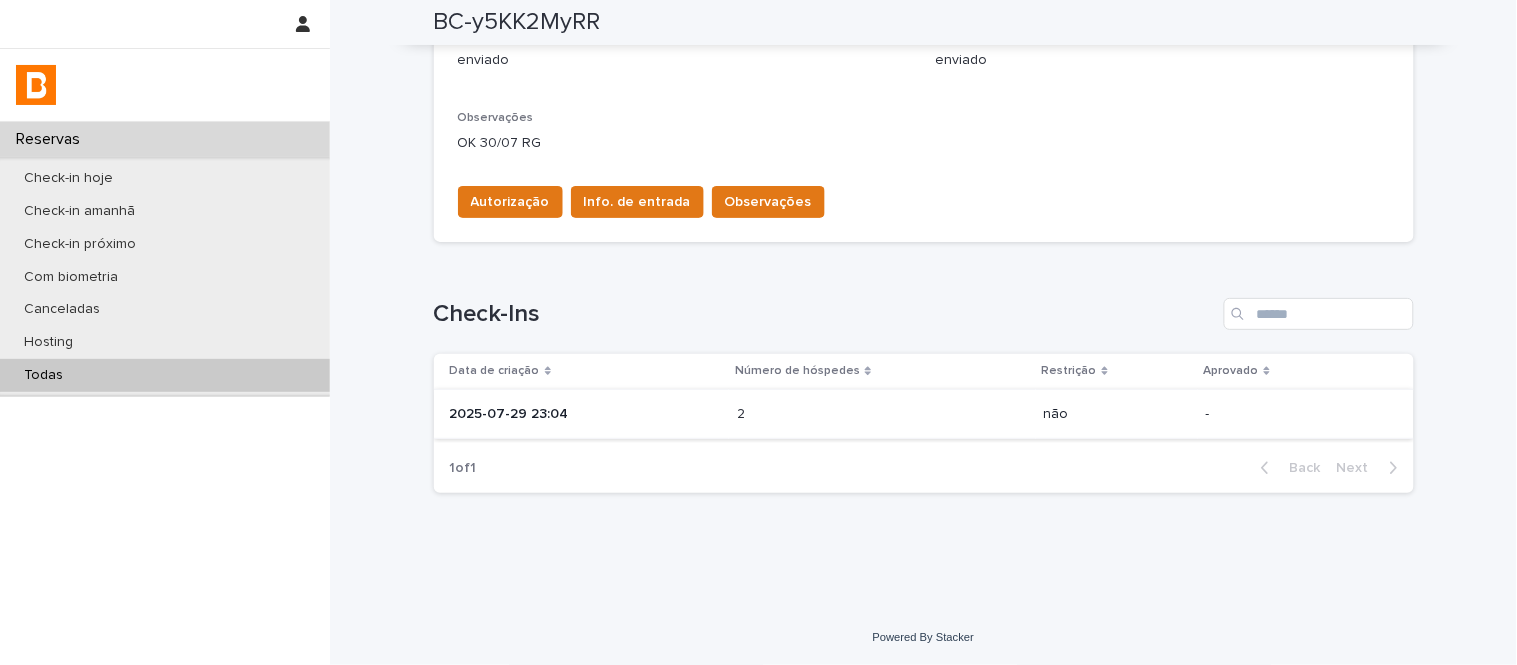 scroll, scrollTop: 0, scrollLeft: 0, axis: both 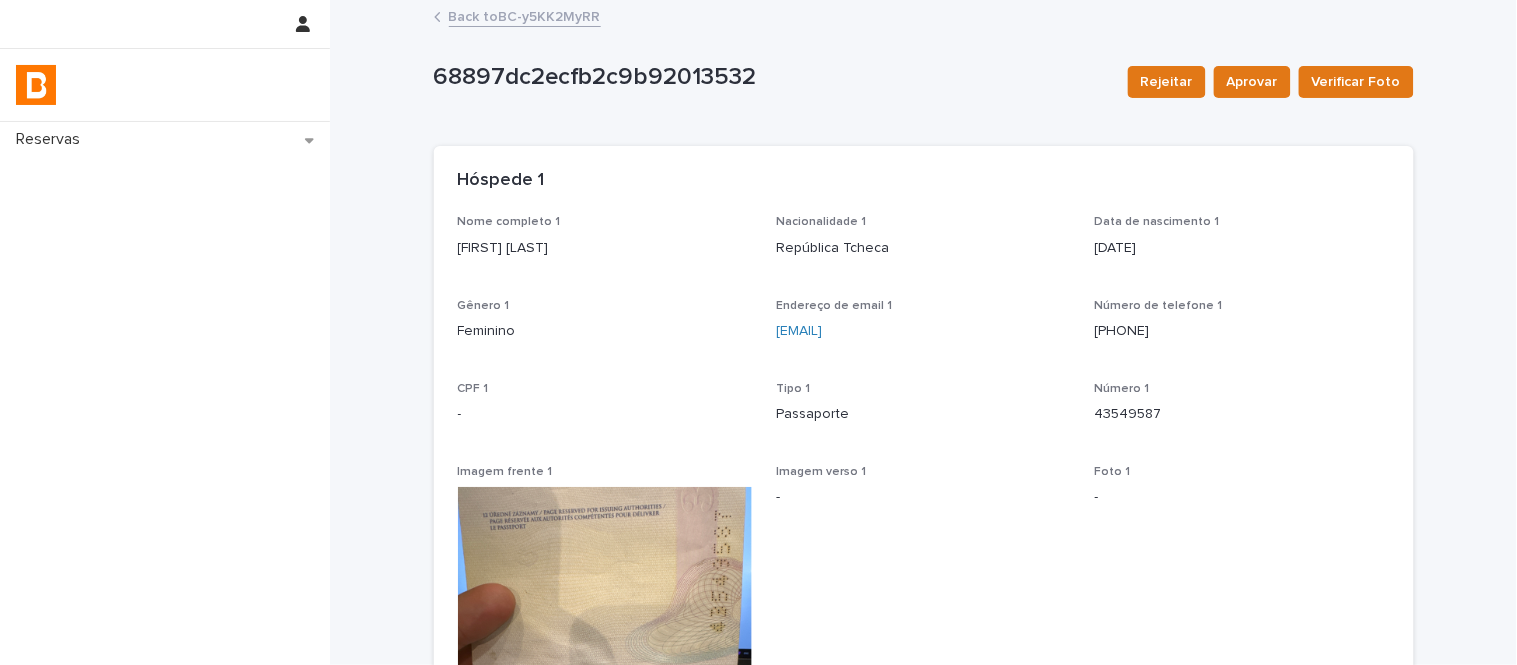 click on "Back to  BC-y5KK2MyRR" at bounding box center (525, 15) 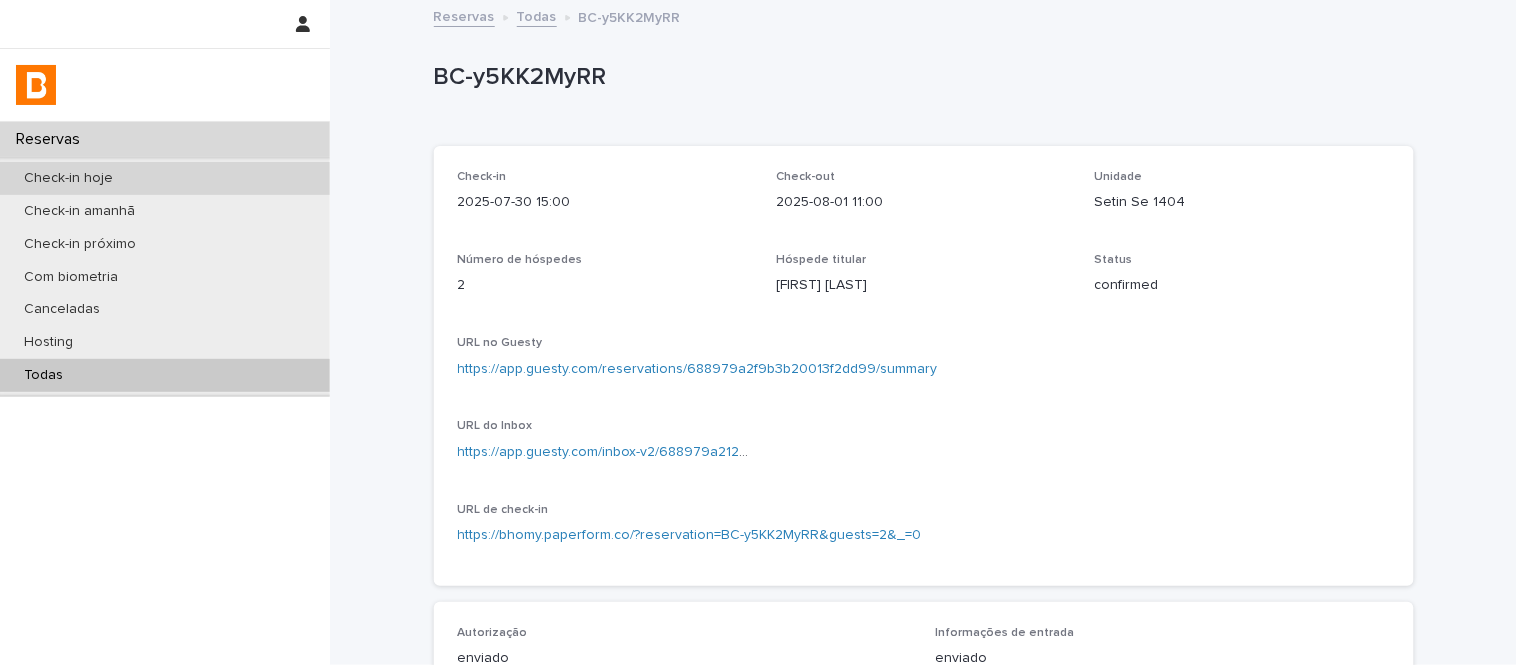click on "Check-in hoje" at bounding box center [165, 178] 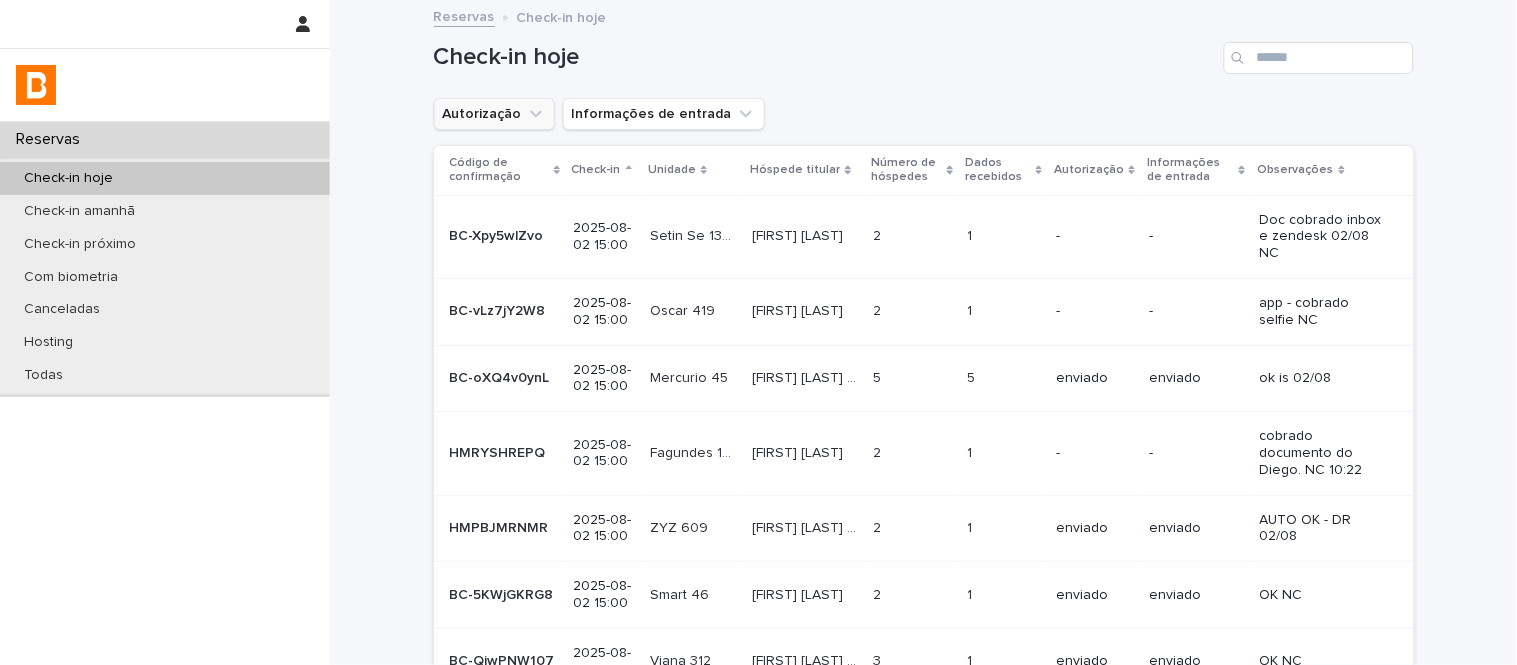 click on "Autorização" at bounding box center (494, 114) 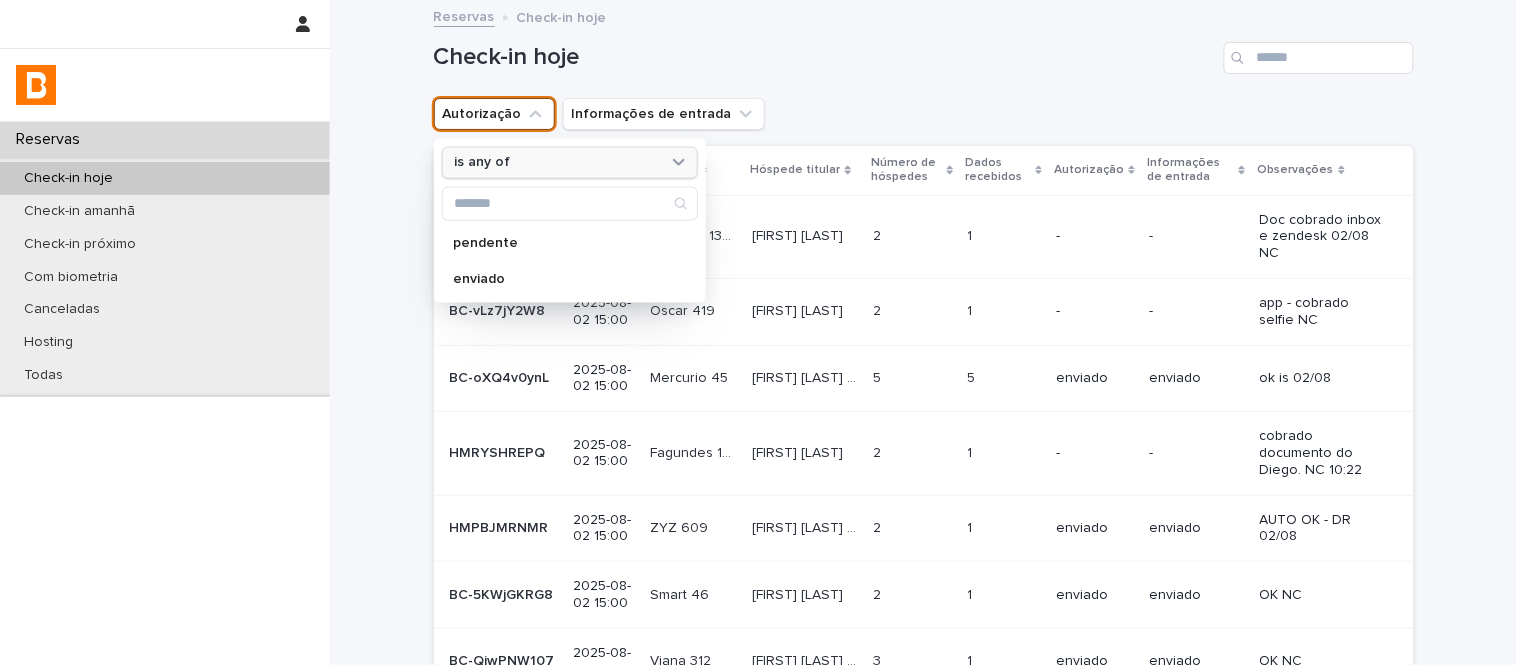 click on "is any of" at bounding box center [557, 162] 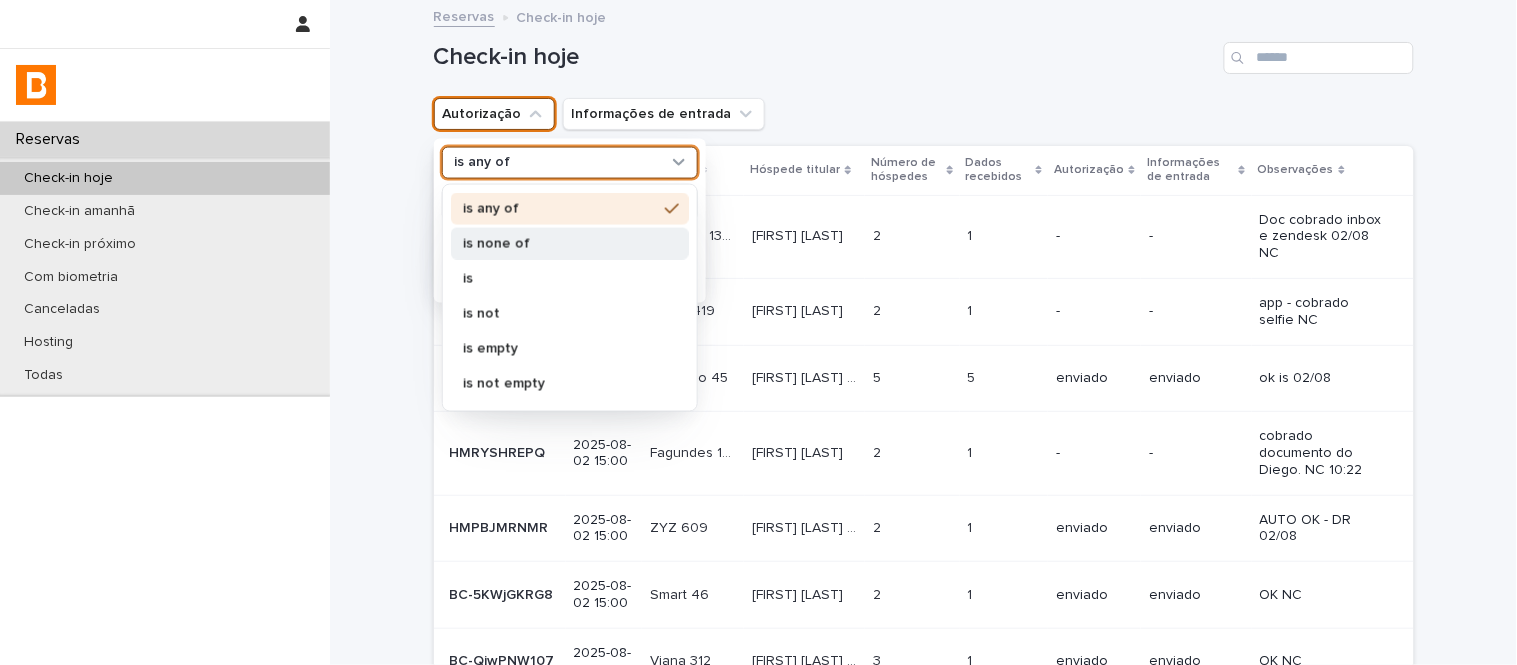 click on "is none of" at bounding box center [560, 243] 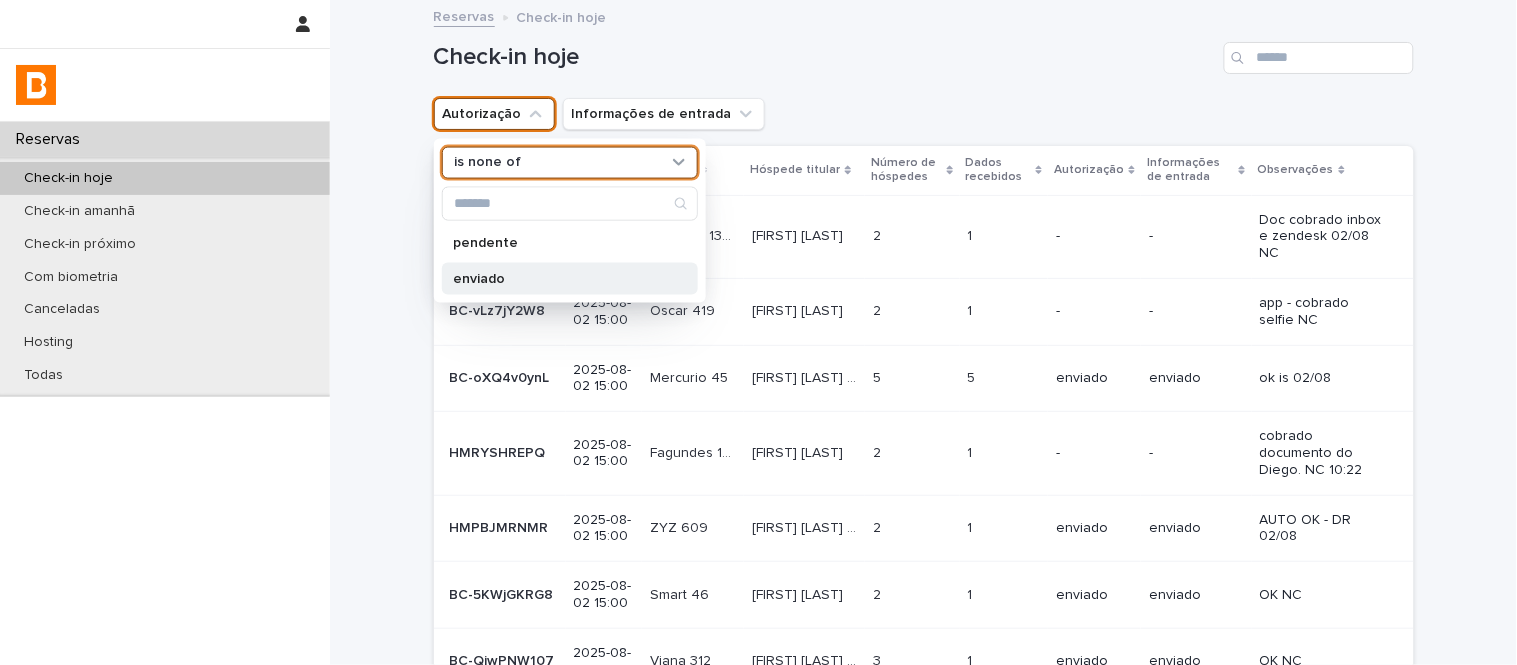 click on "enviado" at bounding box center (560, 278) 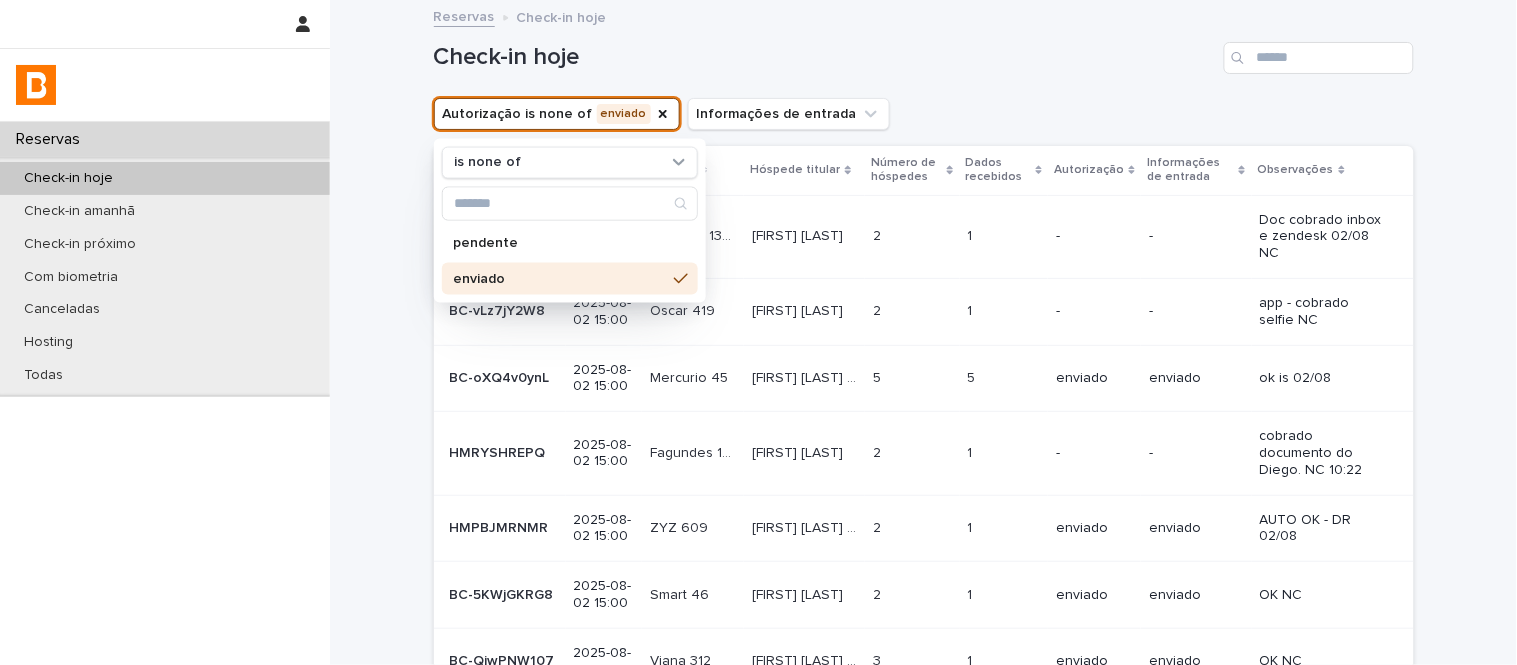 click on "Check-in hoje" at bounding box center [924, 50] 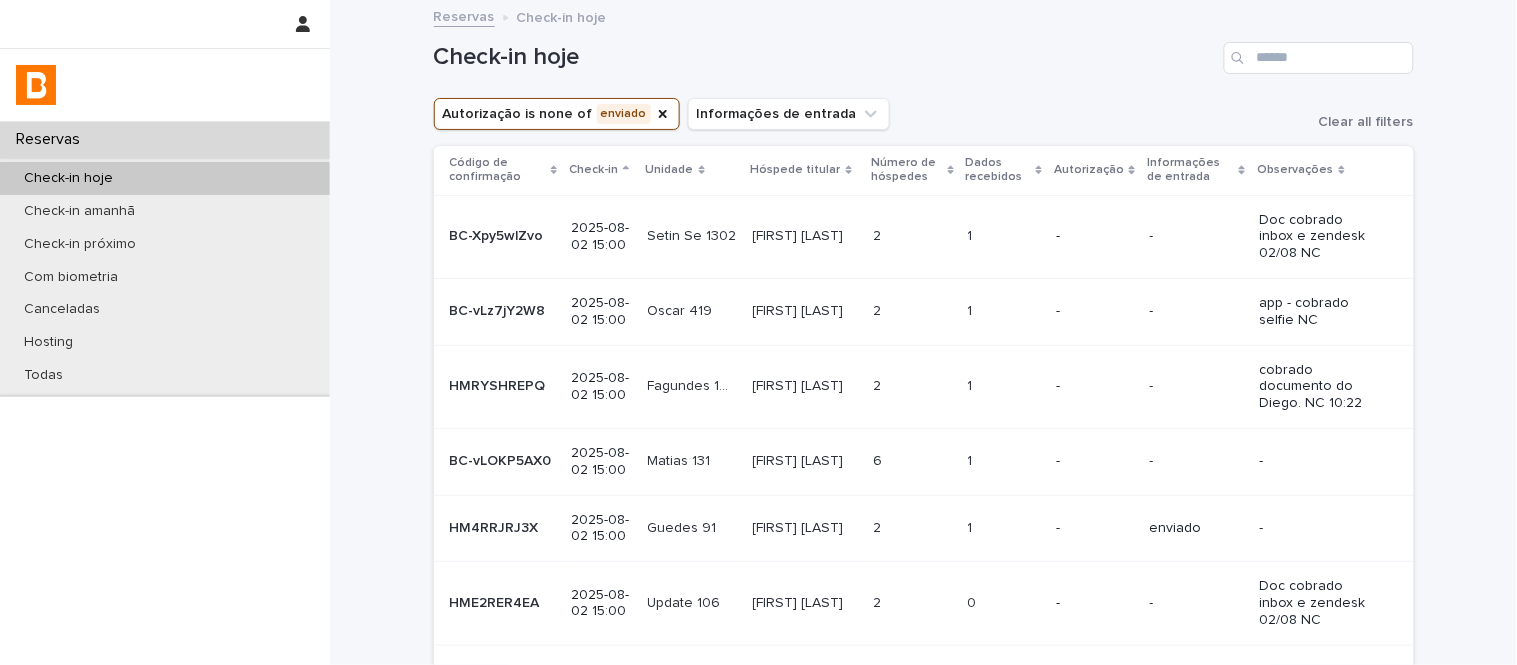 click on "Dados recebidos" at bounding box center (1004, 170) 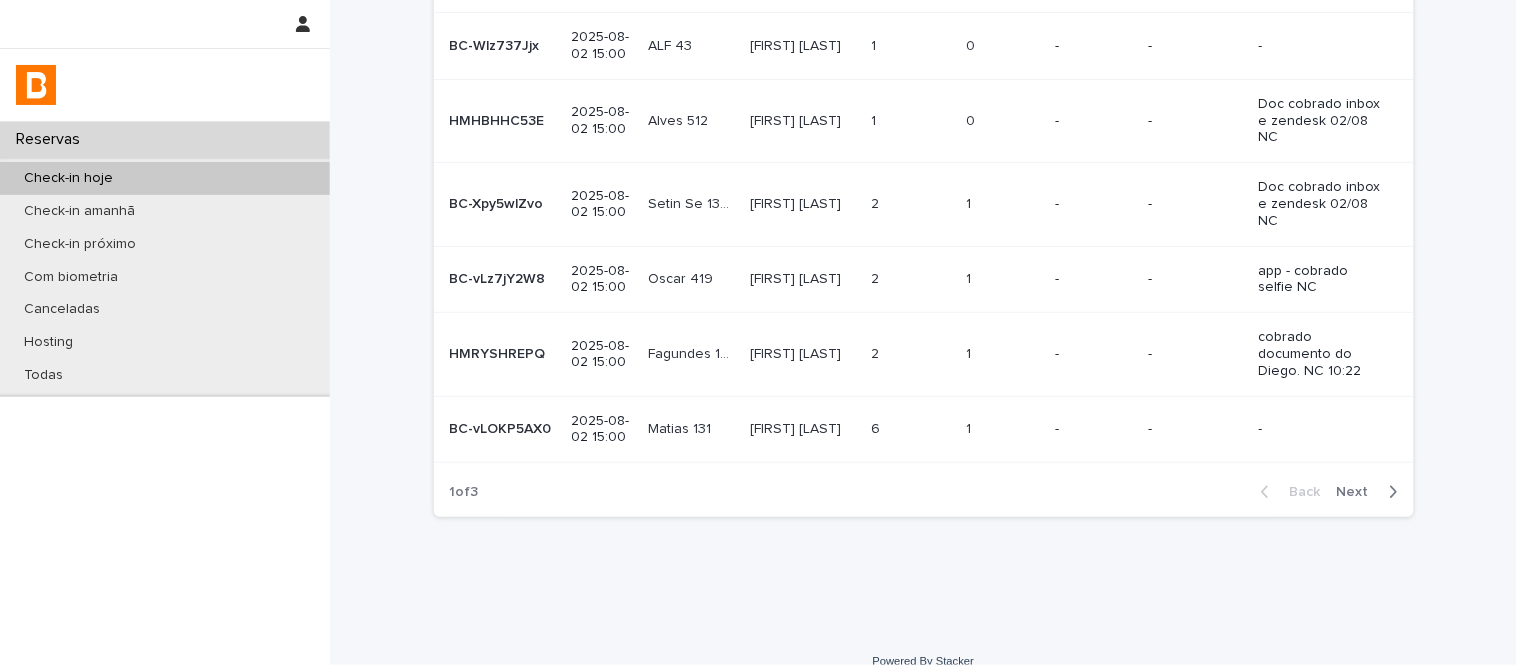 scroll, scrollTop: 541, scrollLeft: 0, axis: vertical 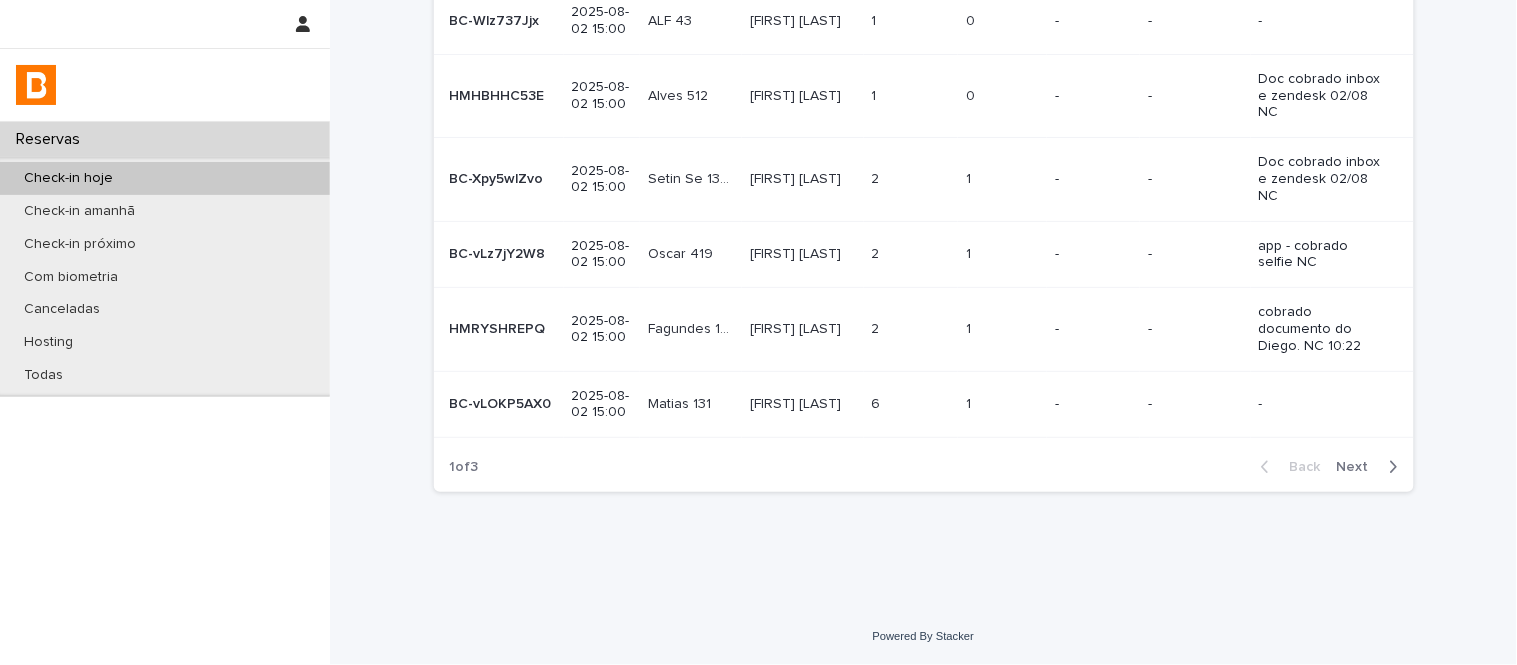 click on "Next" at bounding box center [1359, 467] 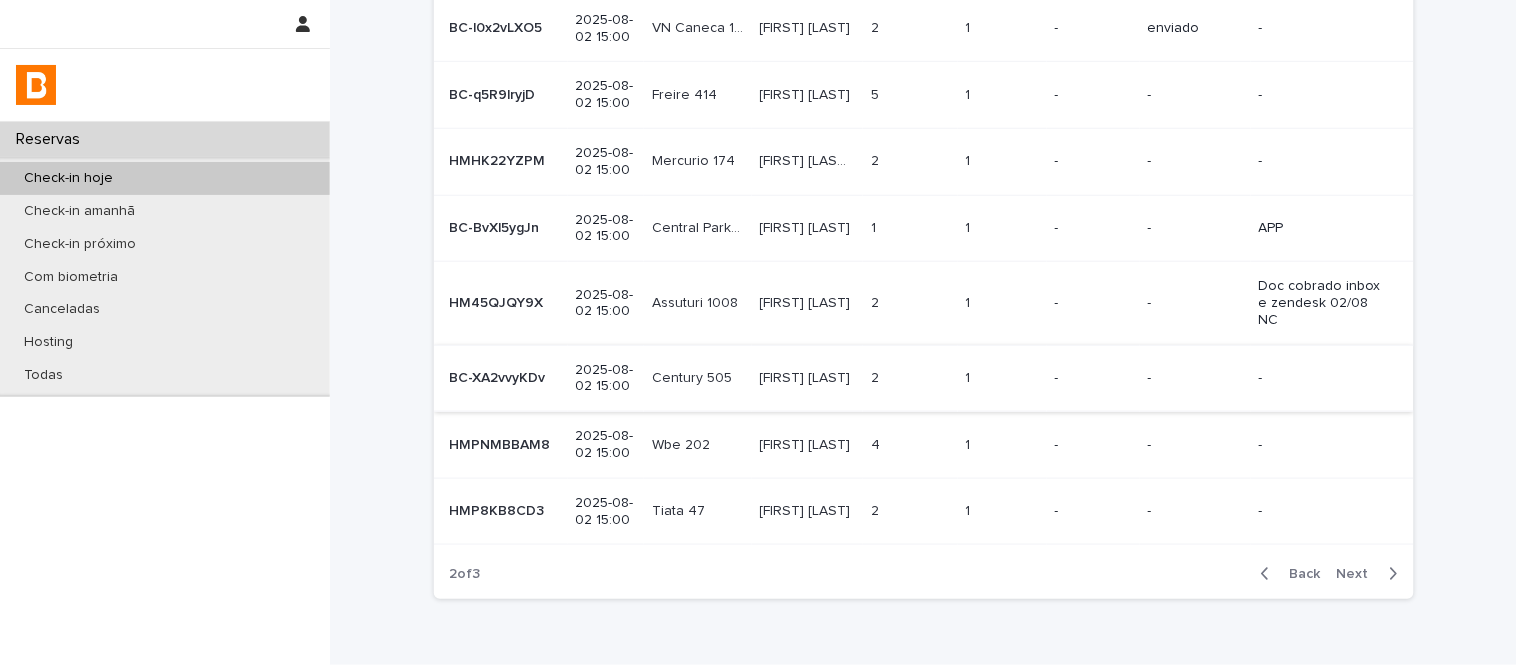 scroll, scrollTop: 440, scrollLeft: 0, axis: vertical 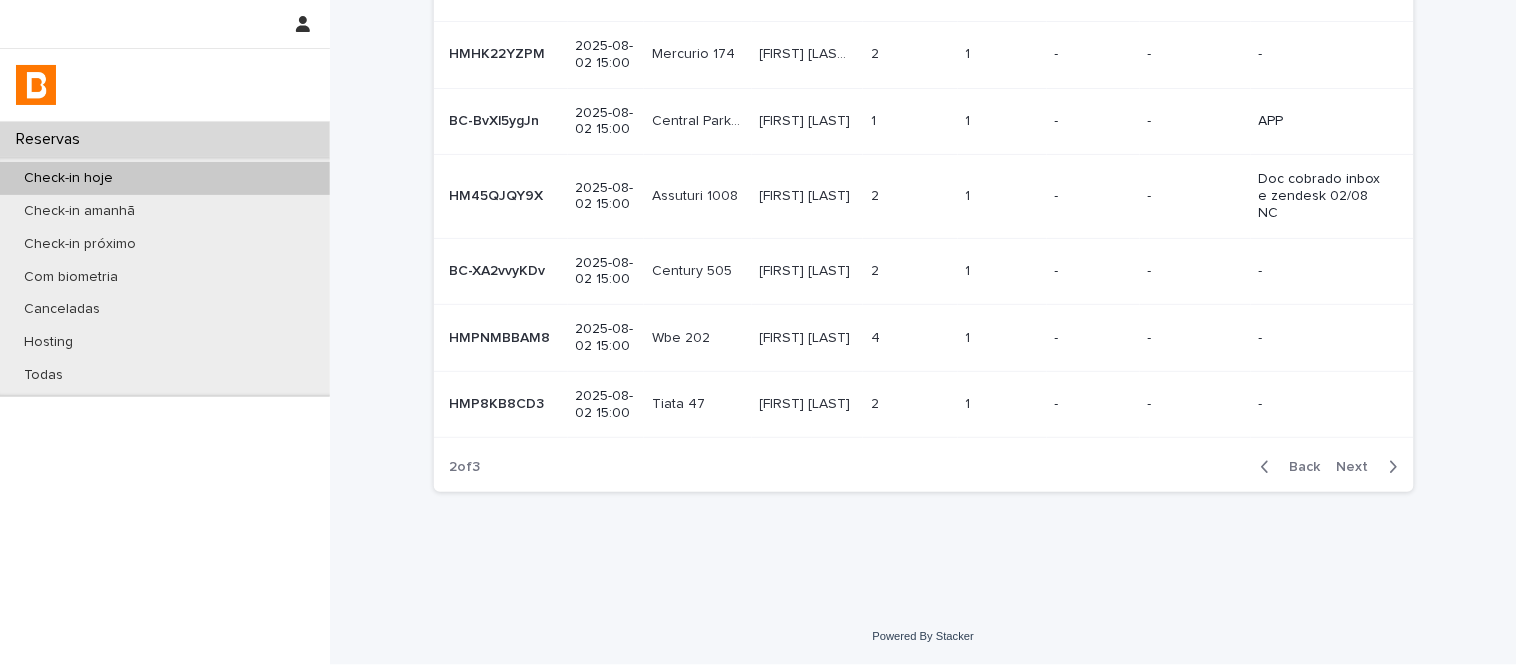 click on "Next" at bounding box center [1359, 467] 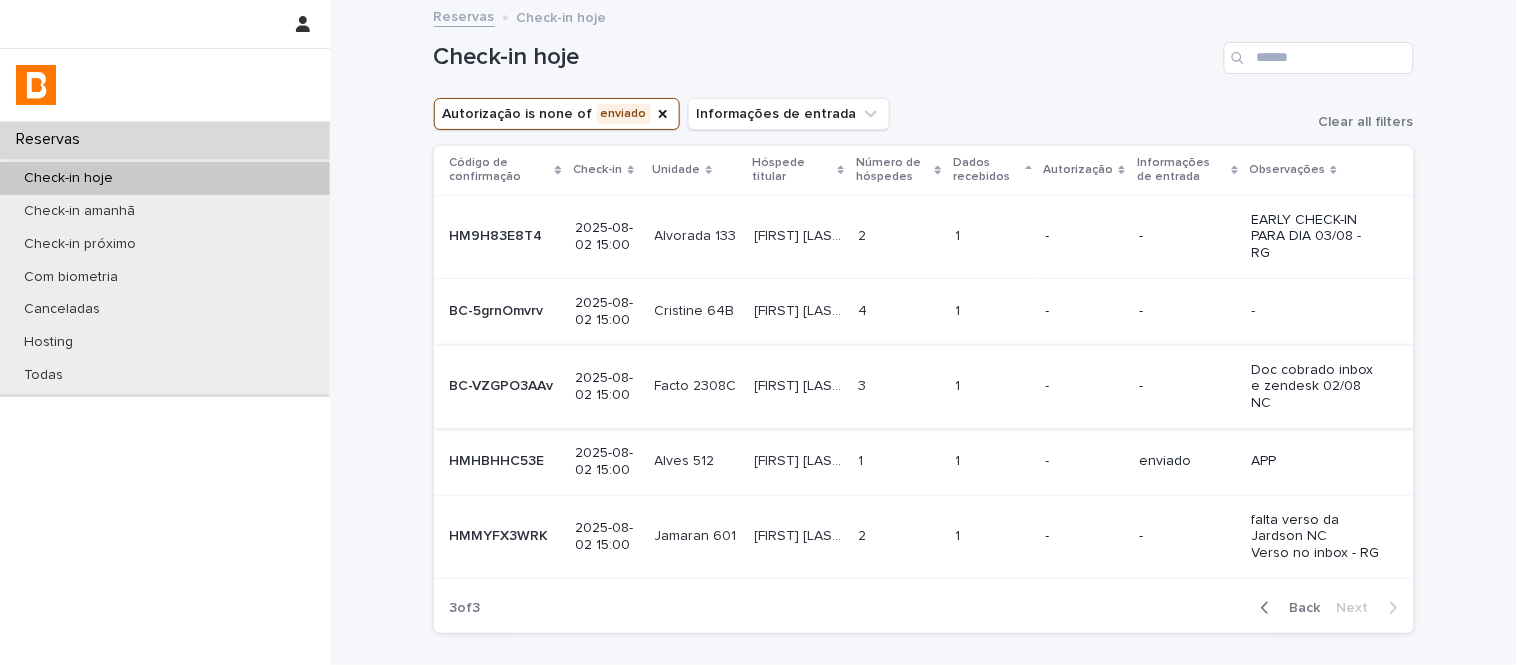 scroll, scrollTop: 106, scrollLeft: 0, axis: vertical 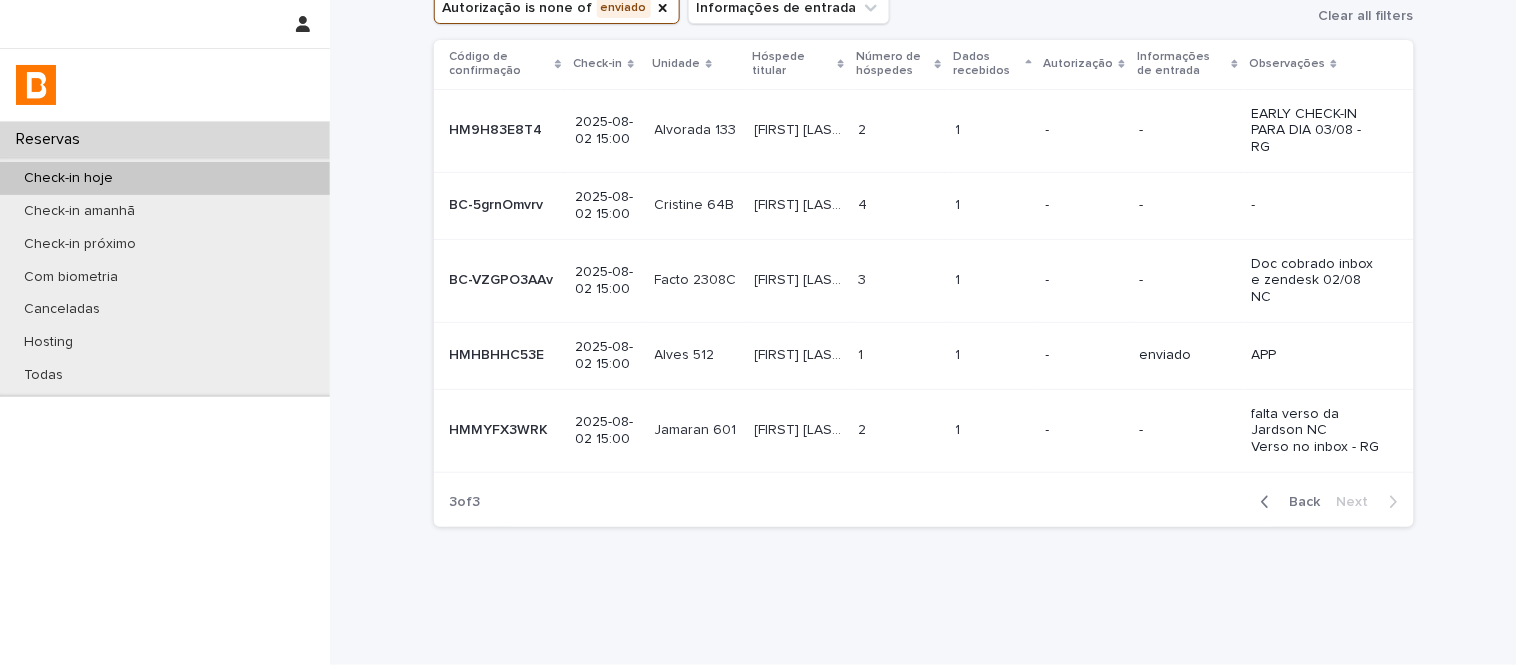 click on "[FIRST] [LAST]" at bounding box center [800, 353] 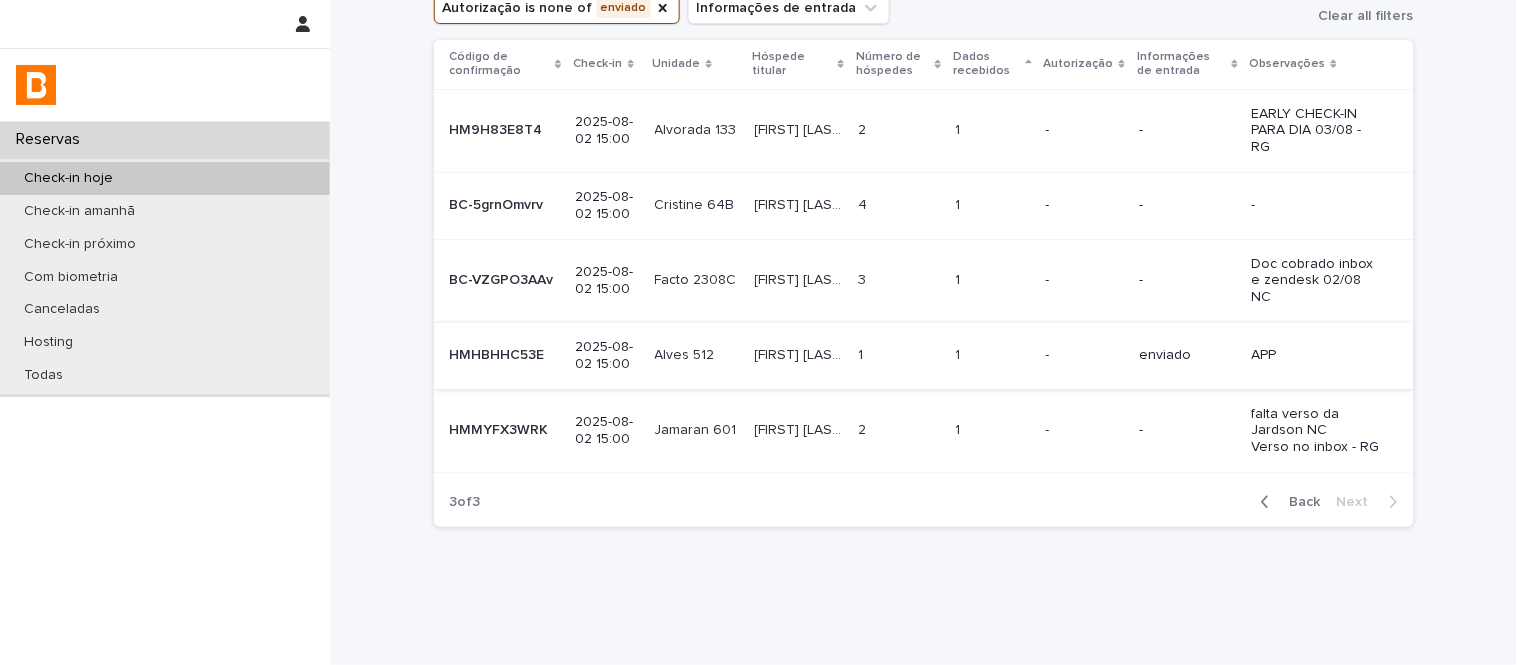 scroll, scrollTop: 0, scrollLeft: 0, axis: both 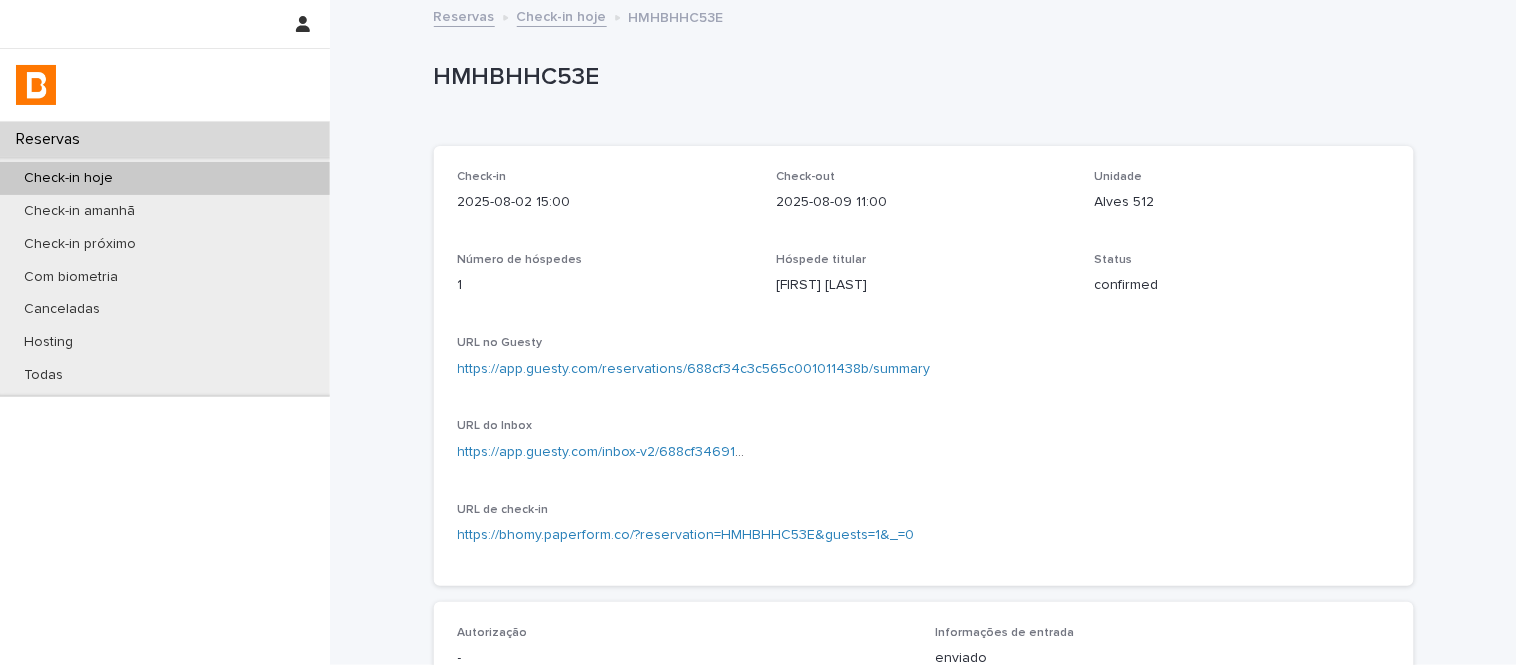 click on "Alves 512" at bounding box center (1242, 202) 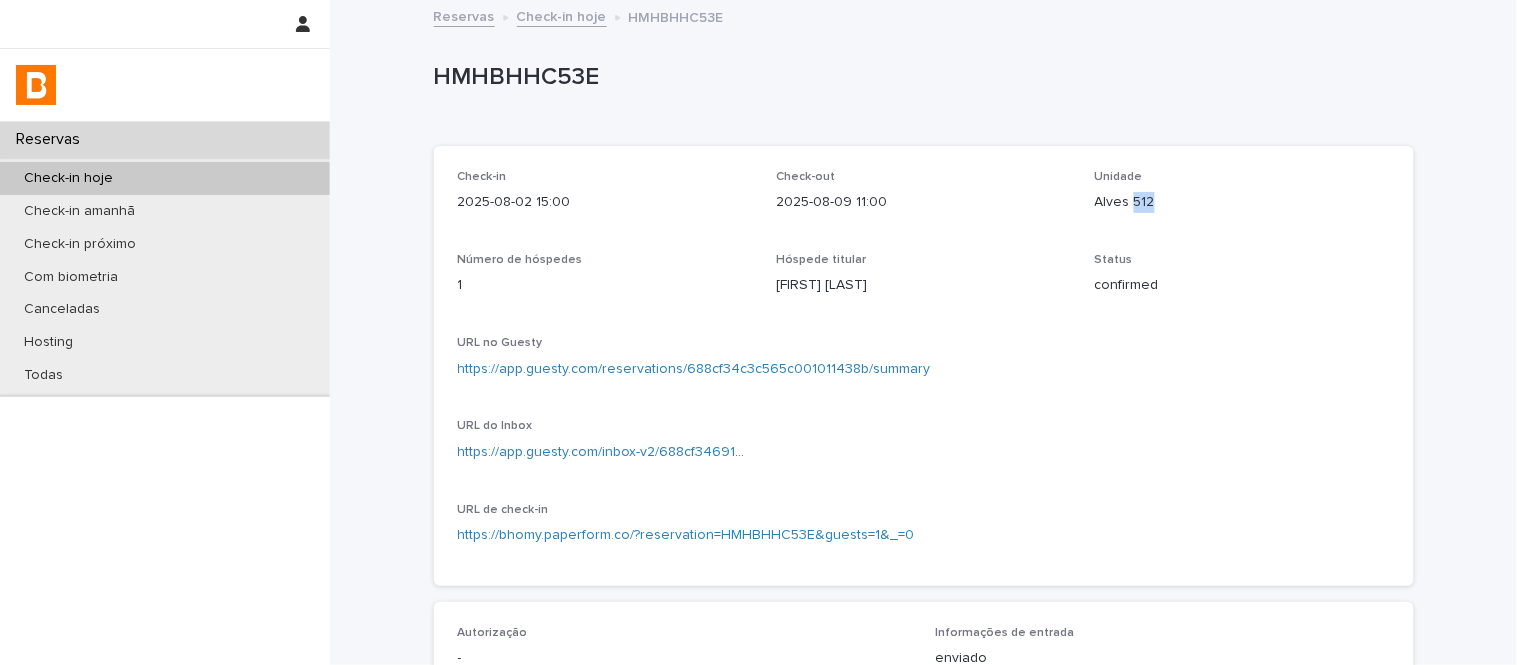 click on "Alves 512" at bounding box center [1242, 202] 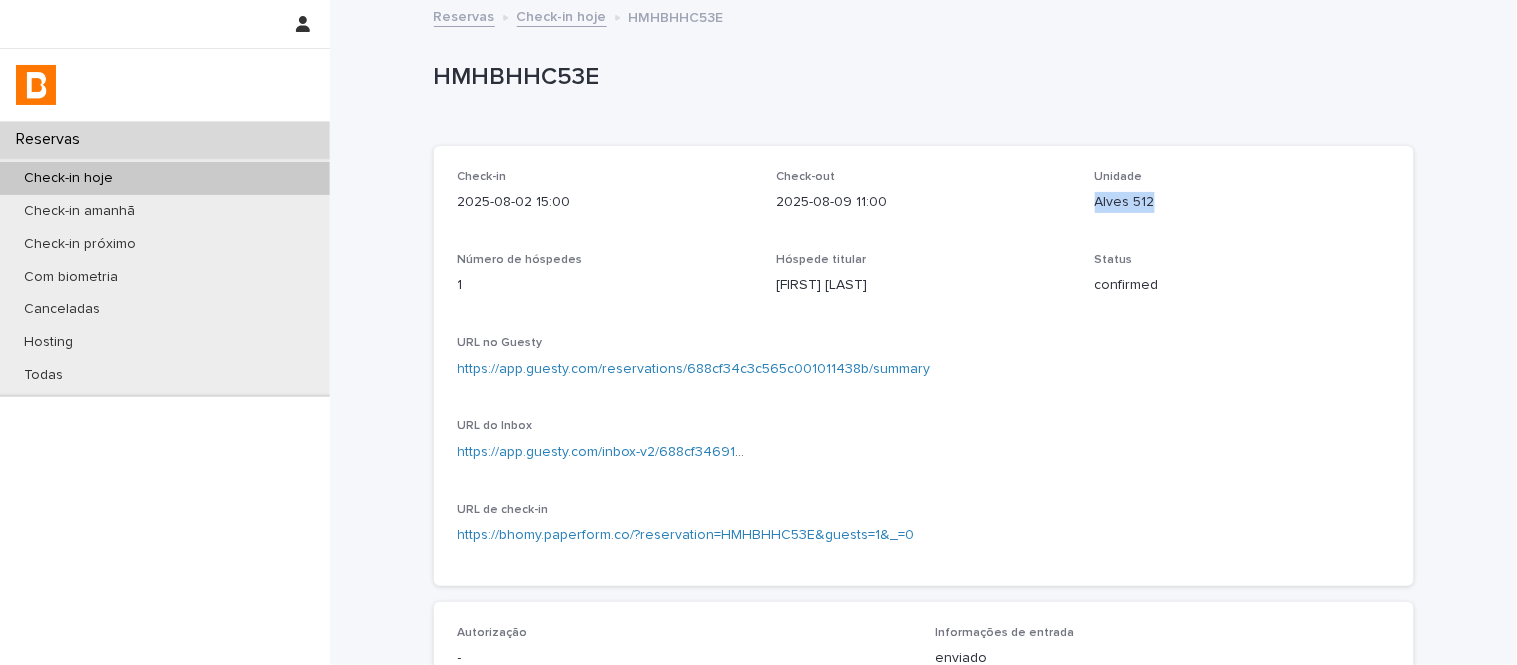 click on "Alves 512" at bounding box center (1242, 202) 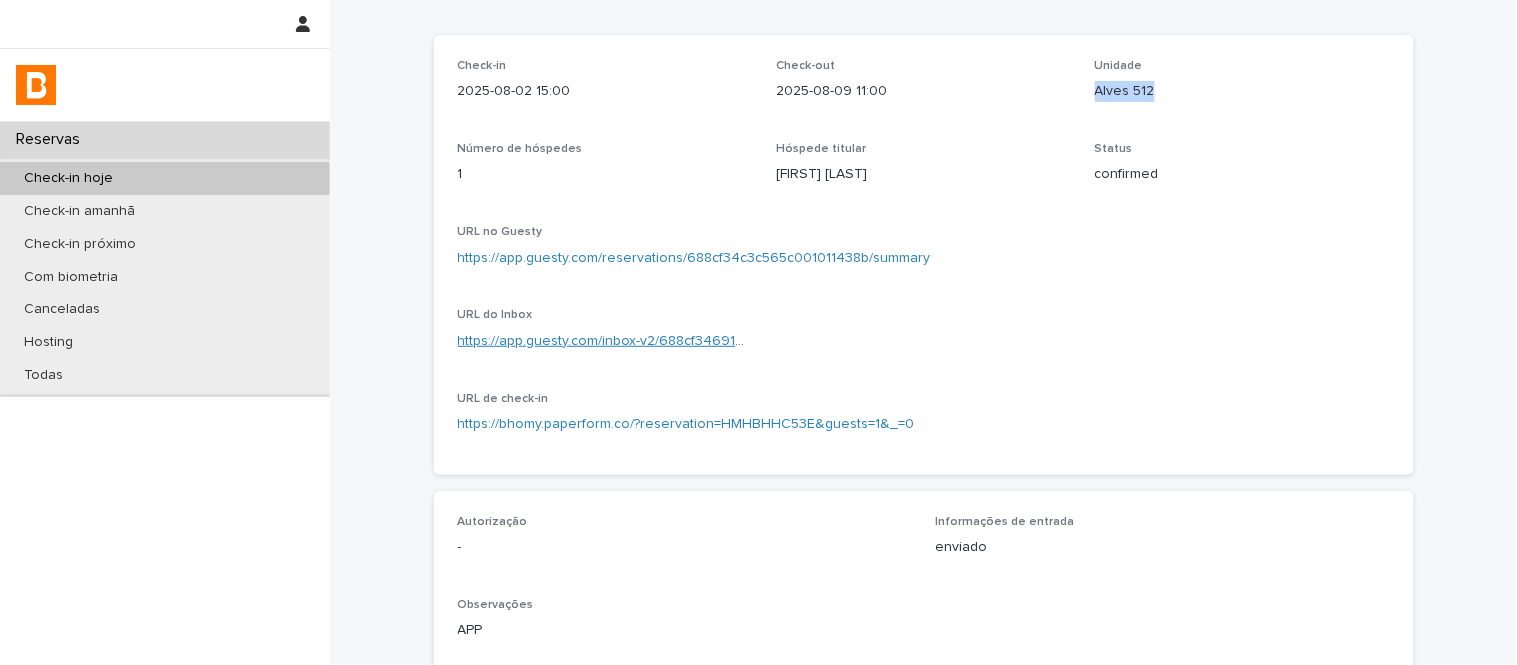 click on "https://app.guesty.com/inbox-v2/688cf34691effb000ff37a8c?reservationId=688cf34c3c565c001011438b" at bounding box center (786, 341) 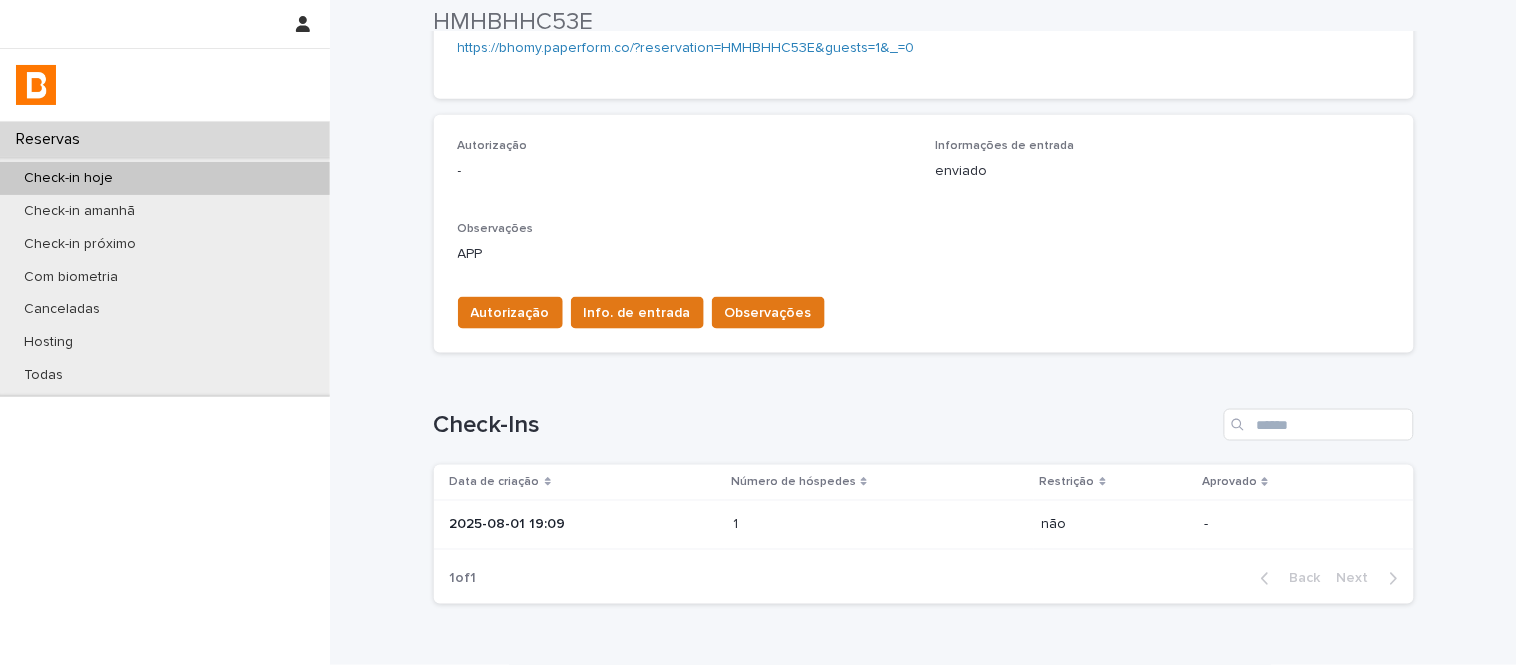 scroll, scrollTop: 598, scrollLeft: 0, axis: vertical 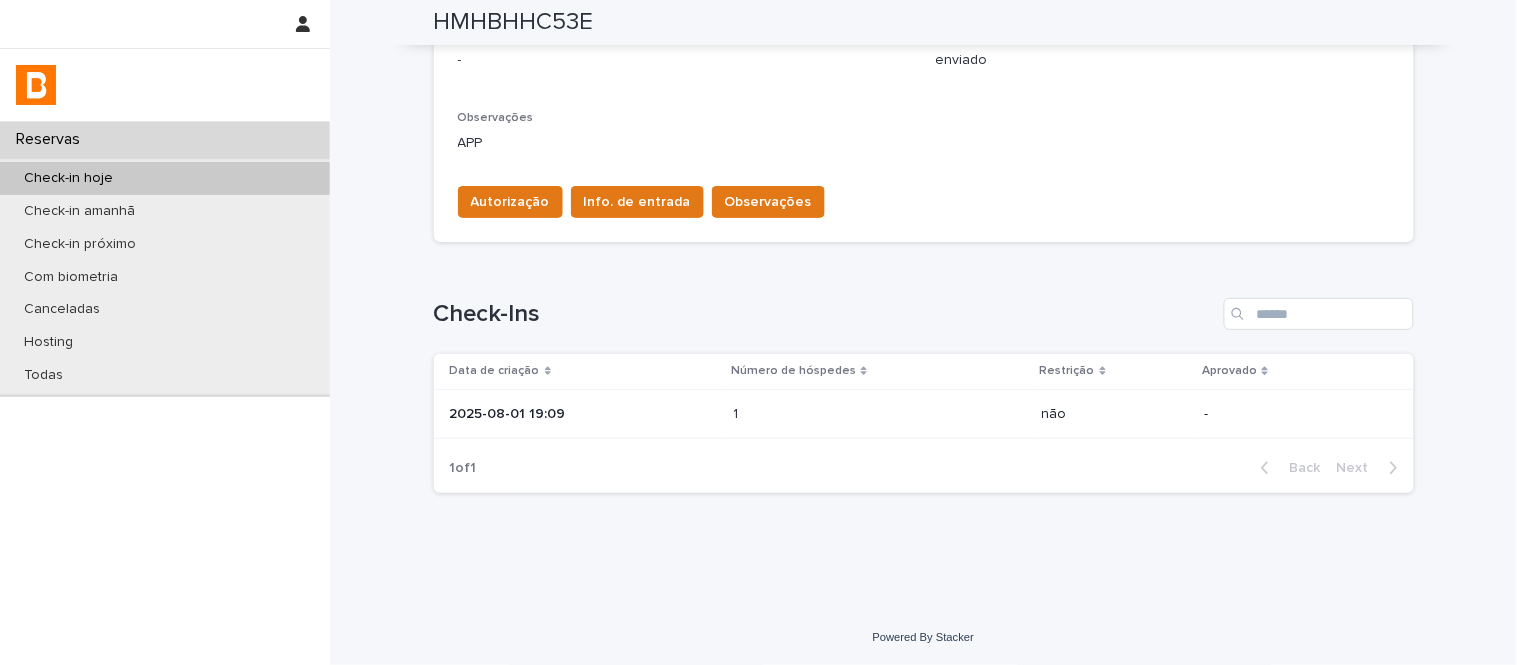 click on "1 1" at bounding box center (879, 414) 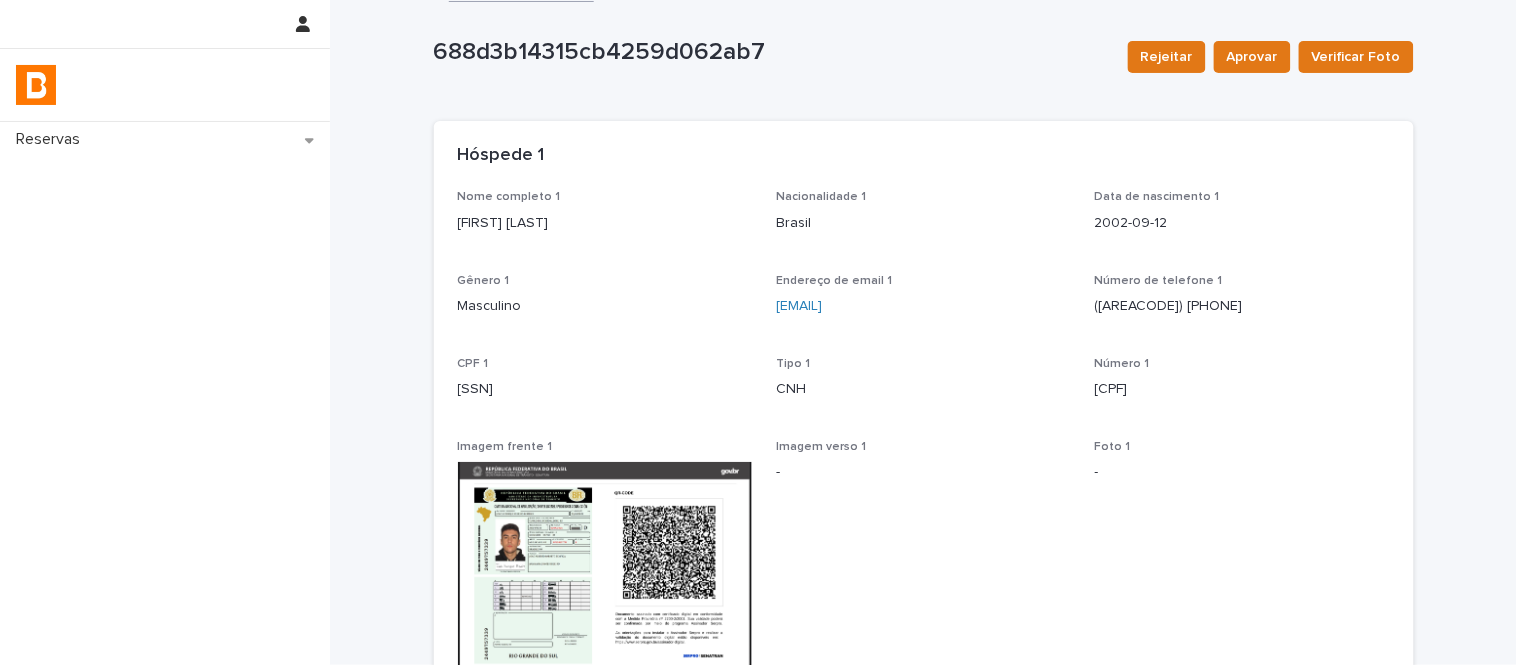 scroll, scrollTop: 0, scrollLeft: 0, axis: both 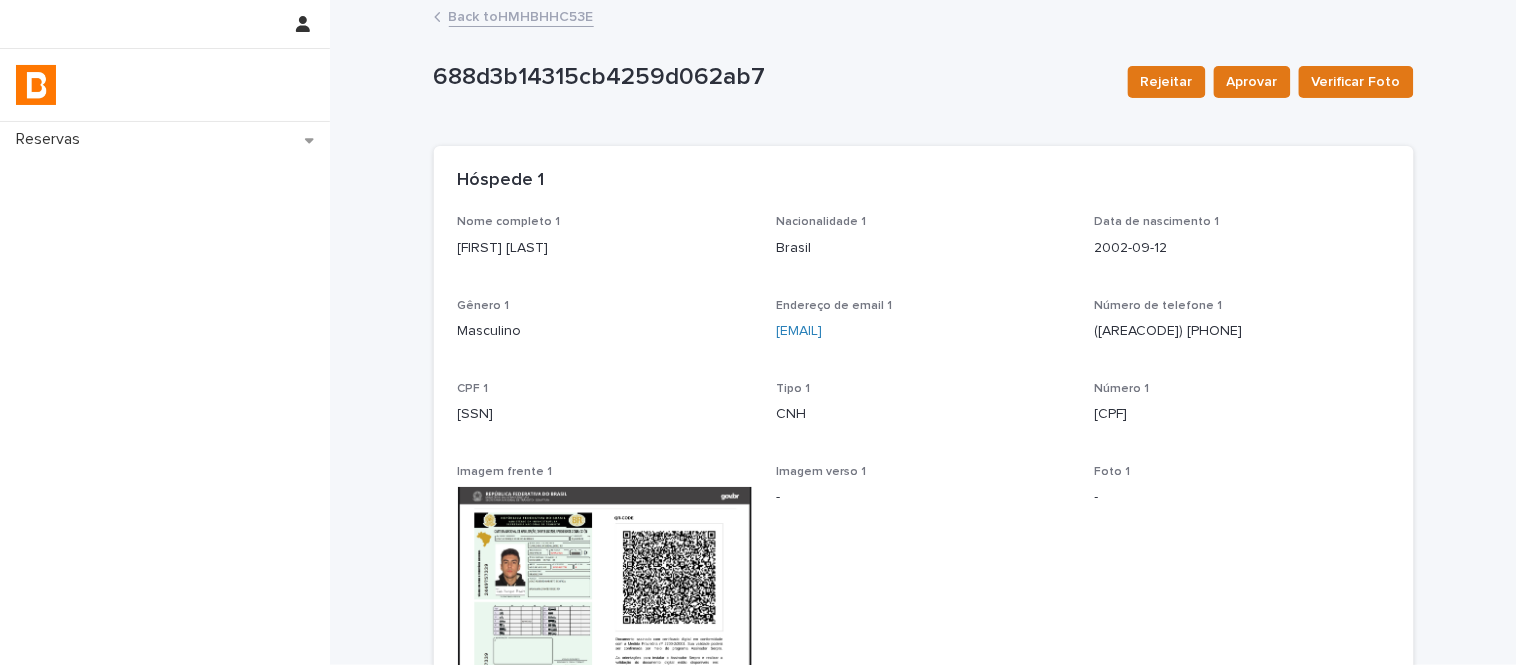 click on "Back to  HMHBHHC53E" at bounding box center [521, 15] 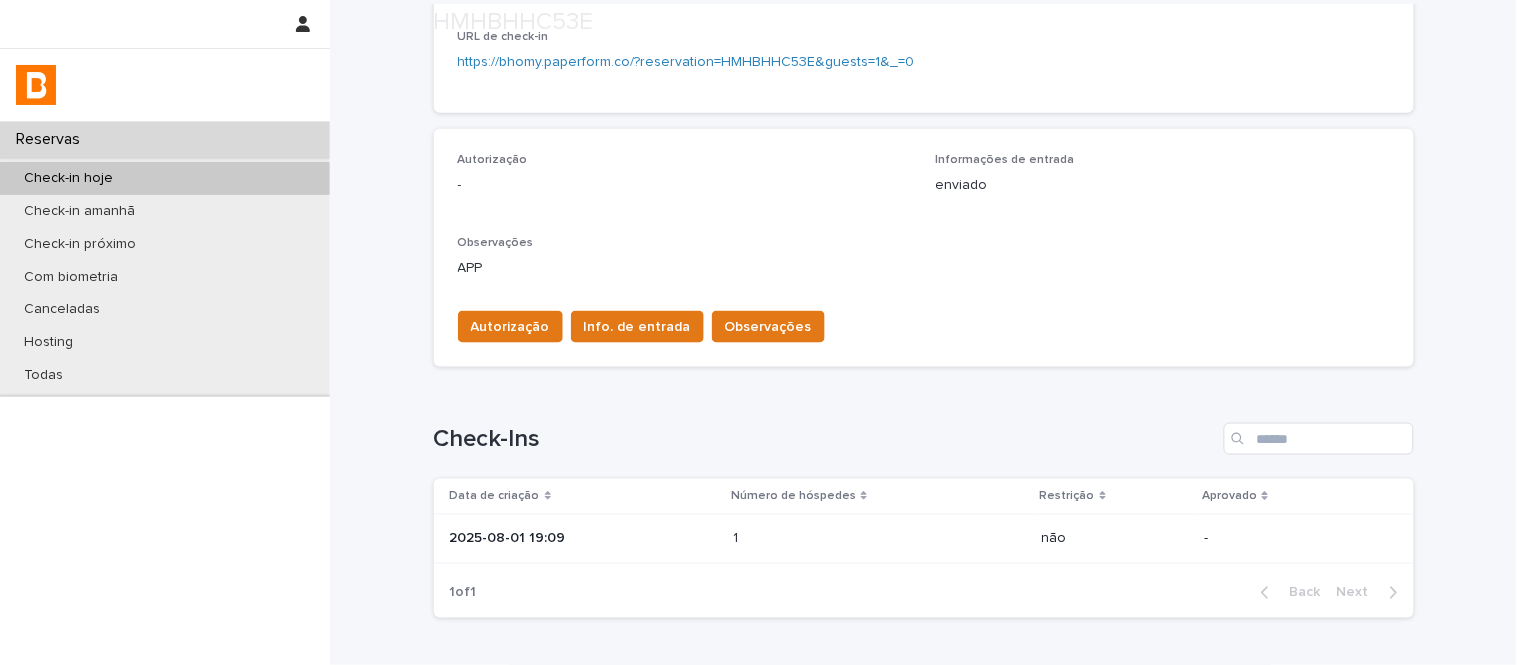 scroll, scrollTop: 598, scrollLeft: 0, axis: vertical 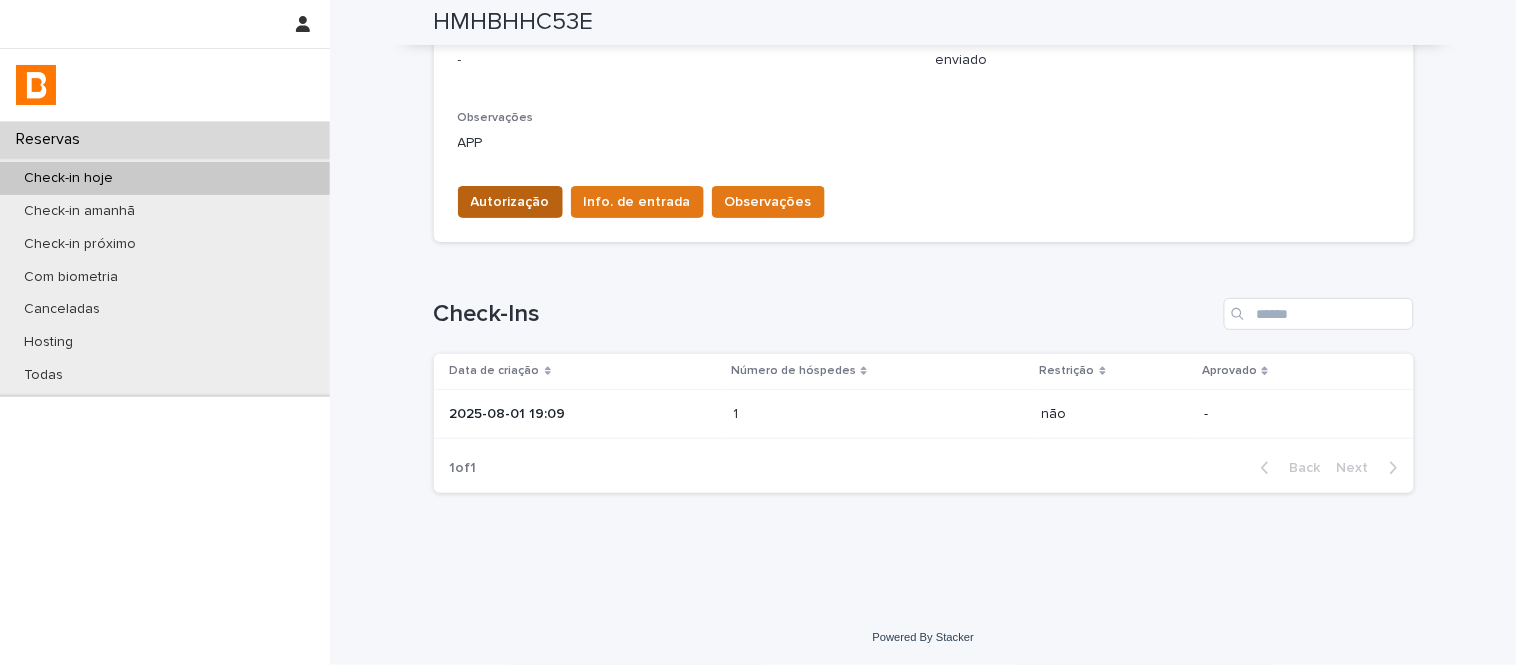 click on "Autorização" at bounding box center [510, 202] 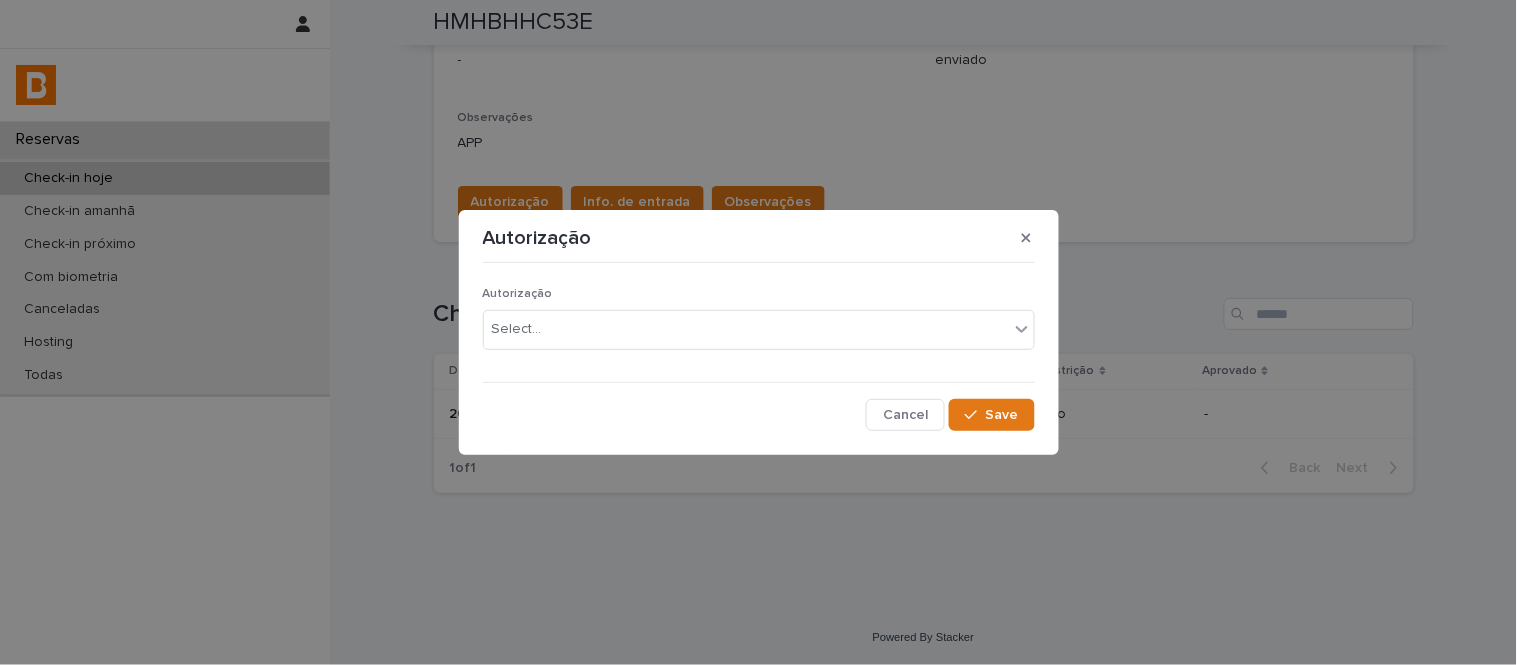 click on "Autorização Select..." at bounding box center (759, 326) 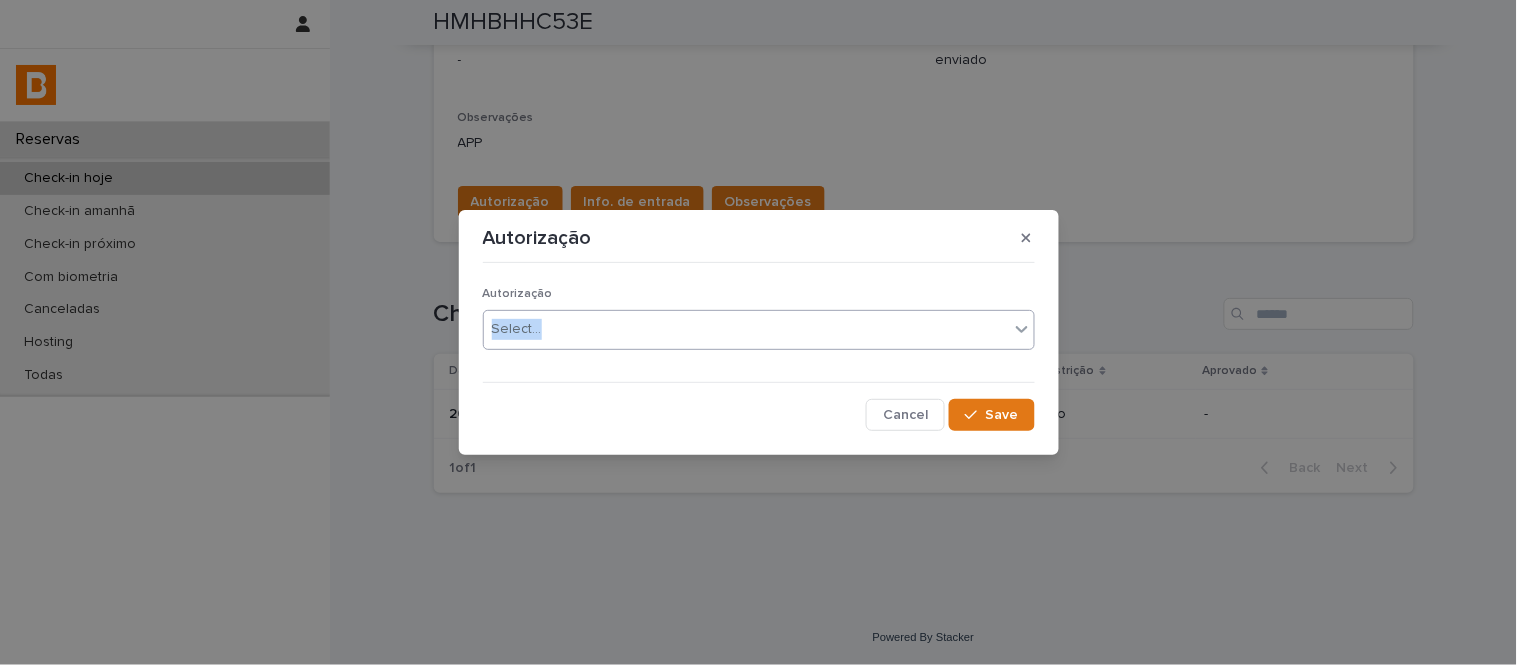 click at bounding box center [758, 665] 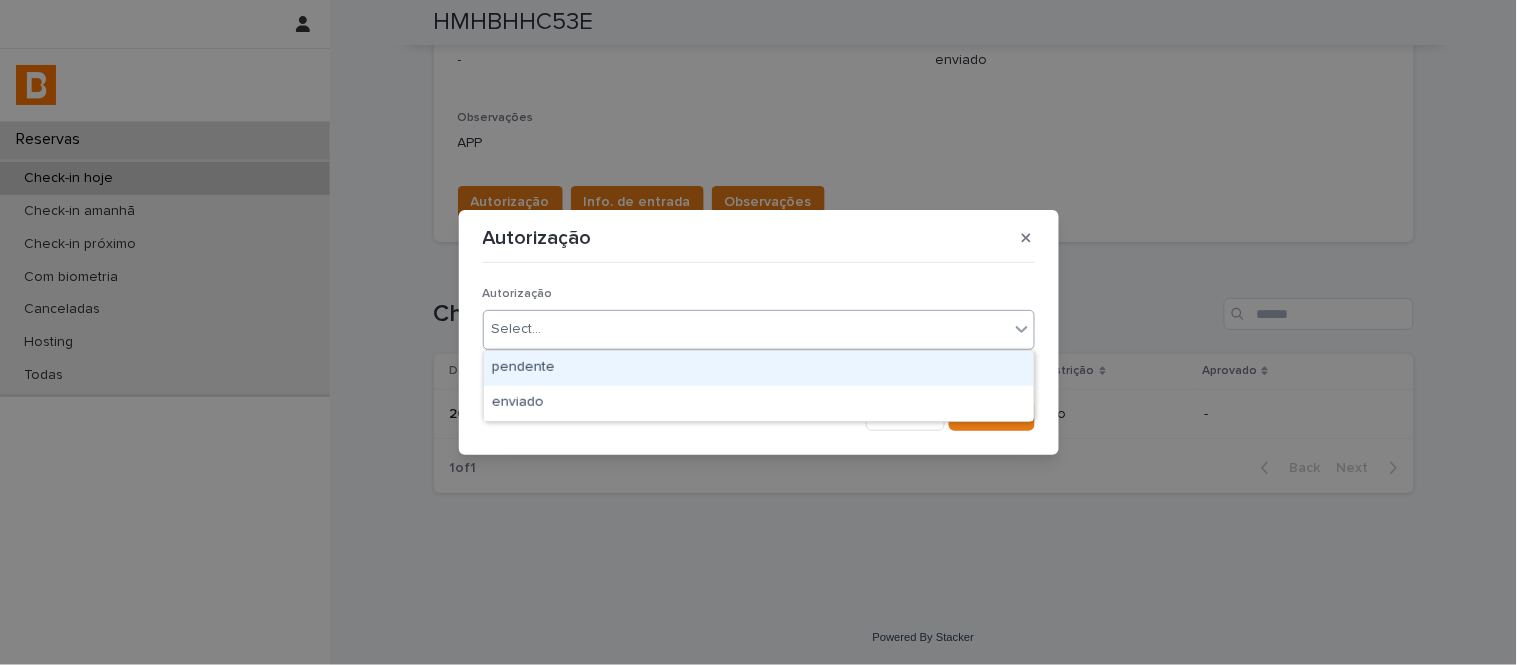 click on "Select..." at bounding box center (746, 329) 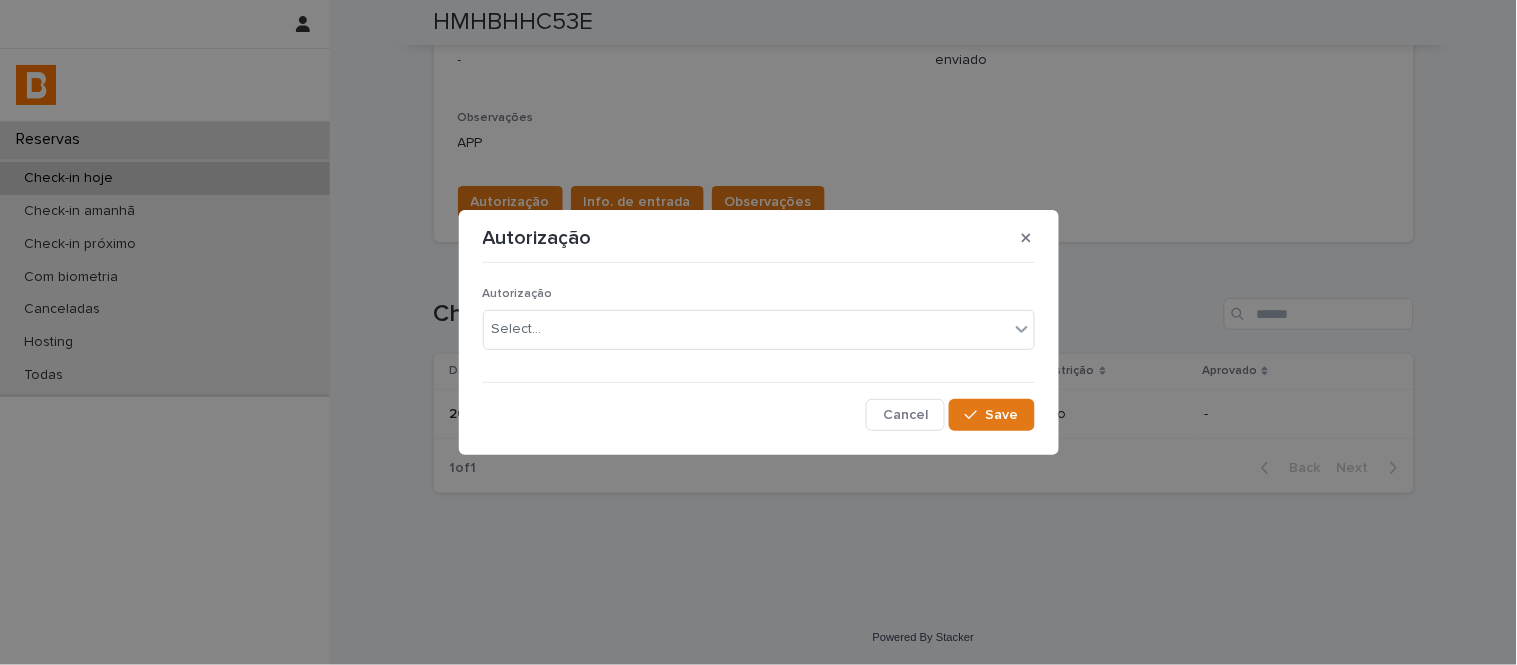 click on "Cancel Save" at bounding box center (759, 415) 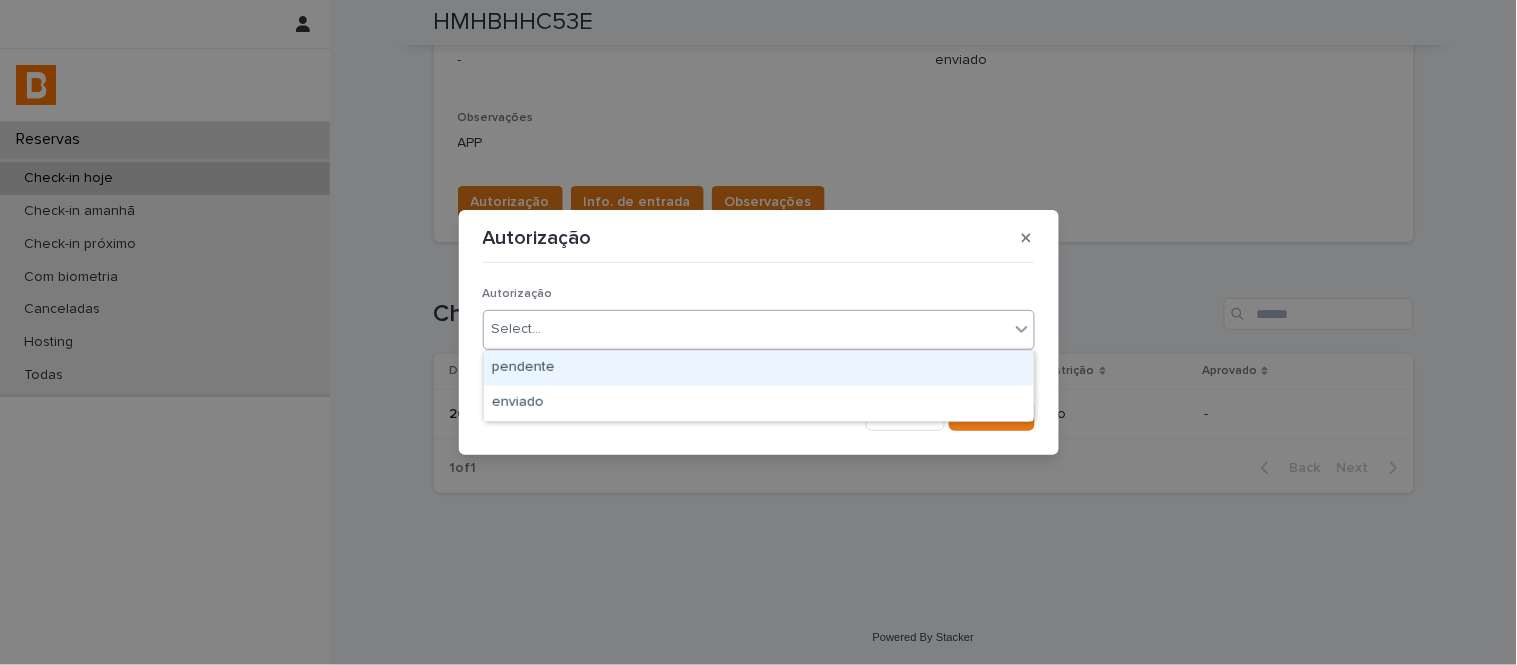 click on "Select..." at bounding box center [746, 329] 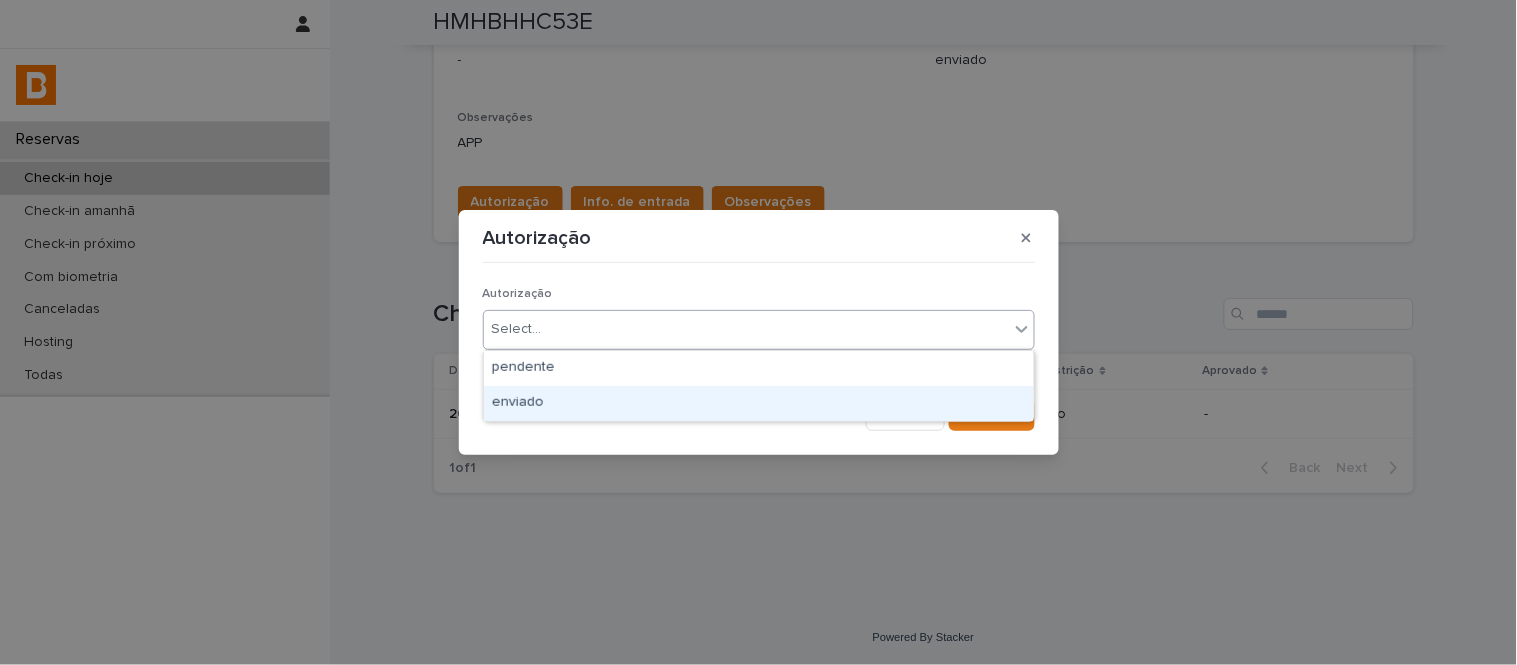 click on "enviado" at bounding box center [759, 403] 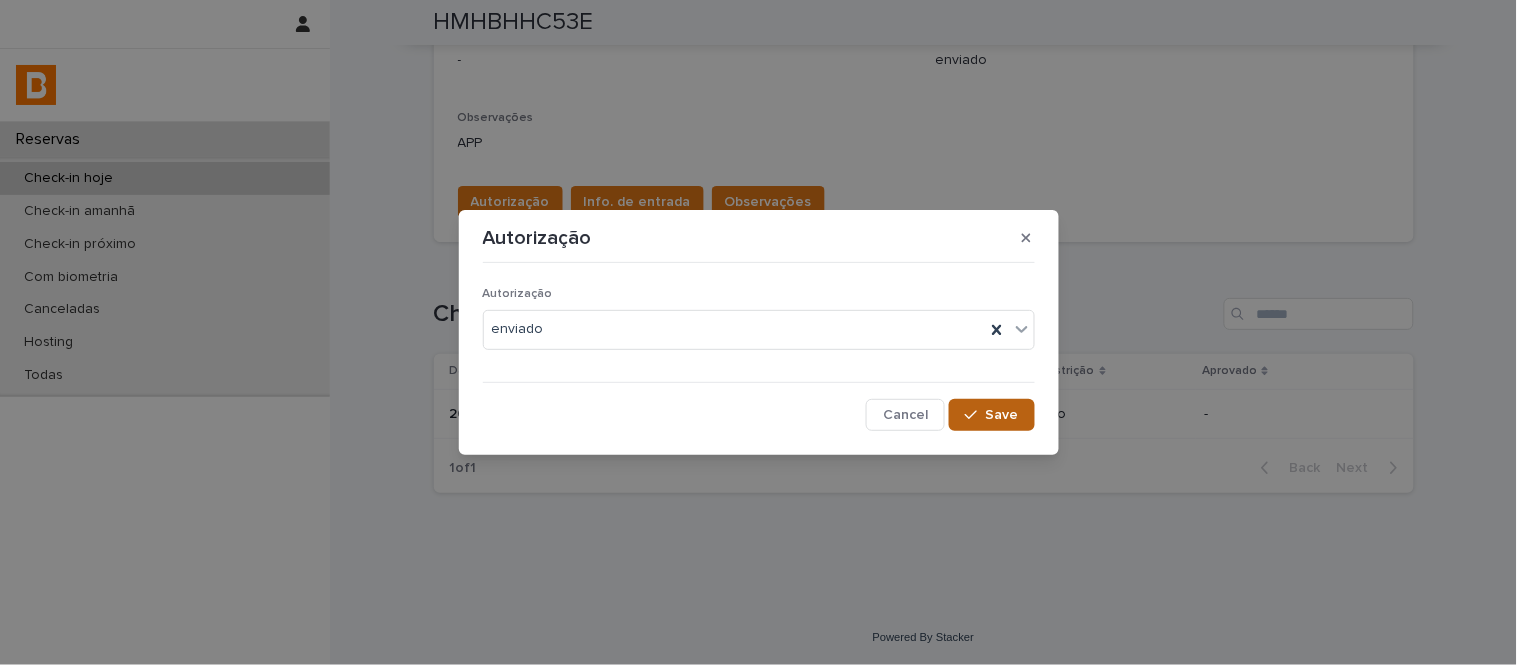 click on "Save" at bounding box center (991, 415) 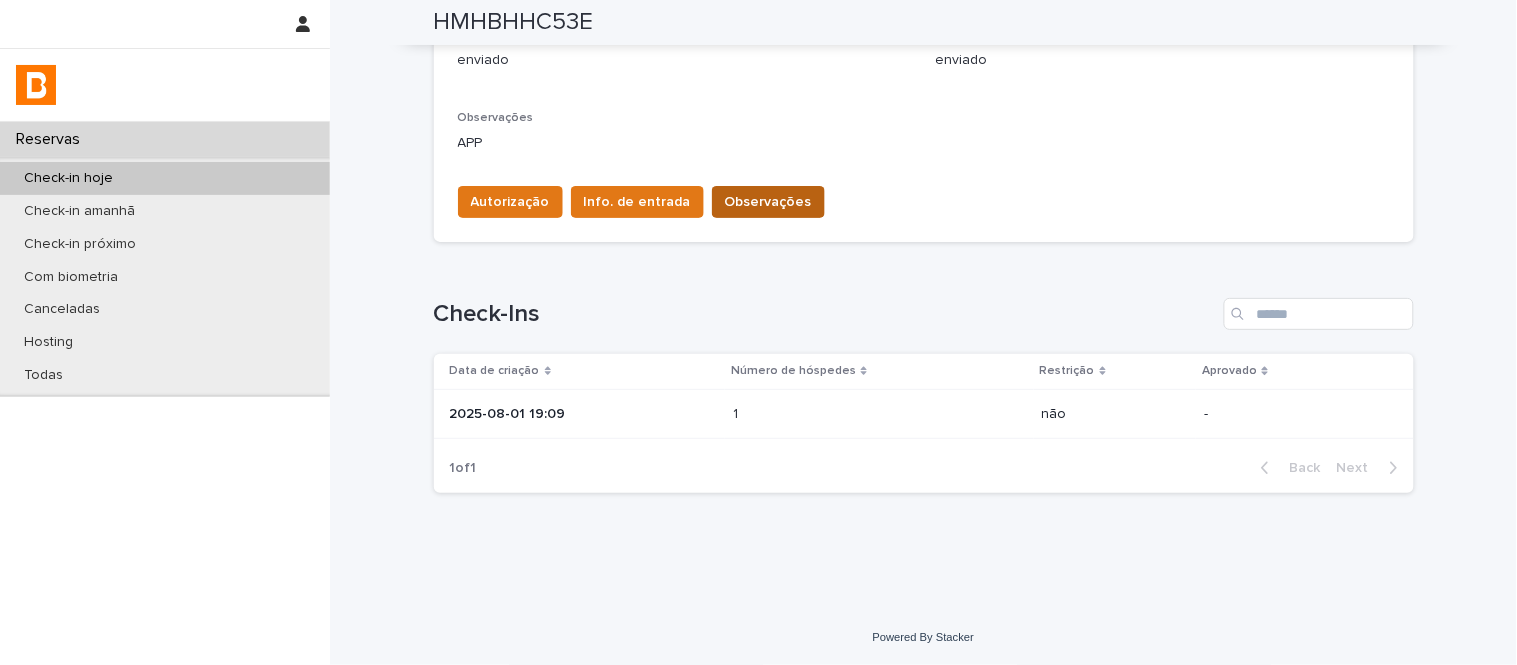 click on "Observações" at bounding box center (768, 202) 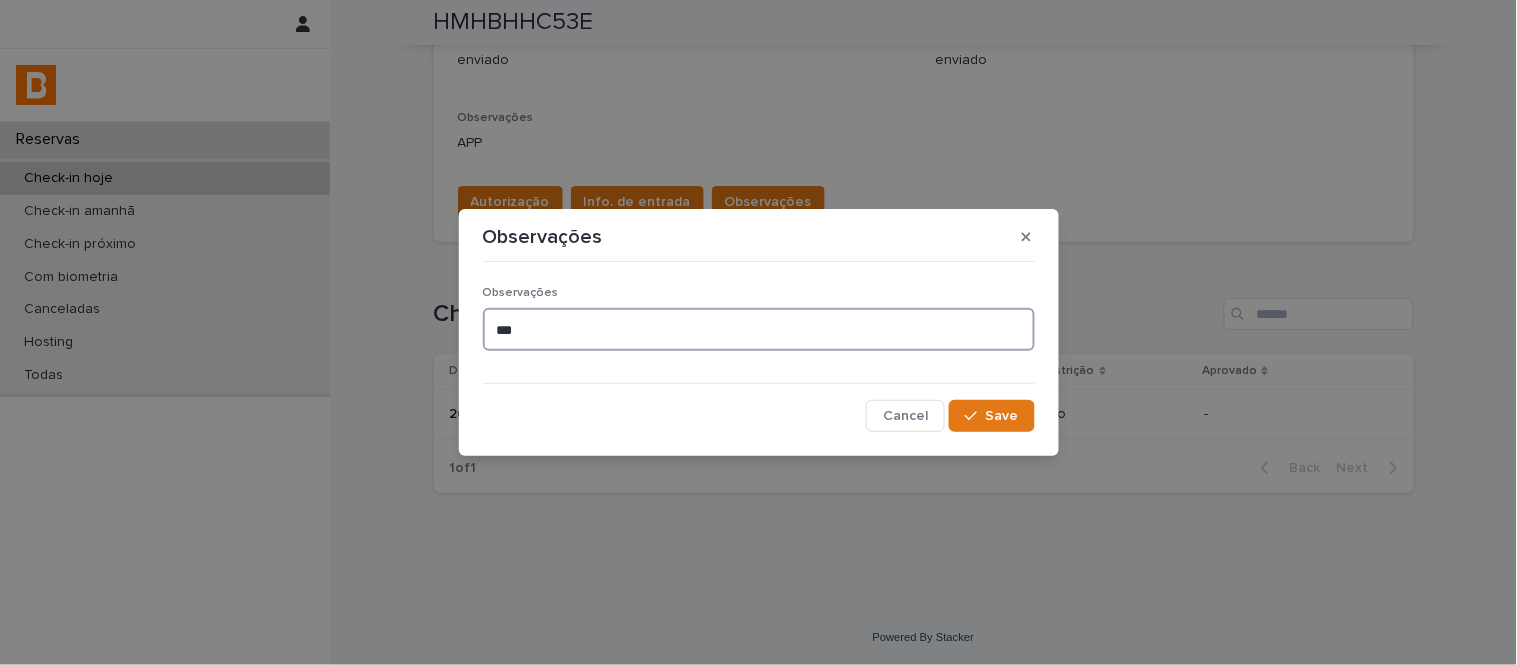 click on "***" at bounding box center [759, 329] 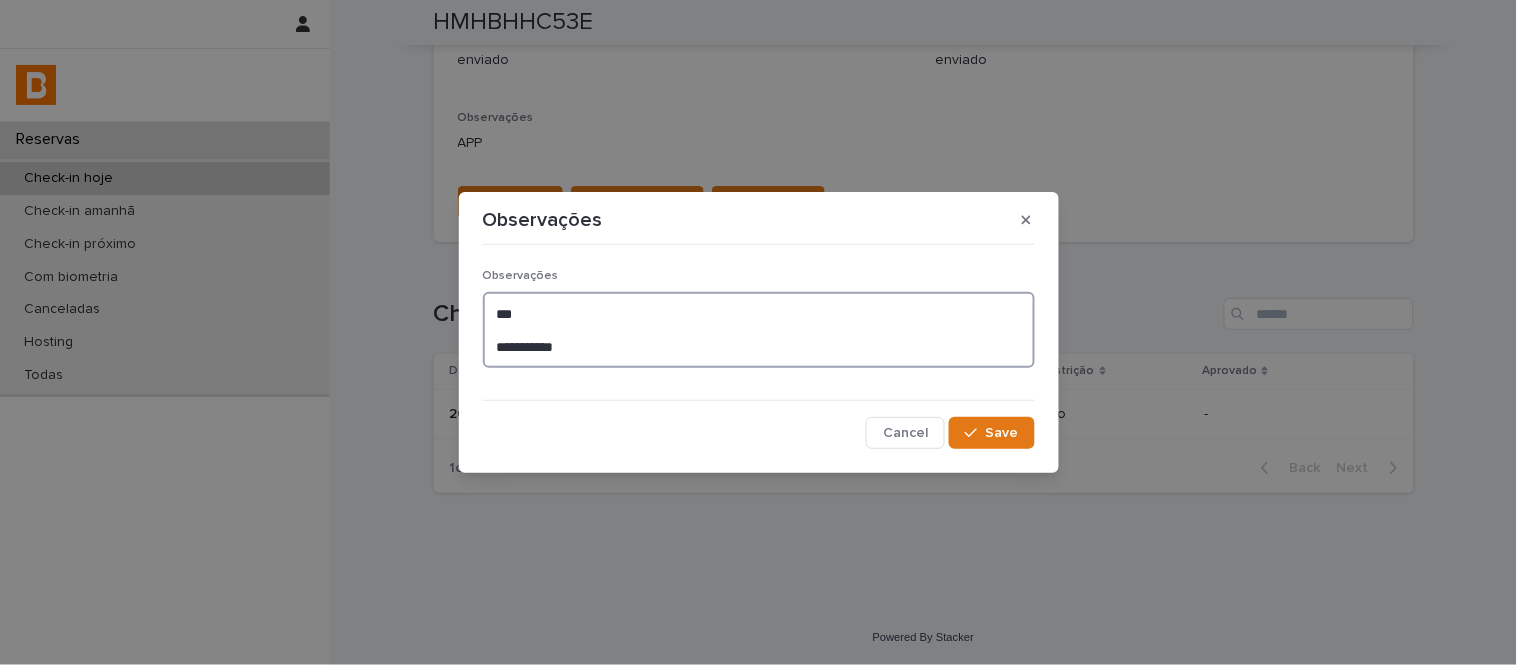 type on "**********" 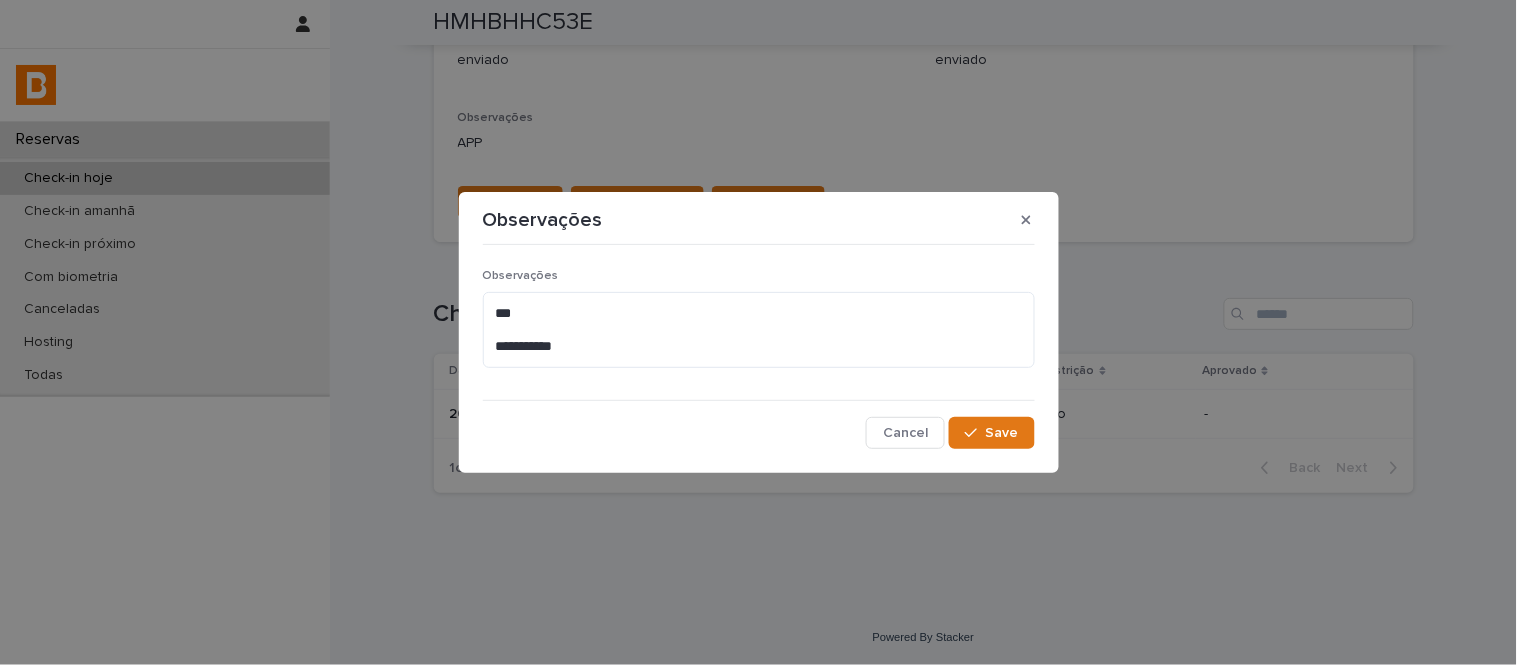 click on "**********" at bounding box center [759, 351] 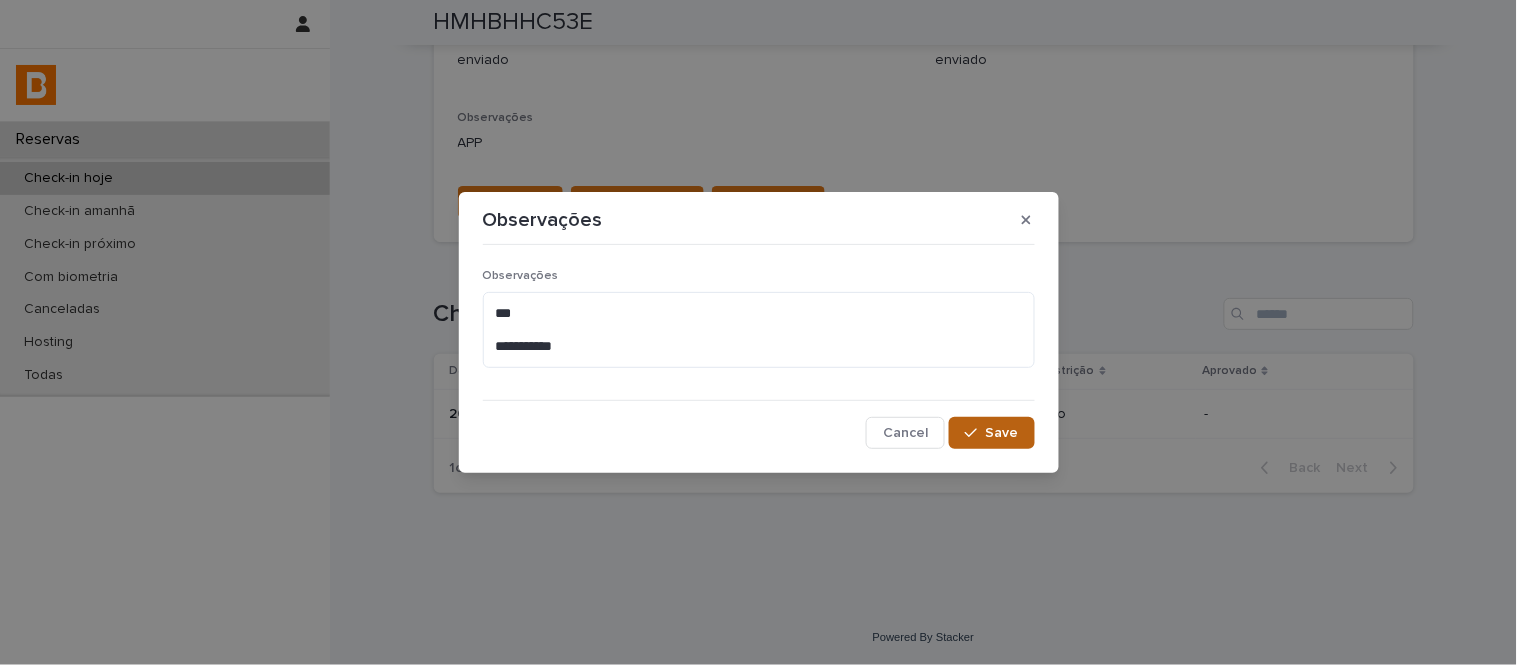 click on "Save" at bounding box center [991, 433] 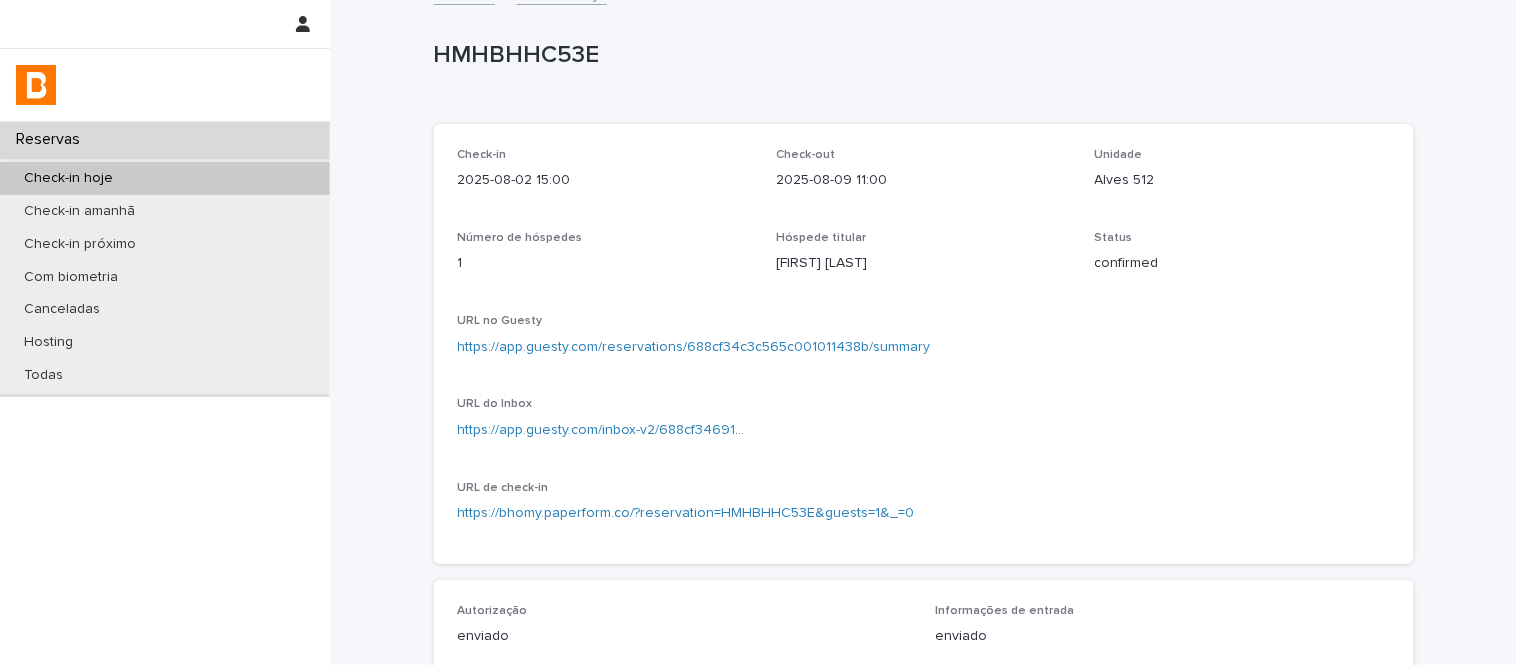 scroll, scrollTop: 0, scrollLeft: 0, axis: both 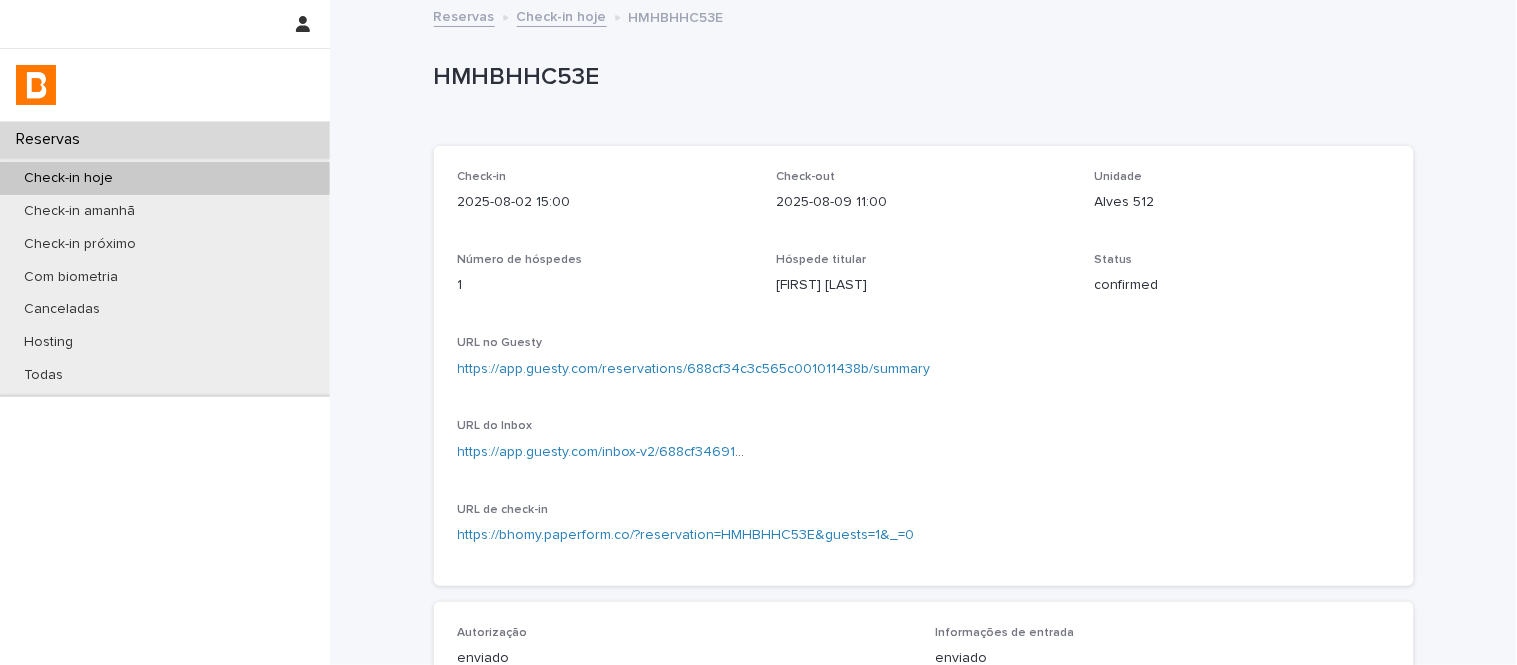click on "Check-in hoje" at bounding box center [562, 15] 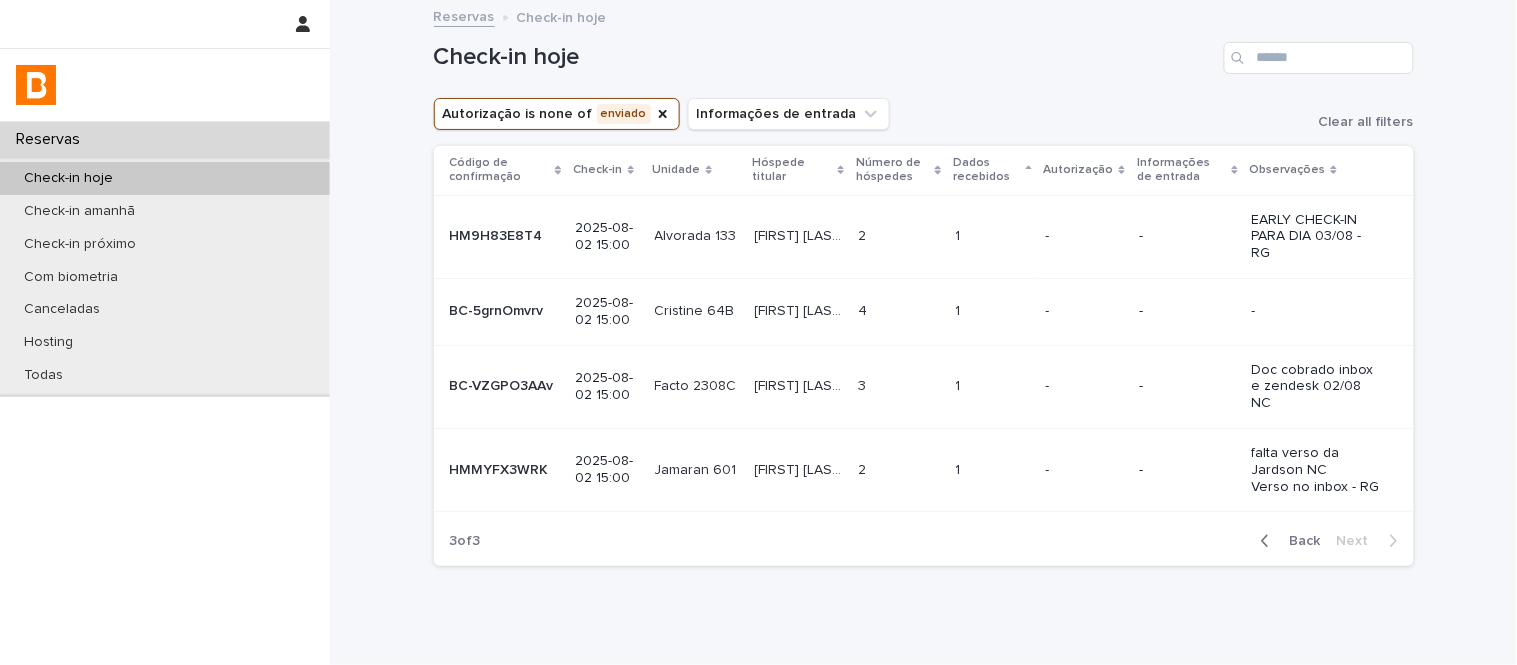 click on "Back" at bounding box center (1299, 541) 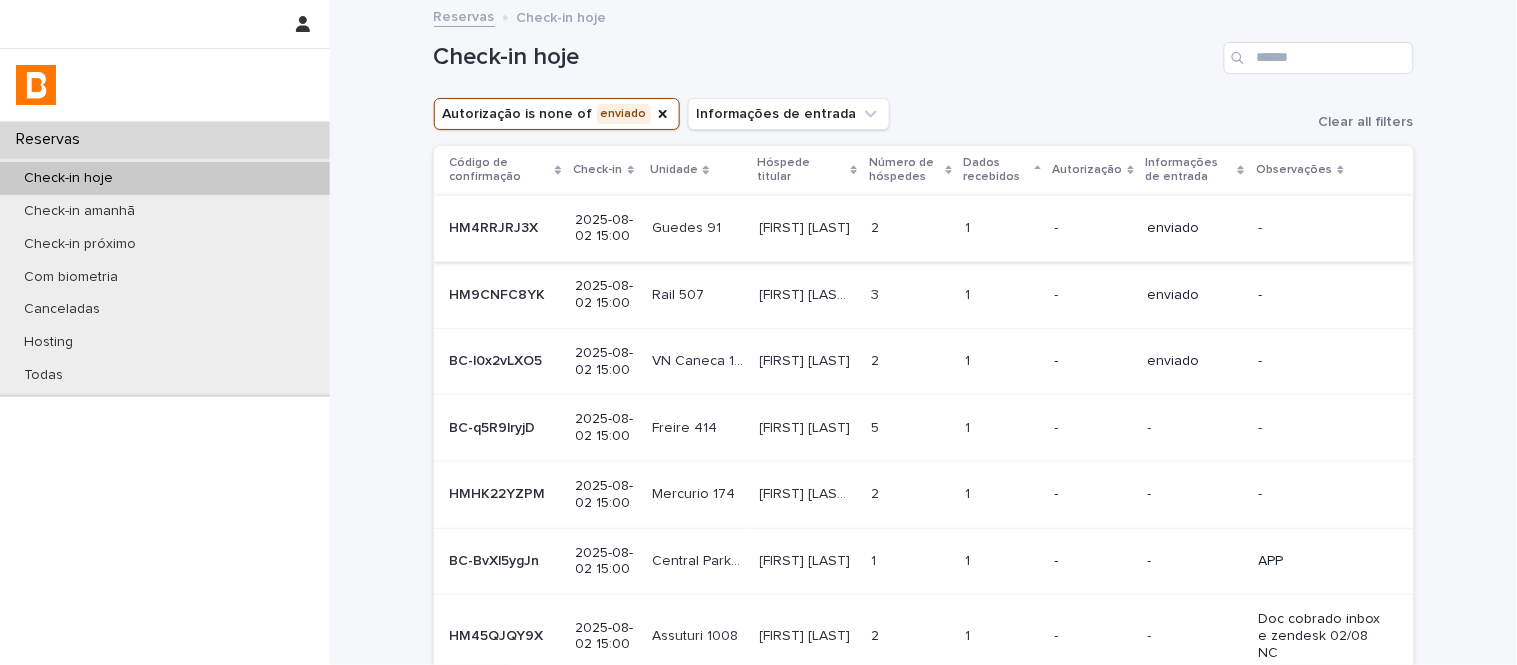 scroll, scrollTop: 111, scrollLeft: 0, axis: vertical 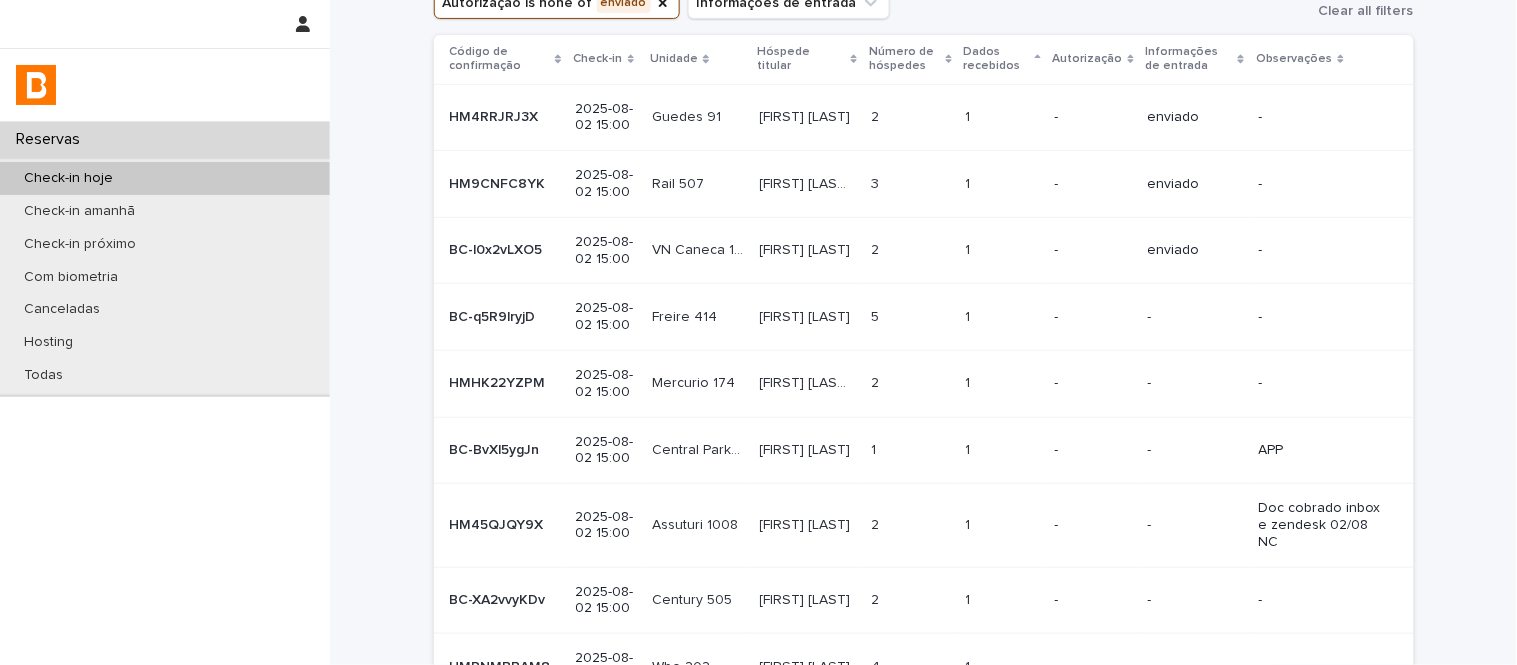 click at bounding box center [1002, 450] 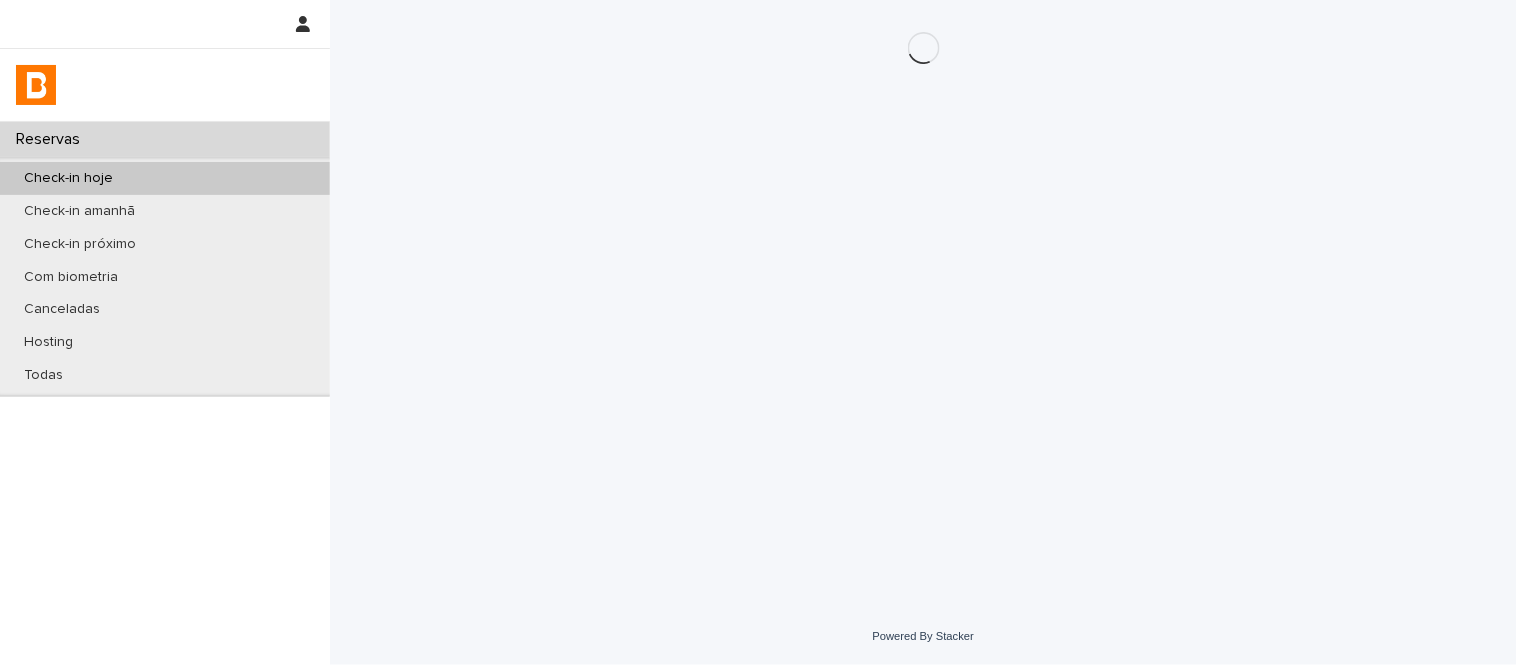 scroll, scrollTop: 0, scrollLeft: 0, axis: both 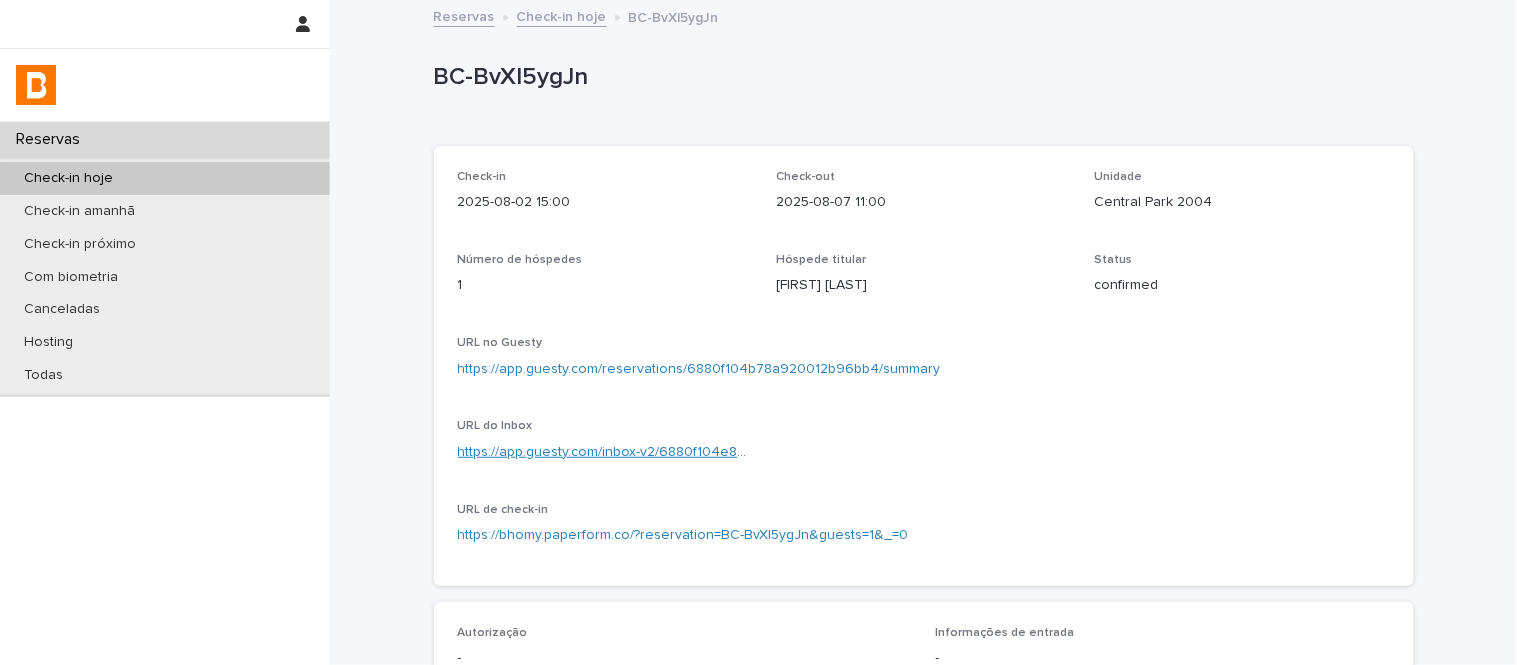 click on "https://app.guesty.com/inbox-v2/6880f104e888330012ef5146?reservationId=6880f104b78a920012b96bb4" at bounding box center [796, 452] 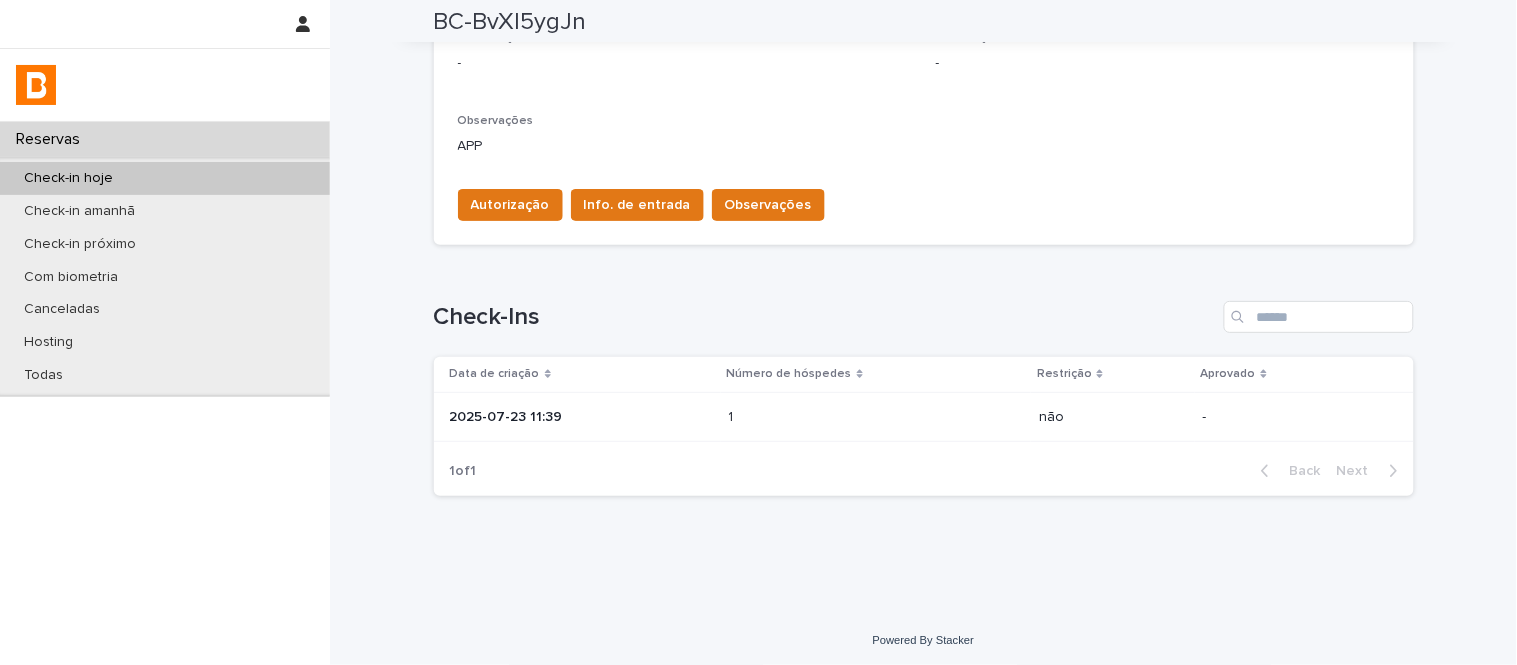 scroll, scrollTop: 598, scrollLeft: 0, axis: vertical 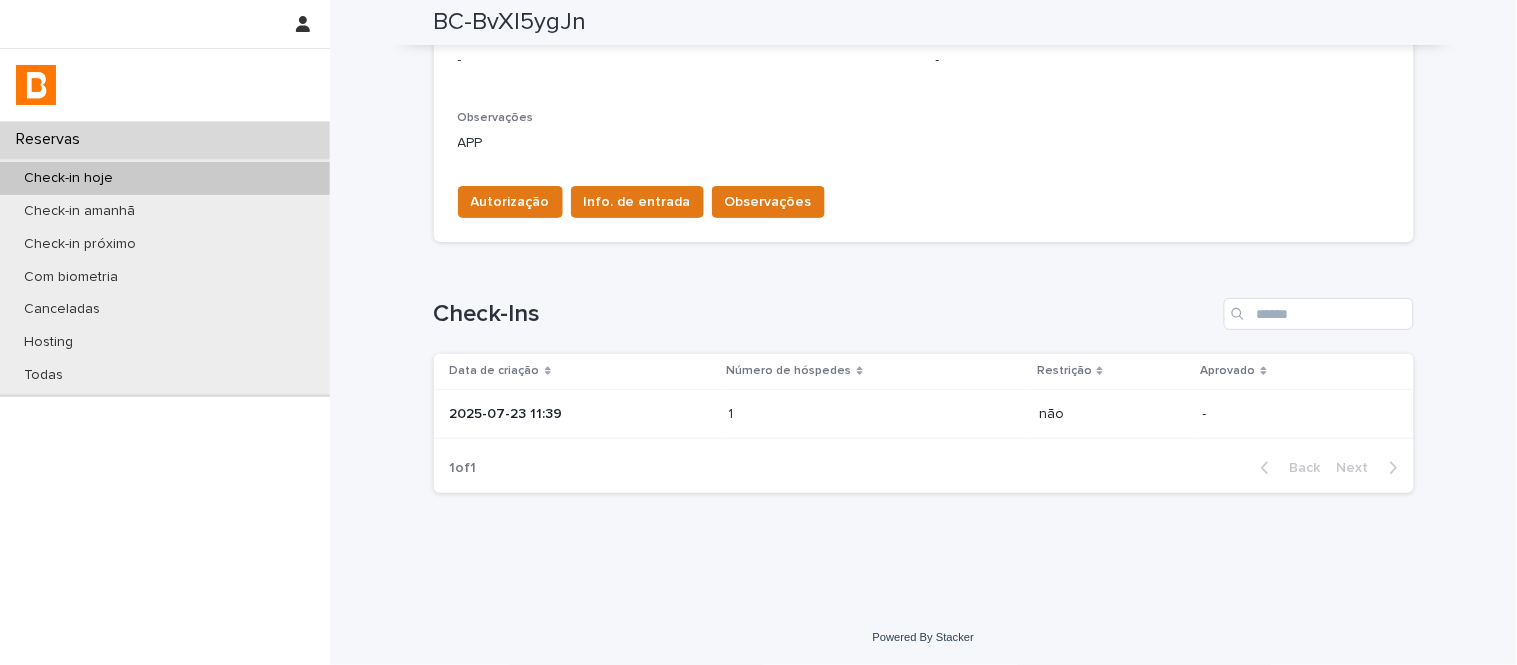 click on "2025-07-23 11:39" at bounding box center (581, 414) 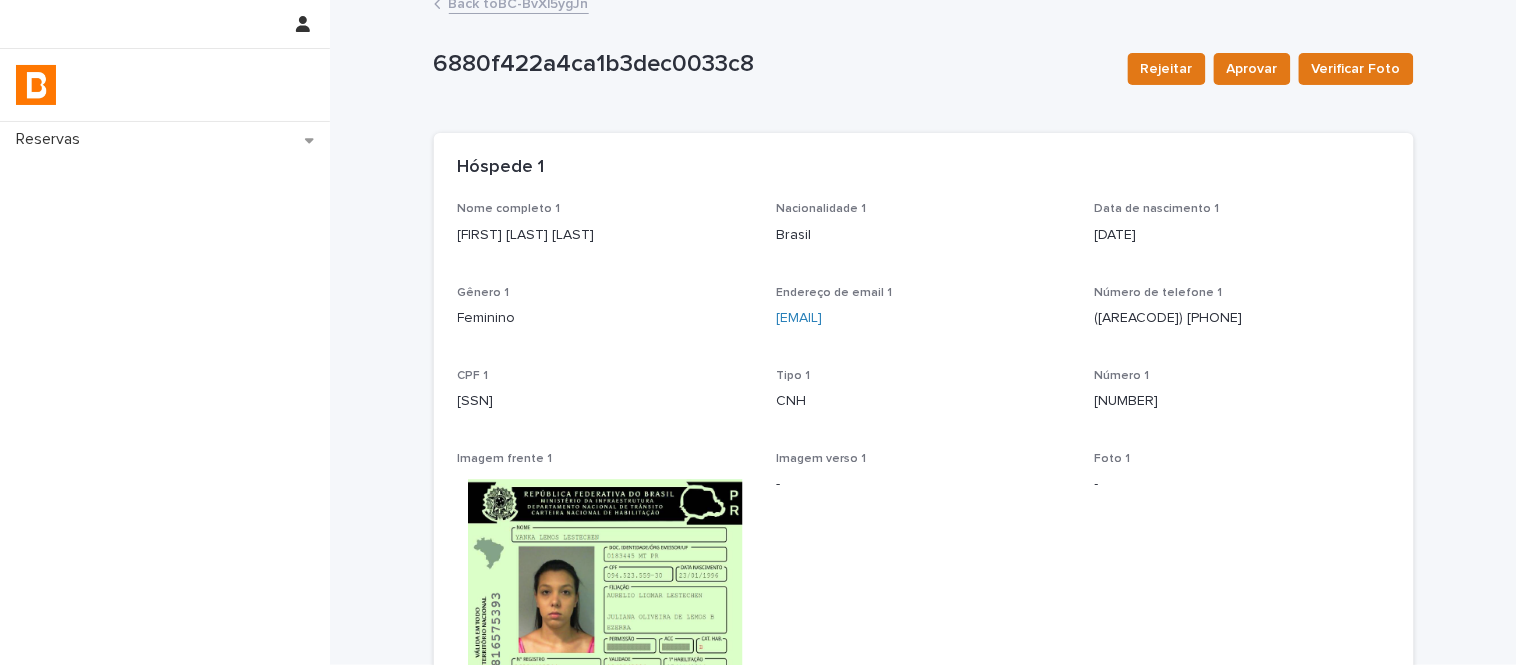 scroll, scrollTop: 0, scrollLeft: 0, axis: both 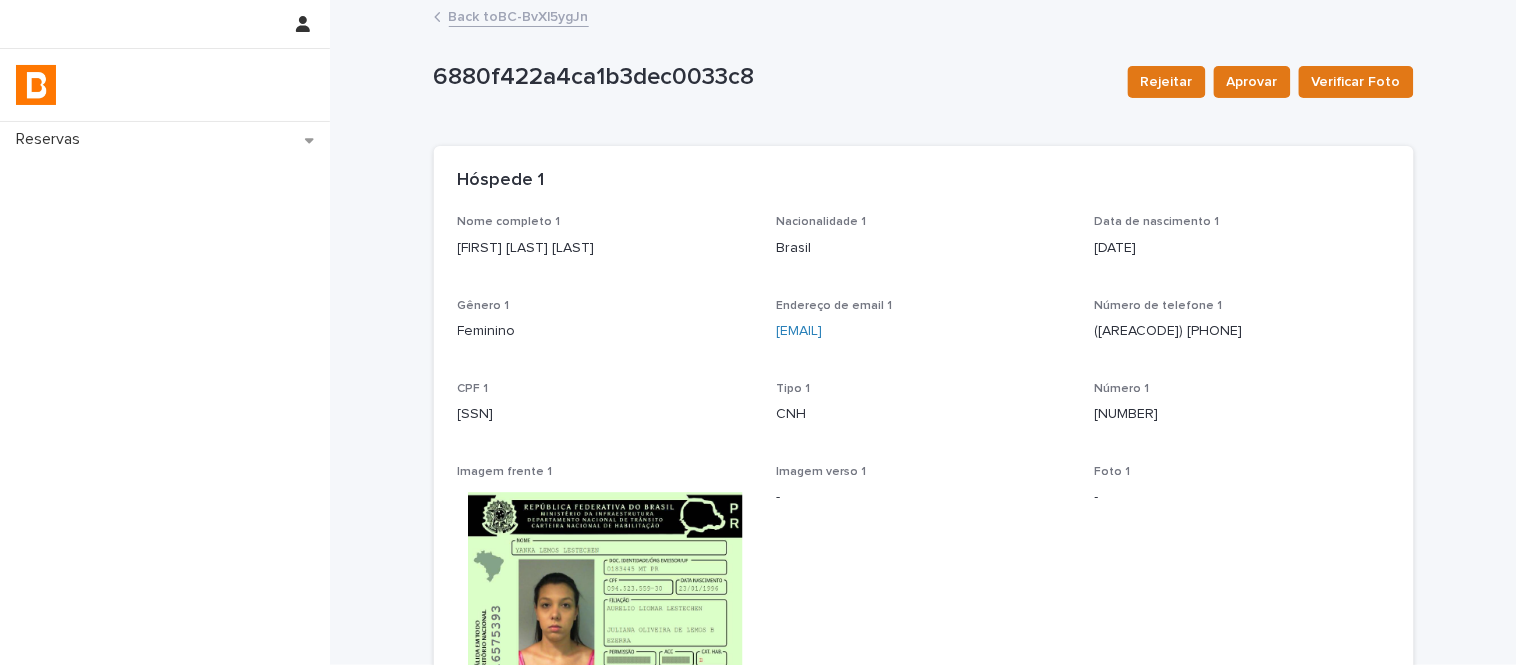 click on "Back to  BC-BvXl5ygJn" at bounding box center [519, 15] 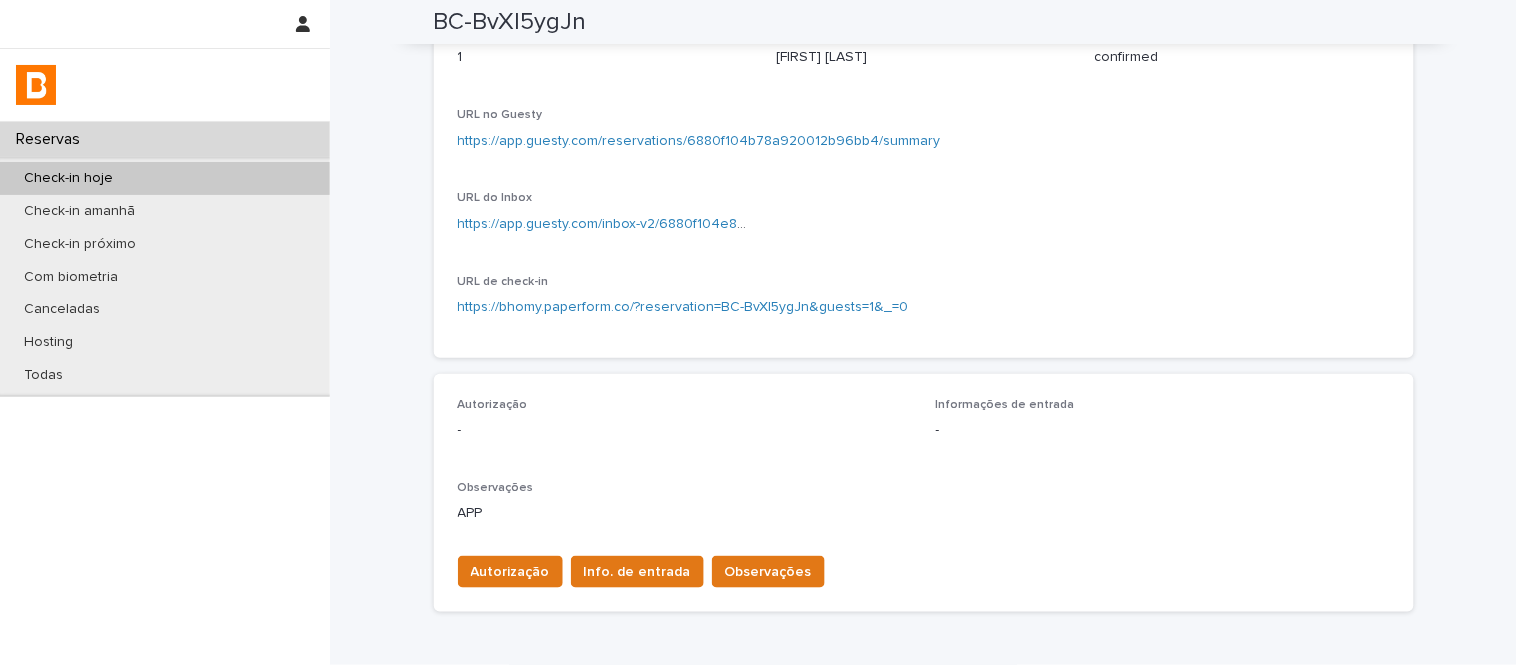 scroll, scrollTop: 333, scrollLeft: 0, axis: vertical 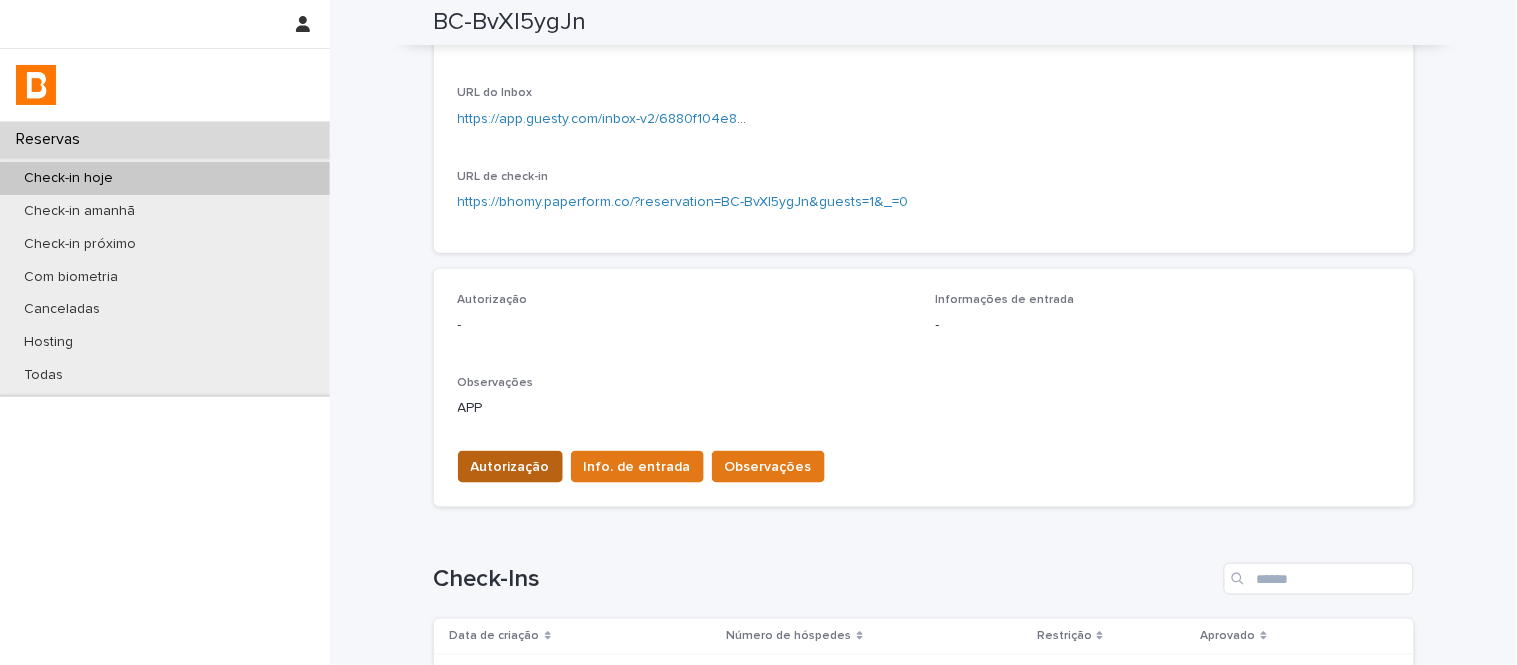 click on "Autorização" at bounding box center (510, 467) 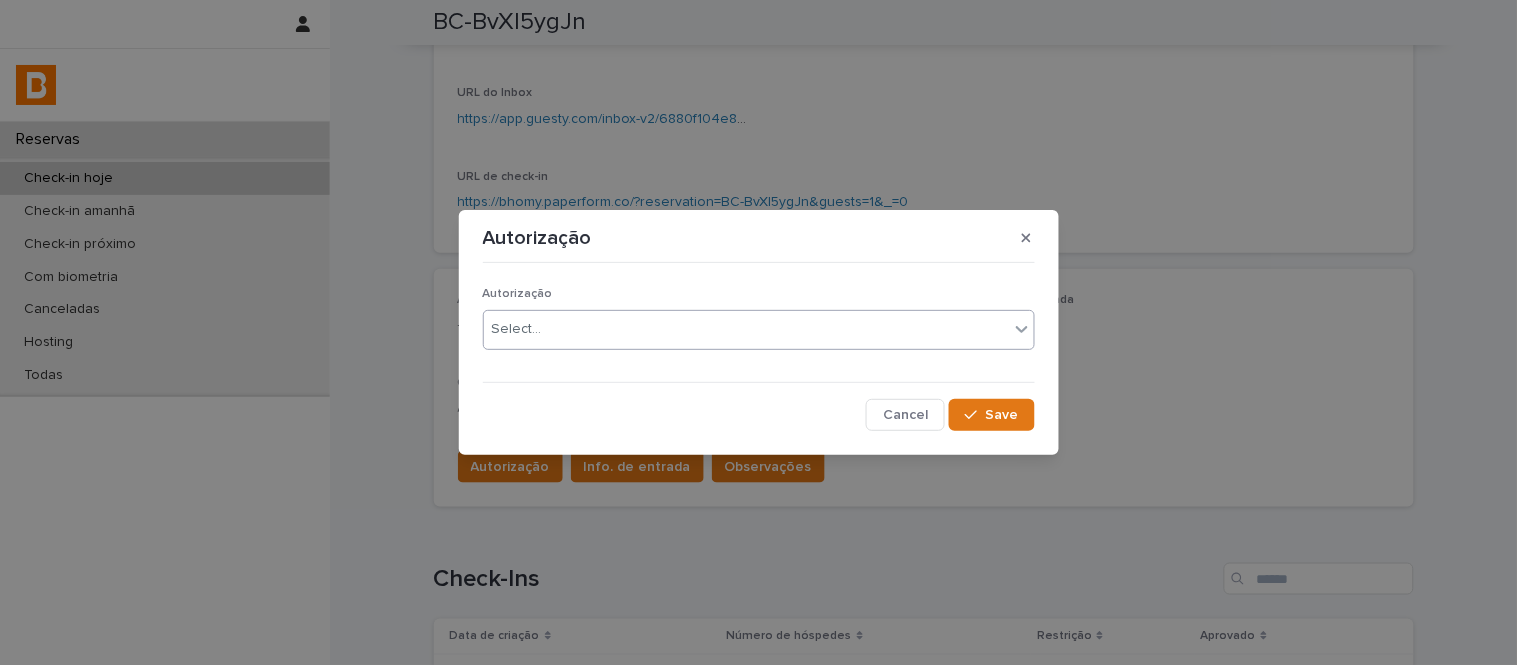 click on "Select..." at bounding box center [517, 329] 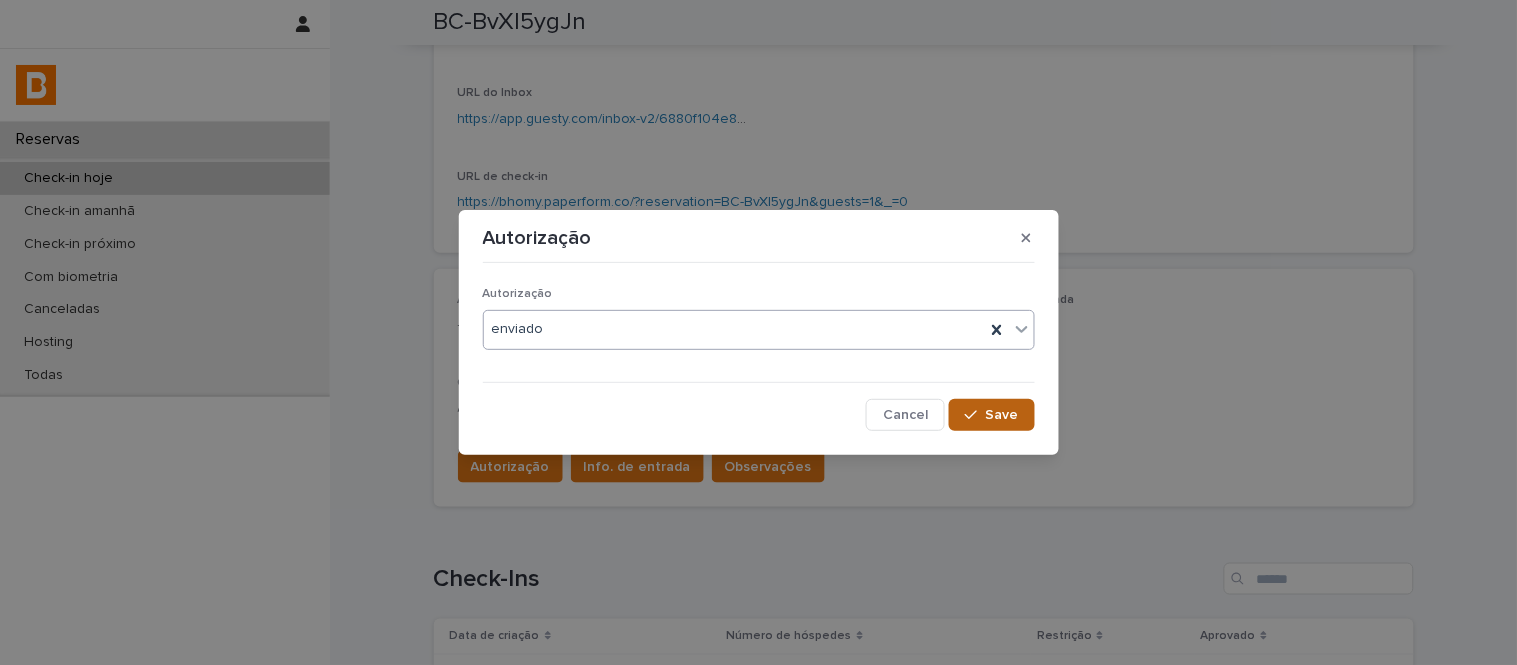 click on "Save" at bounding box center [1002, 415] 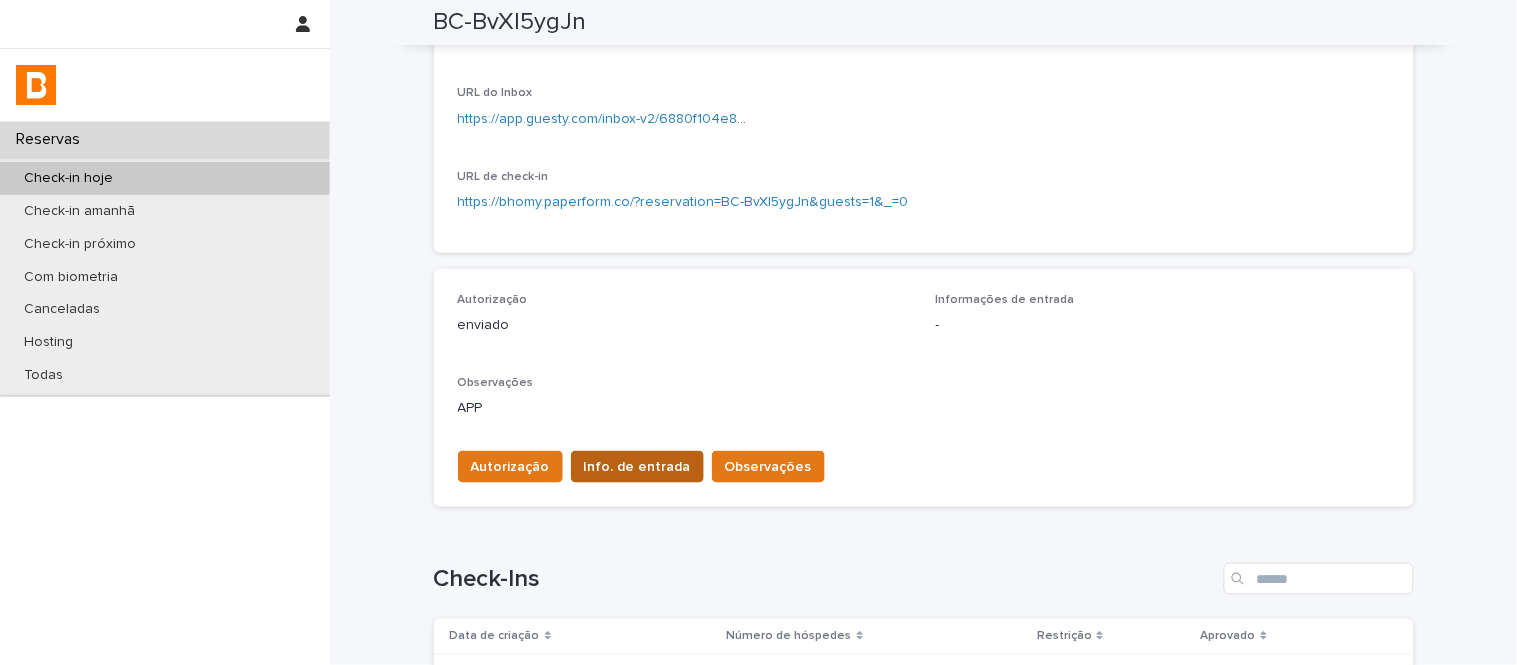 click on "Info. de entrada" at bounding box center (637, 467) 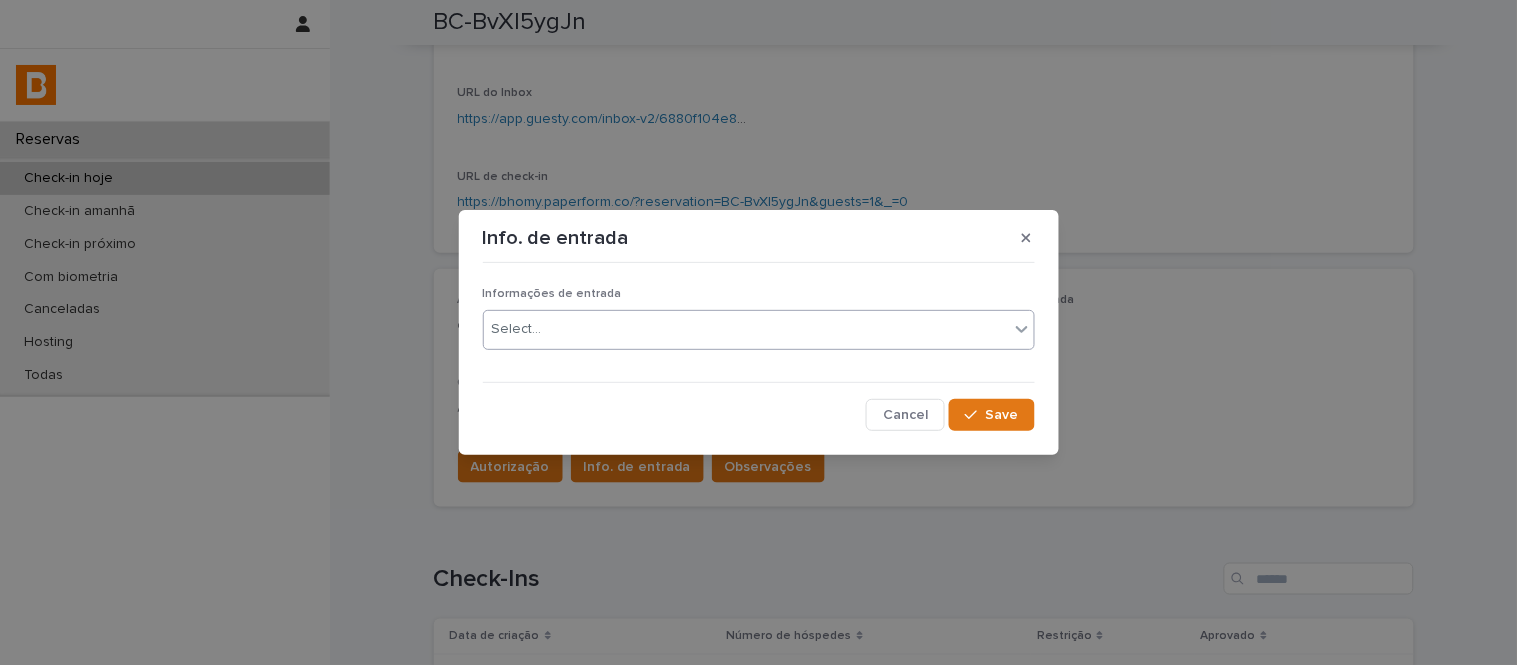 click on "Select..." at bounding box center (746, 329) 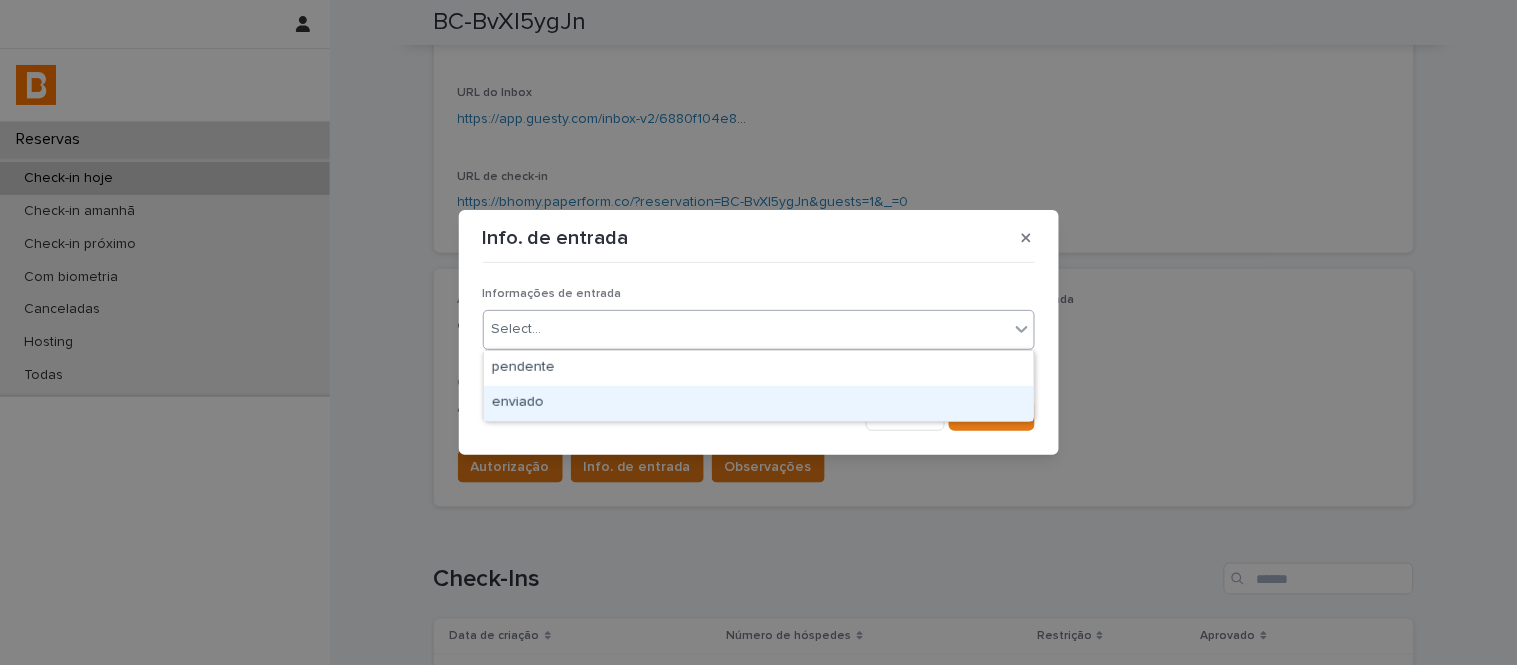 click on "enviado" at bounding box center [759, 403] 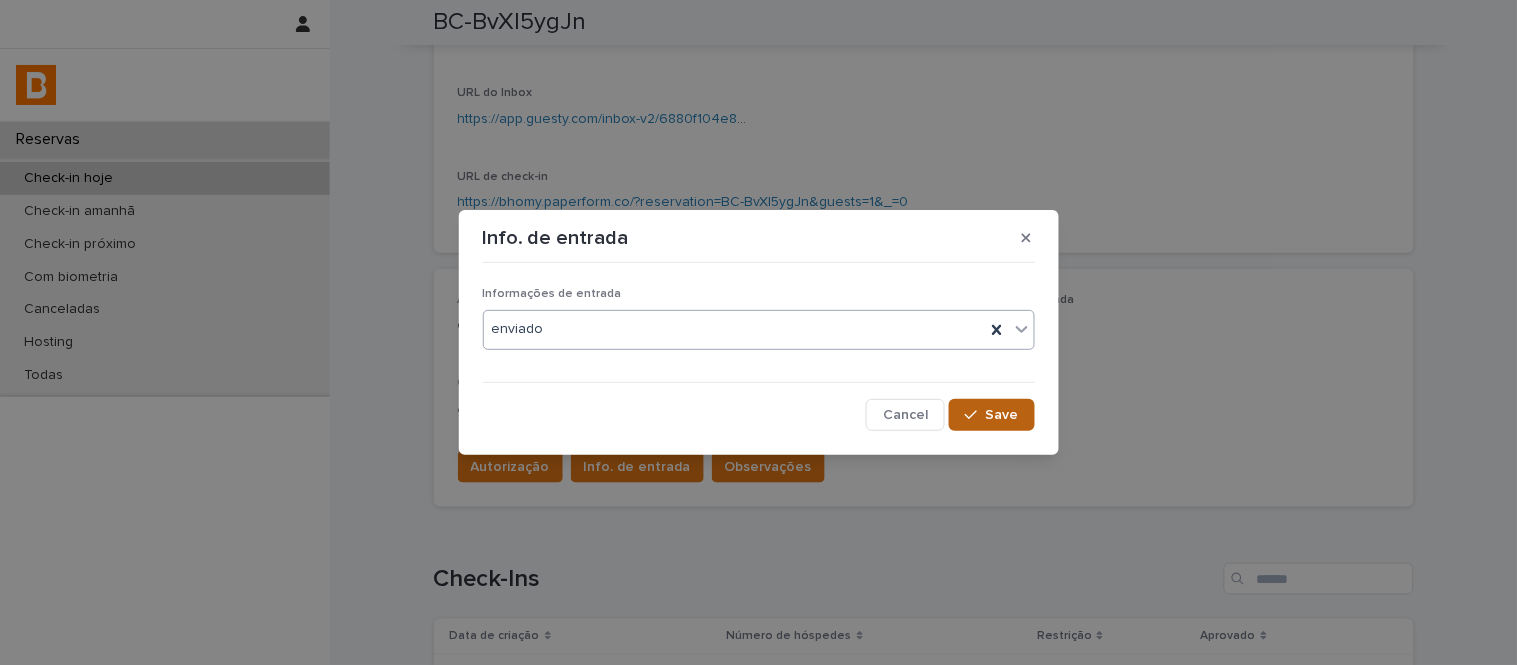 click on "Save" at bounding box center (991, 415) 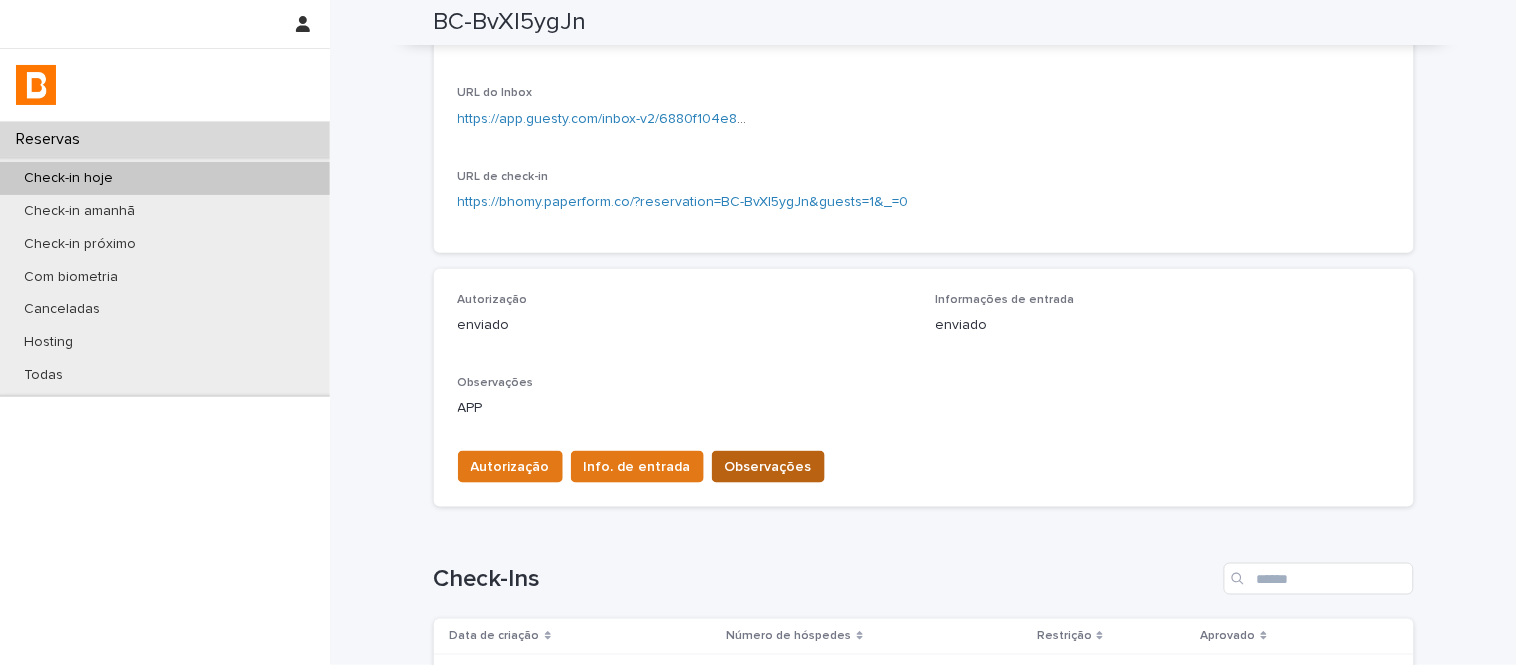 click on "Observações" at bounding box center [768, 467] 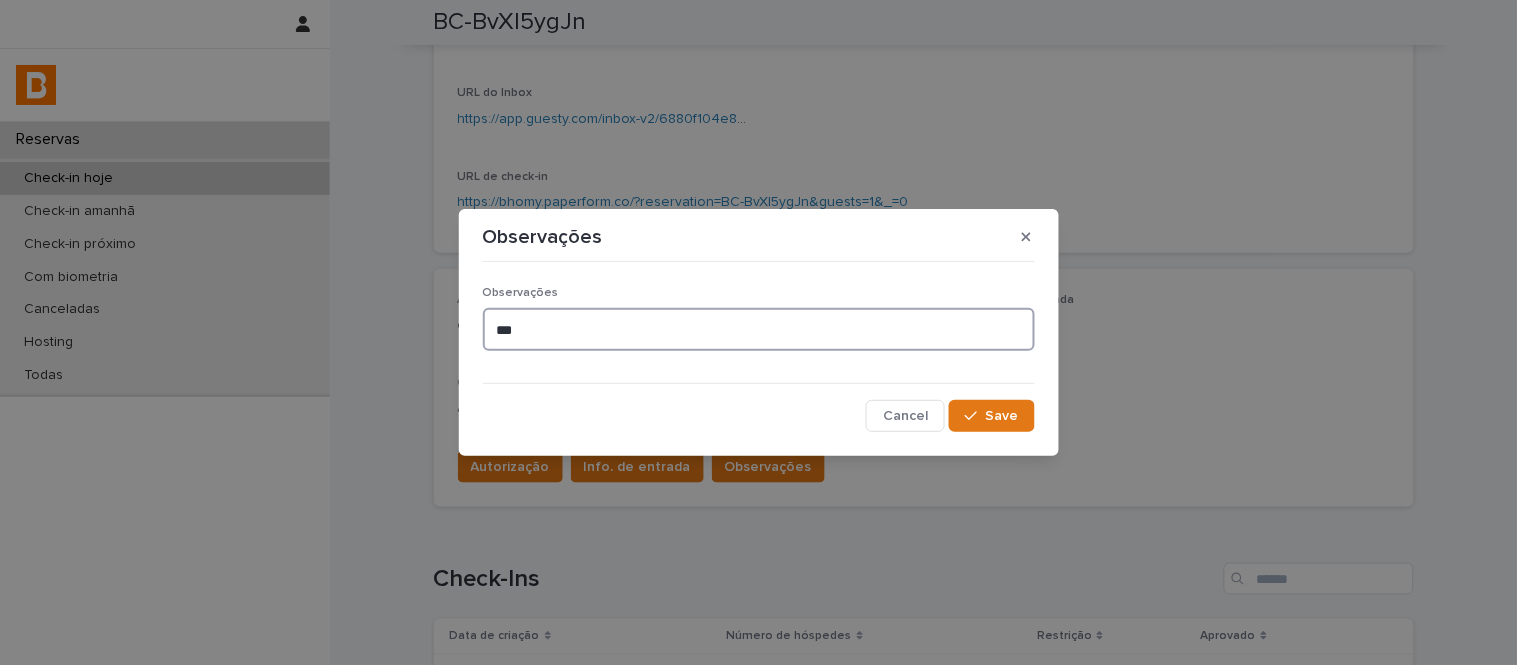click on "***" at bounding box center [759, 329] 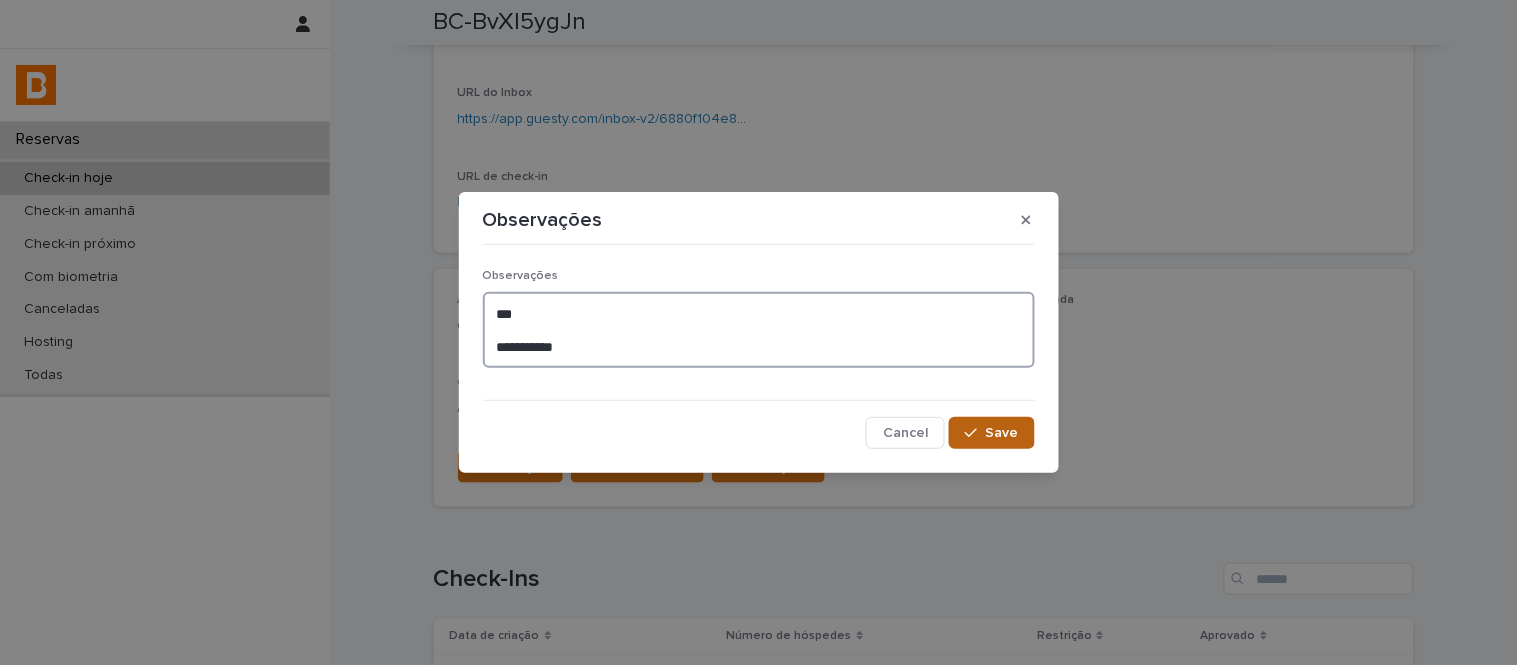type on "**********" 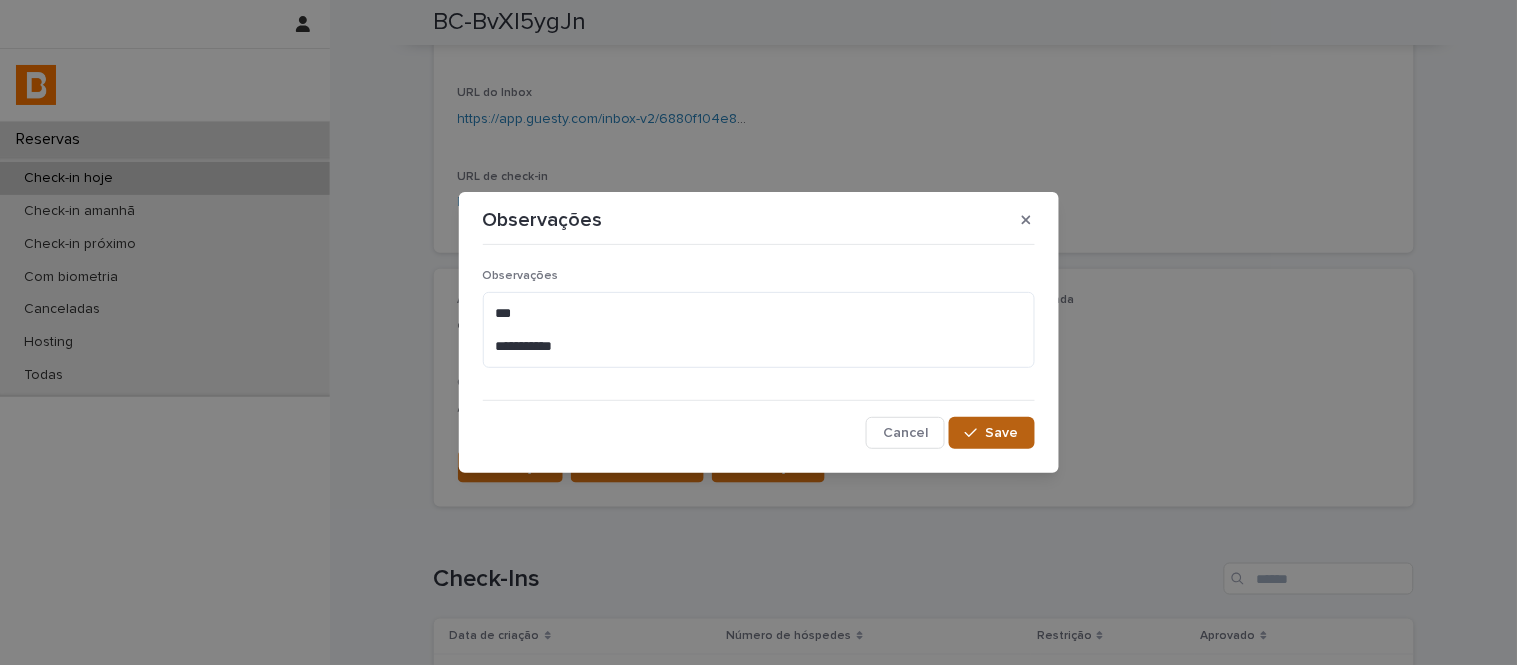 click on "Save" at bounding box center [991, 433] 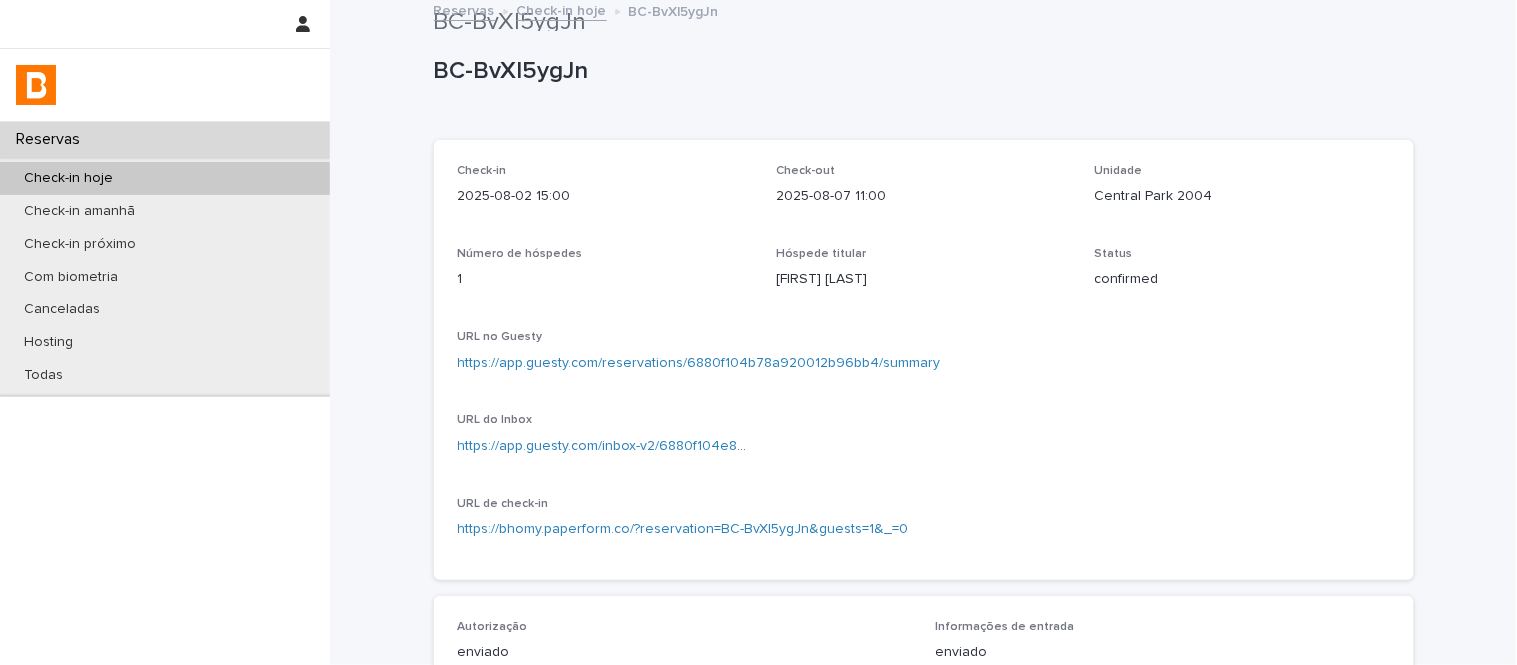 scroll, scrollTop: 0, scrollLeft: 0, axis: both 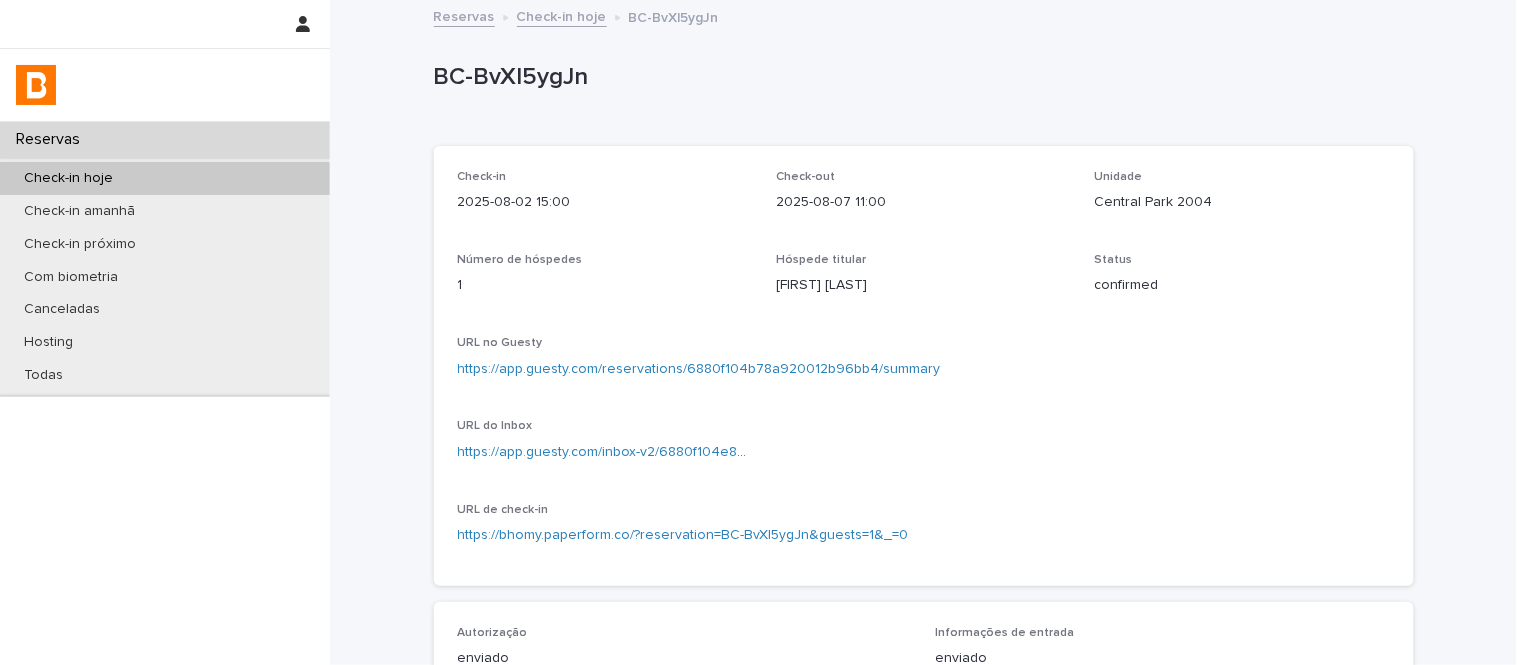 click on "Check-in hoje" at bounding box center (562, 15) 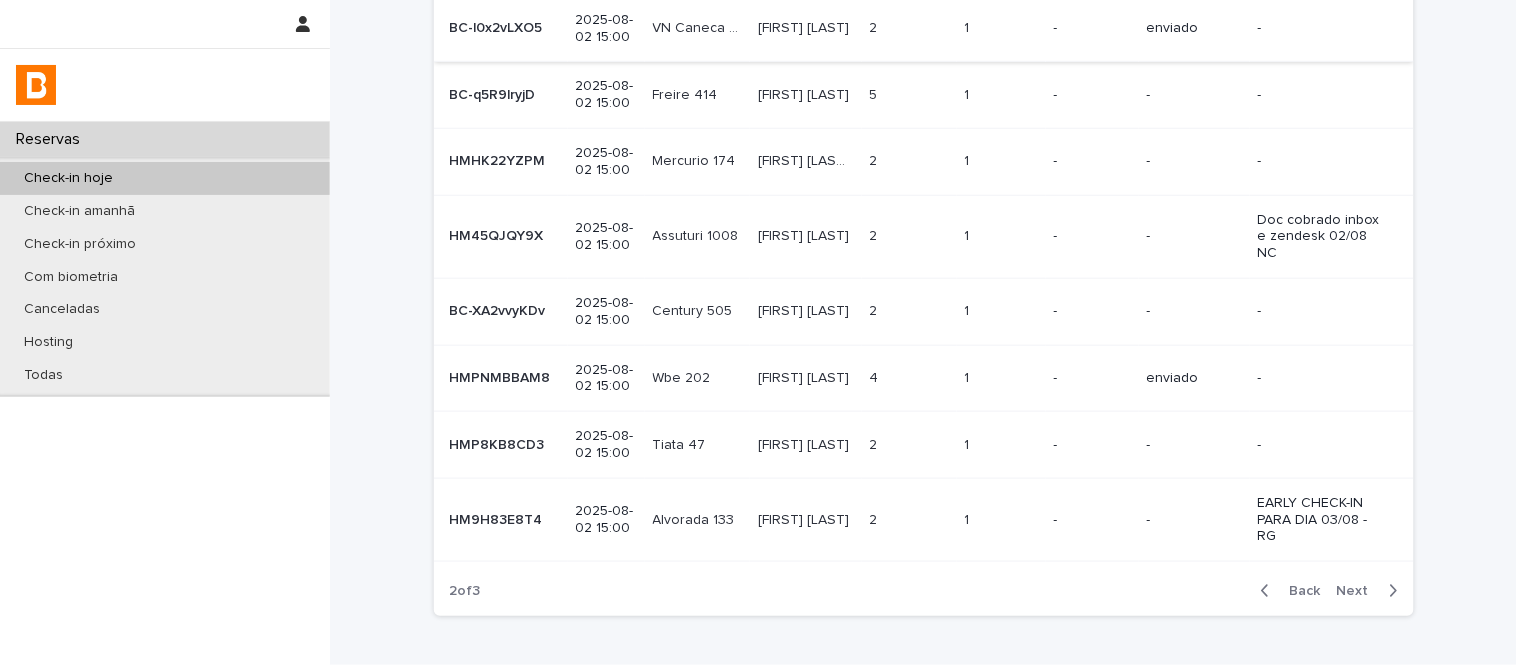 scroll, scrollTop: 375, scrollLeft: 0, axis: vertical 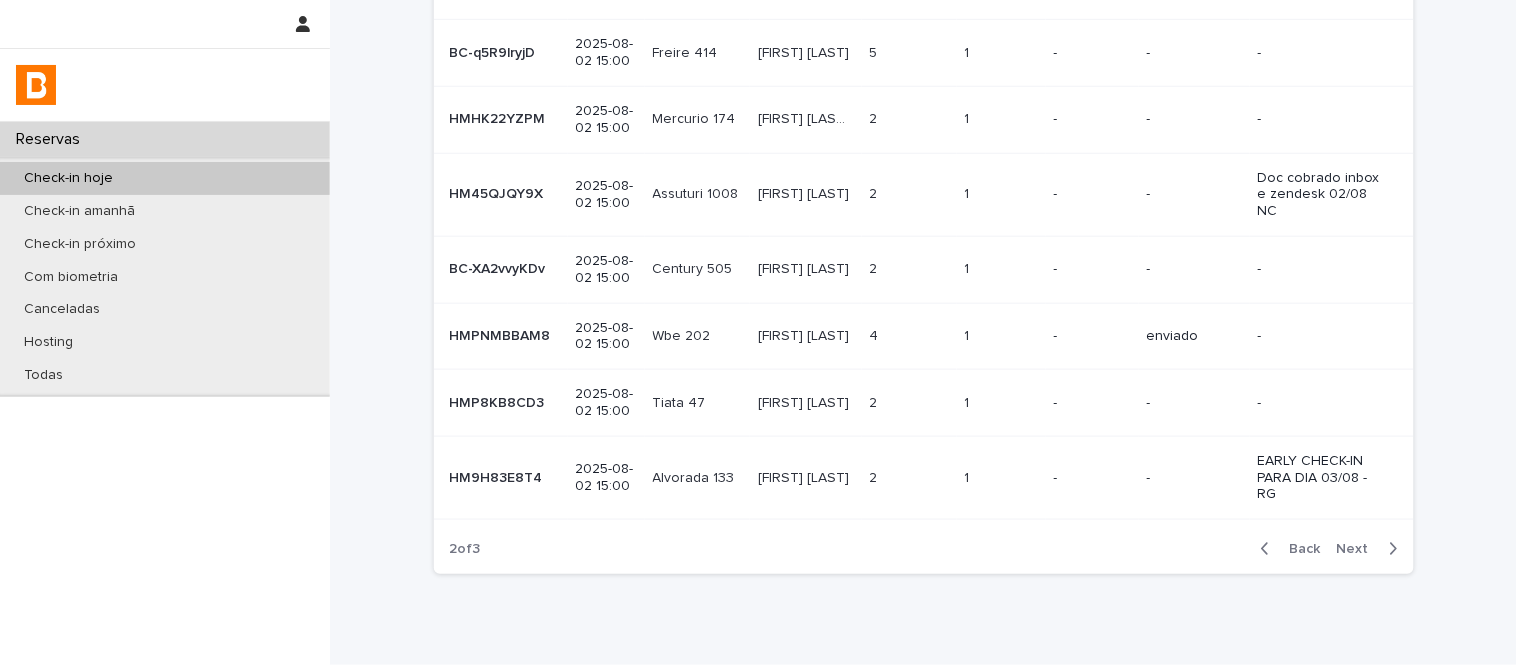 click on "Next" at bounding box center (1371, 549) 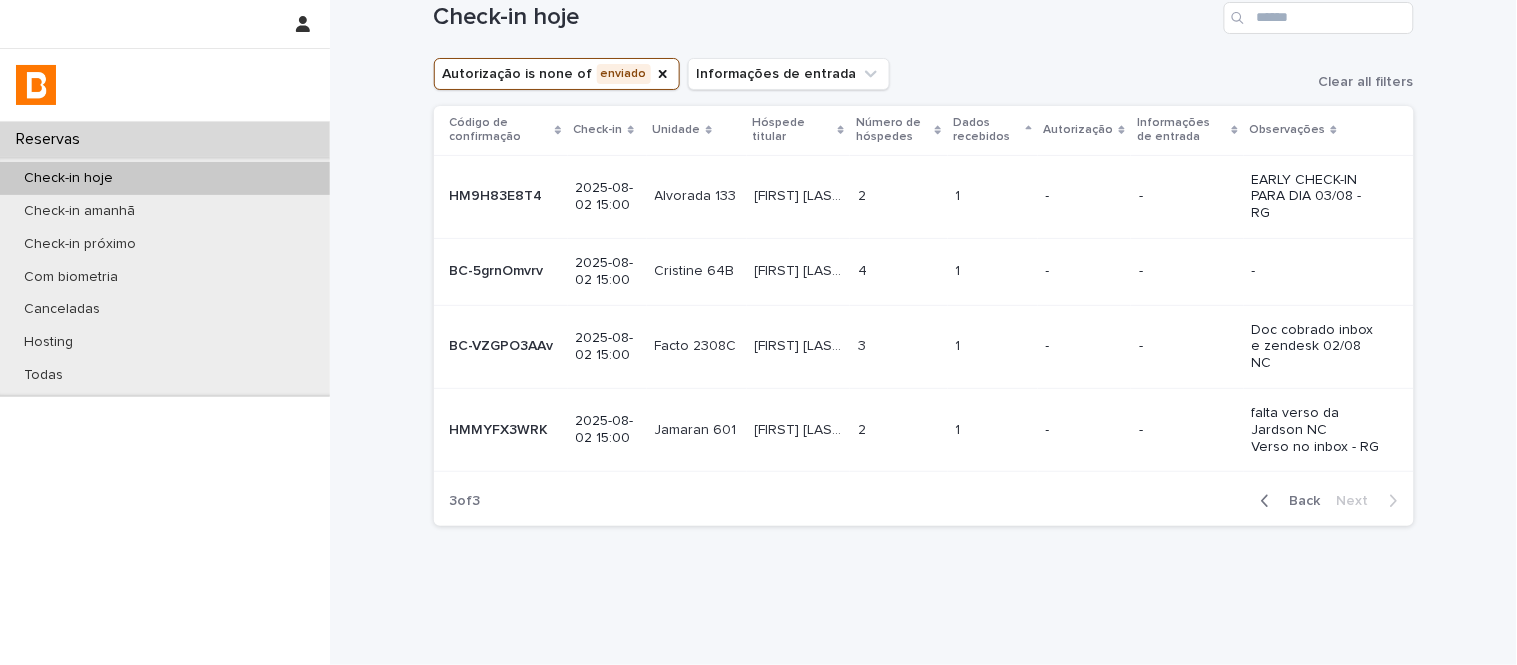 click on "Back" at bounding box center [1287, 501] 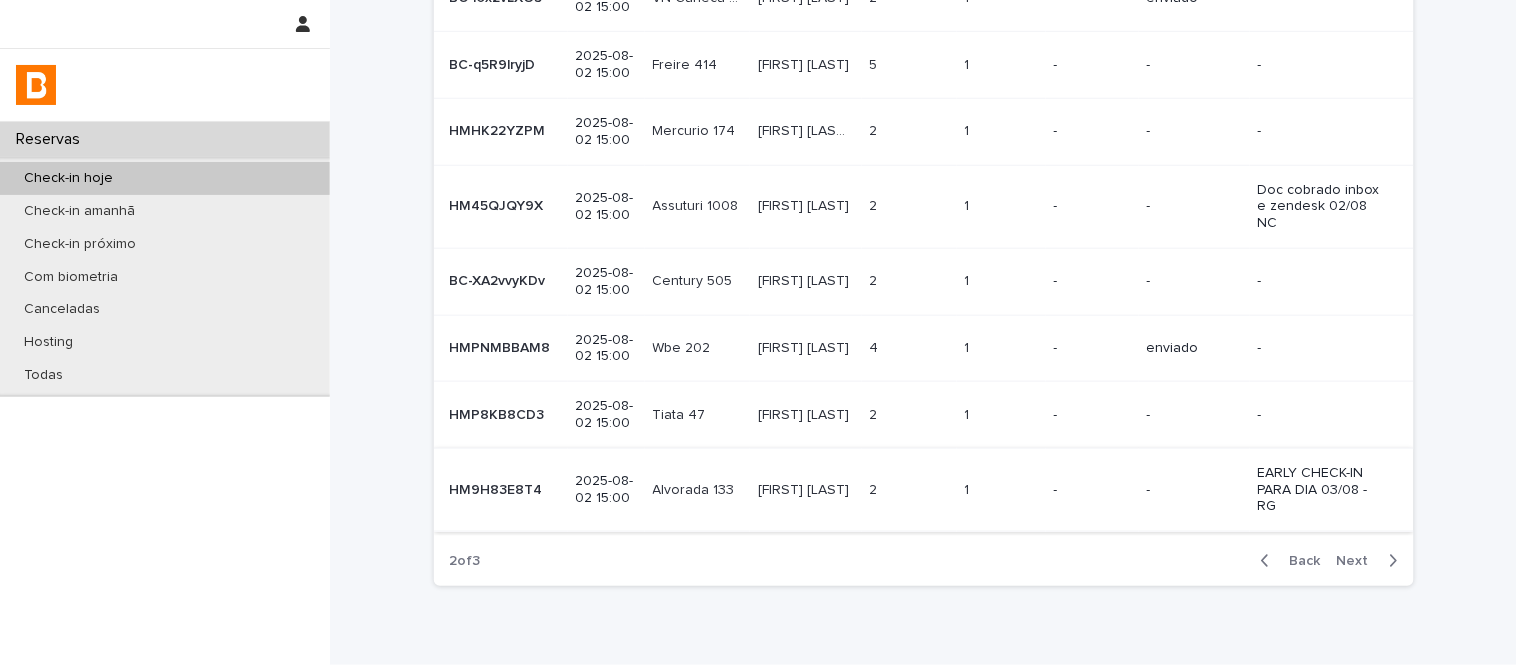 scroll, scrollTop: 456, scrollLeft: 0, axis: vertical 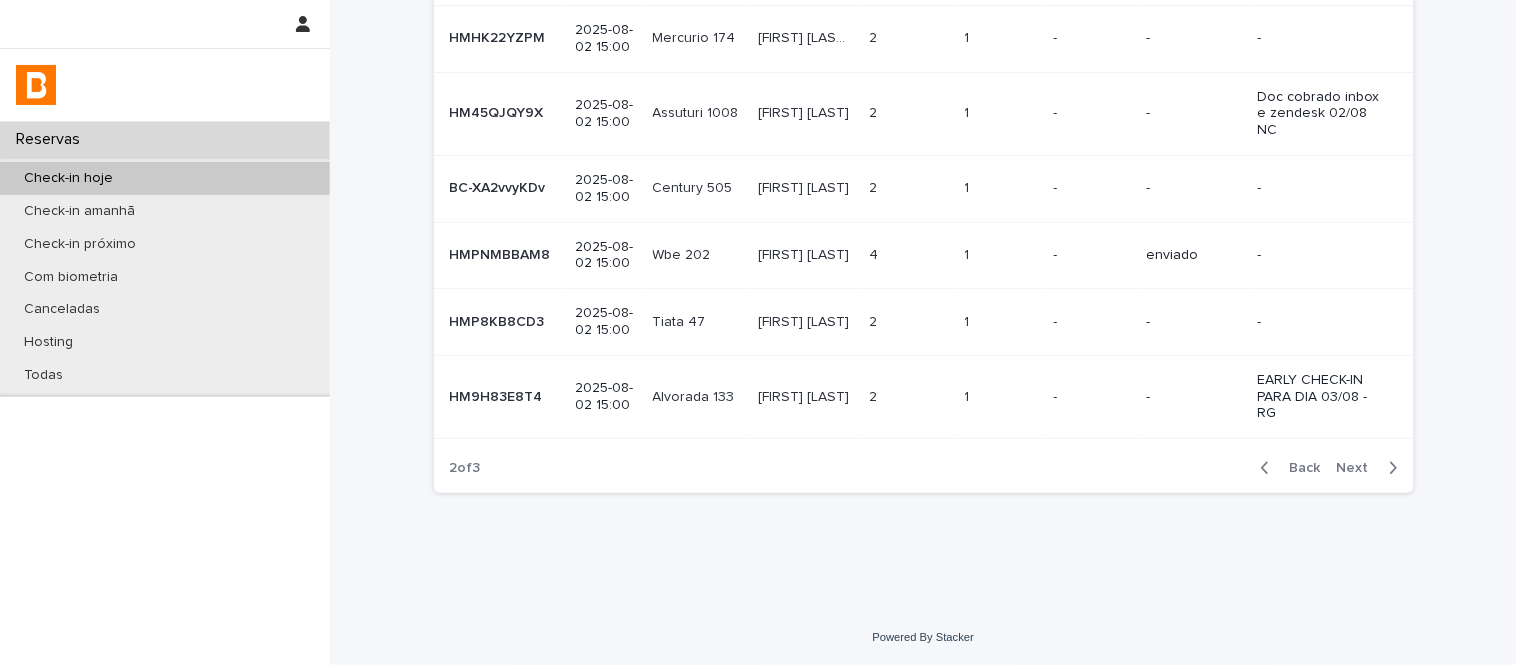 click on "Back" at bounding box center (1299, 468) 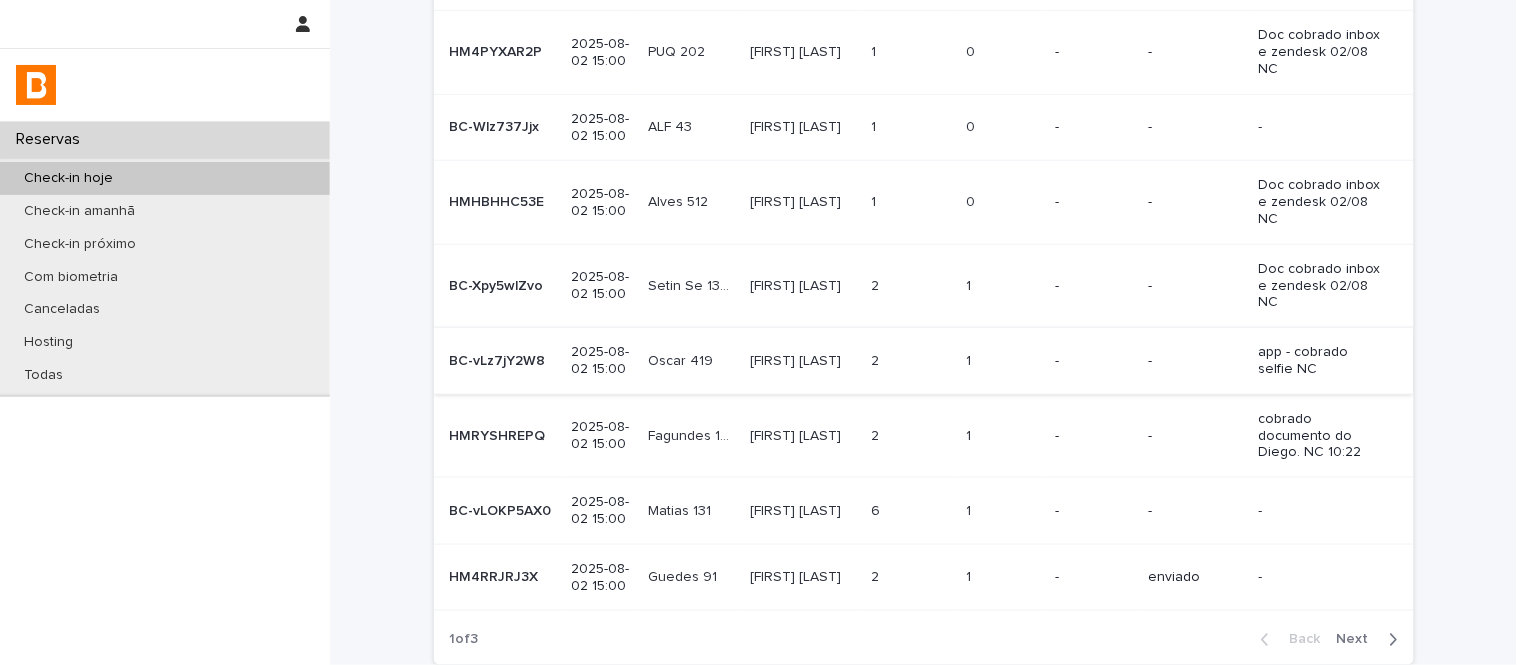 scroll, scrollTop: 267, scrollLeft: 0, axis: vertical 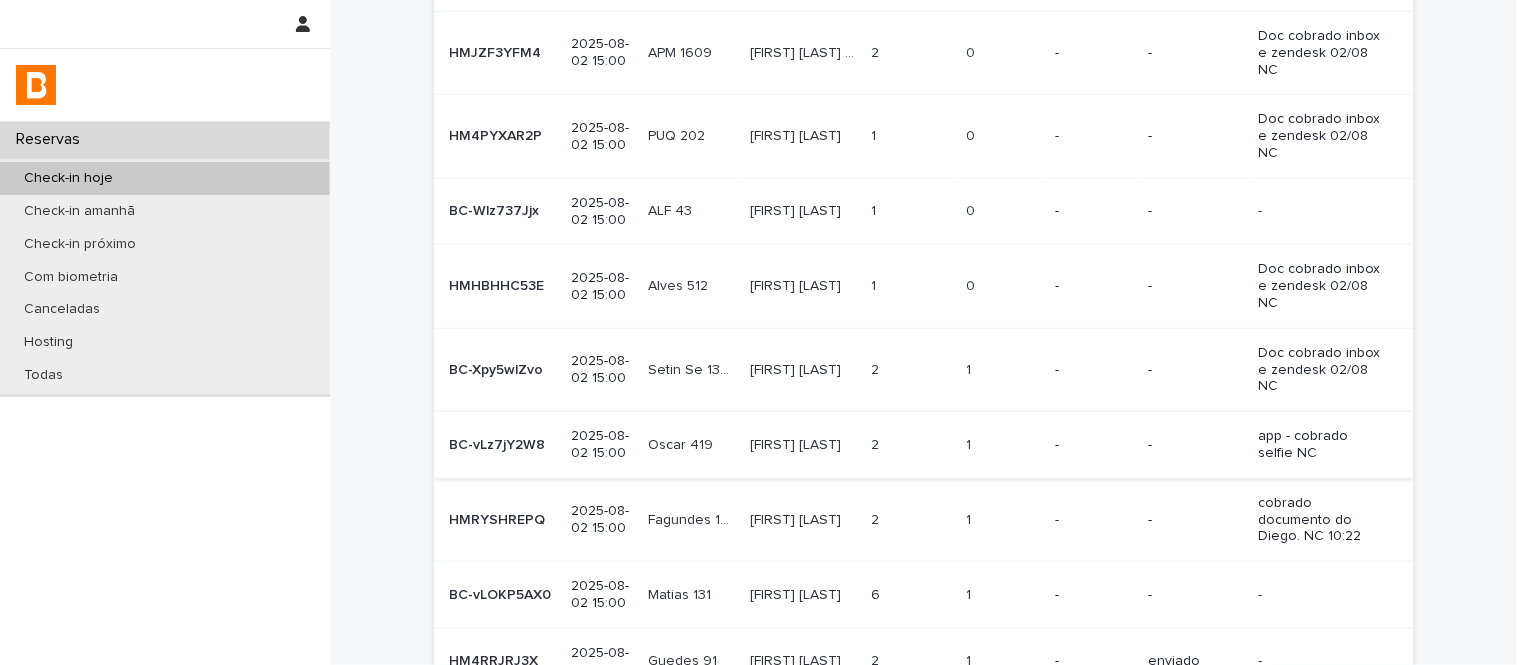 click on "[FIRST] [LAST]" at bounding box center (797, 209) 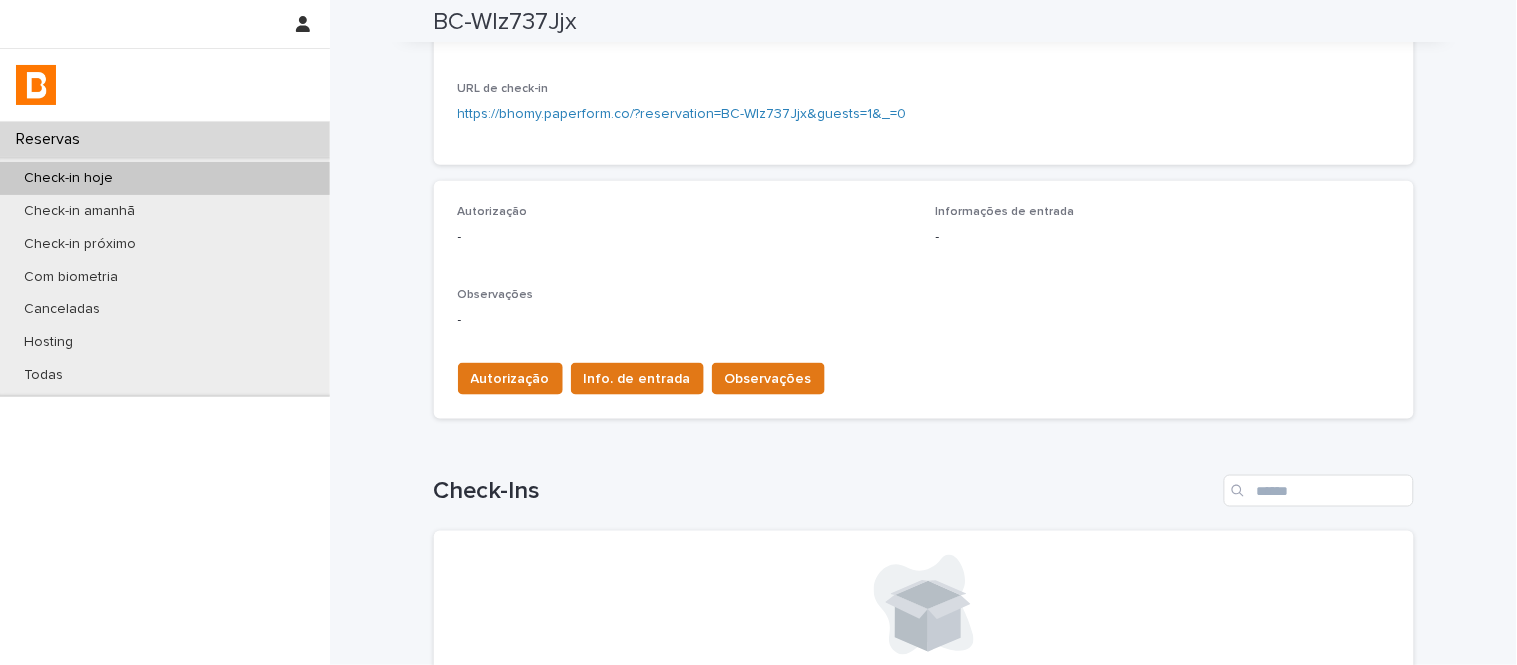 scroll, scrollTop: 433, scrollLeft: 0, axis: vertical 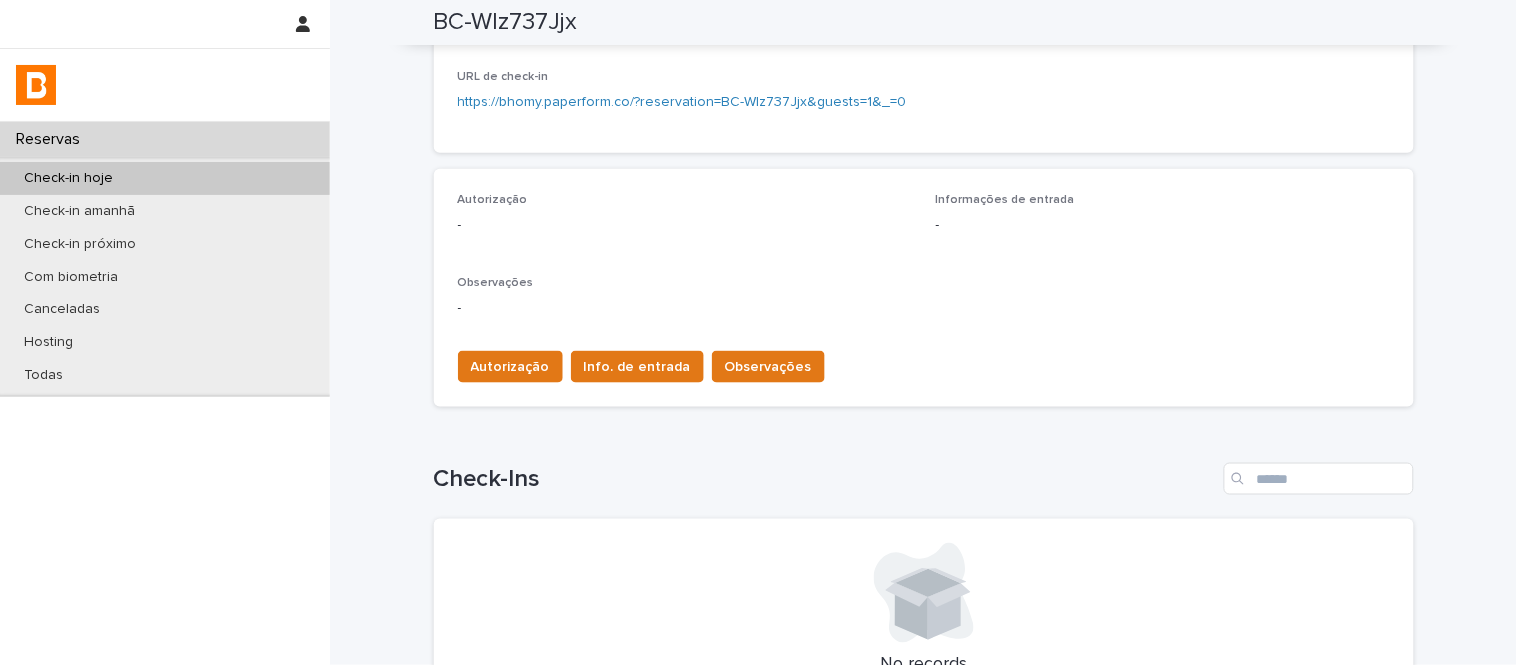 click on "Observações -" at bounding box center (924, 305) 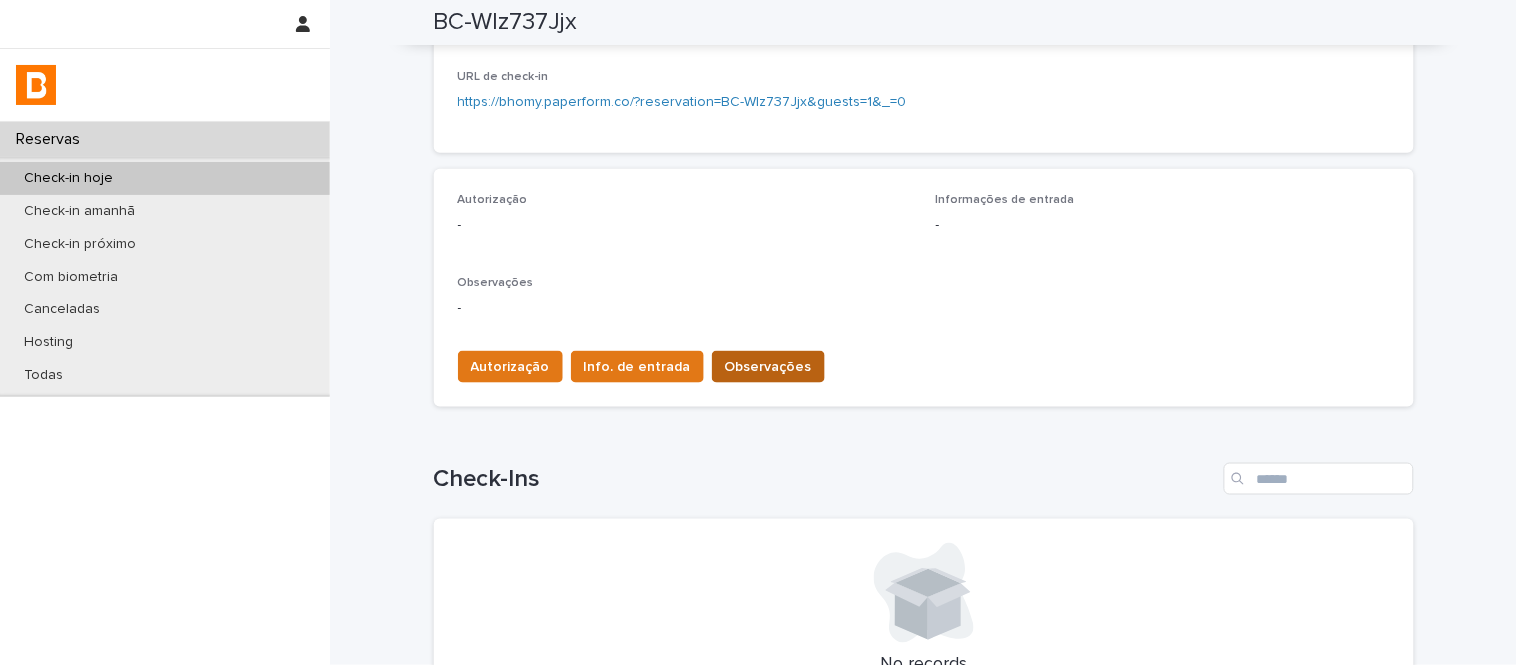 click on "Observações" at bounding box center [768, 367] 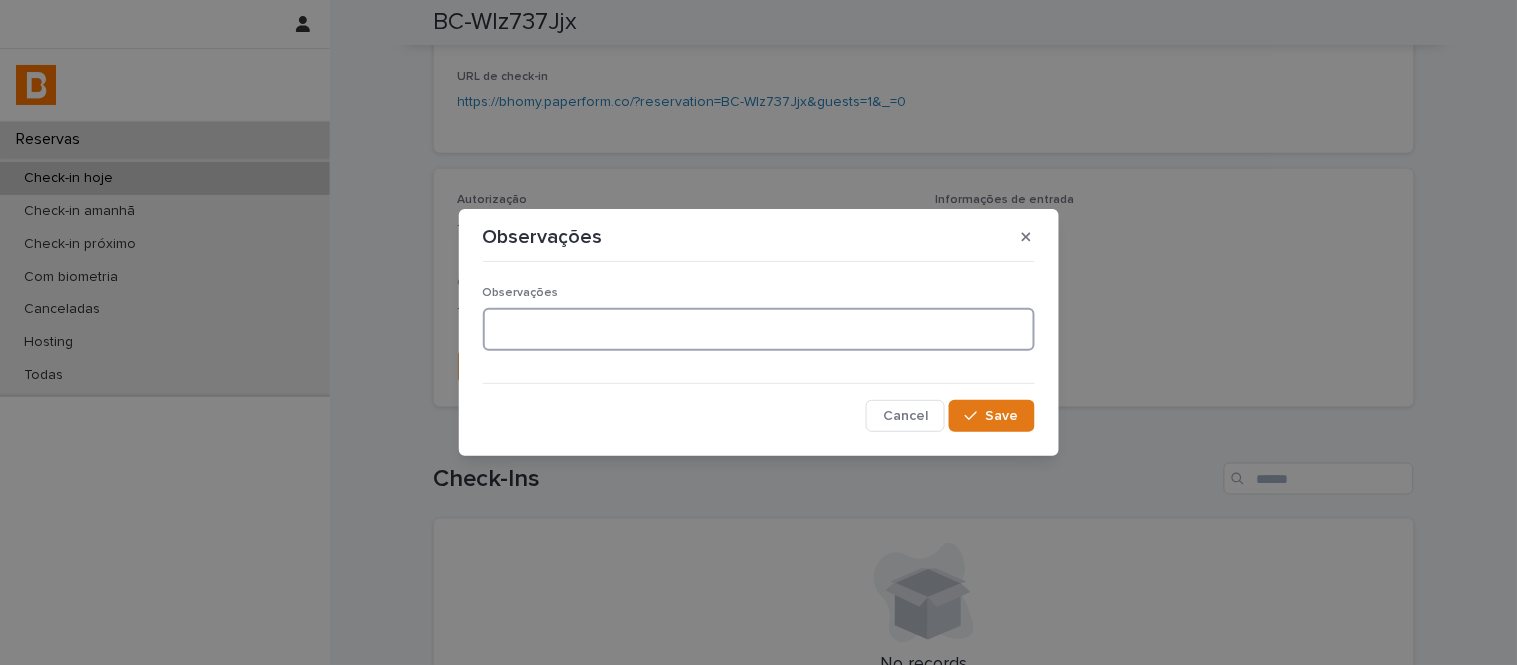 click at bounding box center (759, 329) 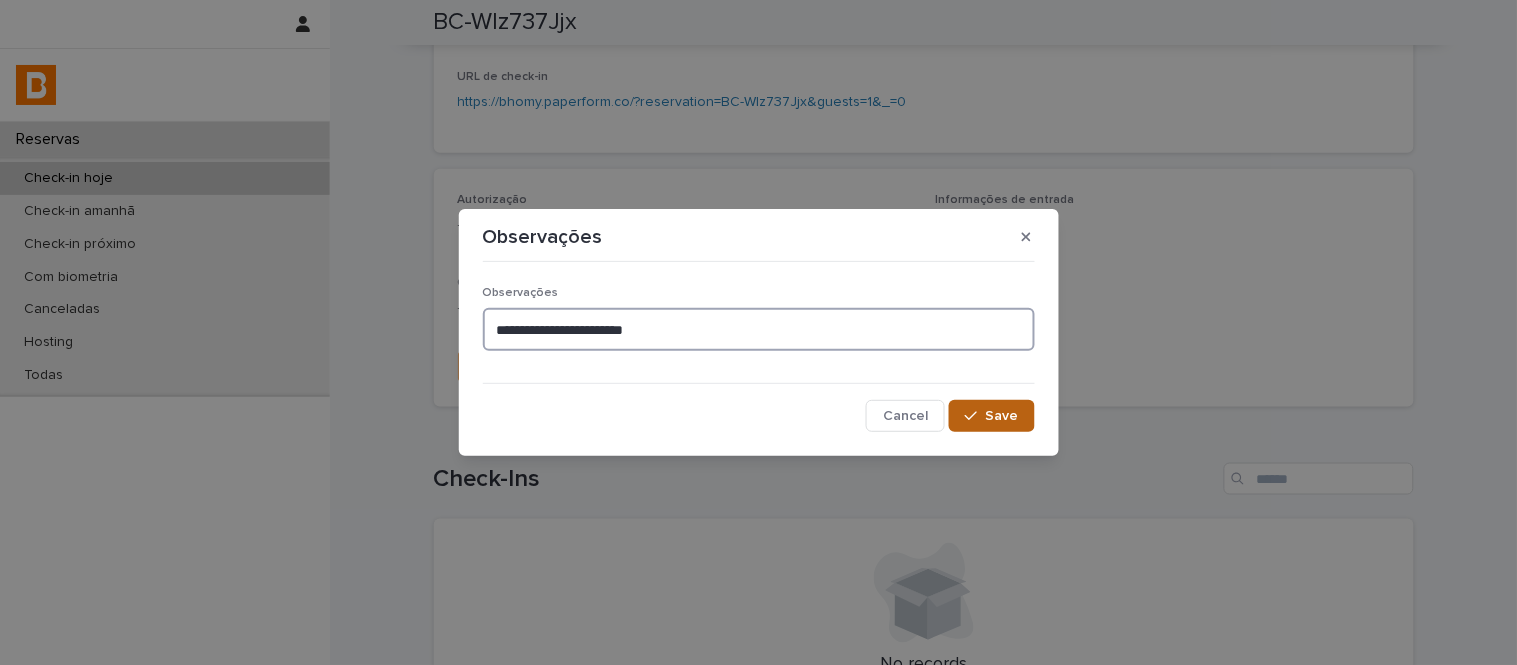 type on "**********" 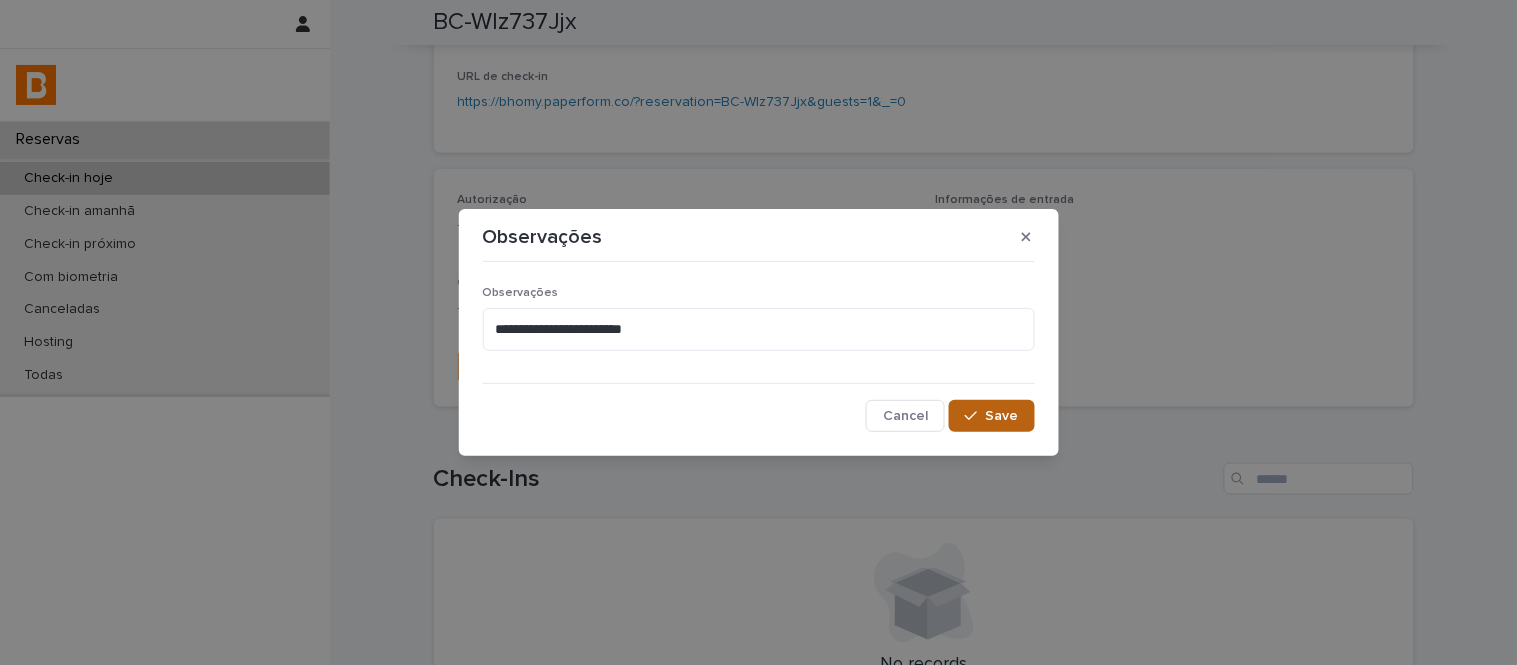 click on "Save" at bounding box center [1002, 416] 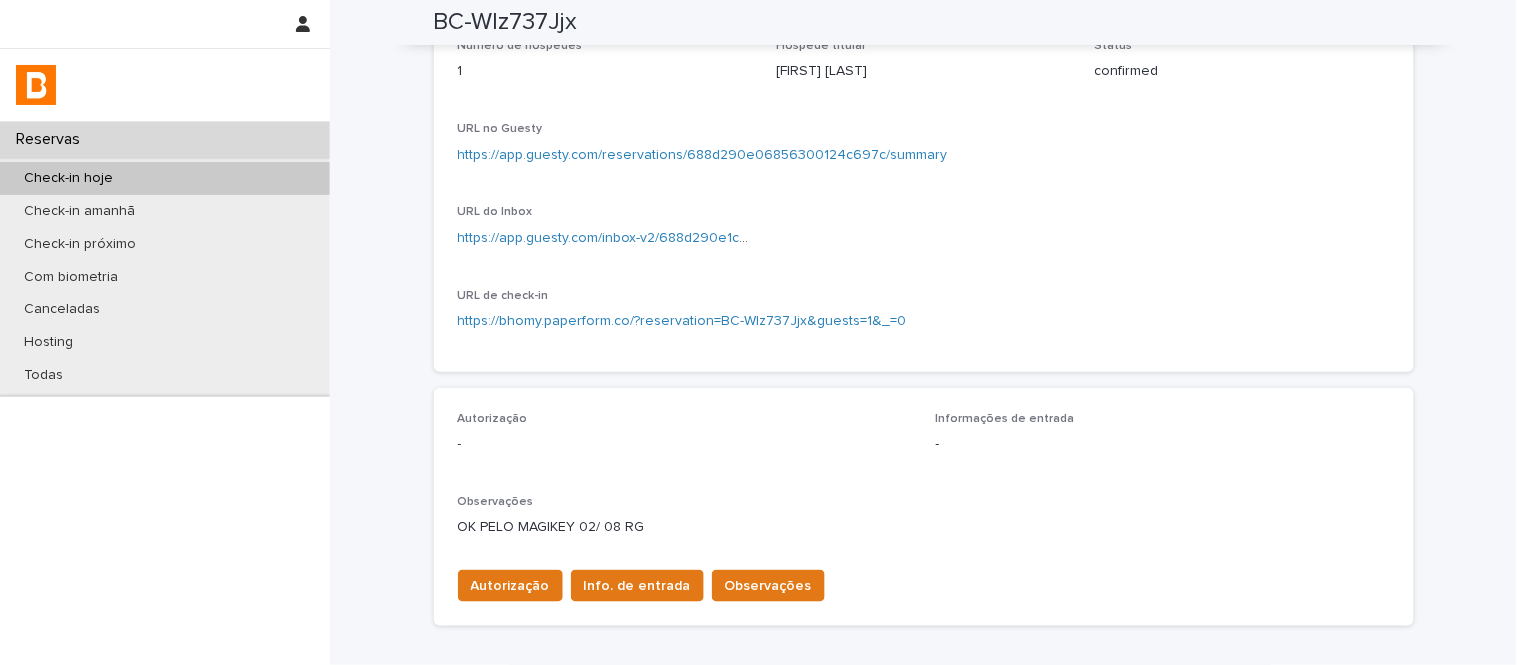 scroll, scrollTop: 211, scrollLeft: 0, axis: vertical 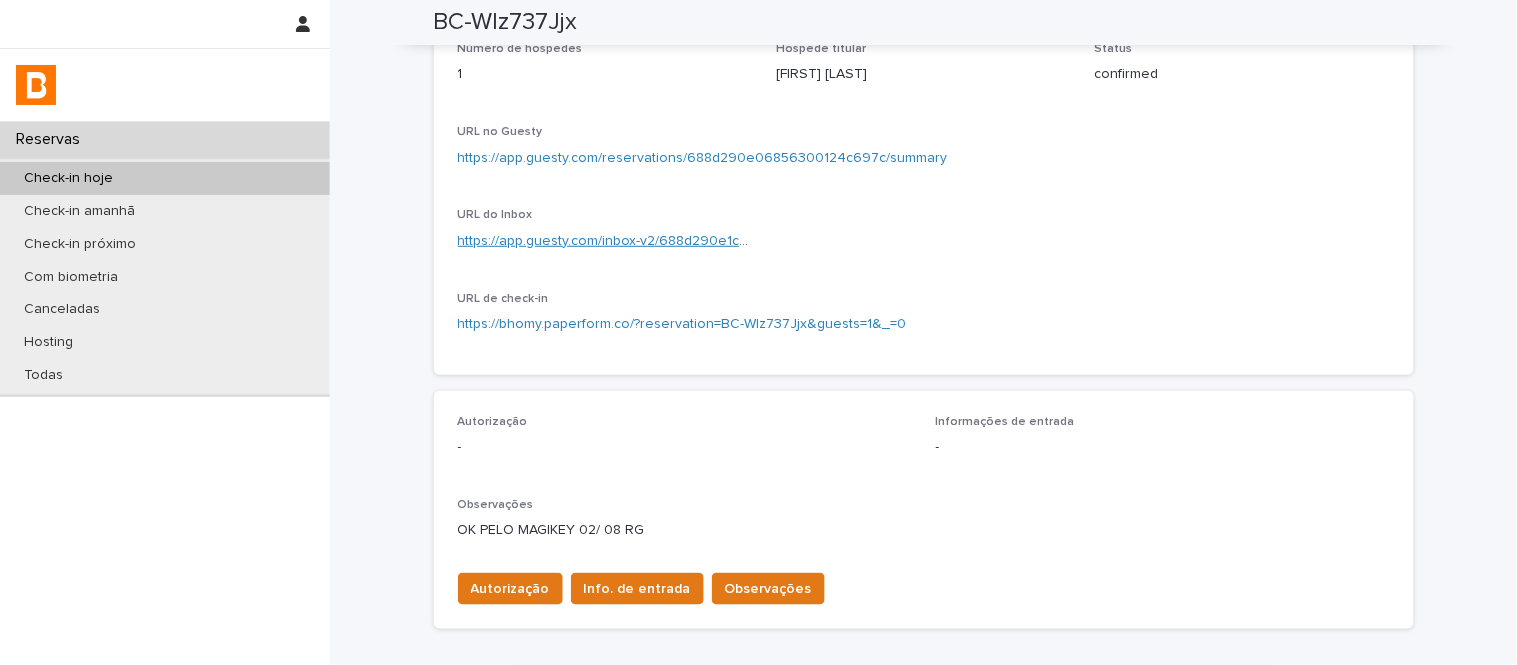 click on "https://app.guesty.com/inbox-v2/688d290e1cc2c4000e905b87?reservationId=688d290e06856300124c697c" at bounding box center (806, 241) 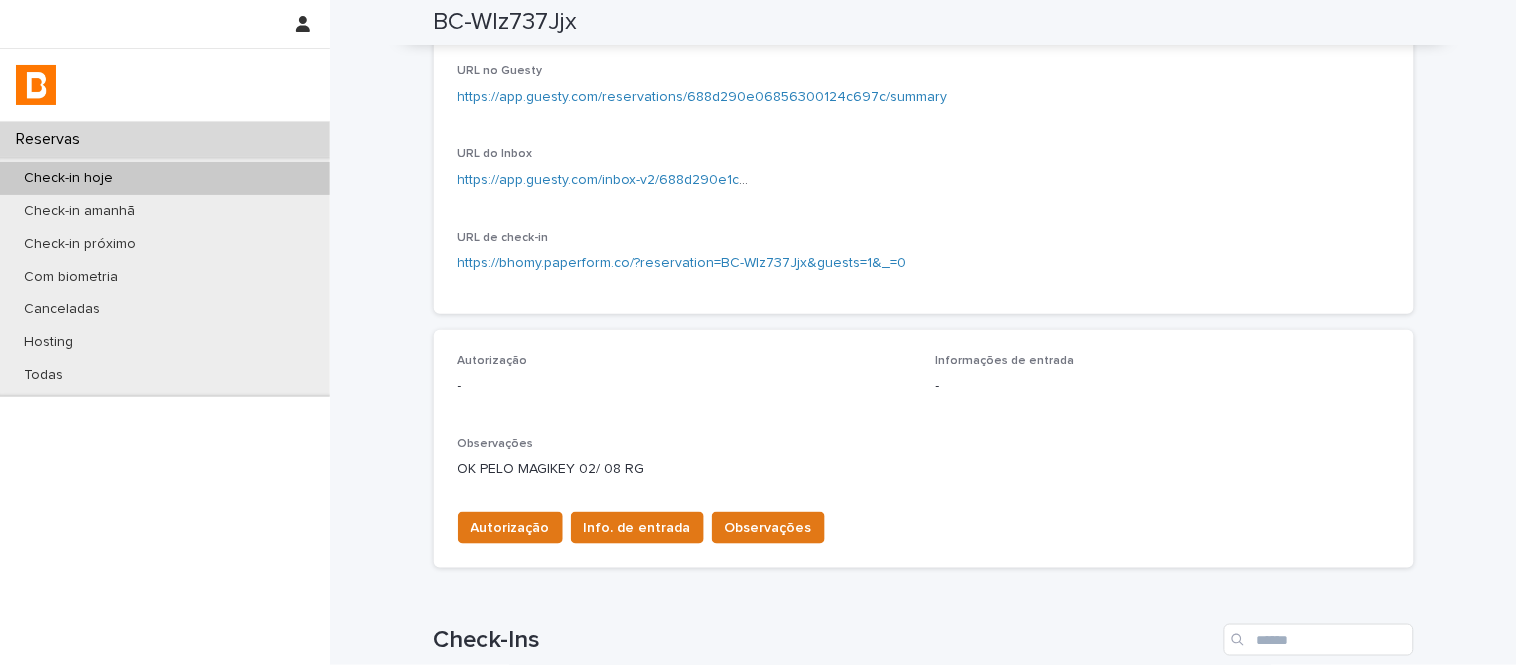 scroll, scrollTop: 322, scrollLeft: 0, axis: vertical 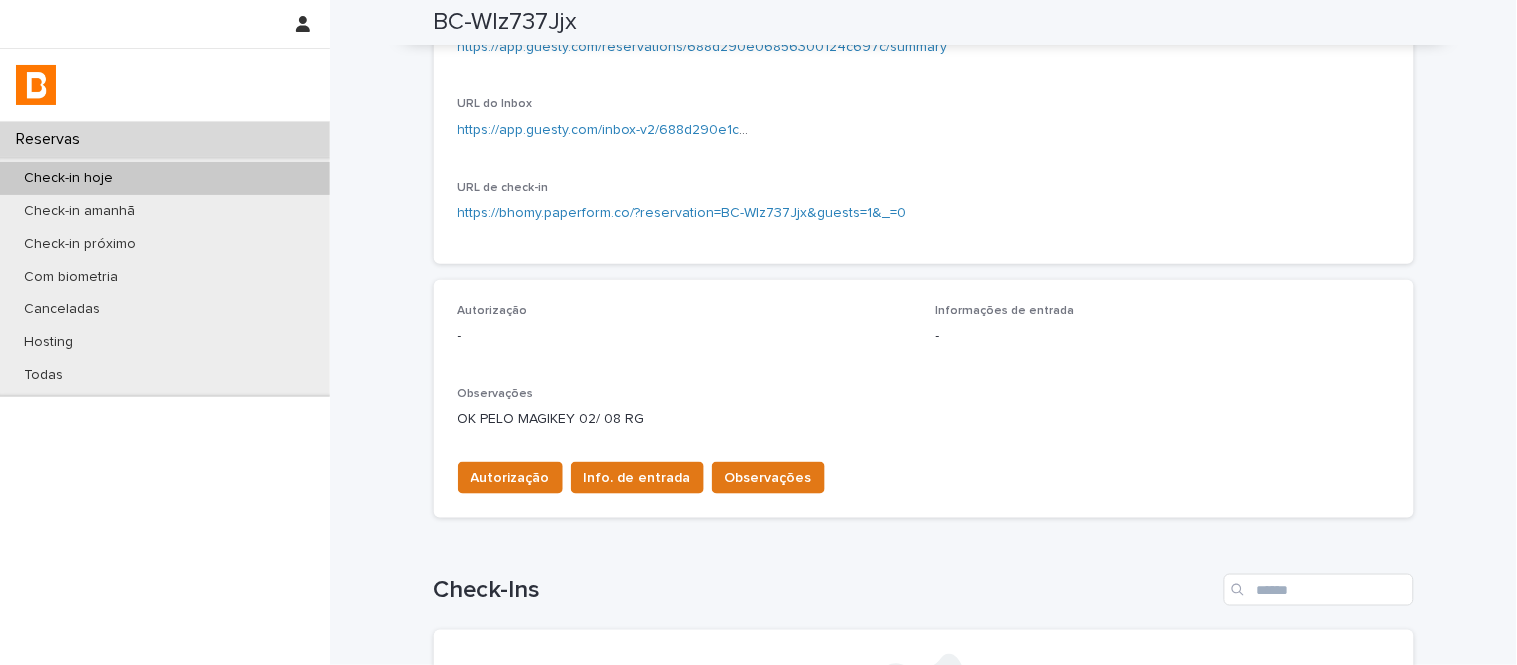 click on "Autorização - Informações de entrada - Observações OK PELO MAGIKEY 02/ 08 RG Autorização Info. de entrada Observações" at bounding box center (924, 399) 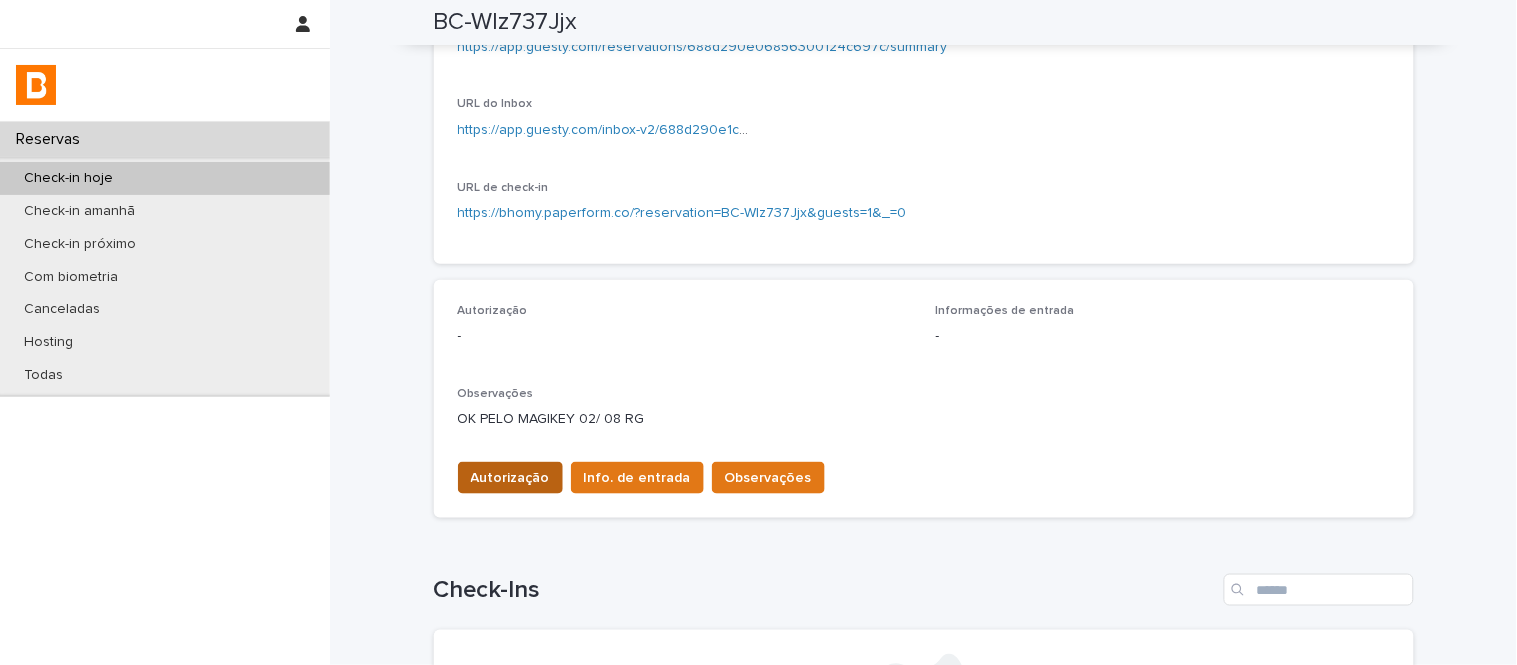 click on "Autorização" at bounding box center (510, 478) 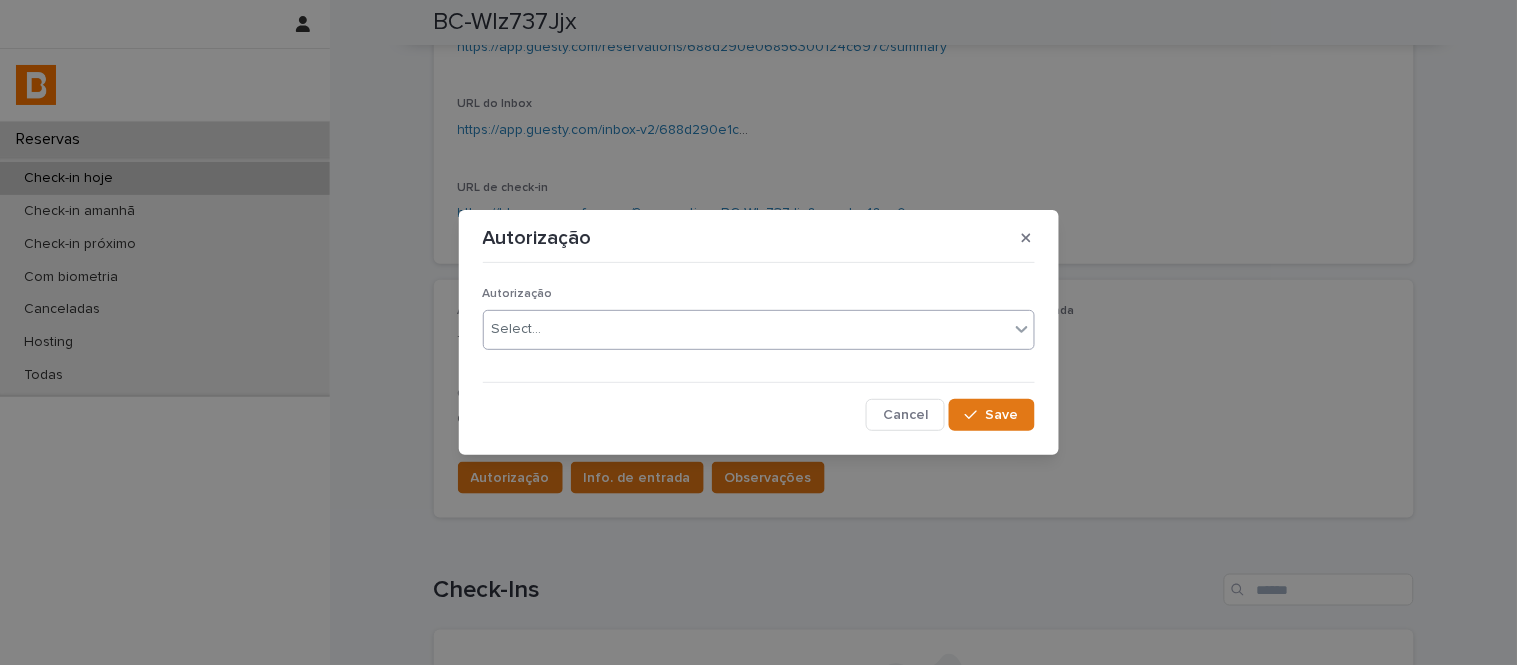 click on "Select..." at bounding box center (746, 329) 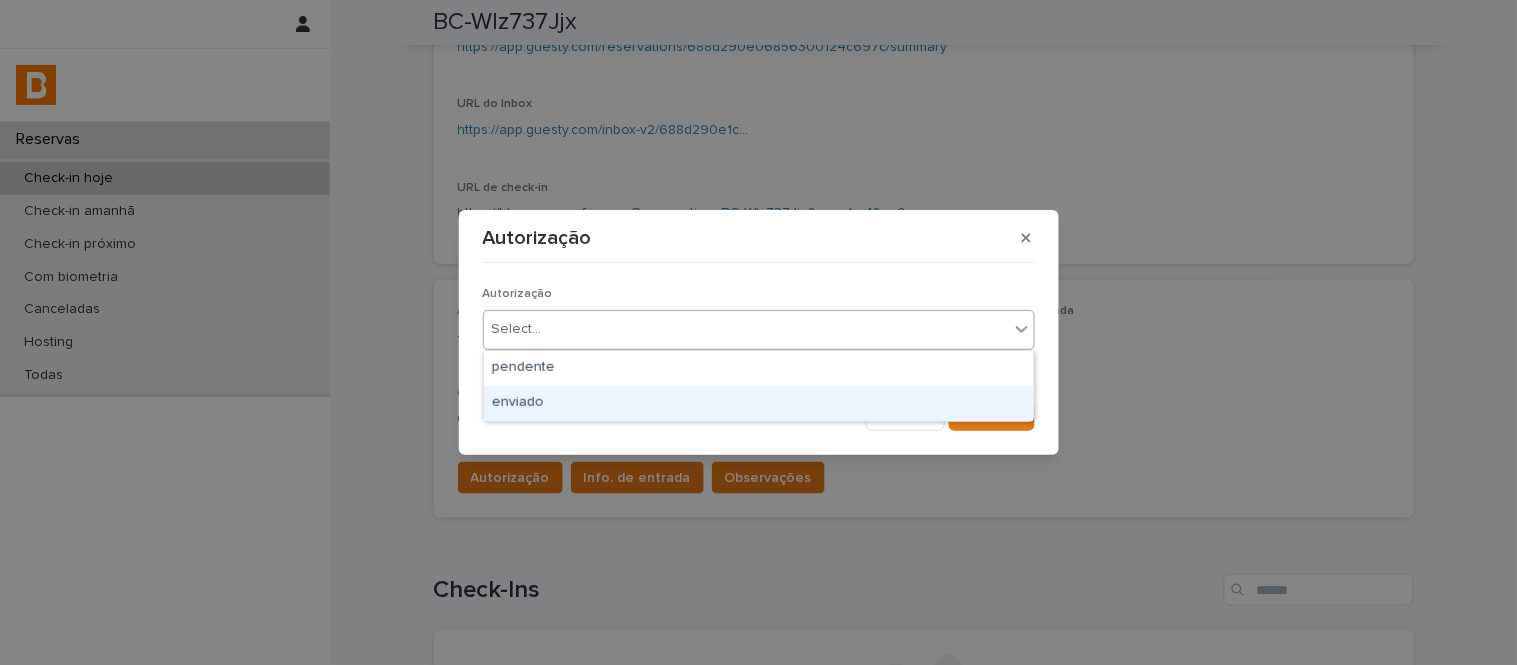 click on "enviado" at bounding box center (759, 403) 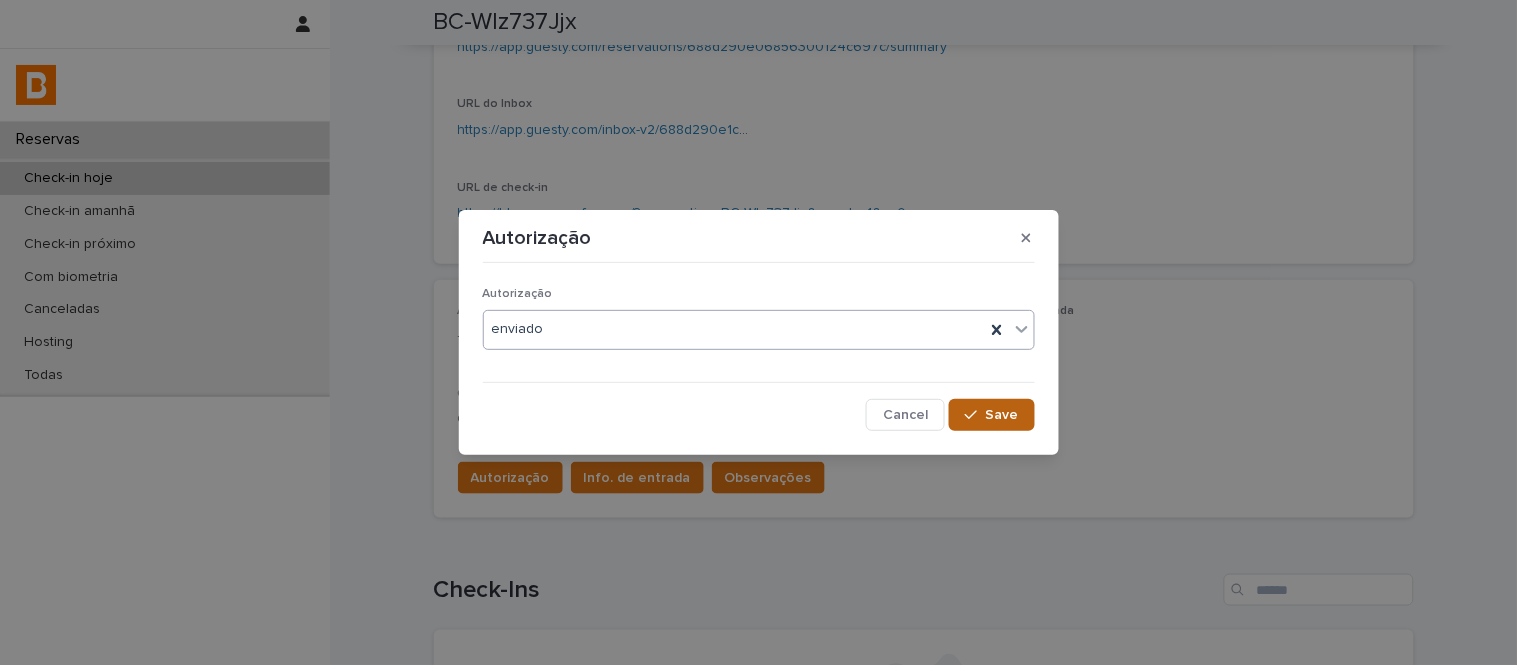 click on "Save" at bounding box center [991, 415] 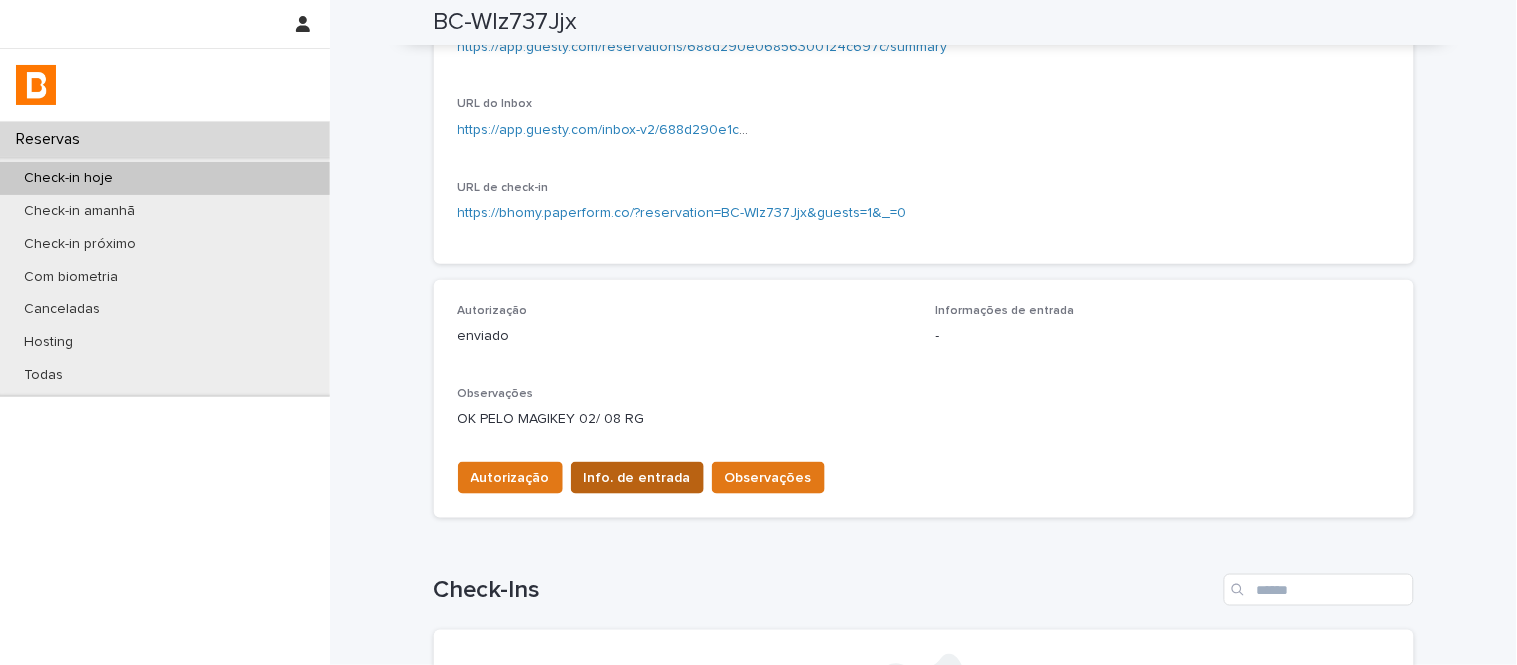 click on "Info. de entrada" at bounding box center (637, 478) 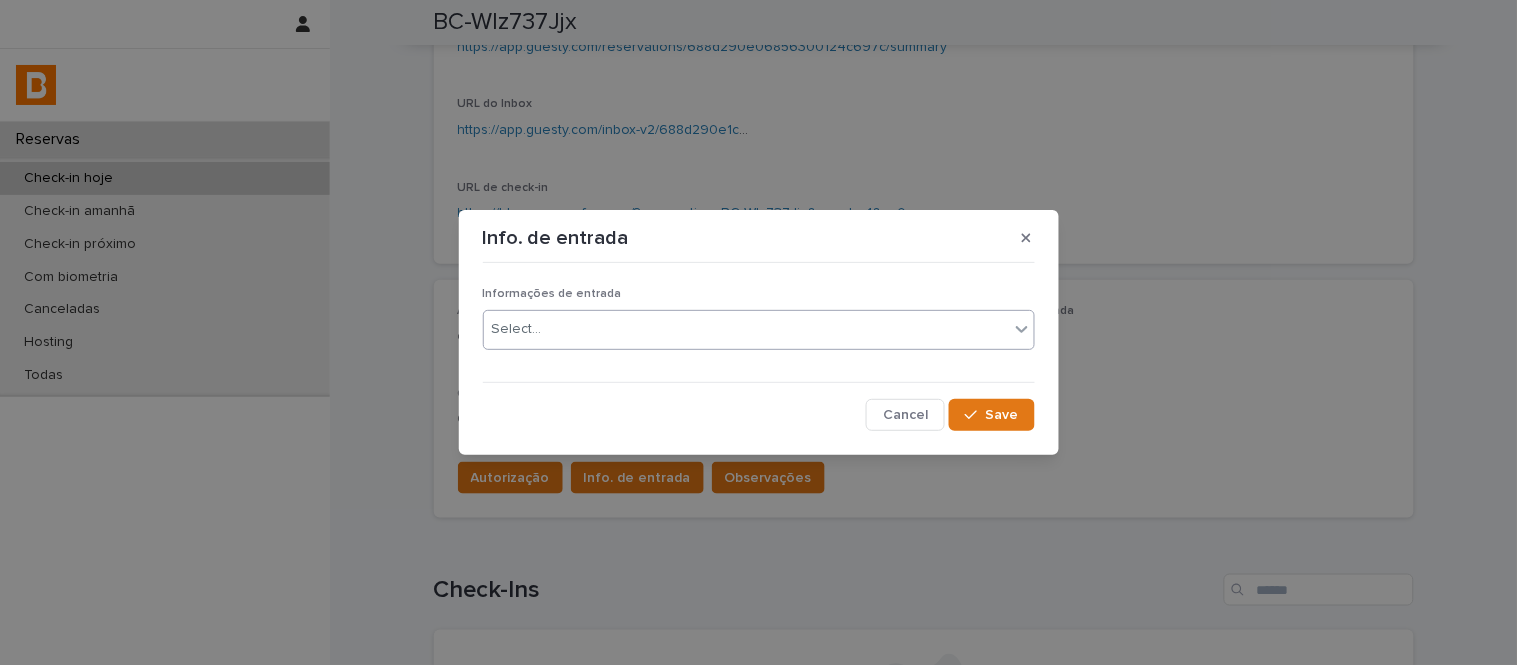 click on "Select..." at bounding box center [746, 329] 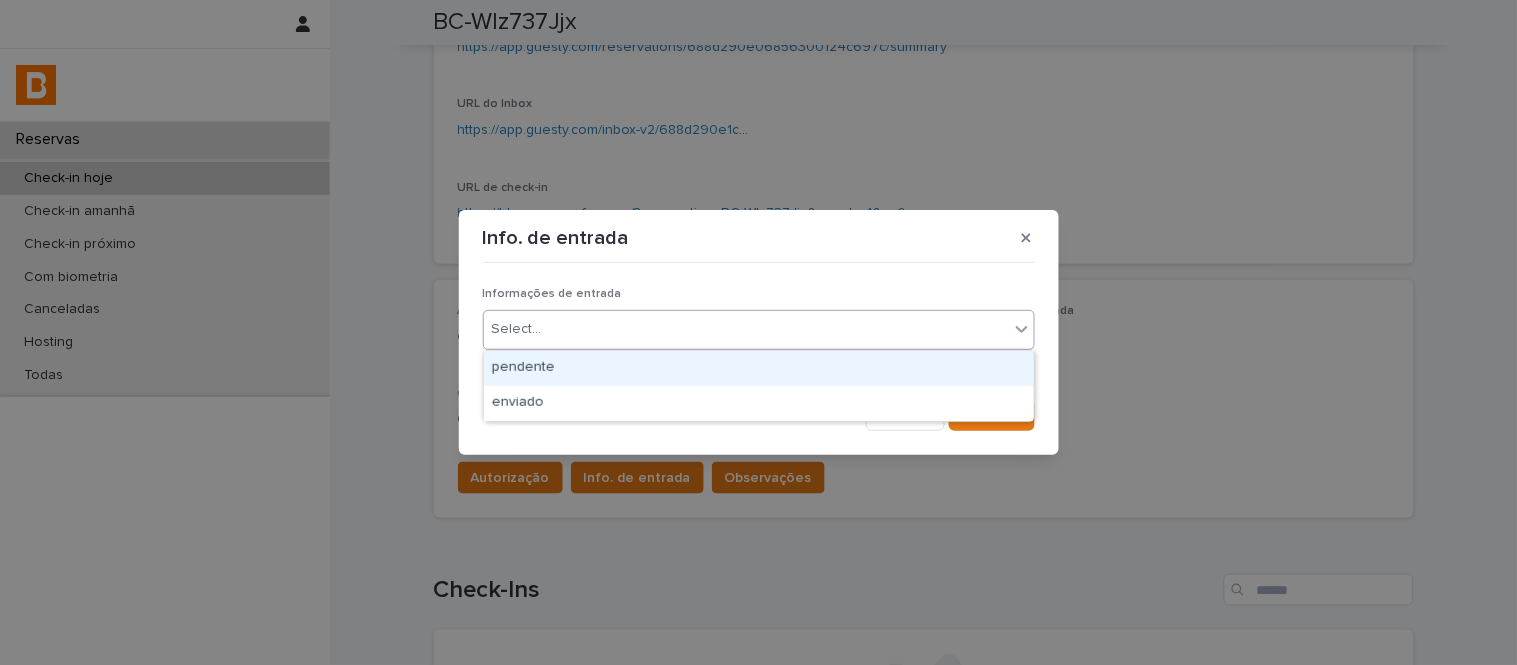 click on "pendente" at bounding box center [759, 368] 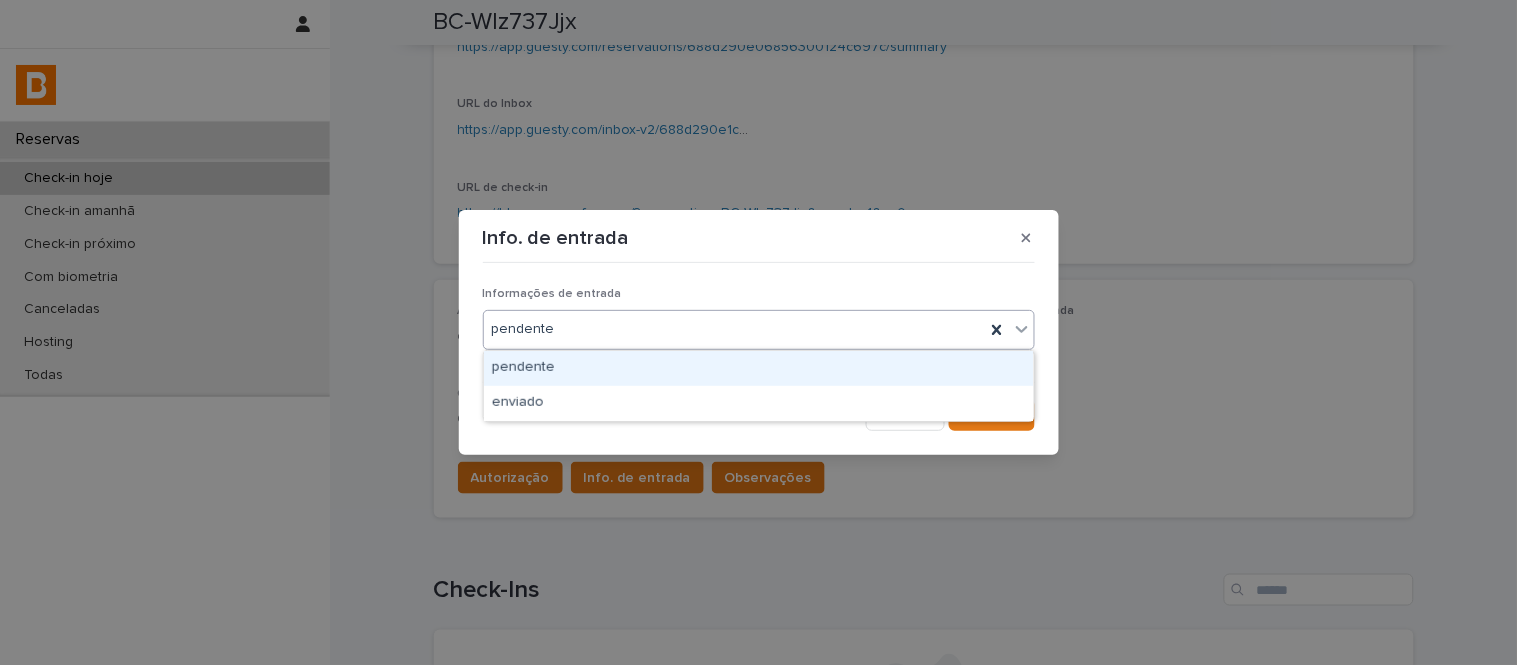 click on "pendente" at bounding box center [734, 329] 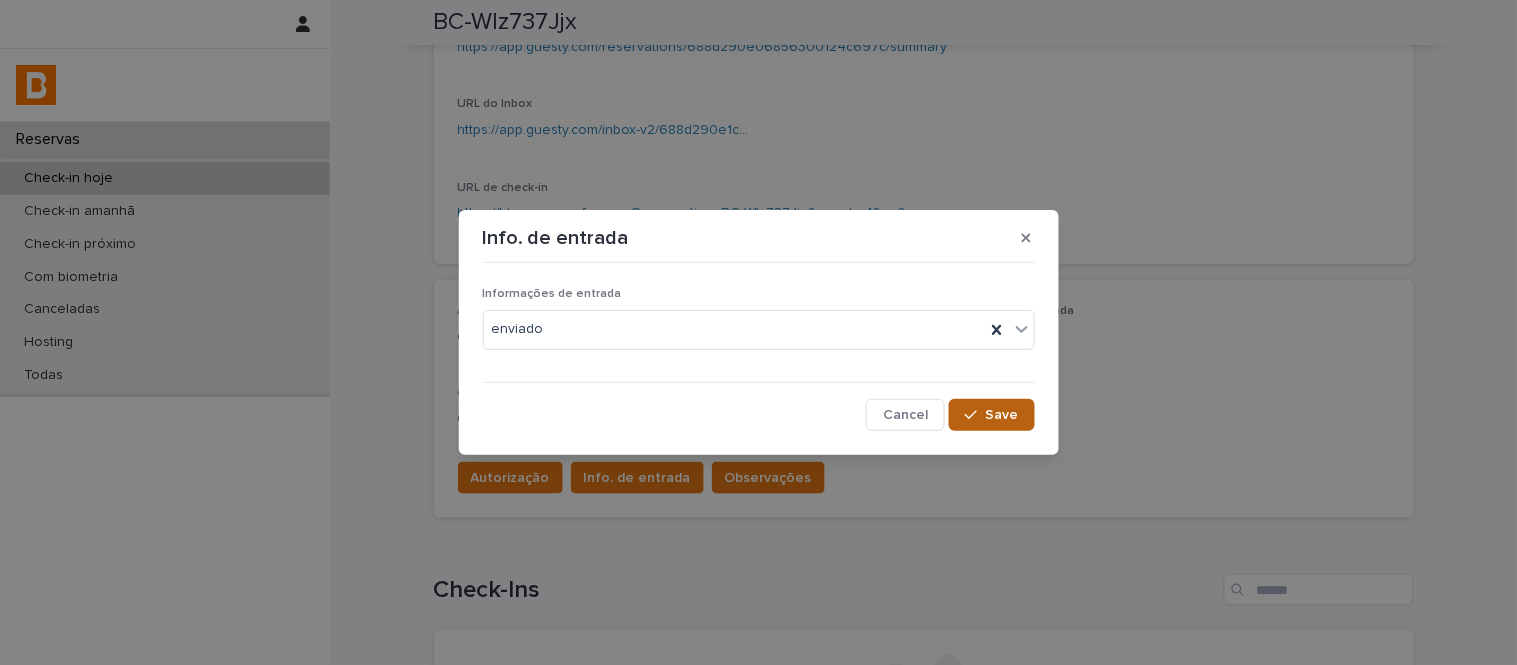 click on "Save" at bounding box center [991, 415] 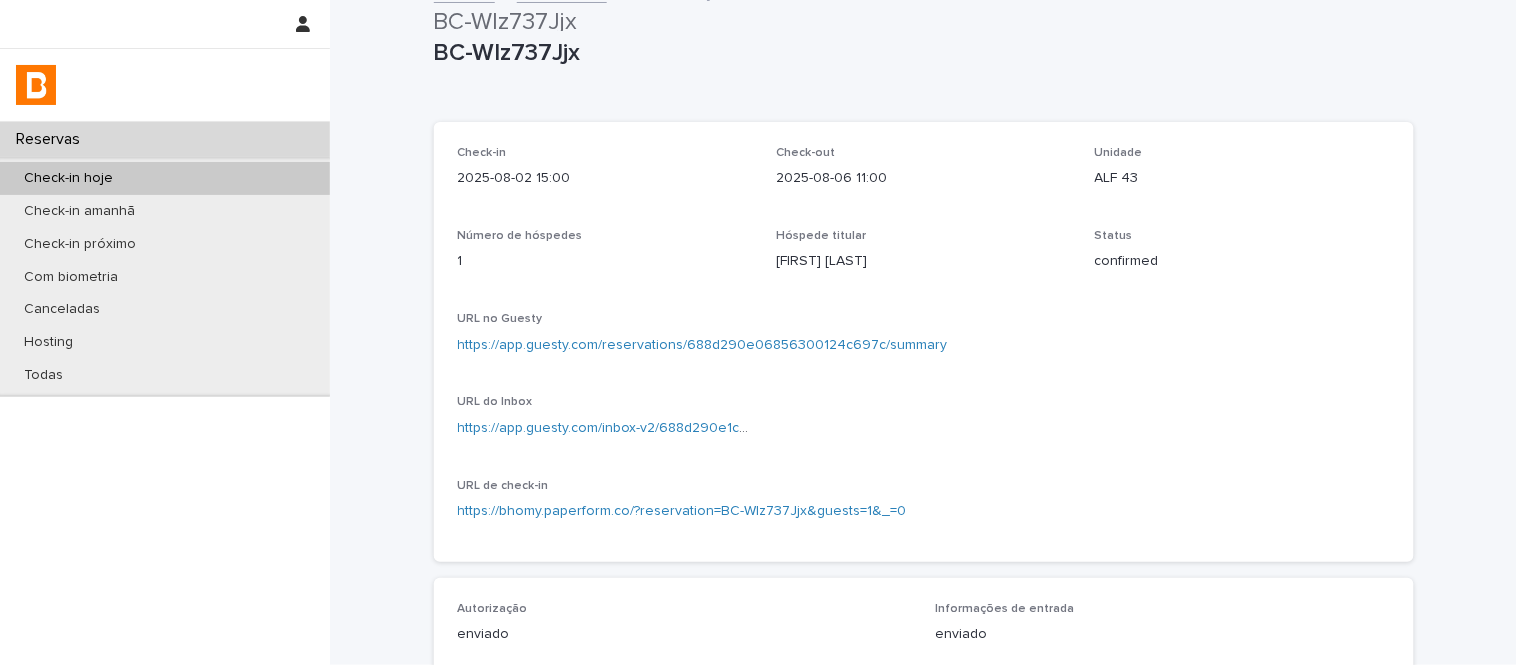 scroll, scrollTop: 0, scrollLeft: 0, axis: both 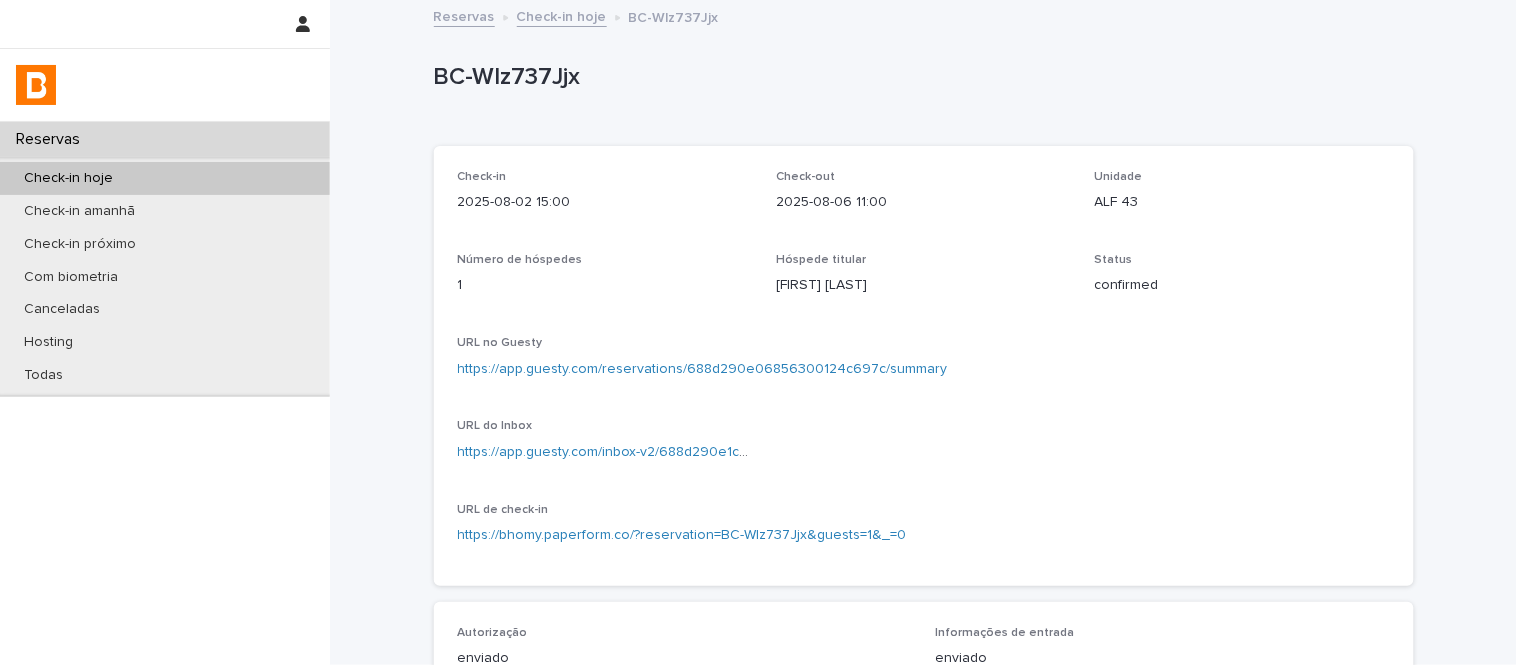 click on "Check-in hoje" at bounding box center (562, 15) 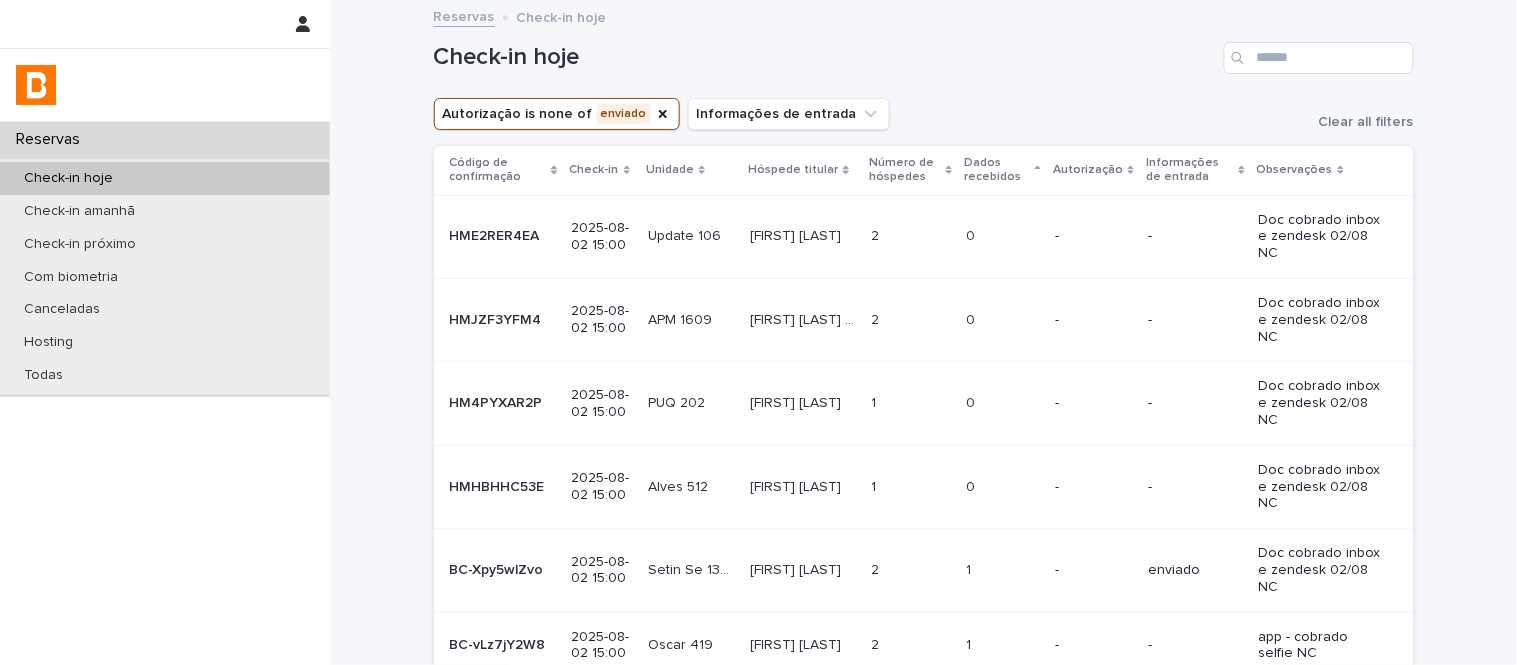 click on "Check-in hoje" at bounding box center [924, 50] 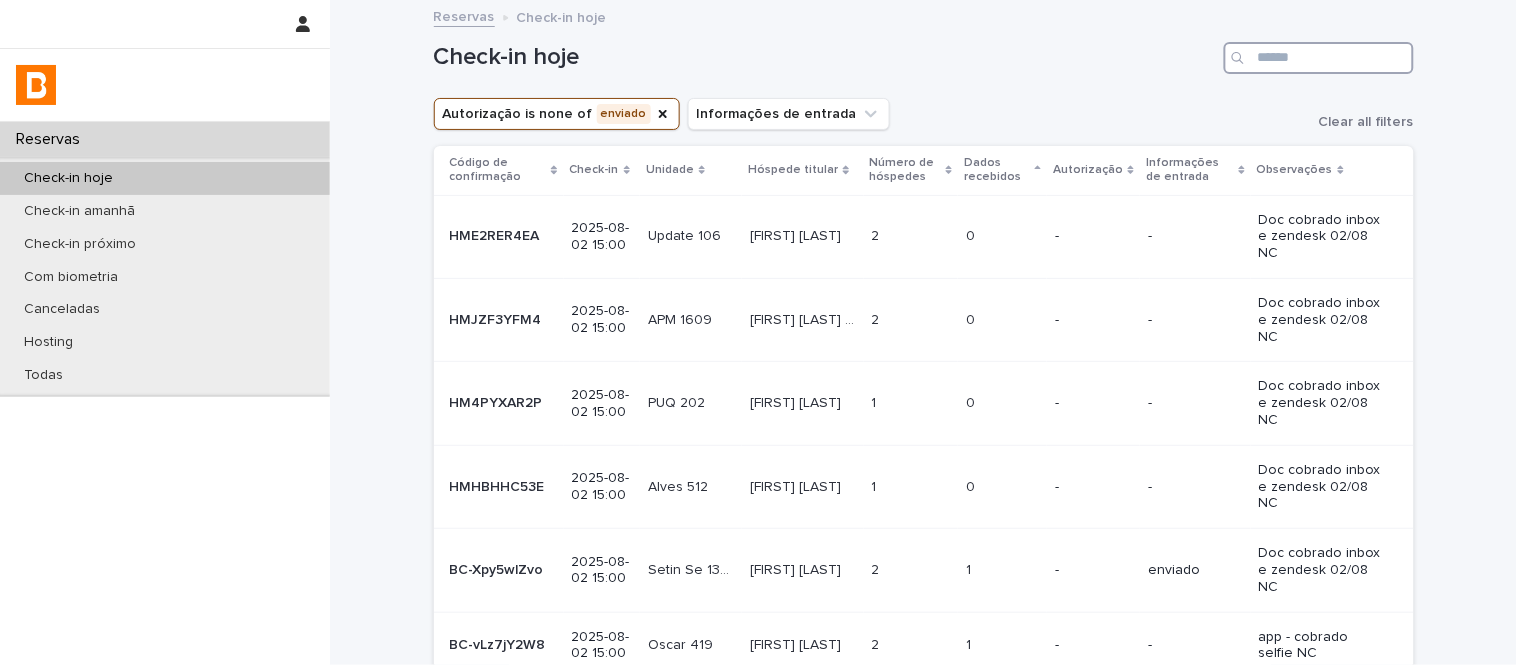click at bounding box center (1319, 58) 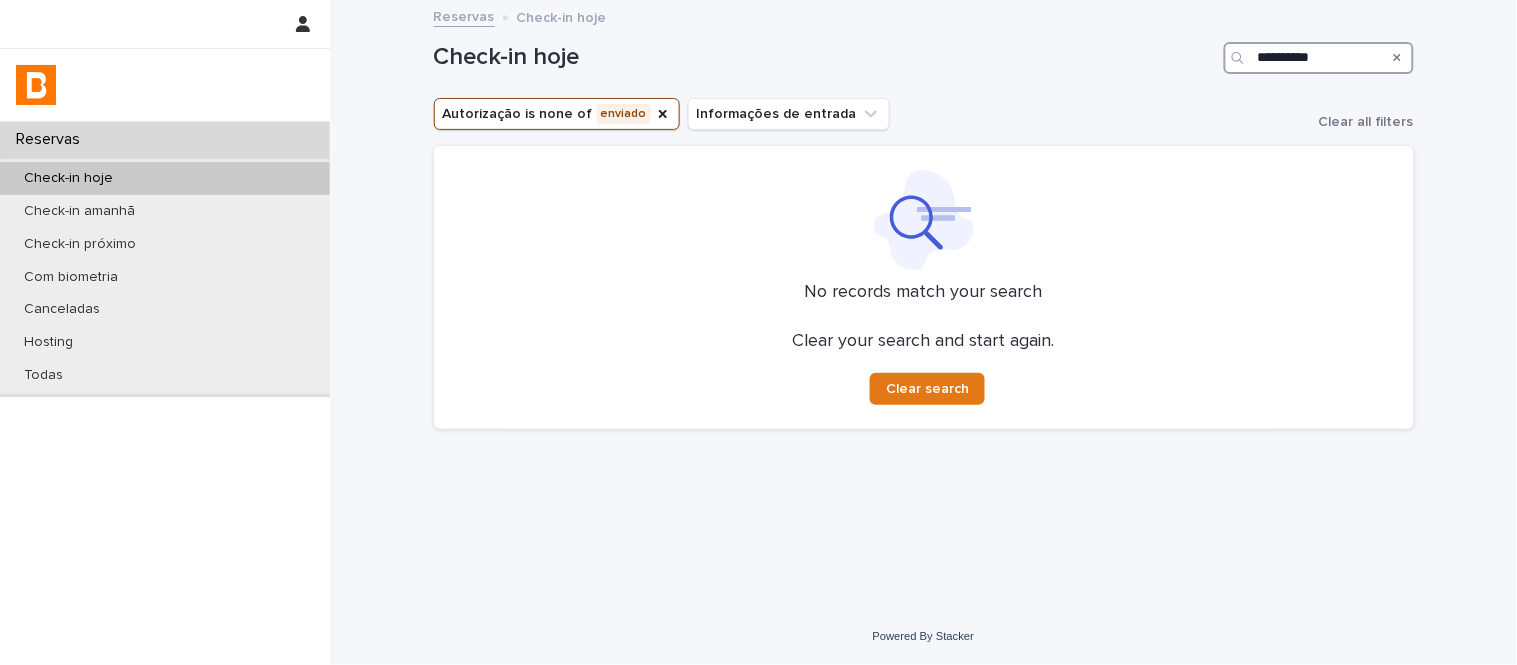 click on "**********" at bounding box center [1319, 58] 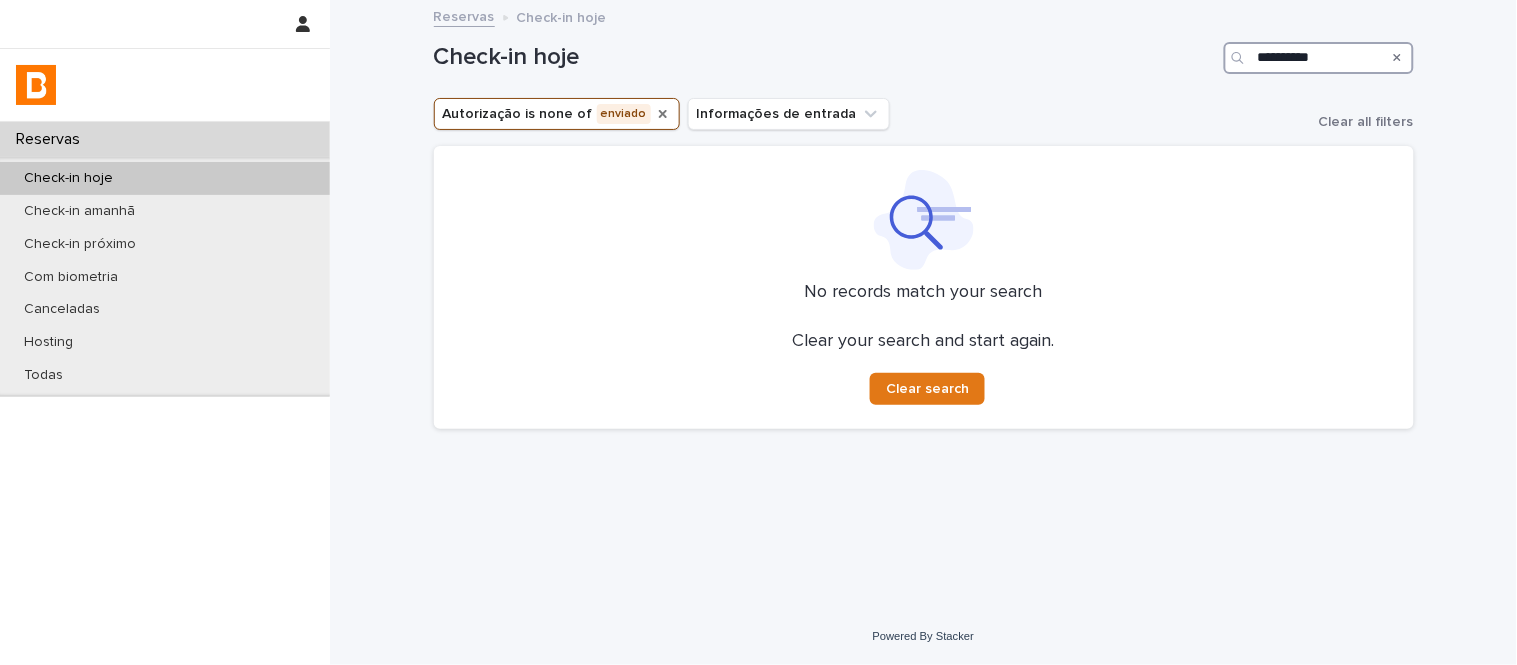 type on "**********" 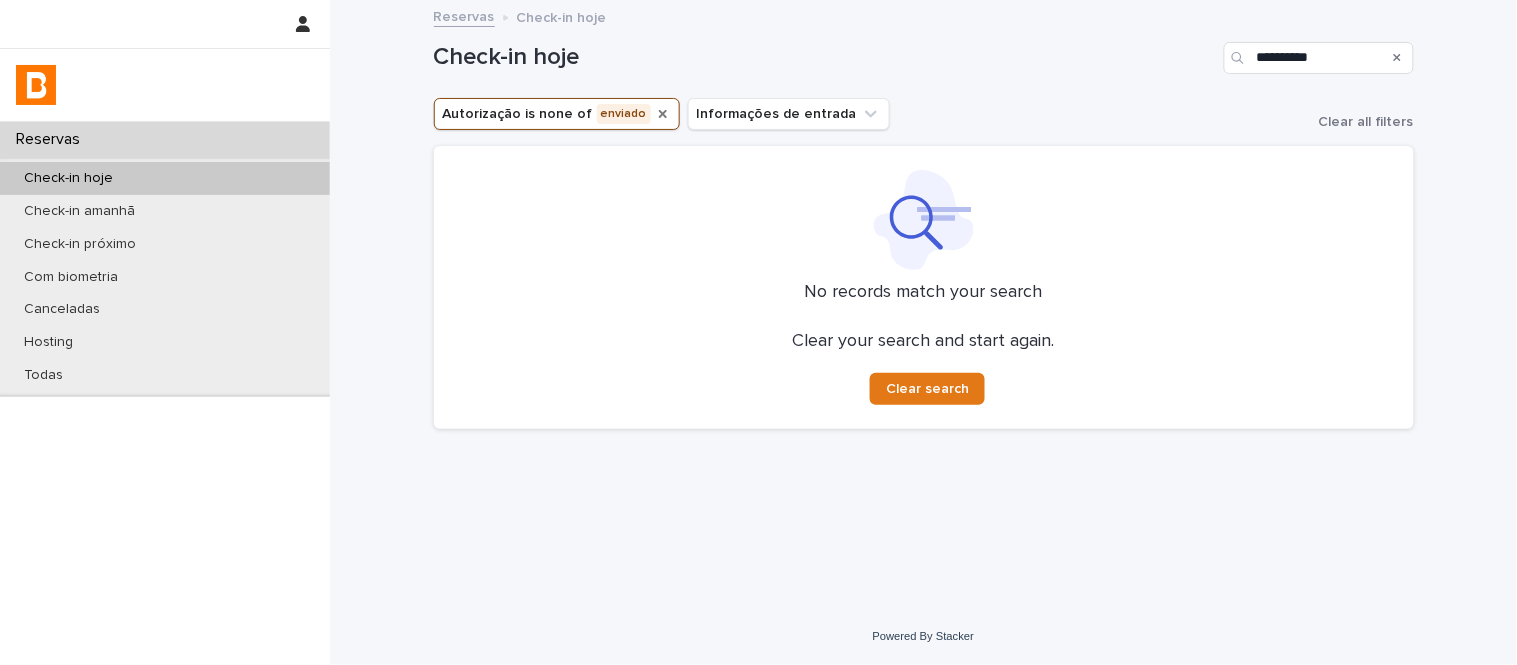 click 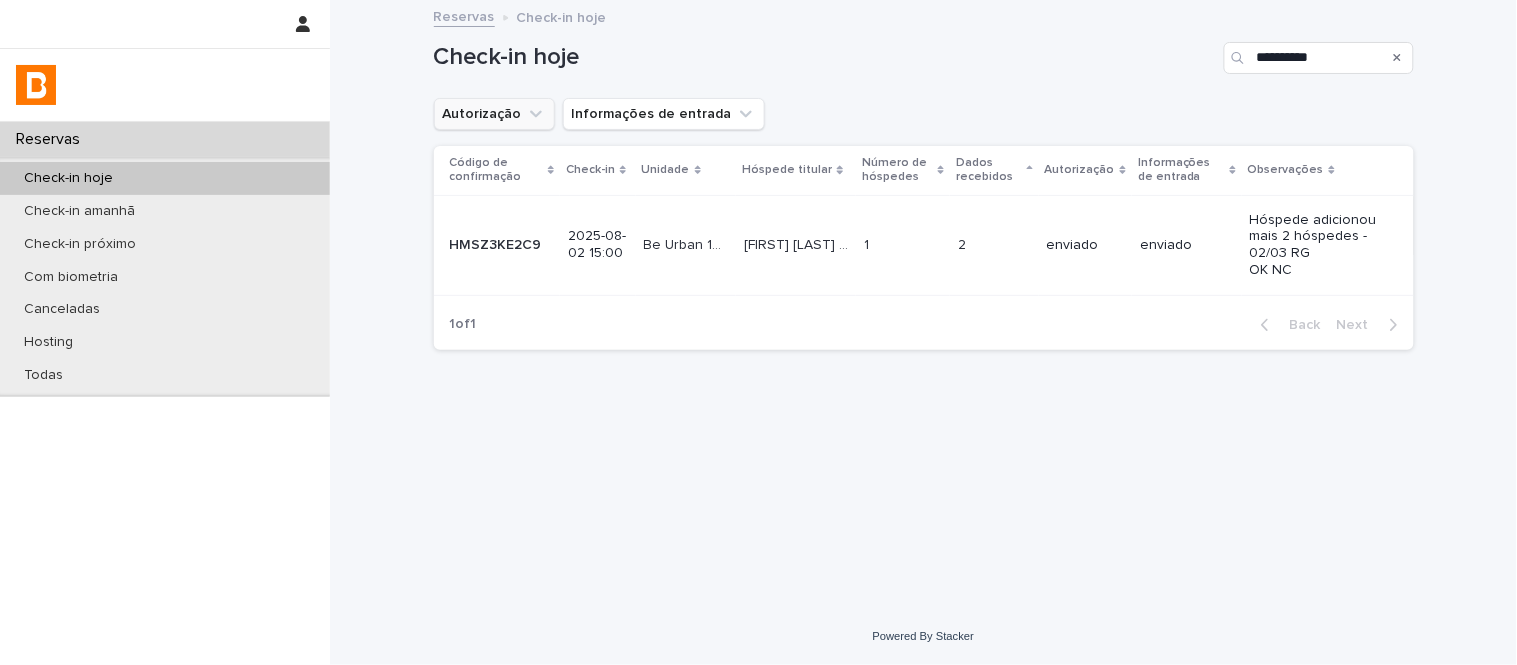 click on "[FIRST] [LAST] [LAST] [LAST]" at bounding box center [798, 243] 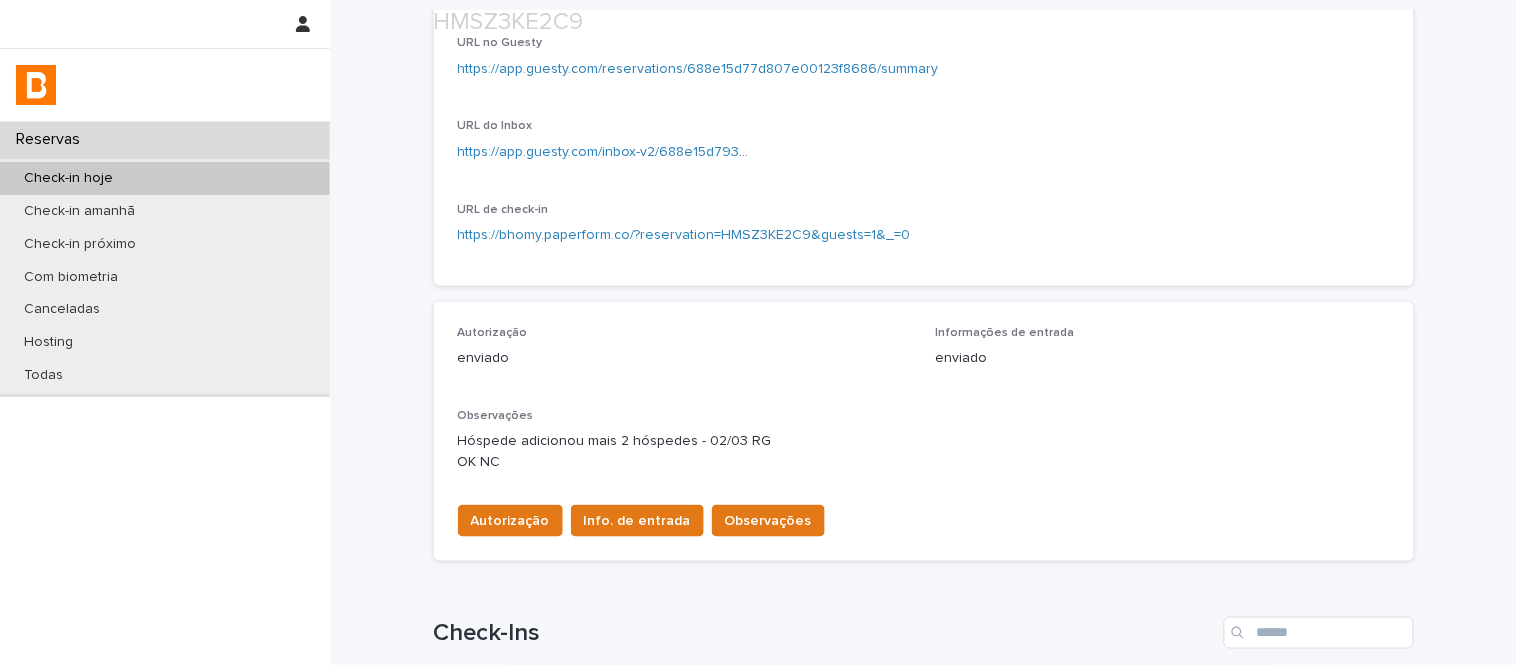 scroll, scrollTop: 555, scrollLeft: 0, axis: vertical 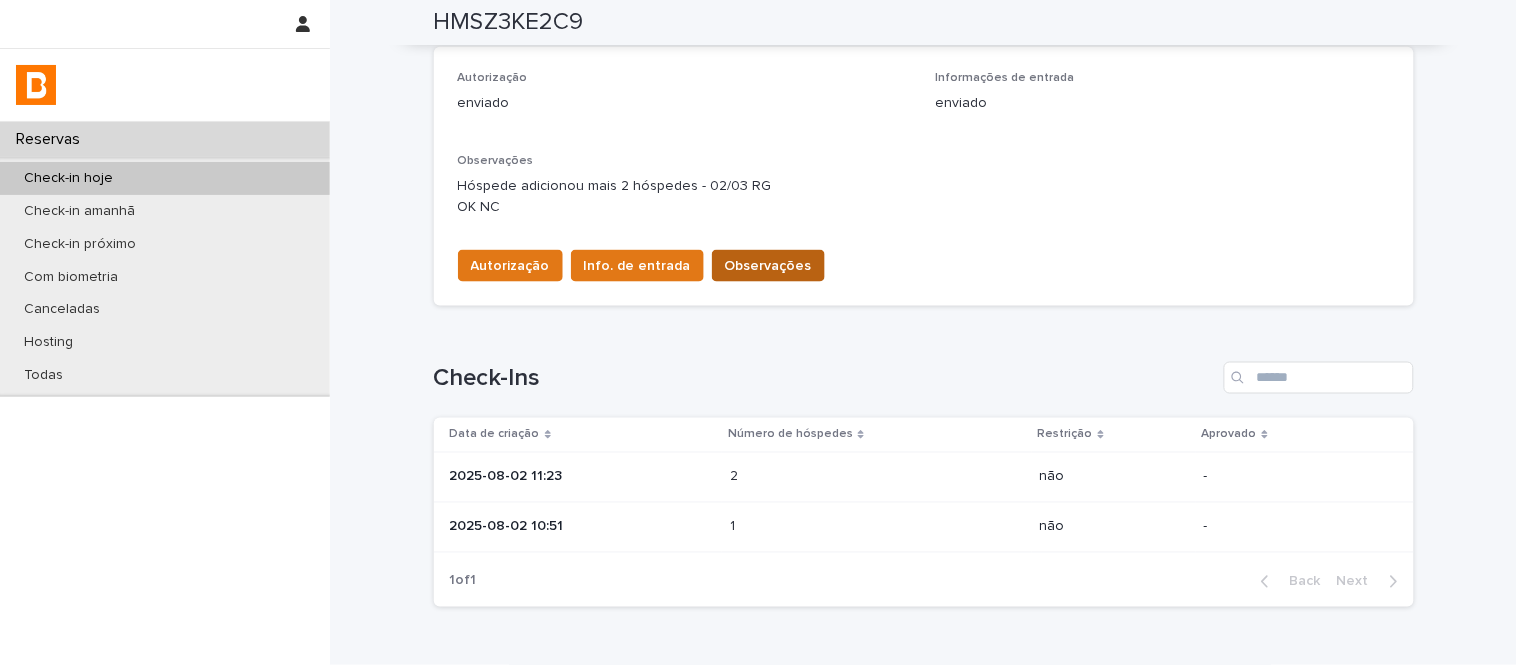 click on "Observações" at bounding box center [768, 266] 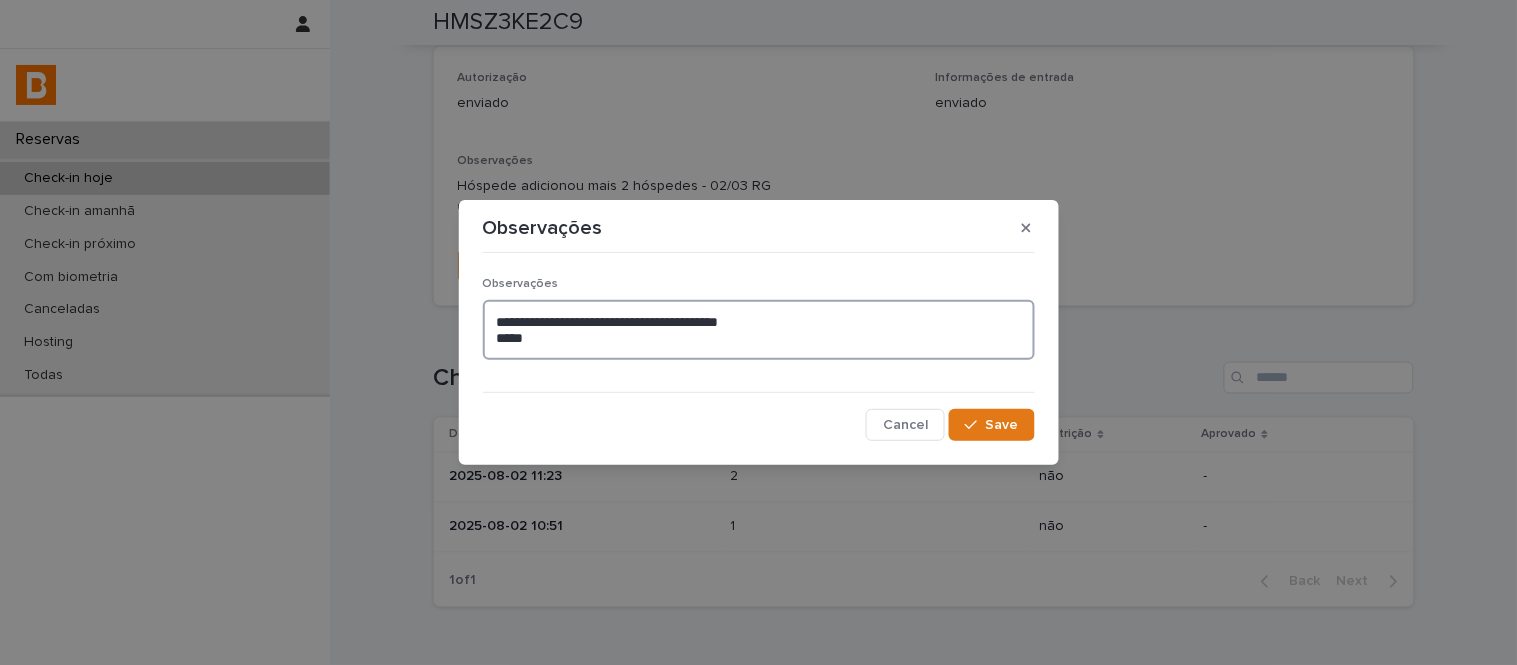 click on "**********" at bounding box center [759, 330] 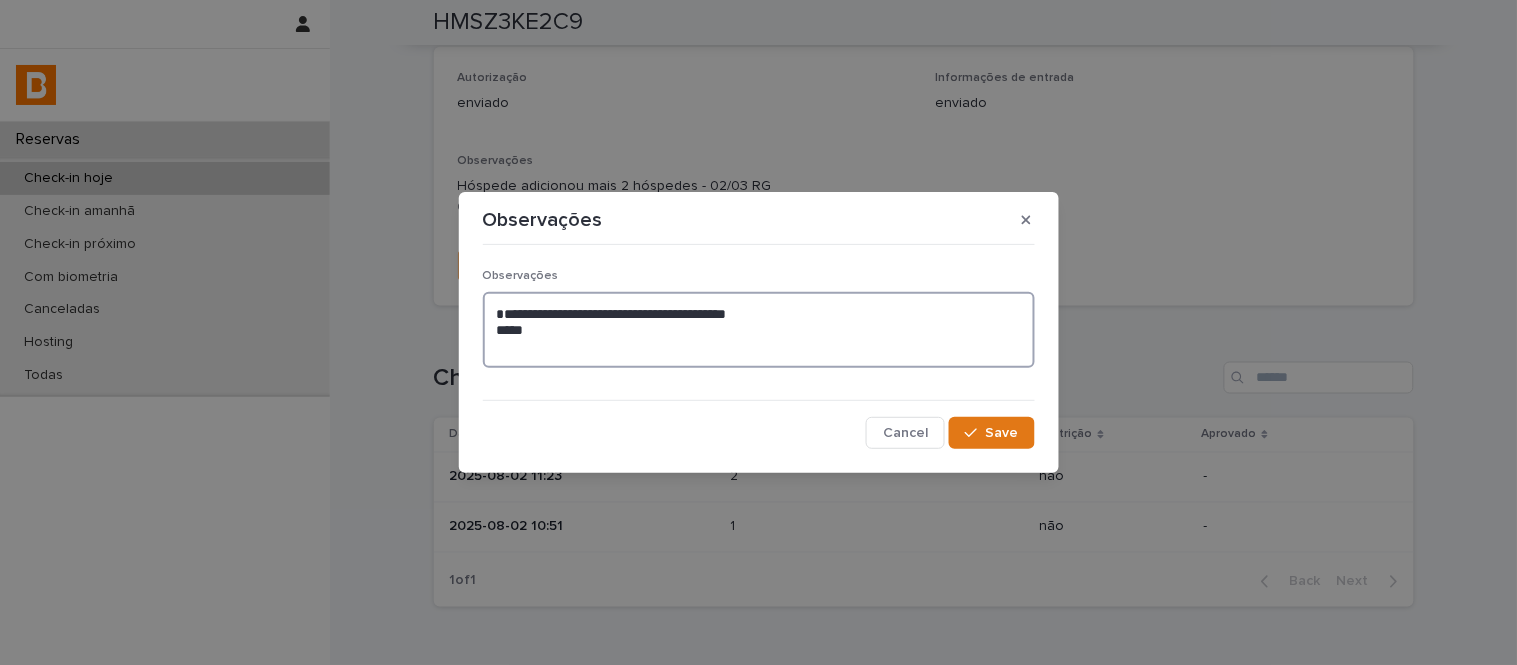click on "**********" at bounding box center [759, 330] 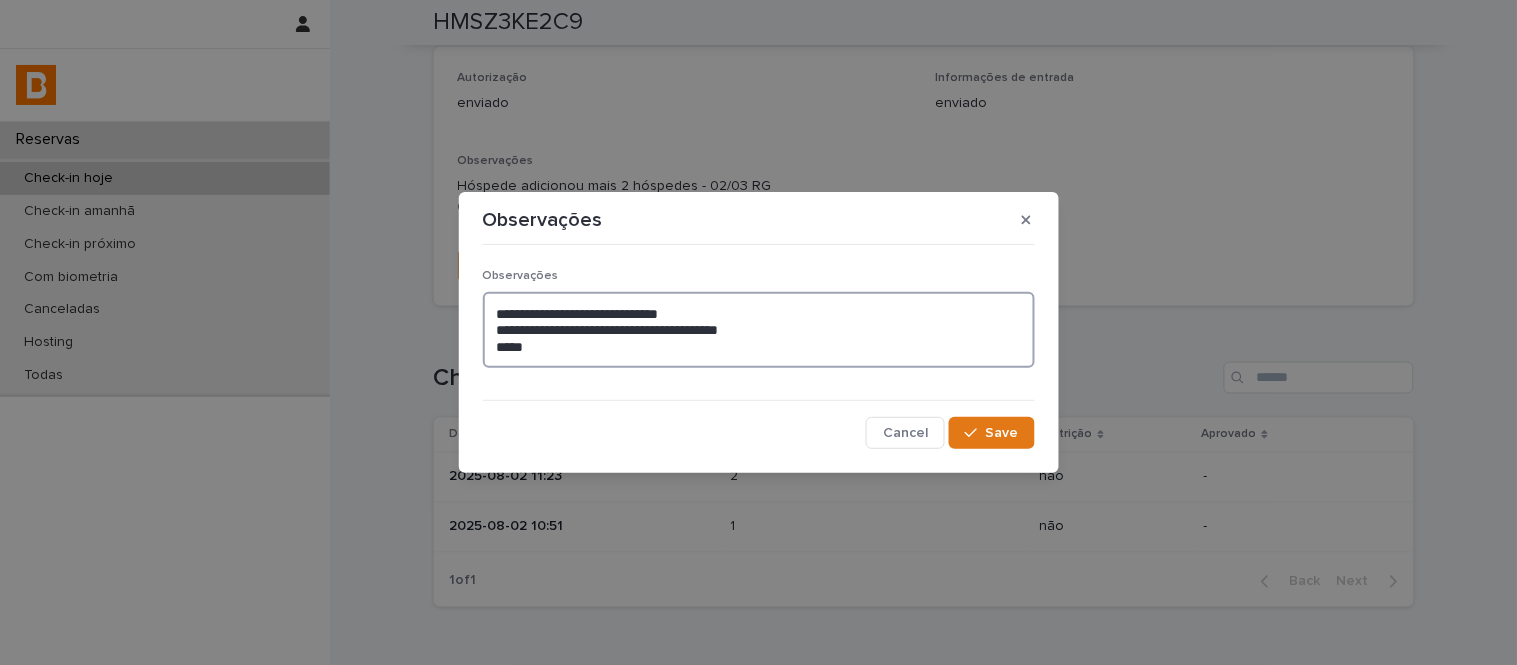 click on "**********" at bounding box center [759, 330] 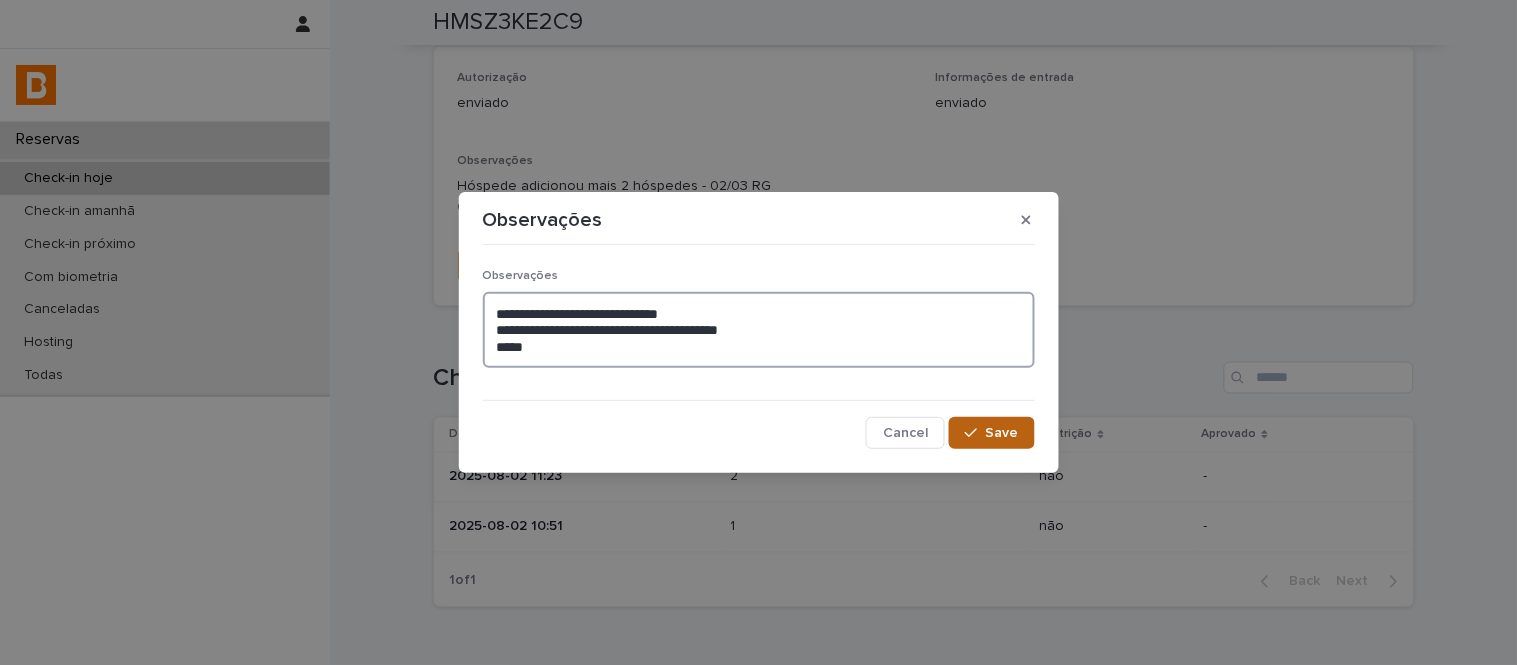 type on "**********" 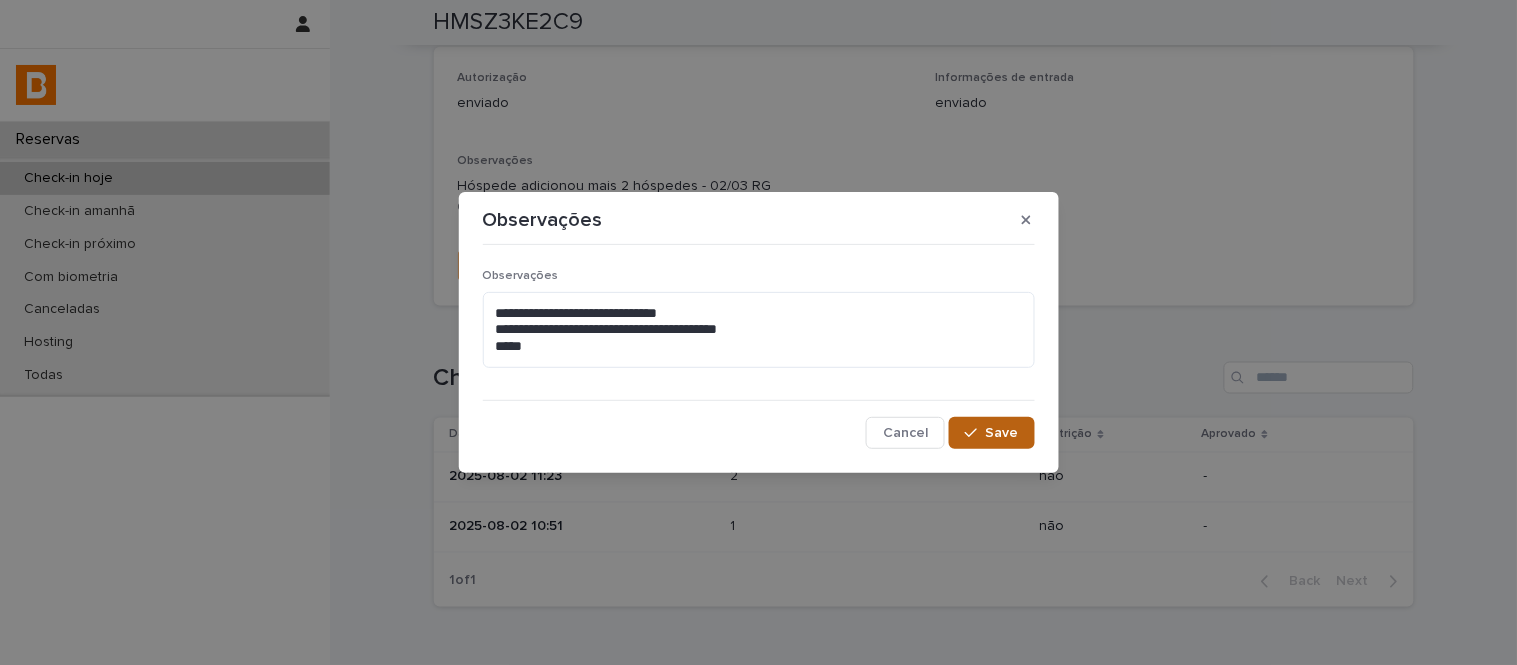 click on "Save" at bounding box center [991, 433] 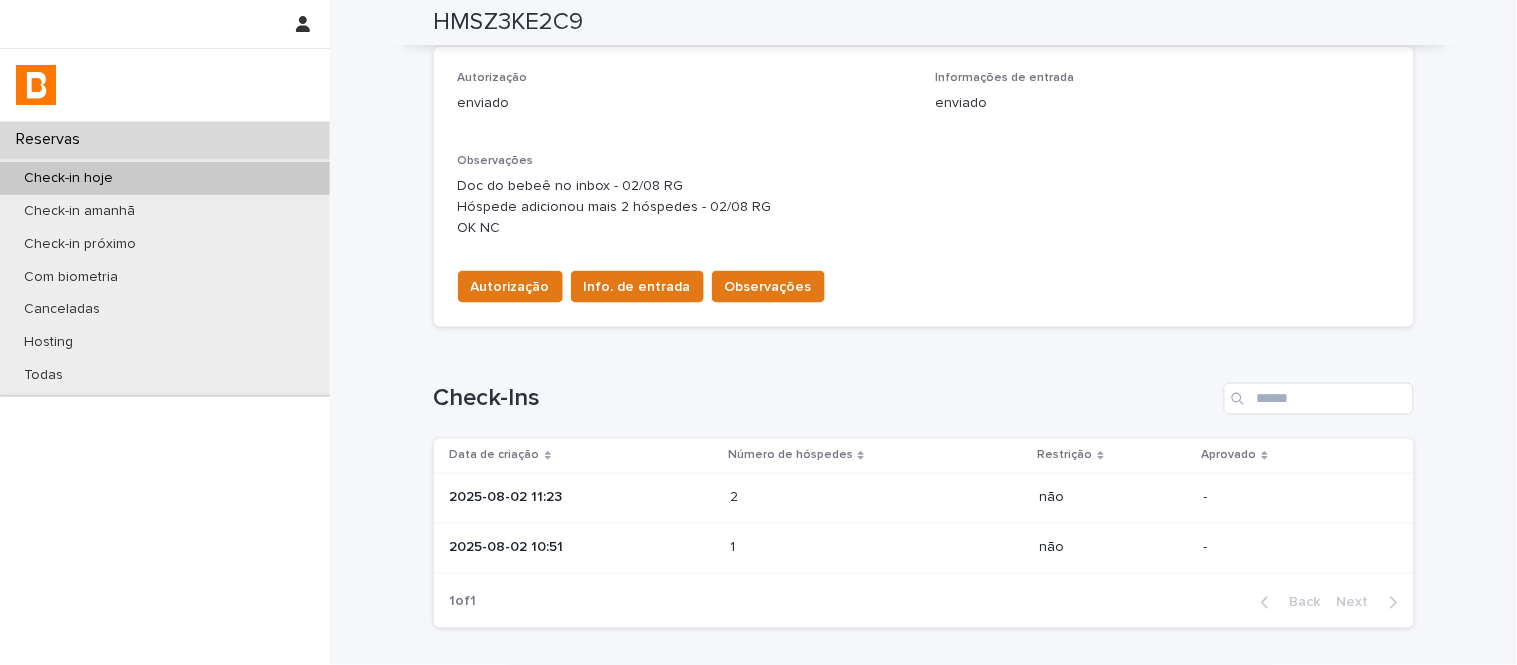 scroll, scrollTop: 565, scrollLeft: 0, axis: vertical 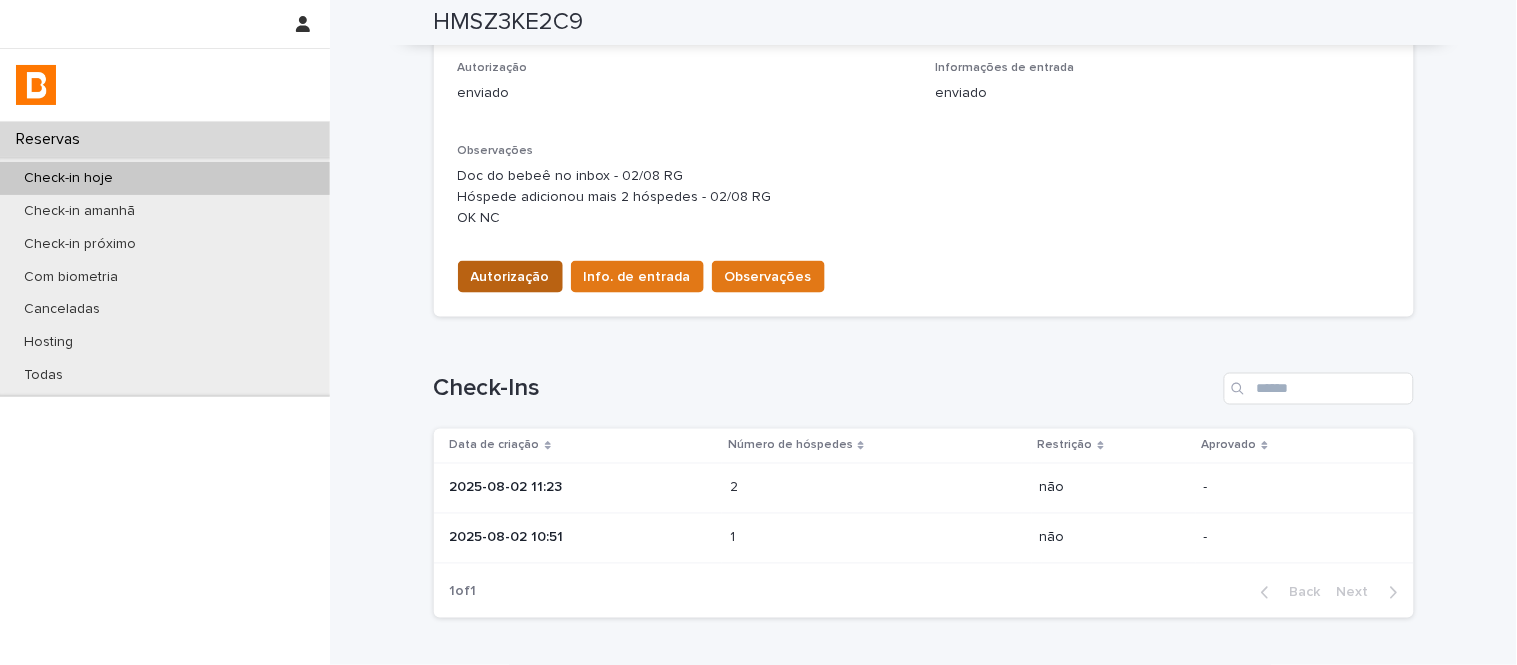 click on "Autorização" at bounding box center [510, 277] 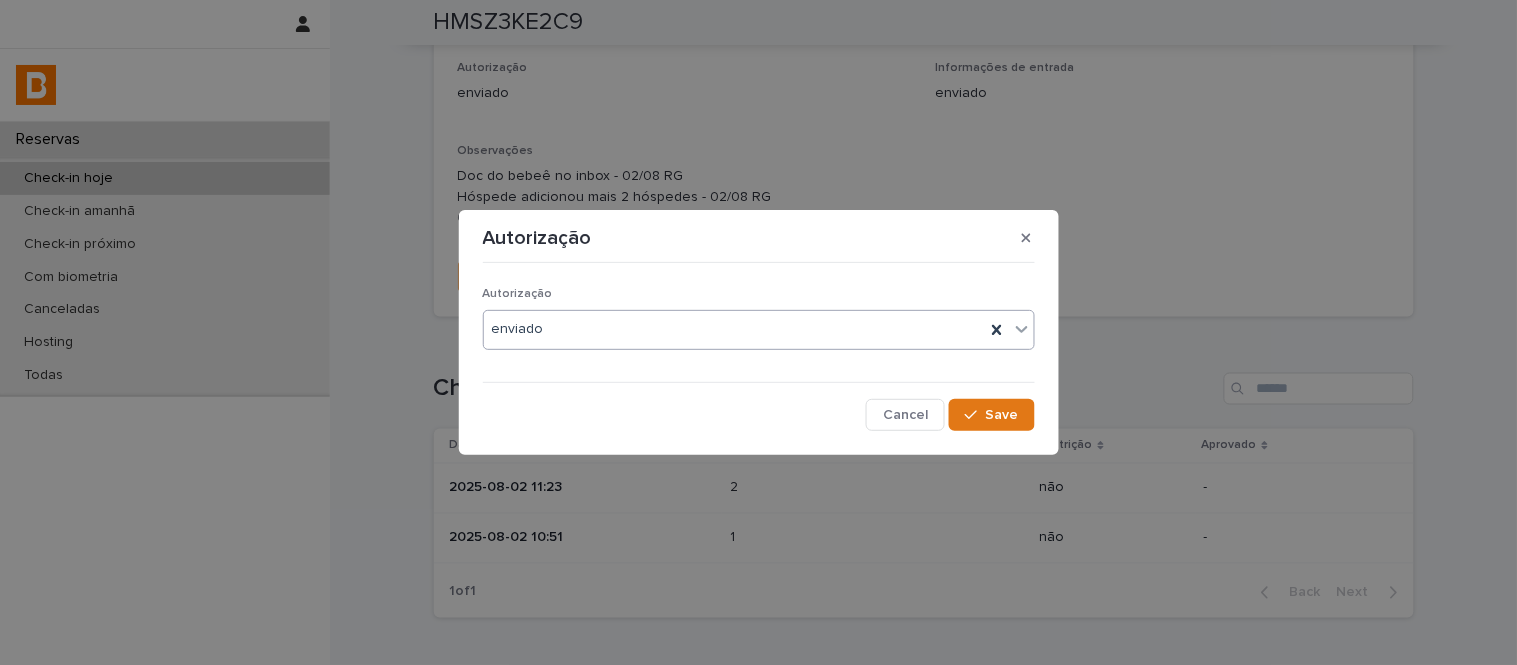 click on "Autorização enviado" at bounding box center (759, 326) 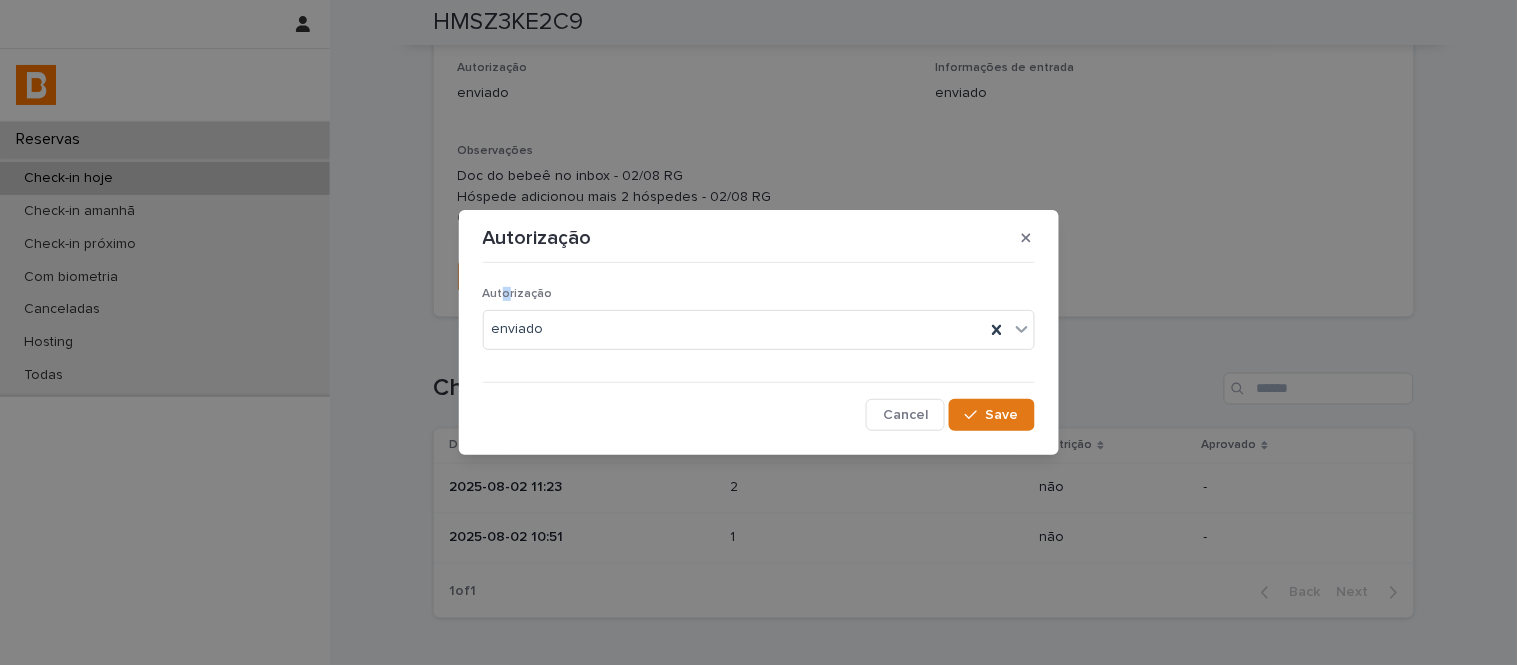 click at bounding box center (758, 665) 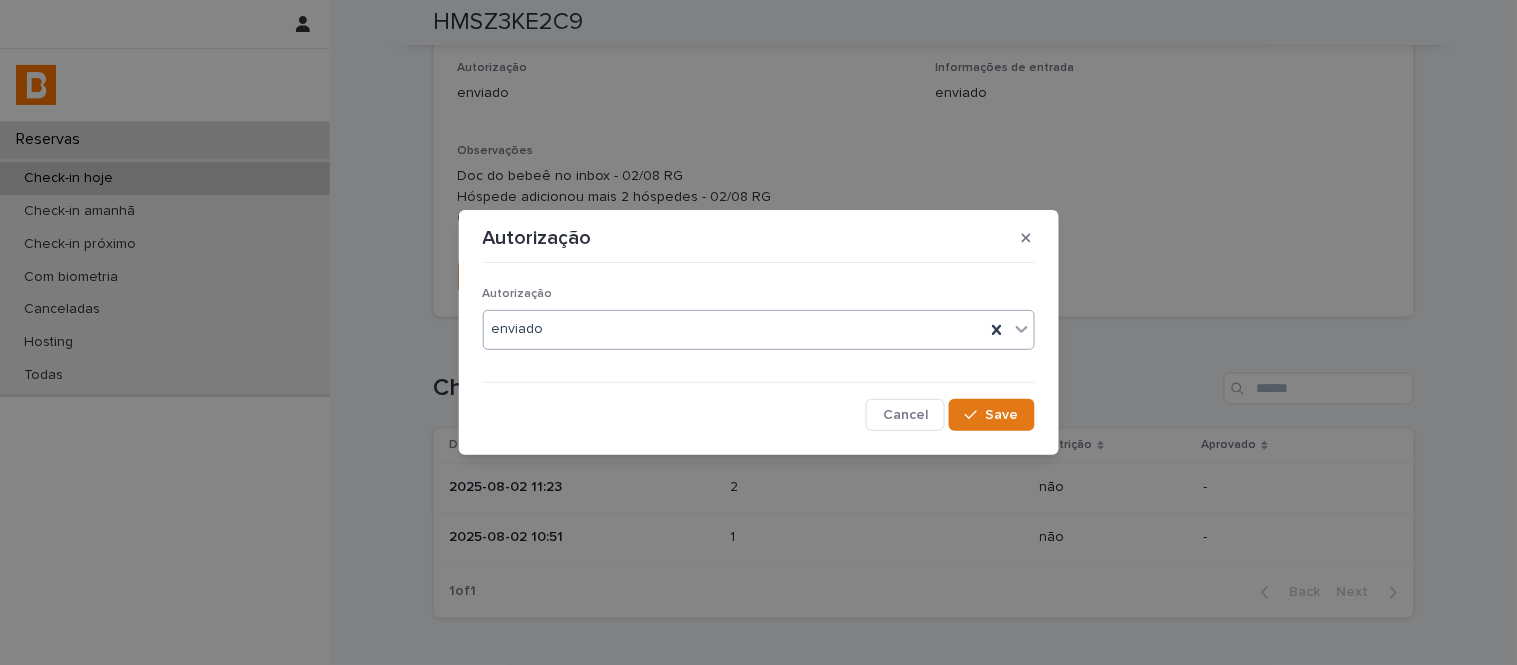 click on "enviado" at bounding box center [734, 329] 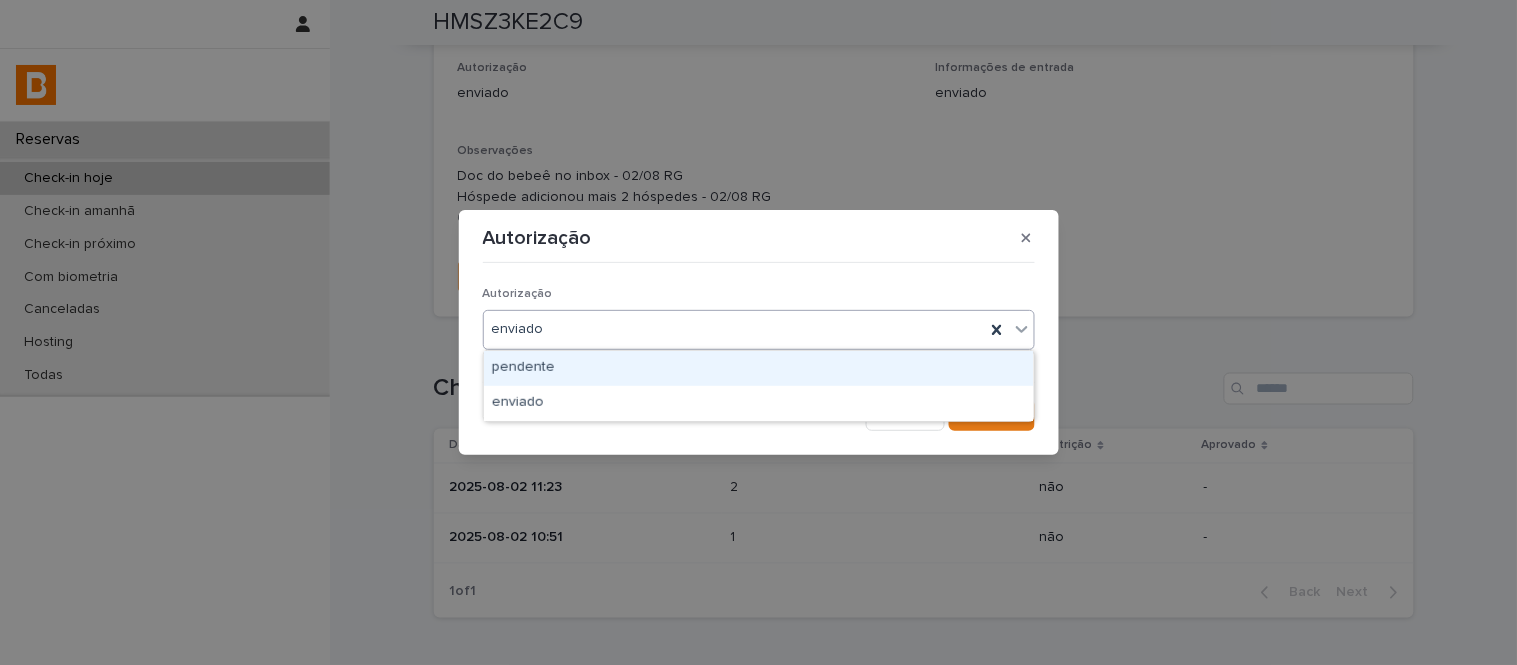 click on "pendente" at bounding box center [759, 368] 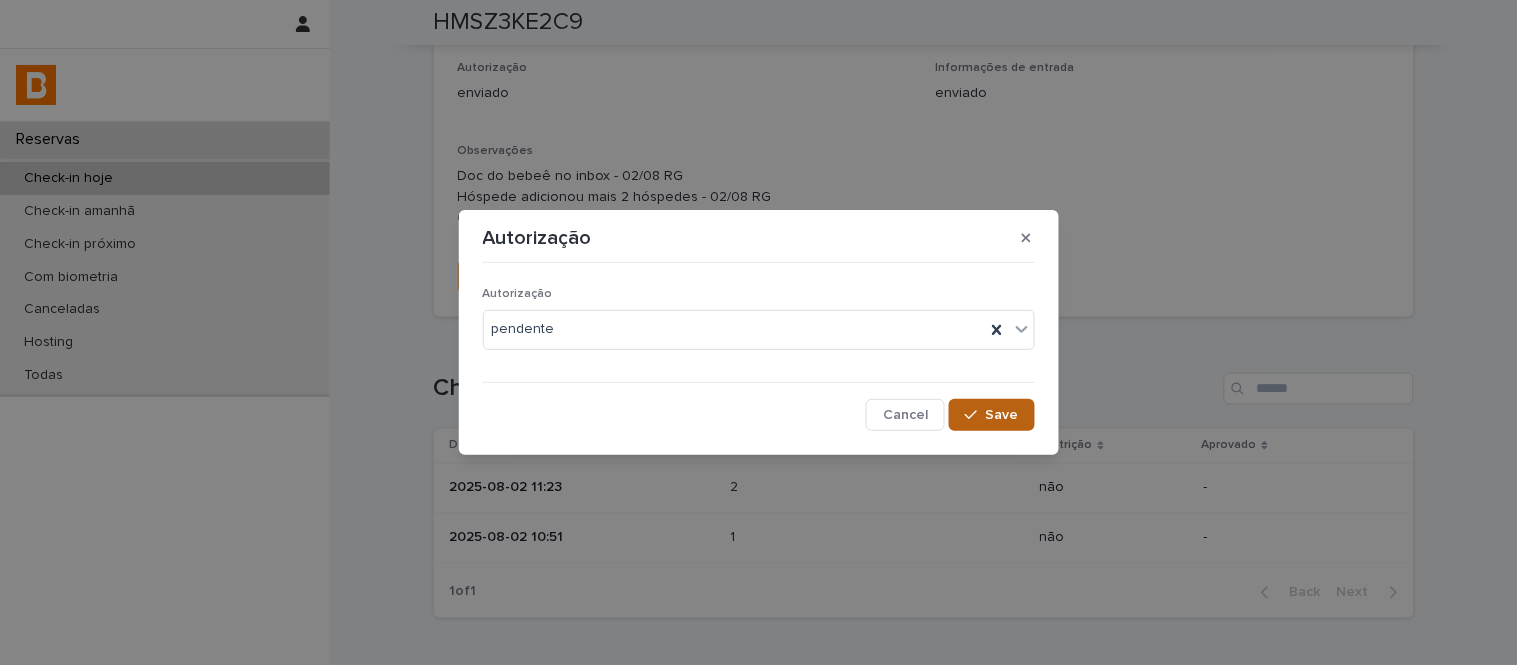 click on "Save" at bounding box center (991, 415) 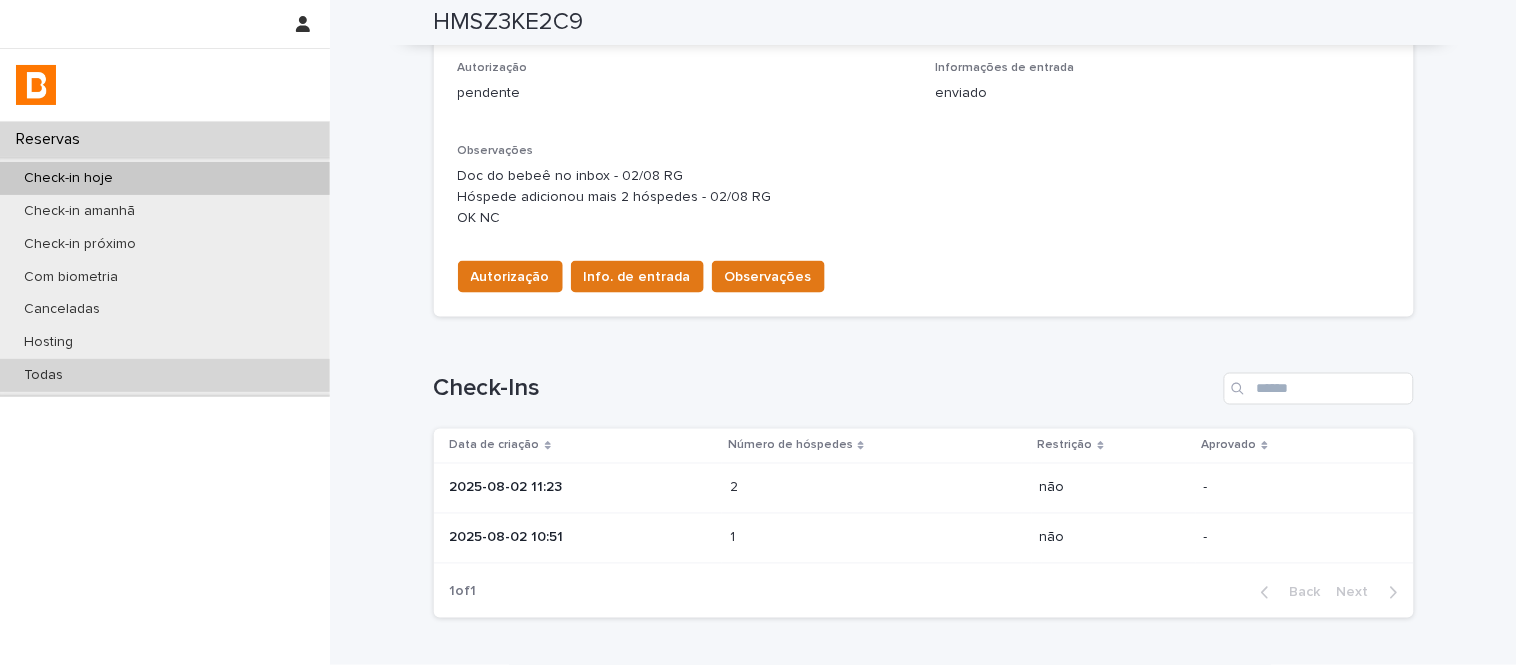 click on "Todas" at bounding box center [165, 375] 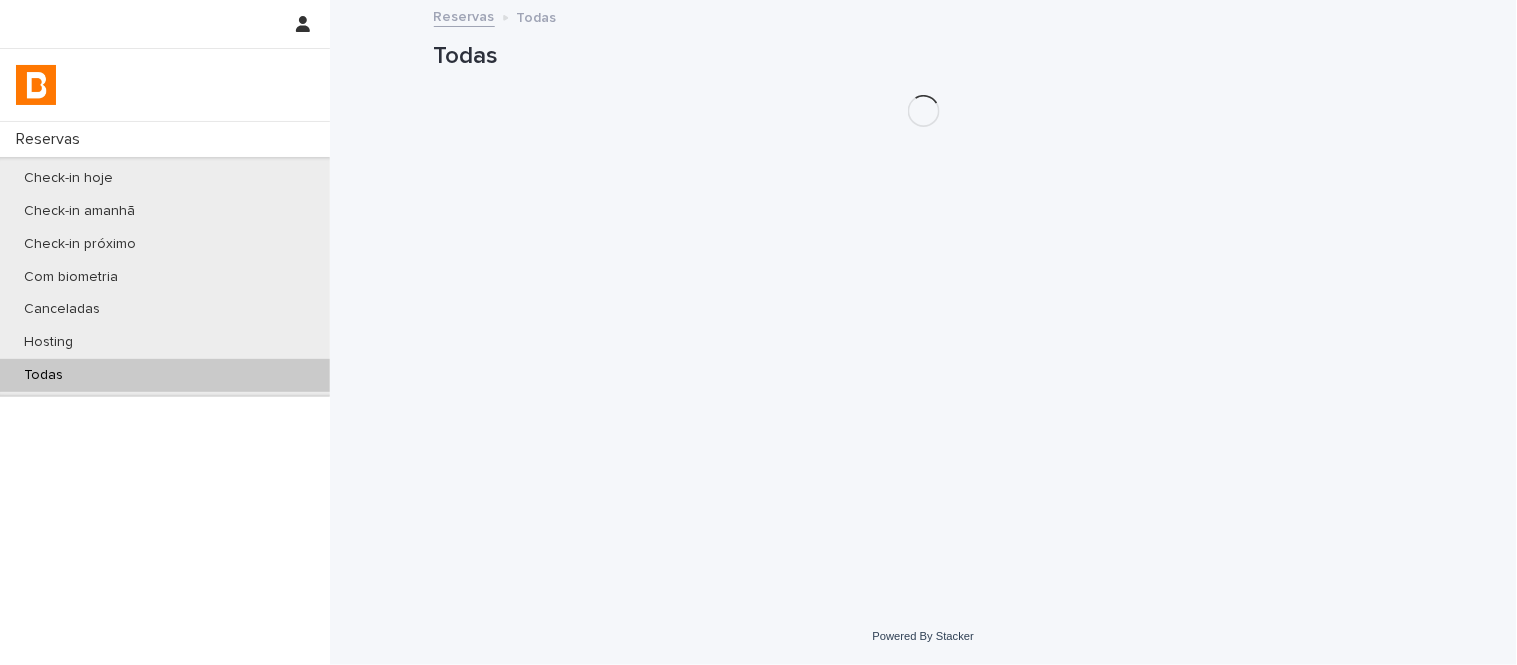 scroll, scrollTop: 0, scrollLeft: 0, axis: both 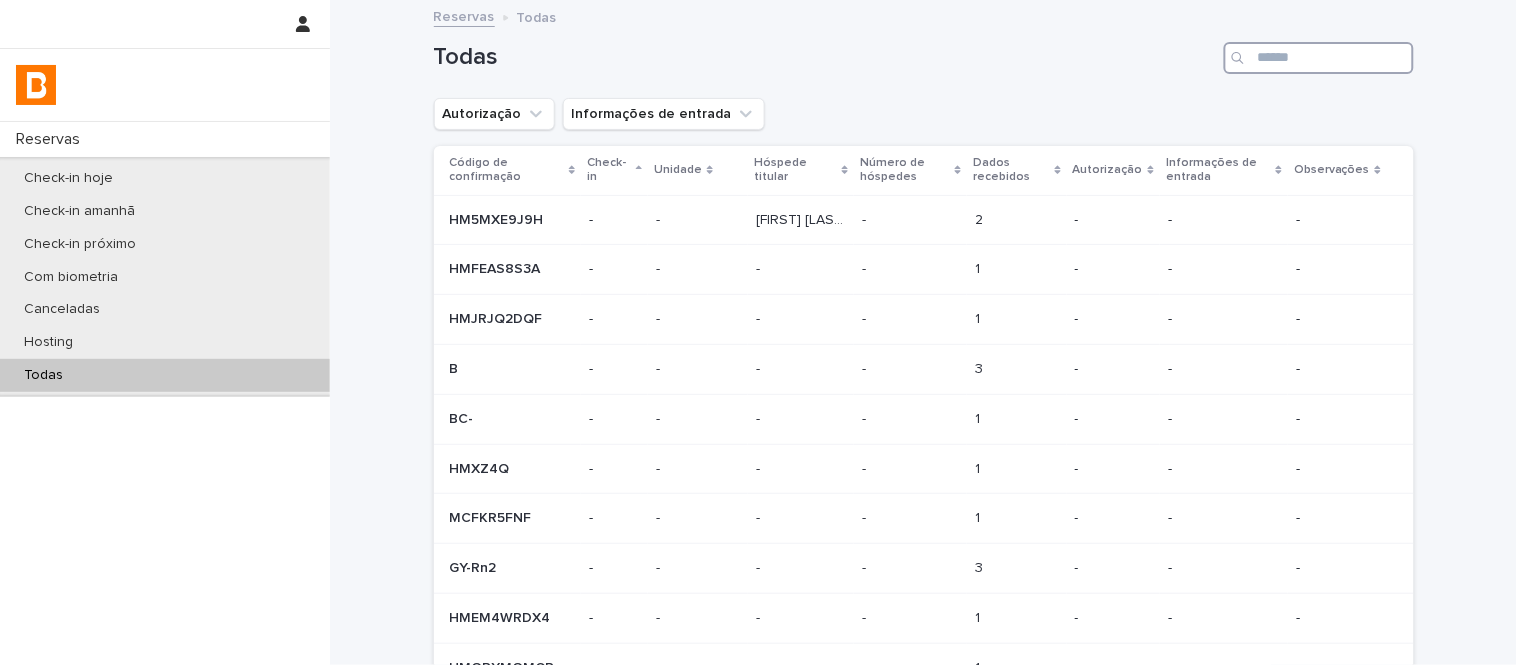click at bounding box center [1319, 58] 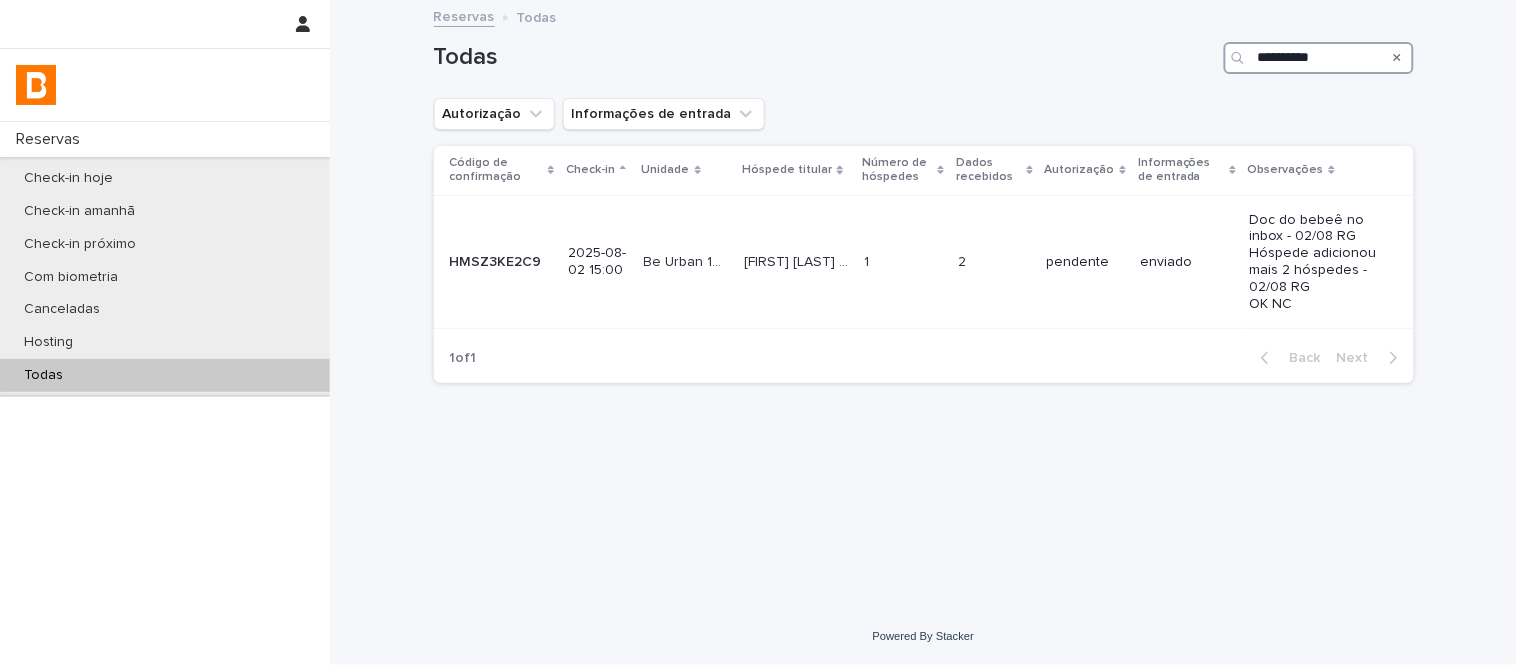 type on "**********" 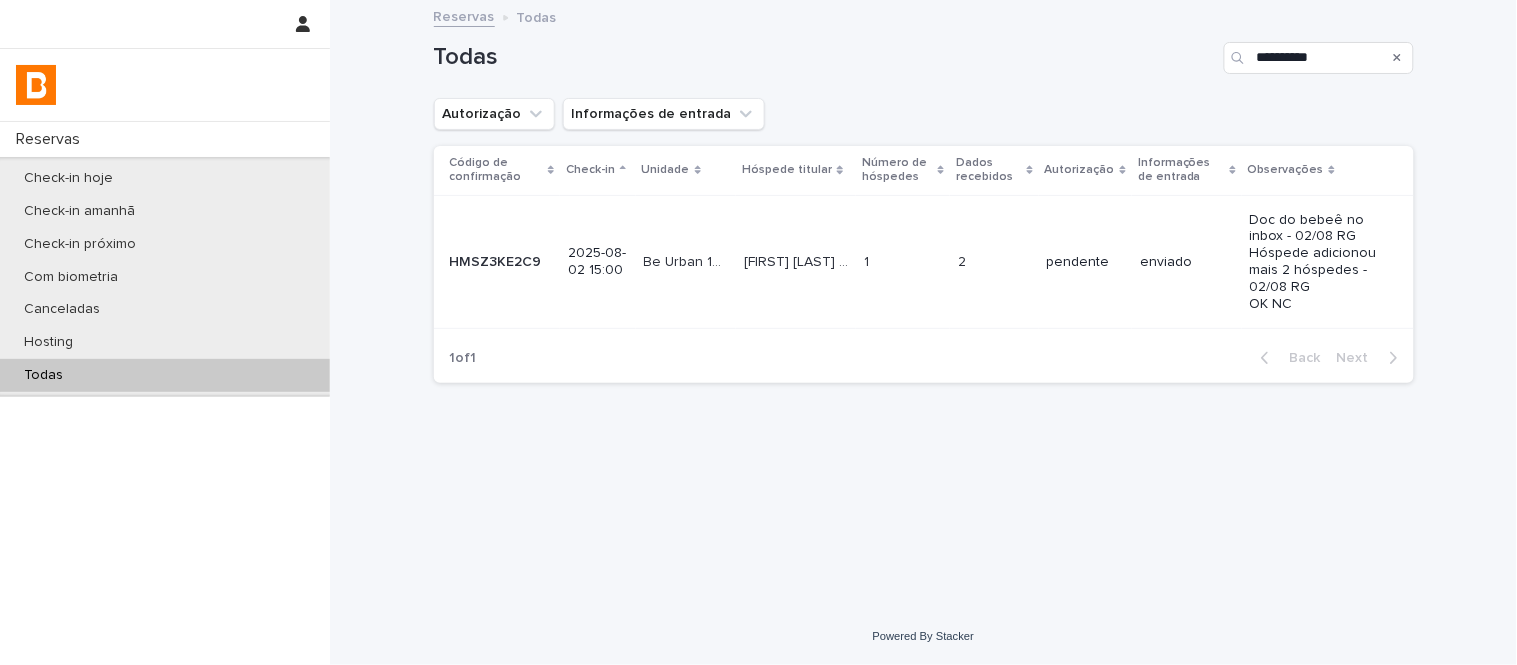 click at bounding box center [903, 262] 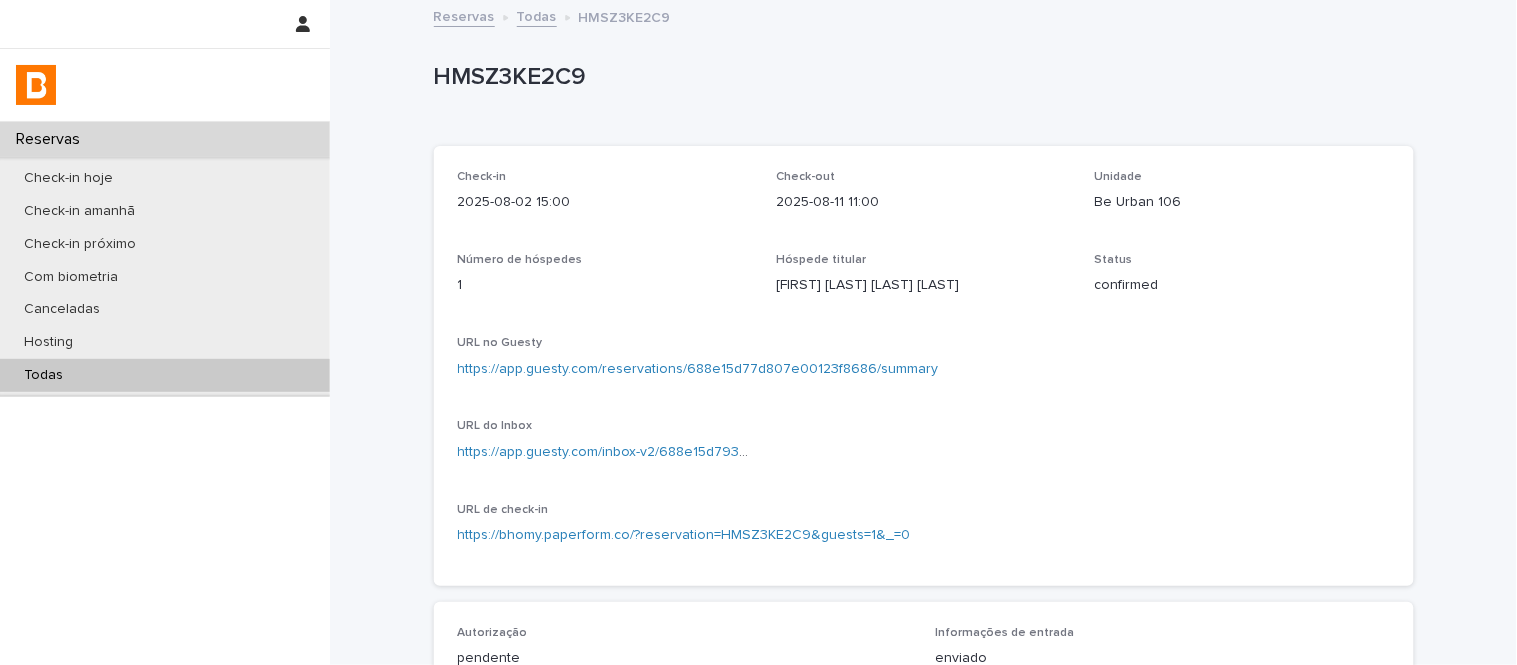 click on "Todas" at bounding box center (537, 15) 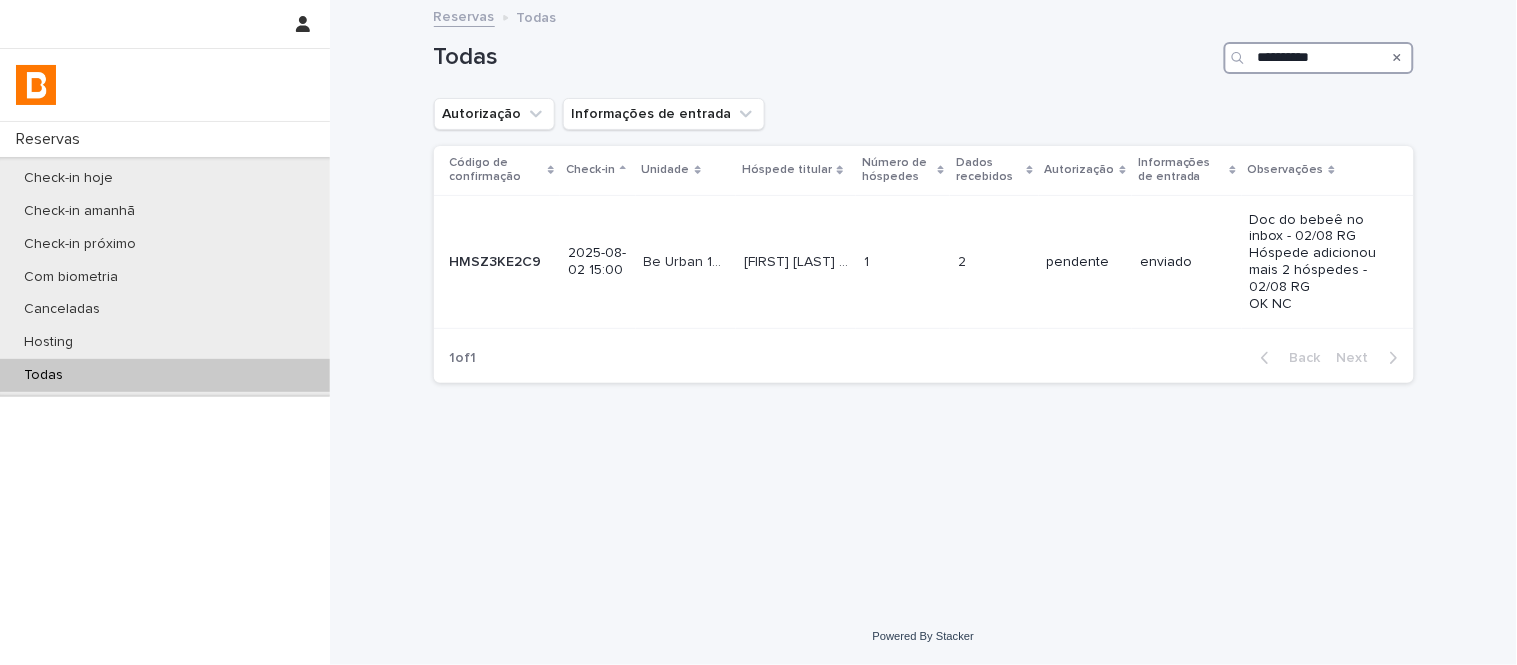 drag, startPoint x: 1347, startPoint y: 60, endPoint x: 1235, endPoint y: 47, distance: 112.75194 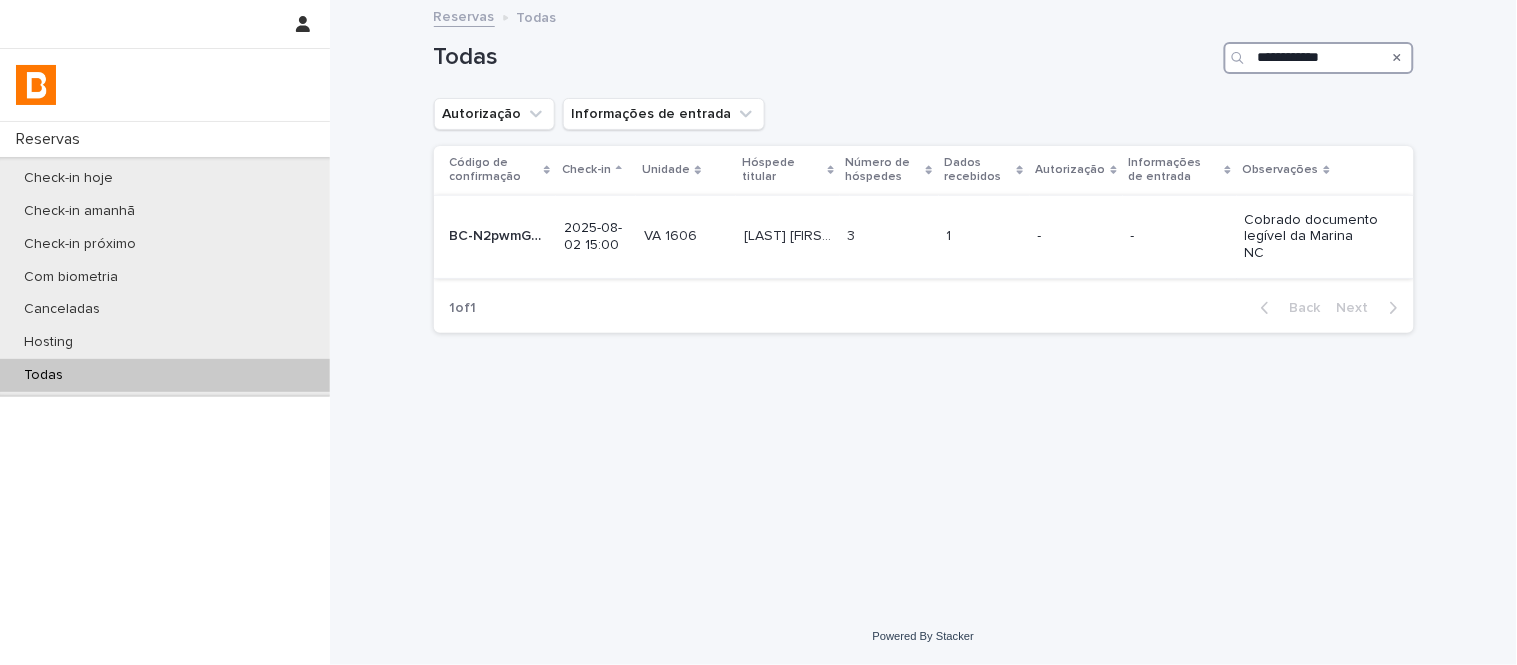 type on "**********" 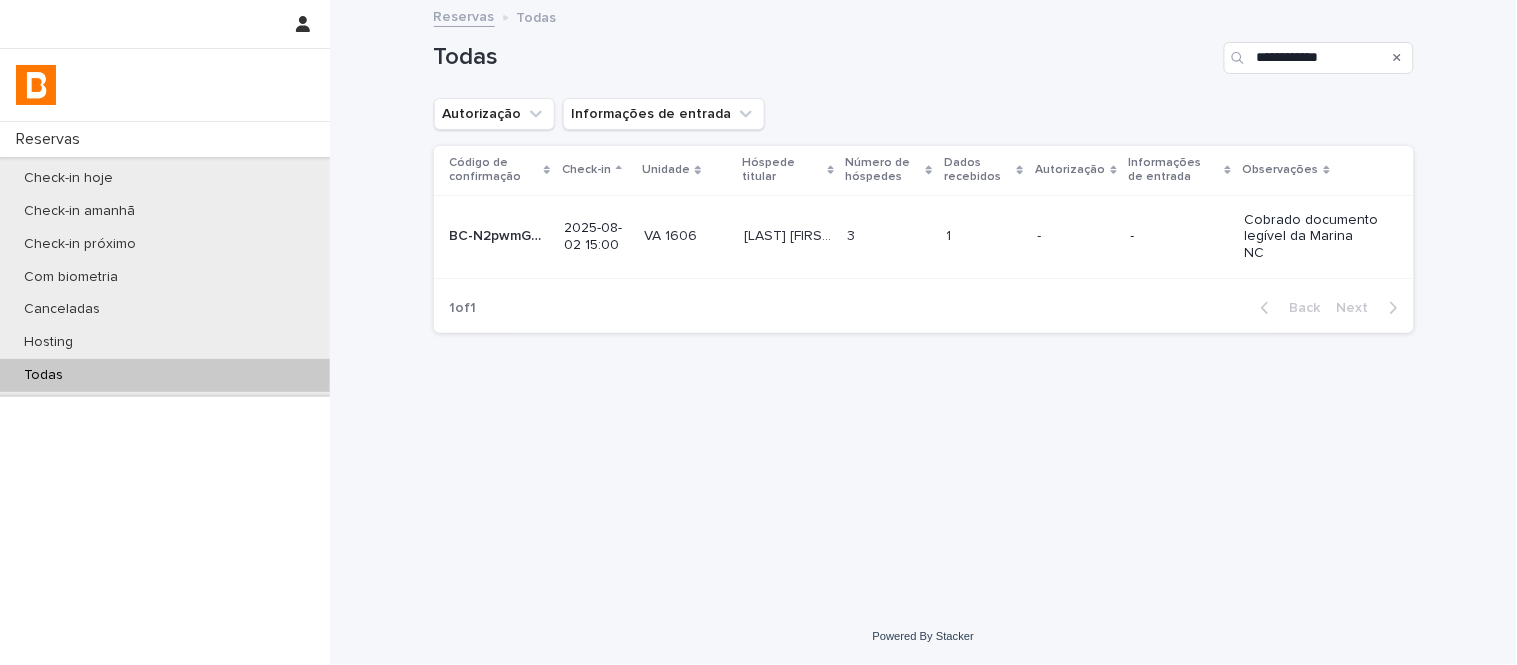 click on "1 1" at bounding box center [984, 236] 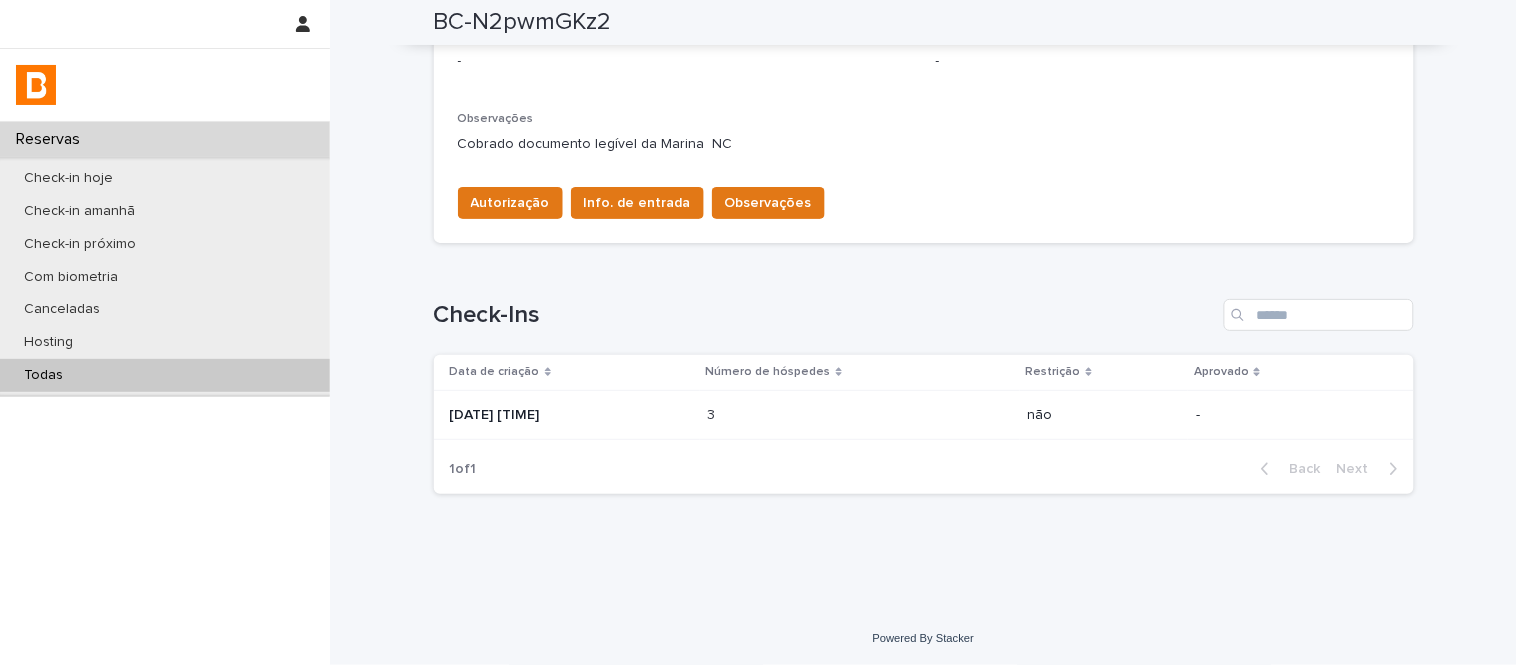 scroll, scrollTop: 598, scrollLeft: 0, axis: vertical 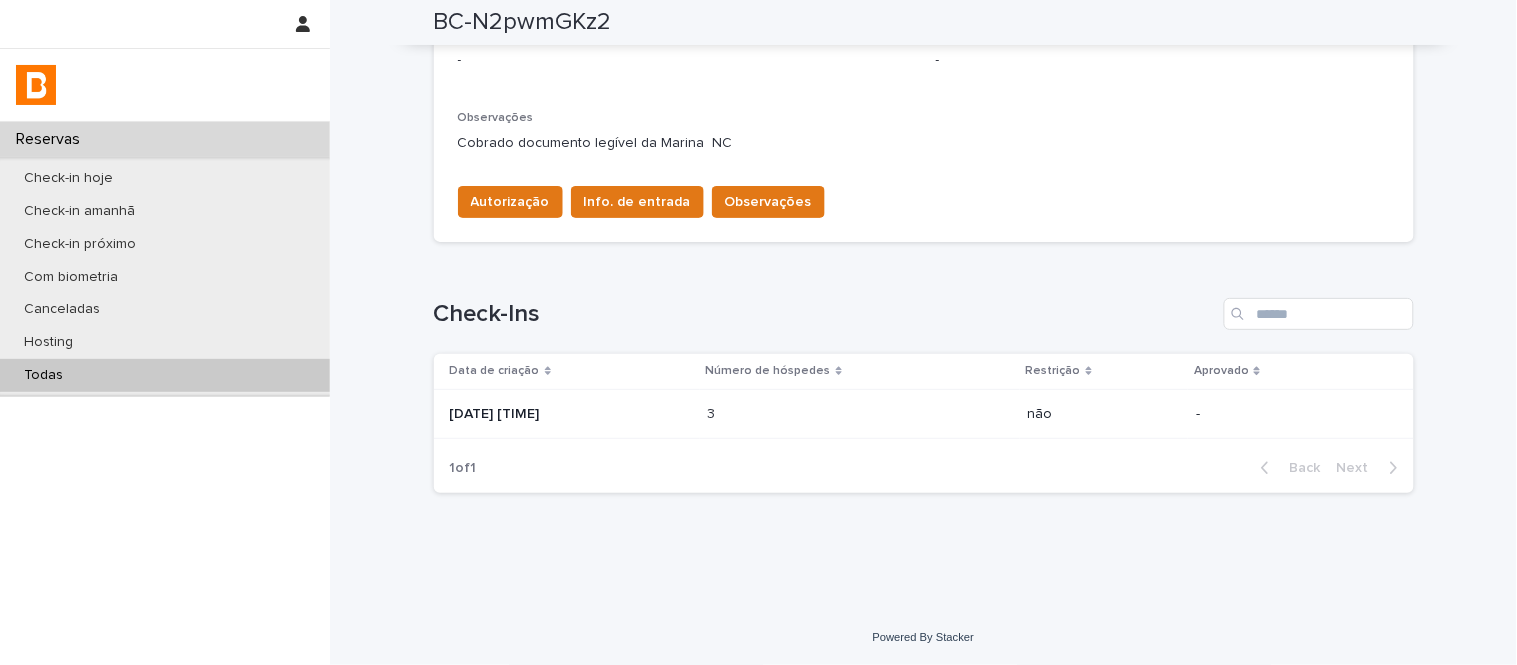 click on "Data de criação Número de hóspedes Restrição Aprovado 2025-08-02 11:44 3 3   não -" at bounding box center [924, 398] 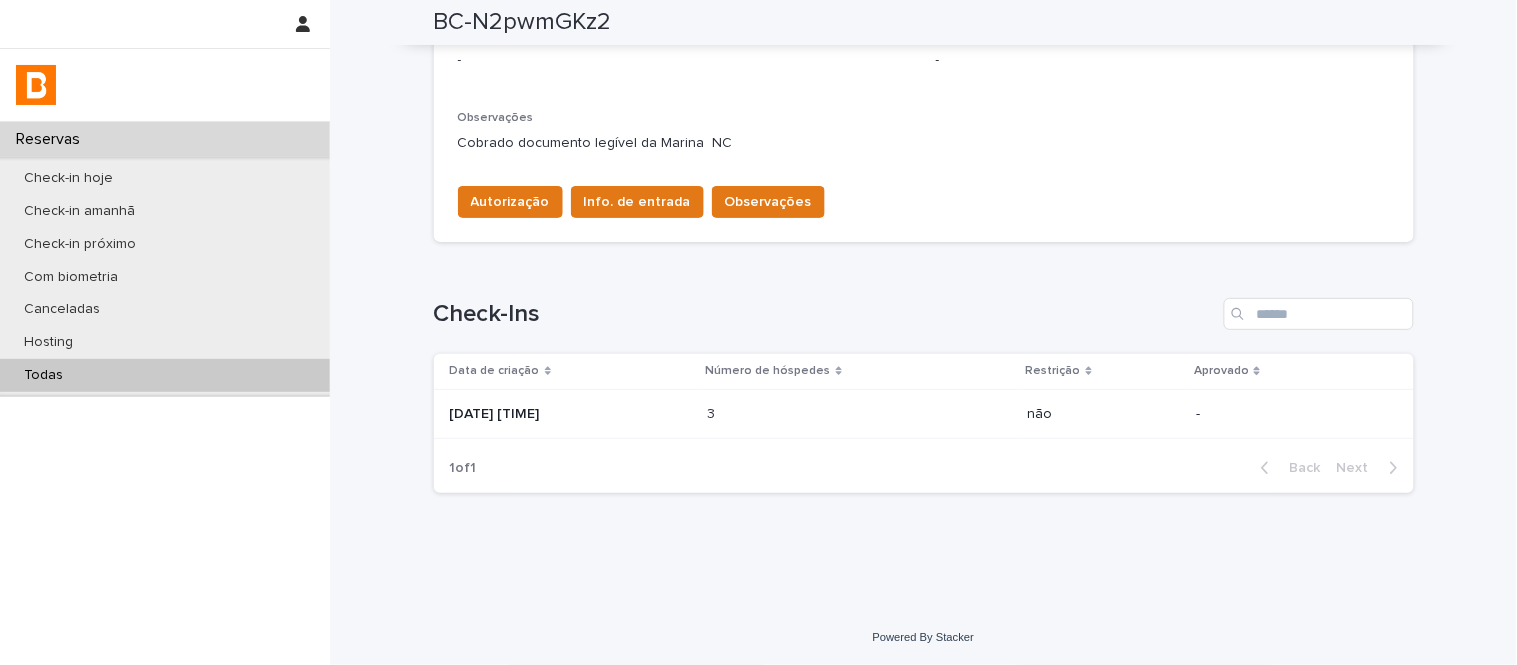 click on "3 3" at bounding box center (860, 414) 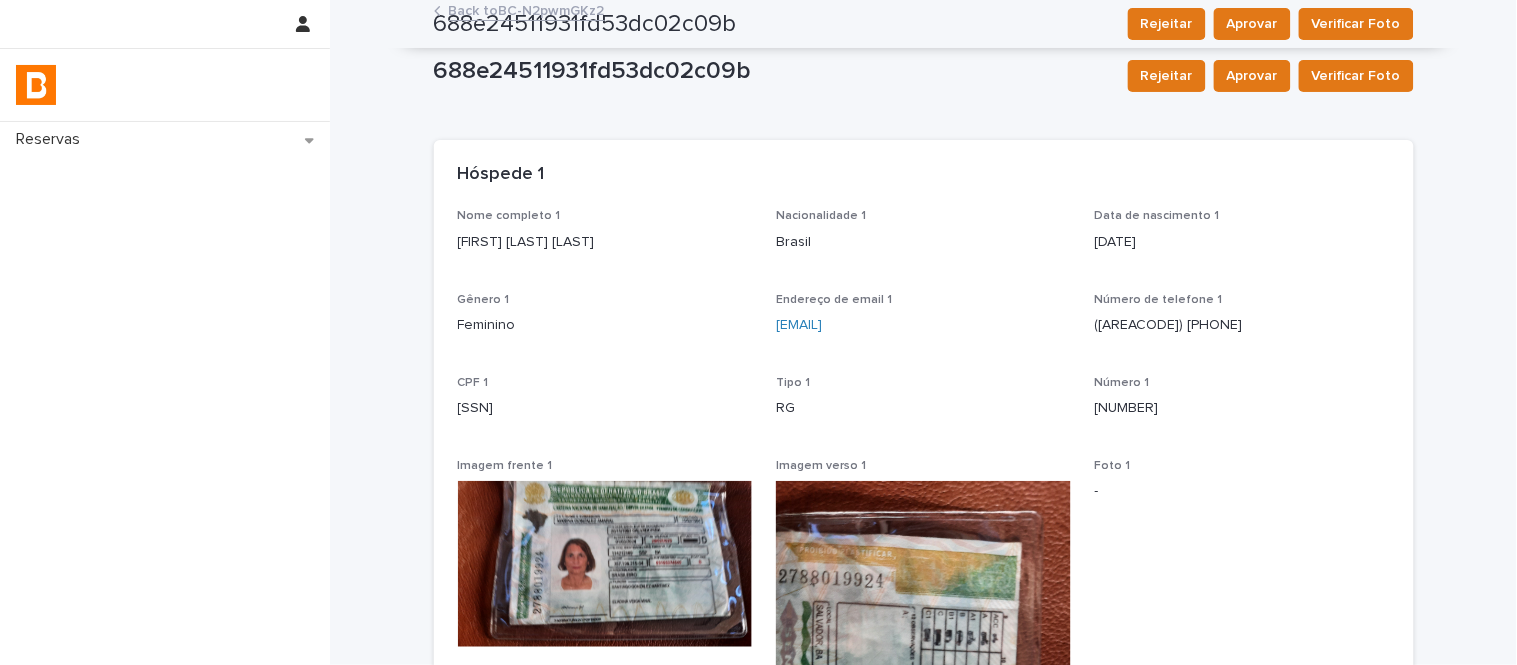 scroll, scrollTop: 0, scrollLeft: 0, axis: both 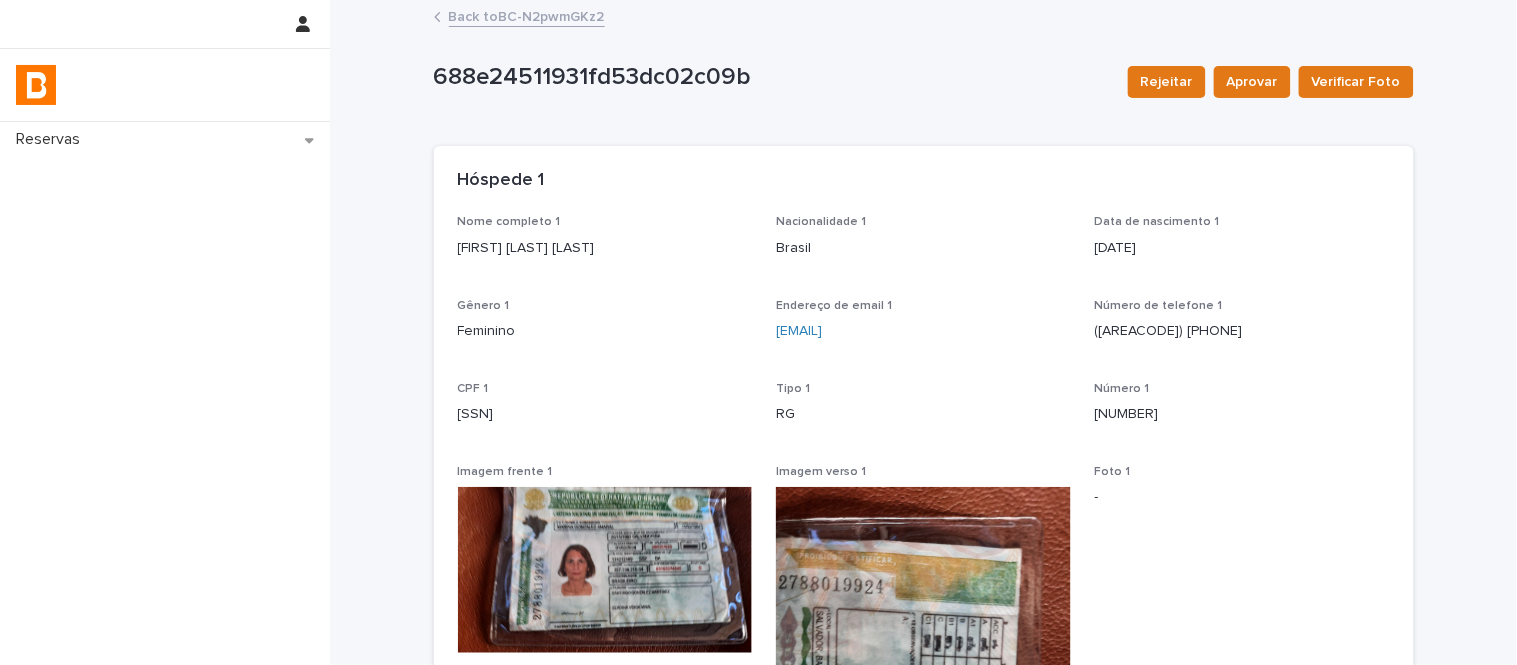 click on "Back to  BC-N2pwmGKz2" at bounding box center [527, 15] 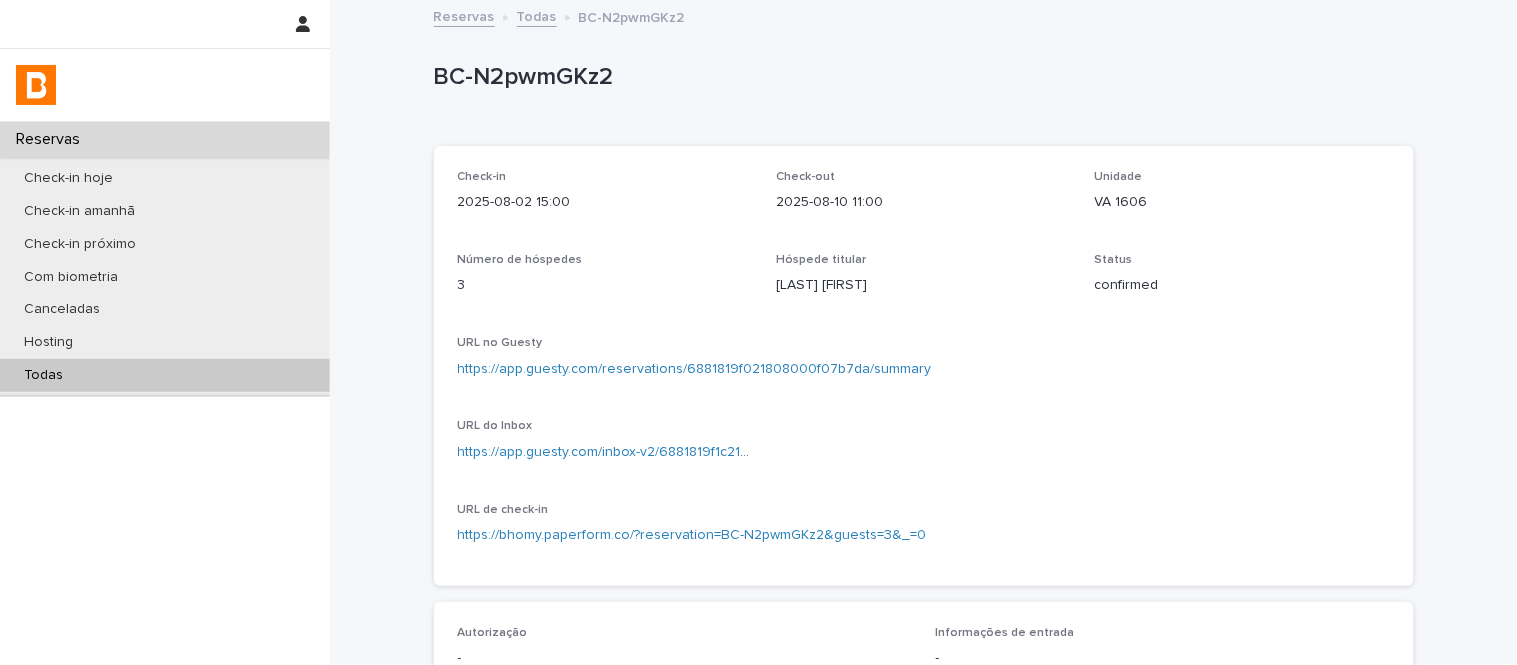 click on "VA 1606" at bounding box center (1242, 202) 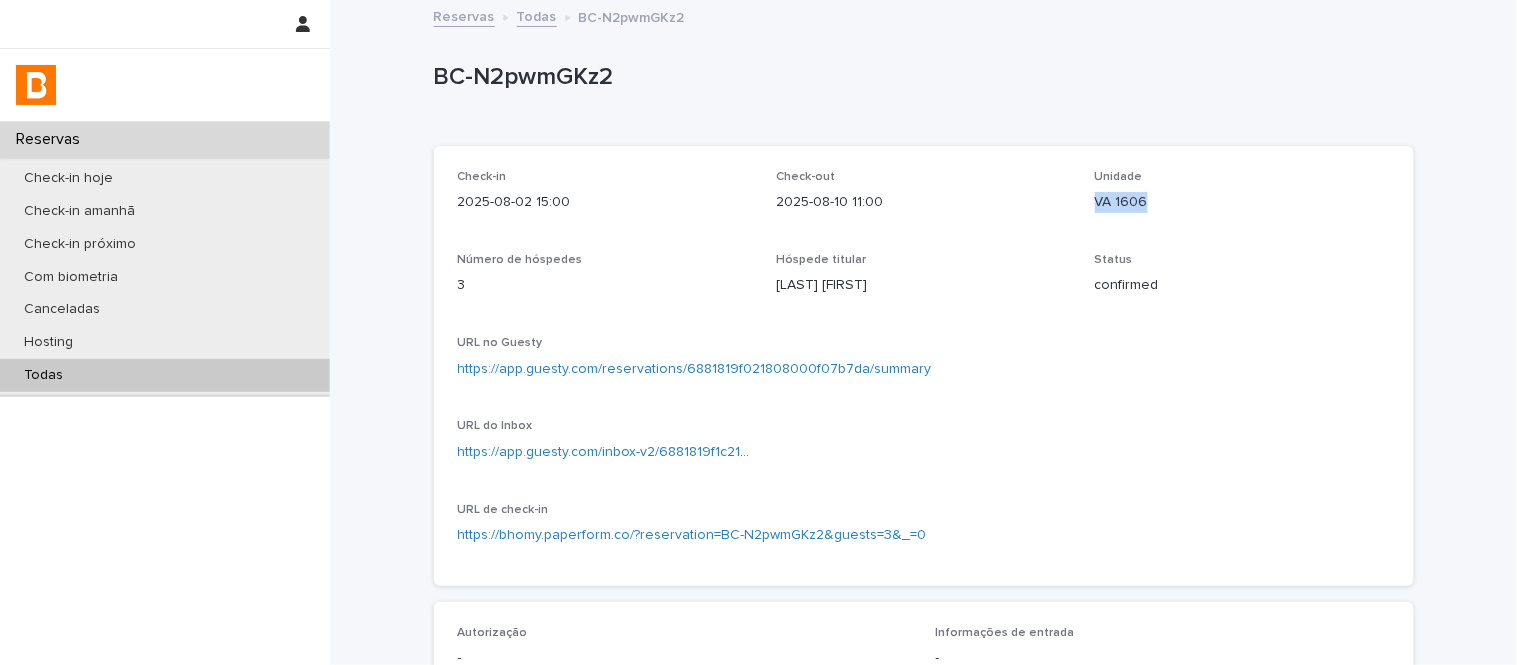 click on "VA 1606" at bounding box center (1242, 202) 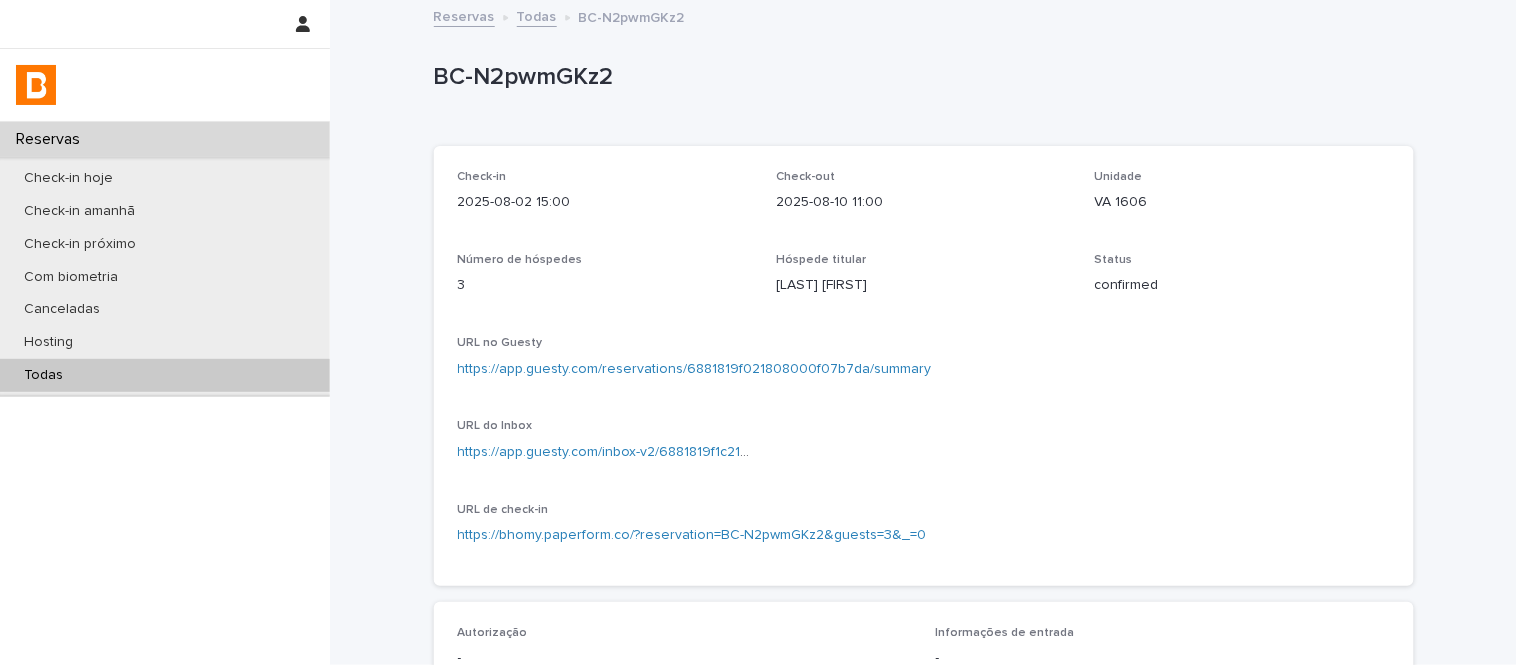 click on "BC-N2pwmGKz2" at bounding box center (920, 81) 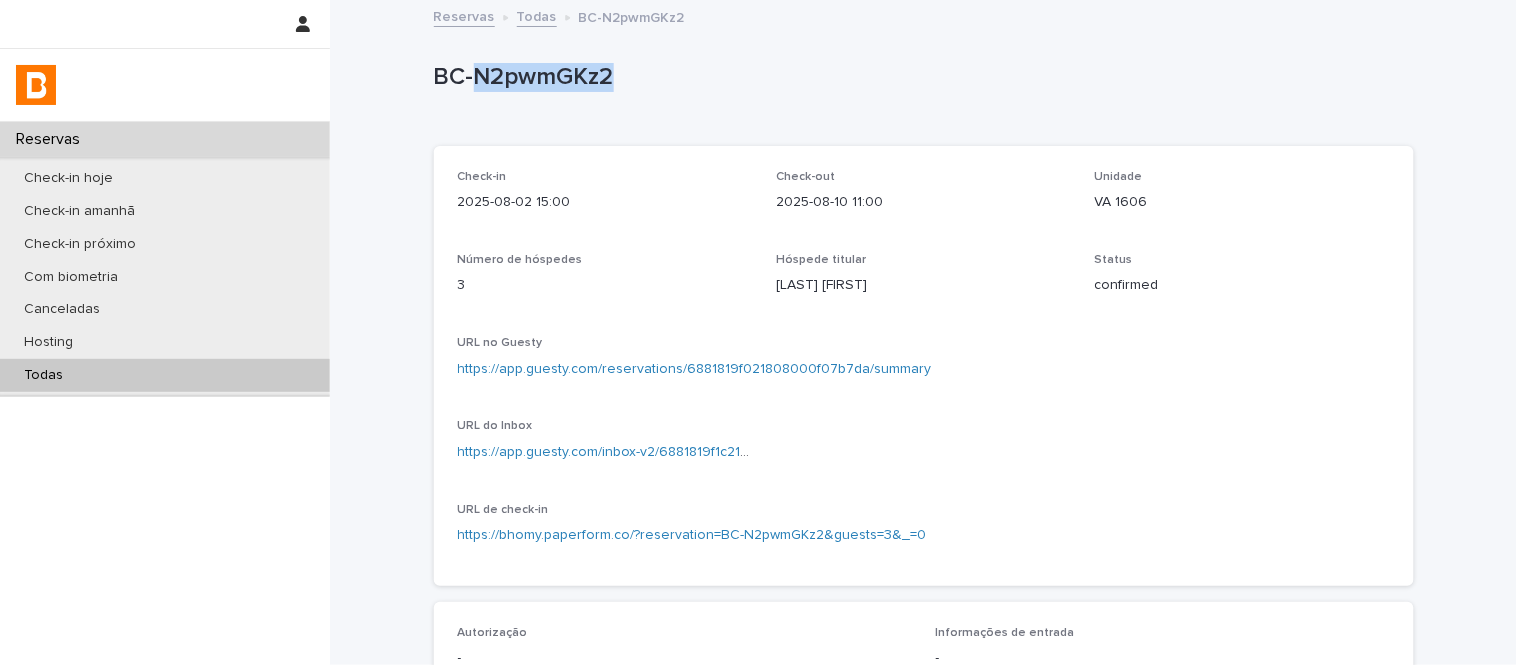 click on "BC-N2pwmGKz2" at bounding box center [920, 81] 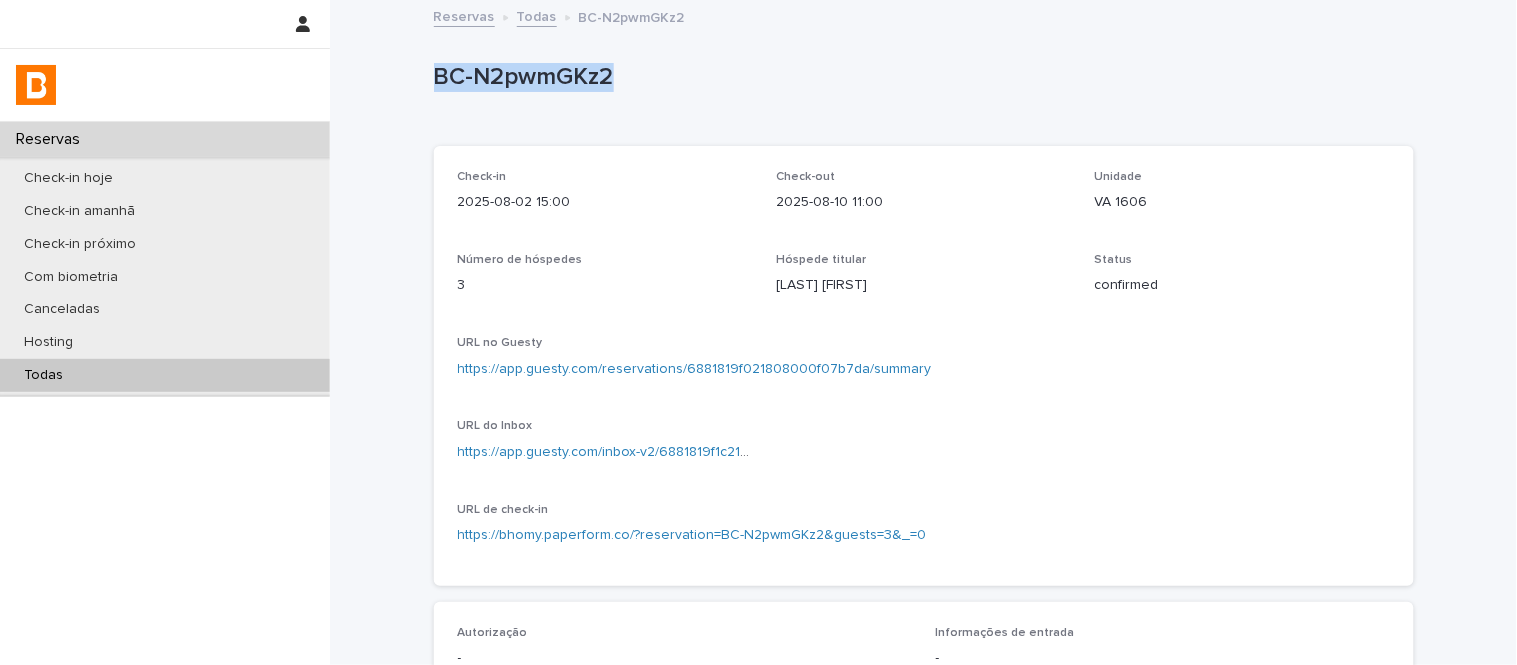 click on "BC-N2pwmGKz2" at bounding box center [920, 81] 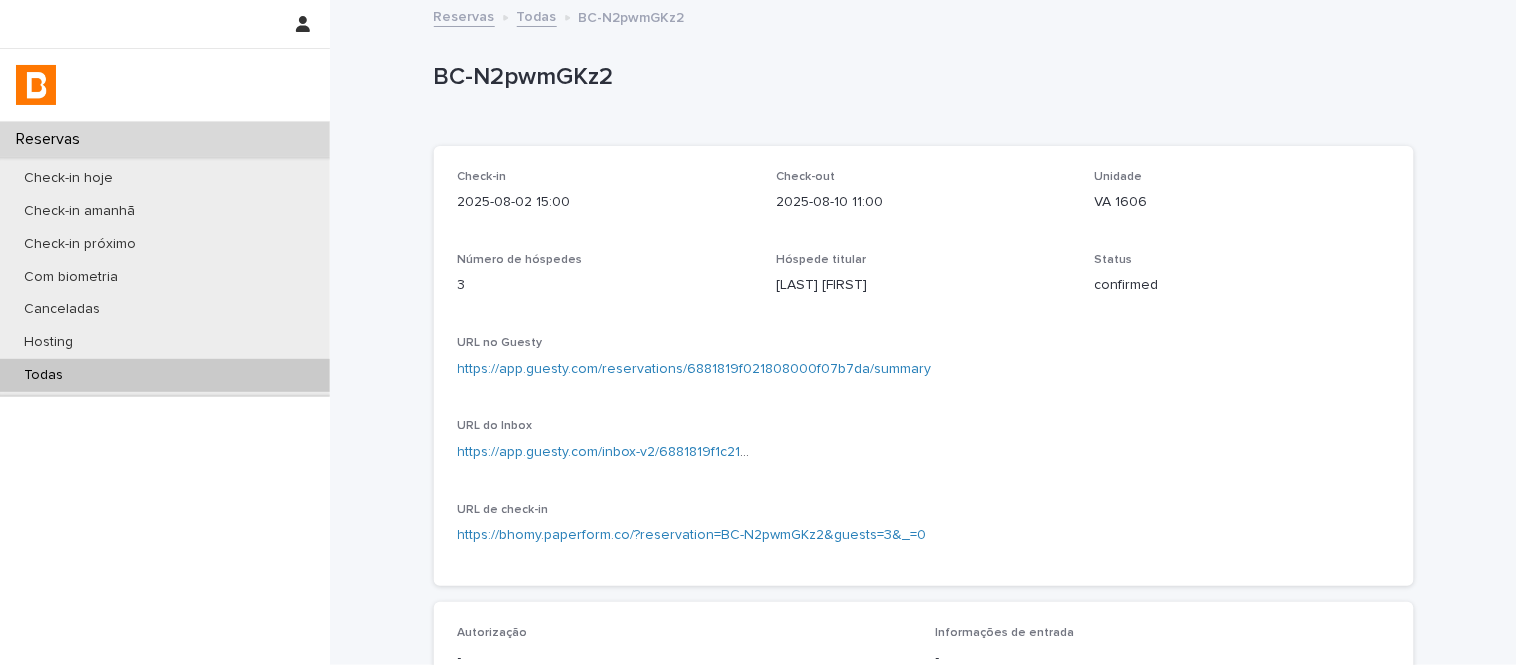 click on "VA 1606" at bounding box center (1242, 202) 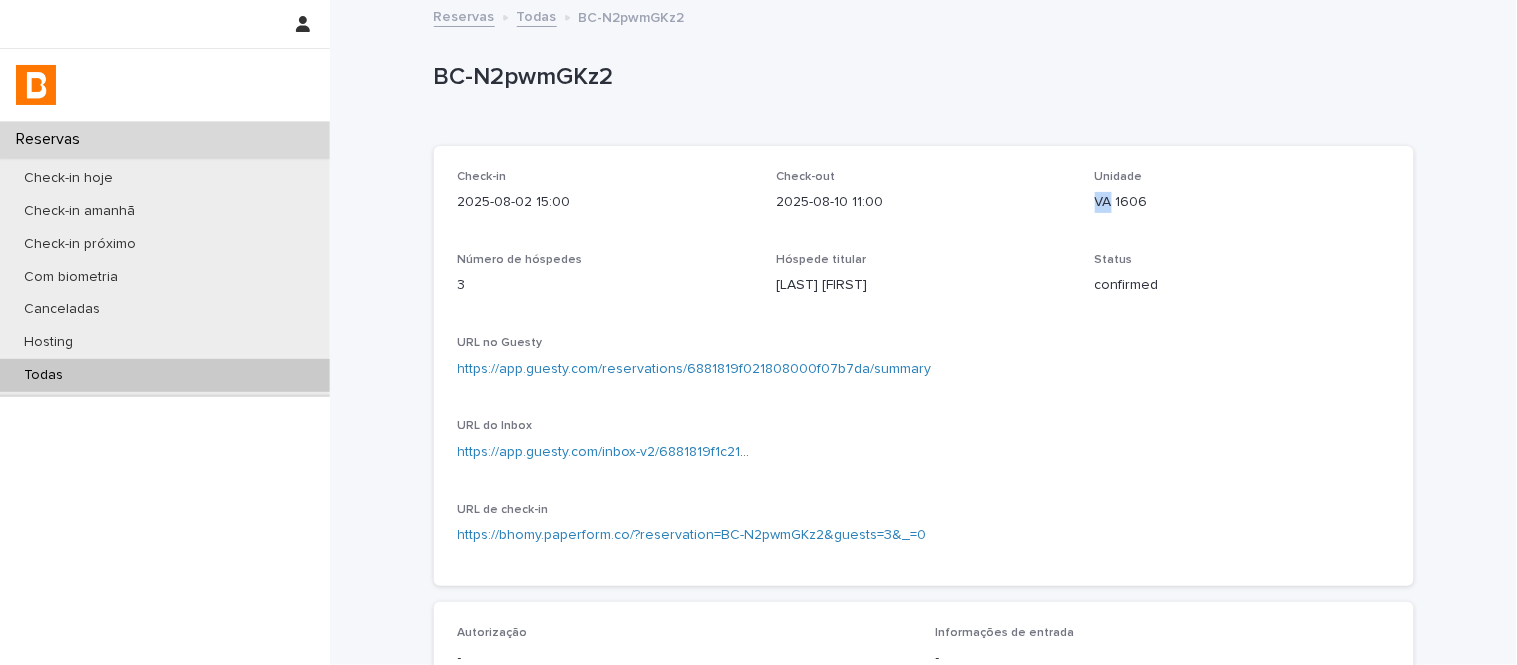 click on "VA 1606" at bounding box center (1242, 202) 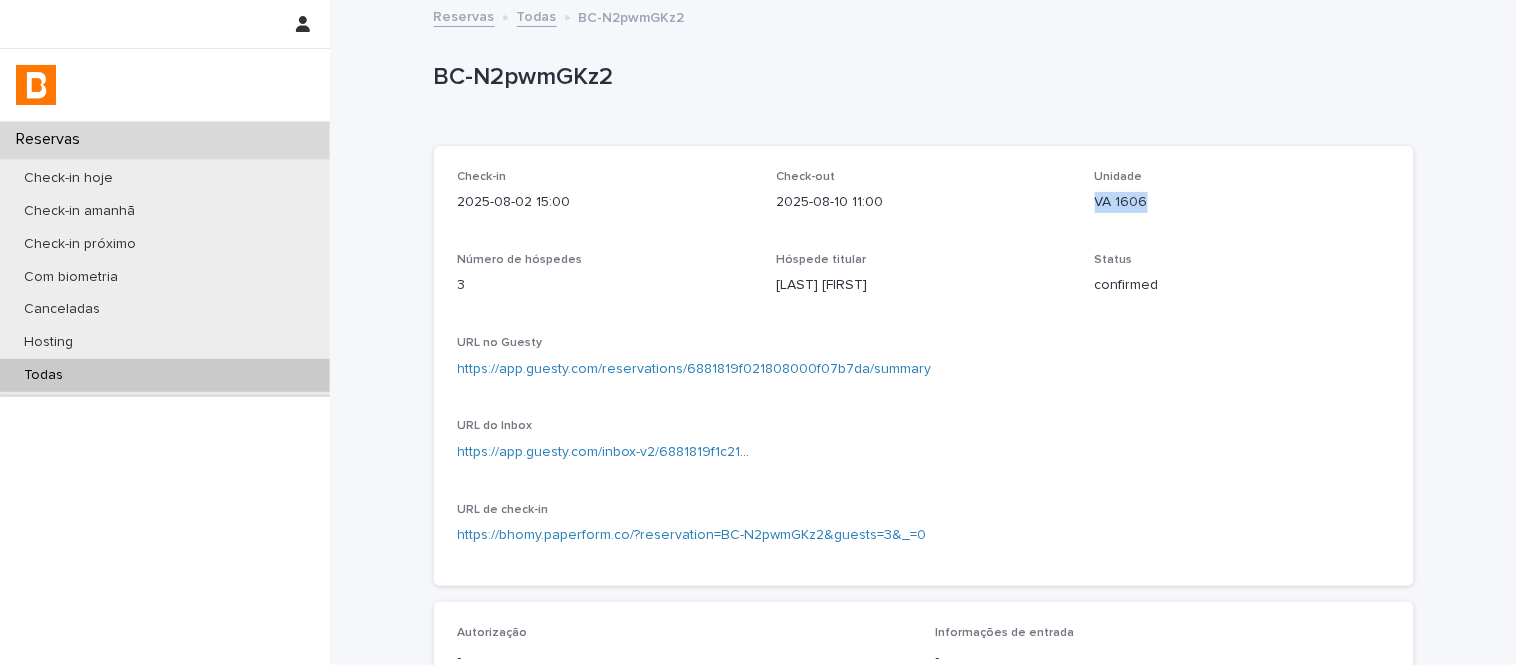drag, startPoint x: 1090, startPoint y: 203, endPoint x: 1072, endPoint y: 183, distance: 26.907248 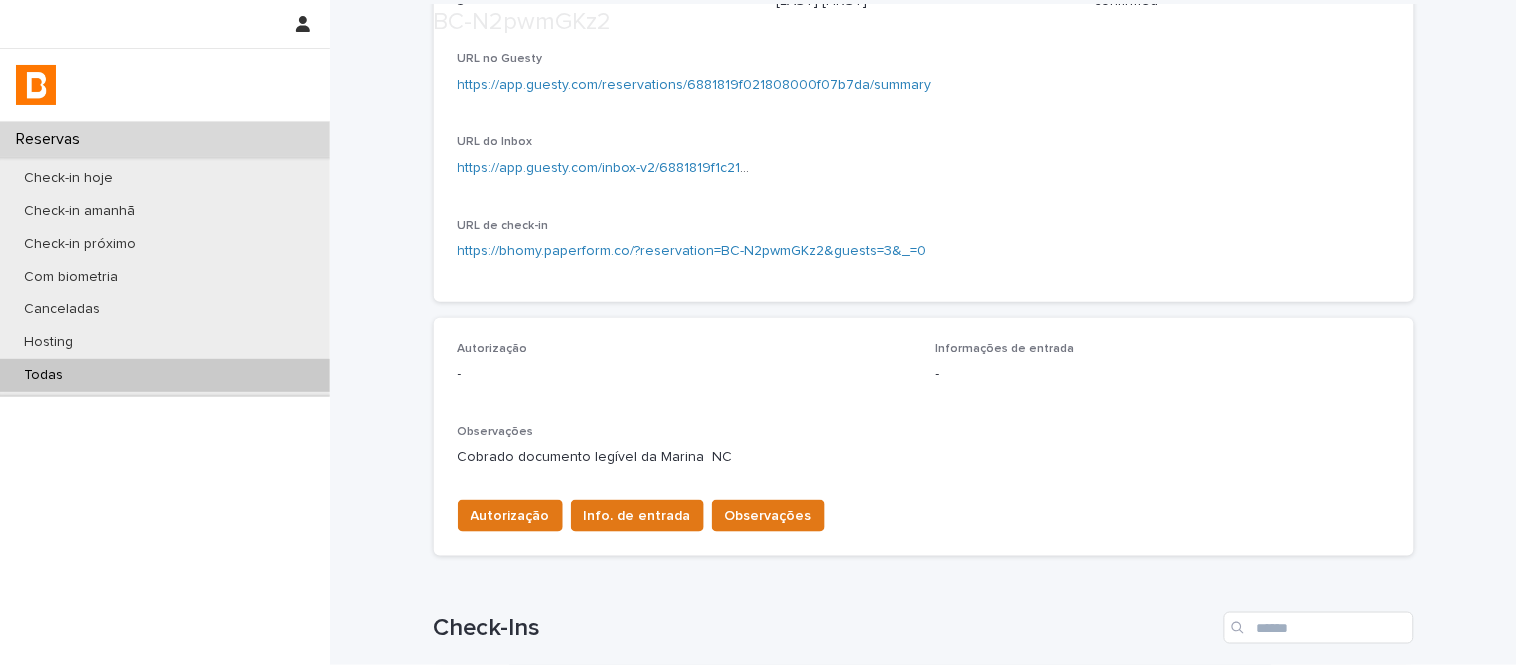 scroll, scrollTop: 444, scrollLeft: 0, axis: vertical 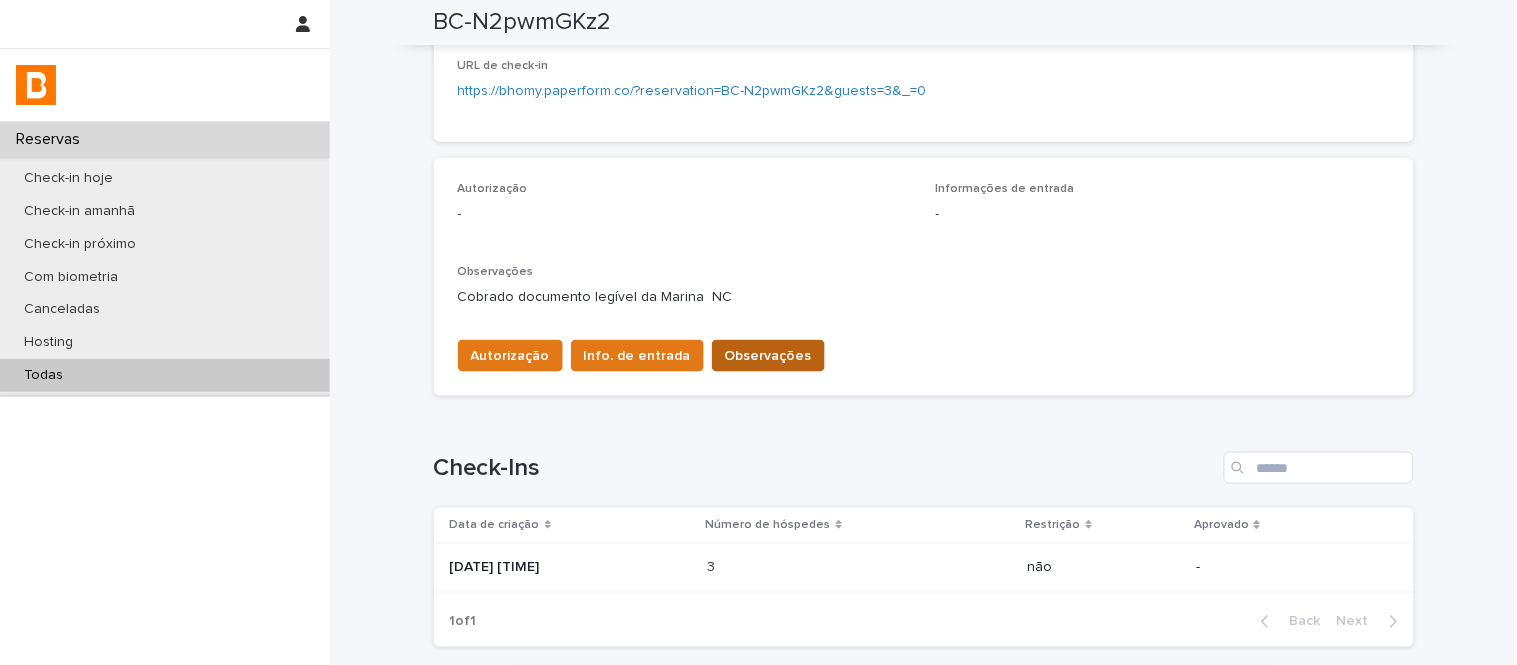 click on "Observações" at bounding box center [768, 356] 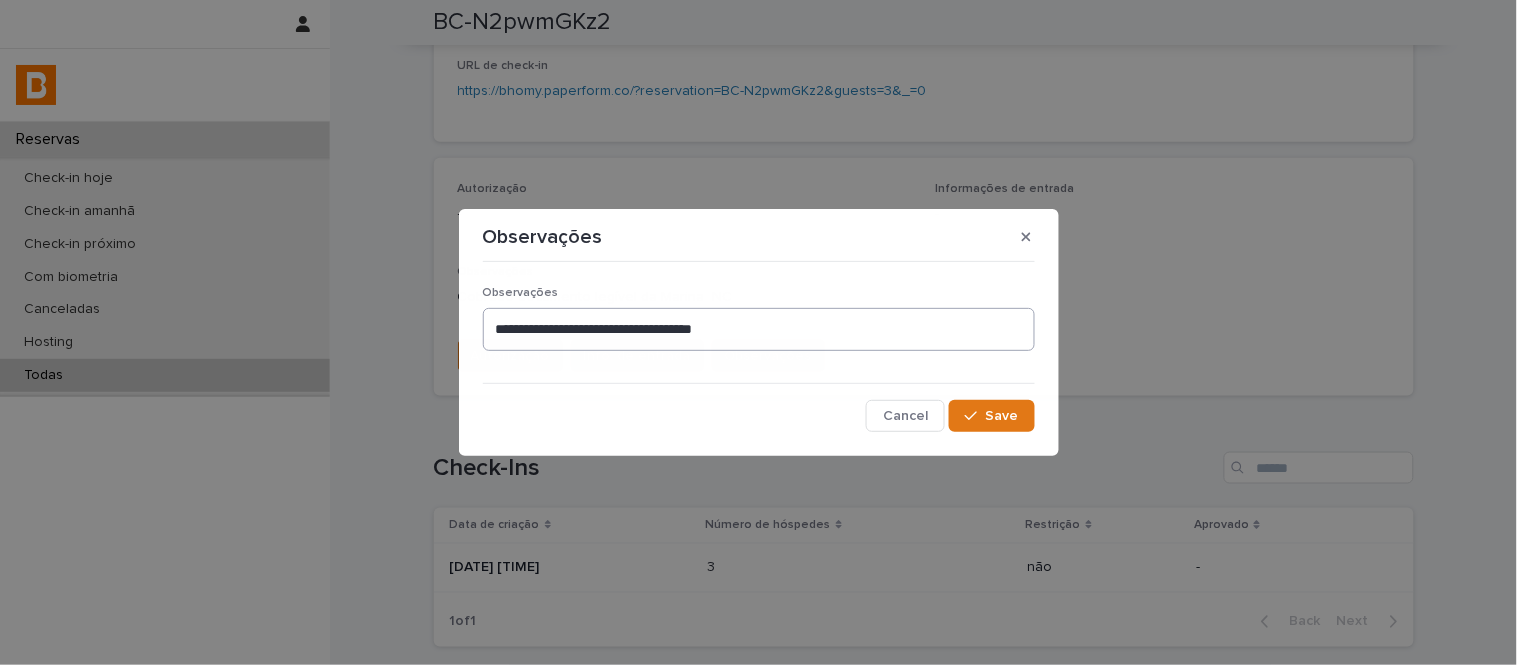 drag, startPoint x: 766, startPoint y: 356, endPoint x: 786, endPoint y: 325, distance: 36.891735 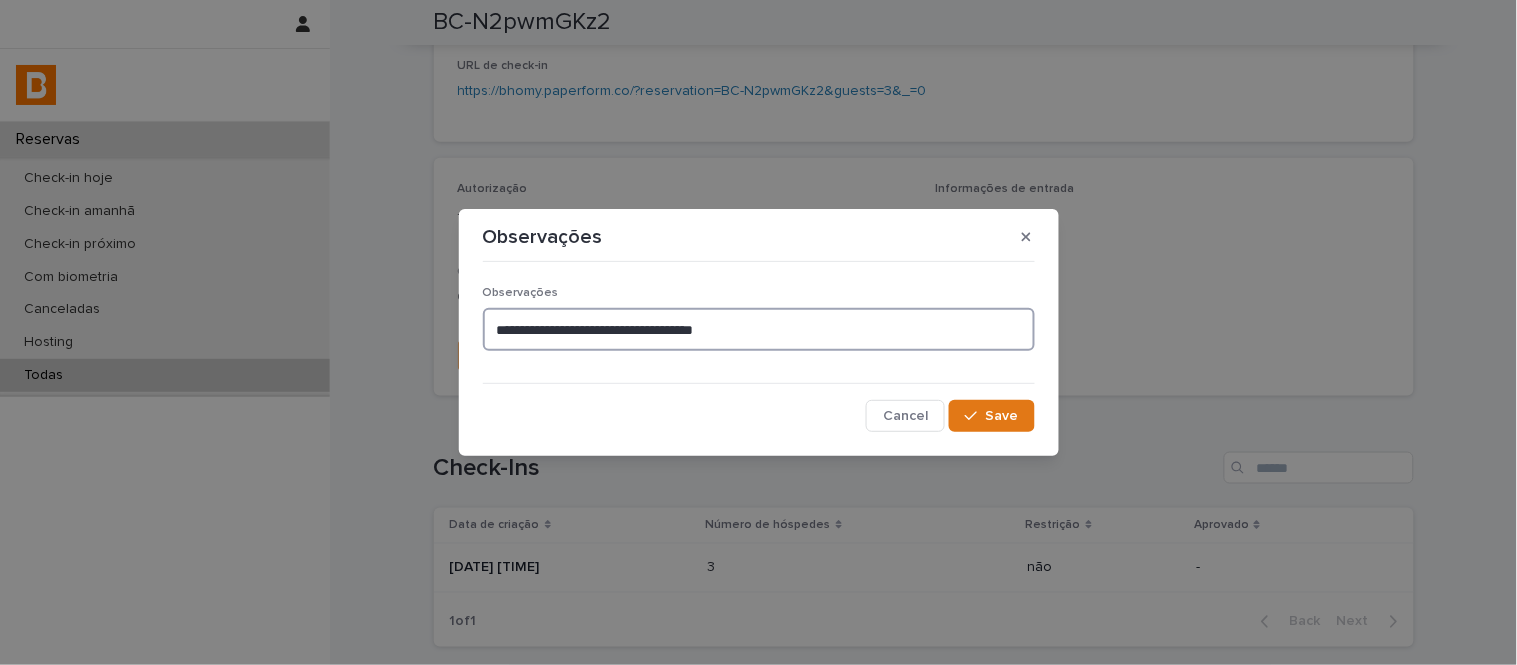 click on "**********" at bounding box center [759, 329] 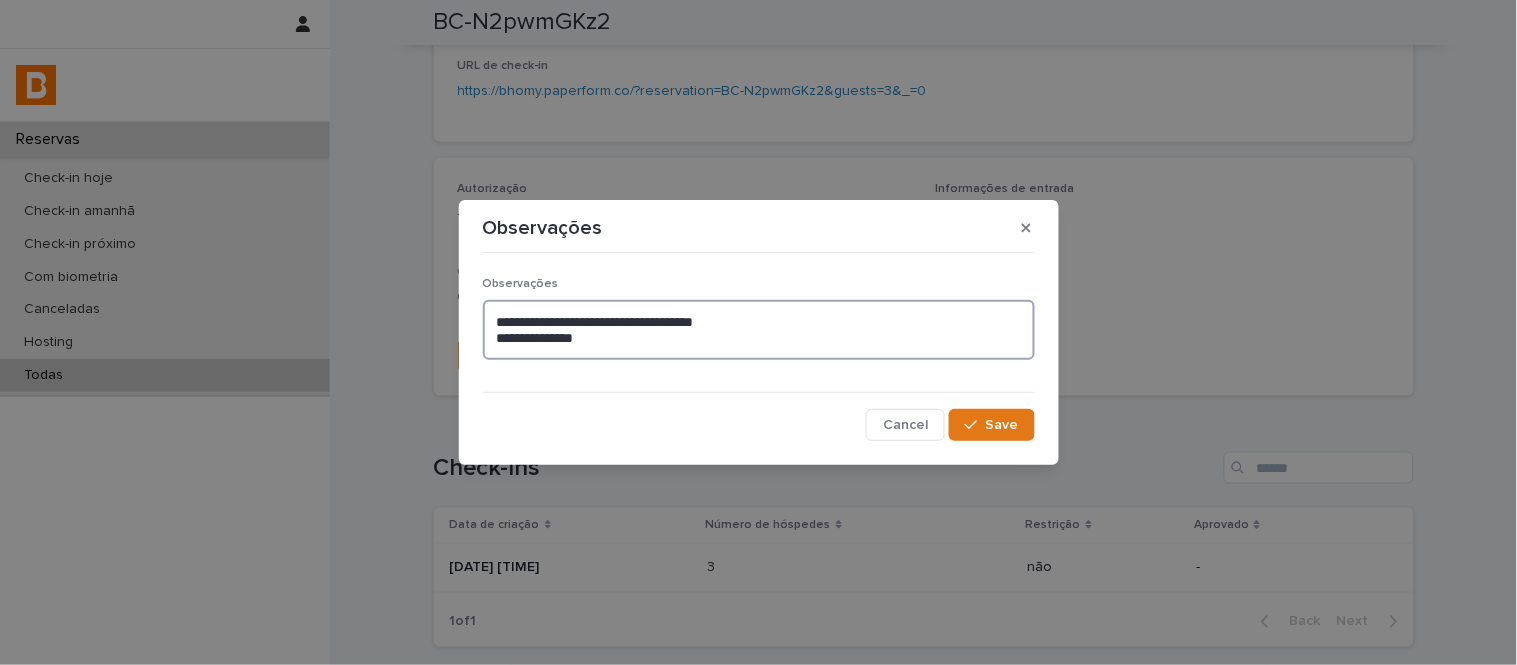 paste on "**********" 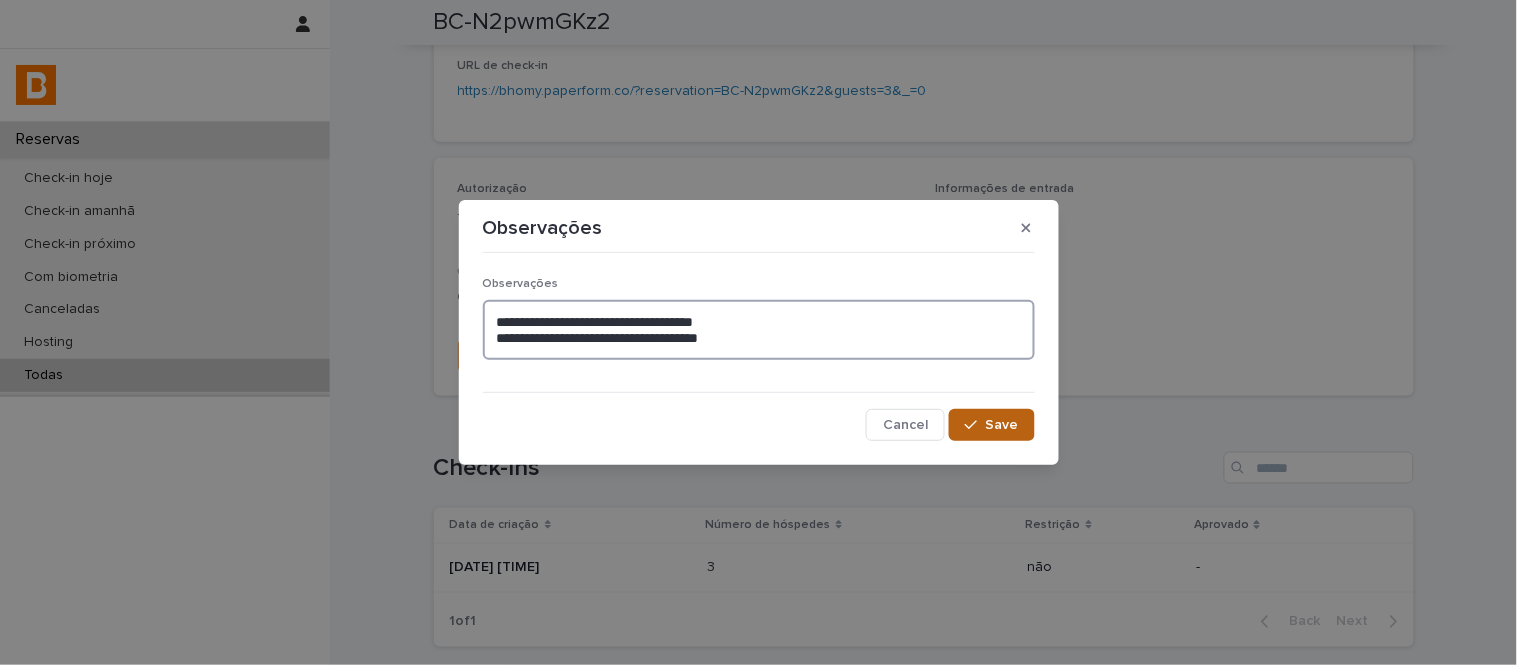 type on "**********" 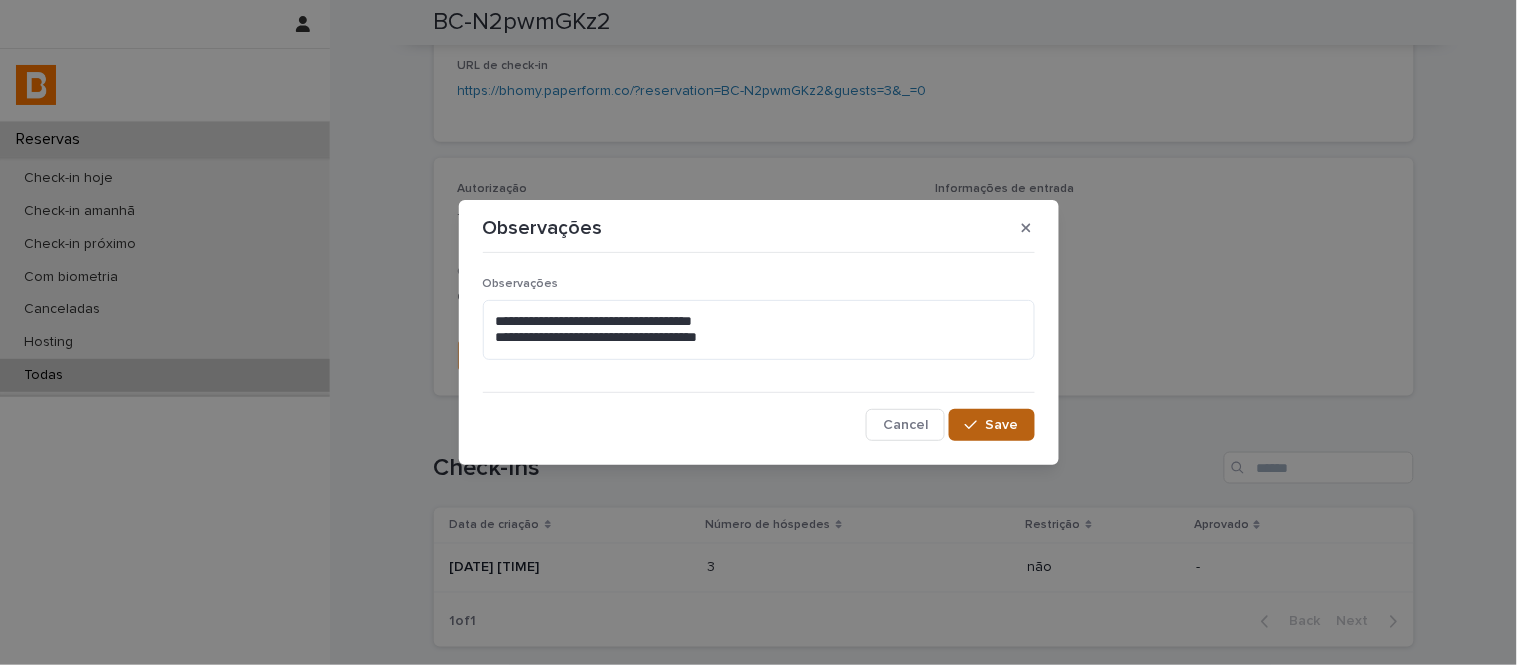 click on "Save" at bounding box center [1002, 425] 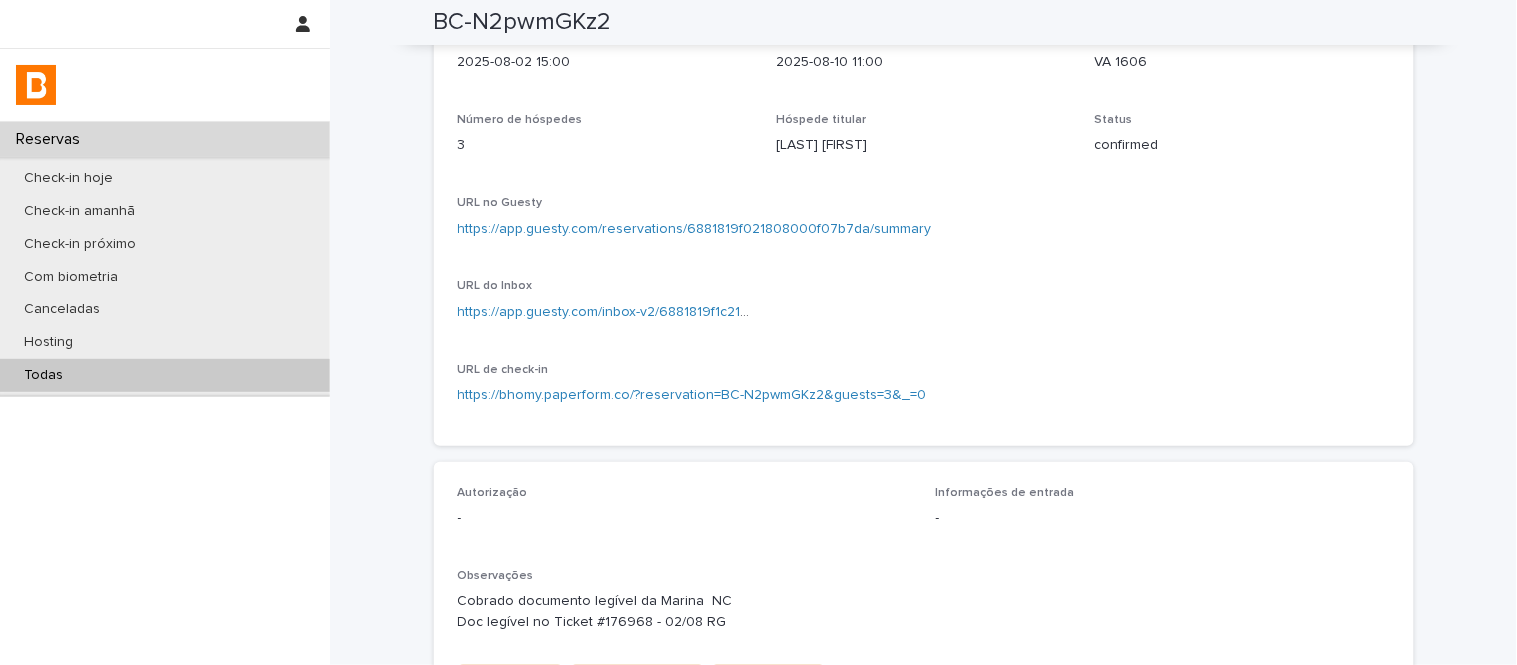 scroll, scrollTop: 122, scrollLeft: 0, axis: vertical 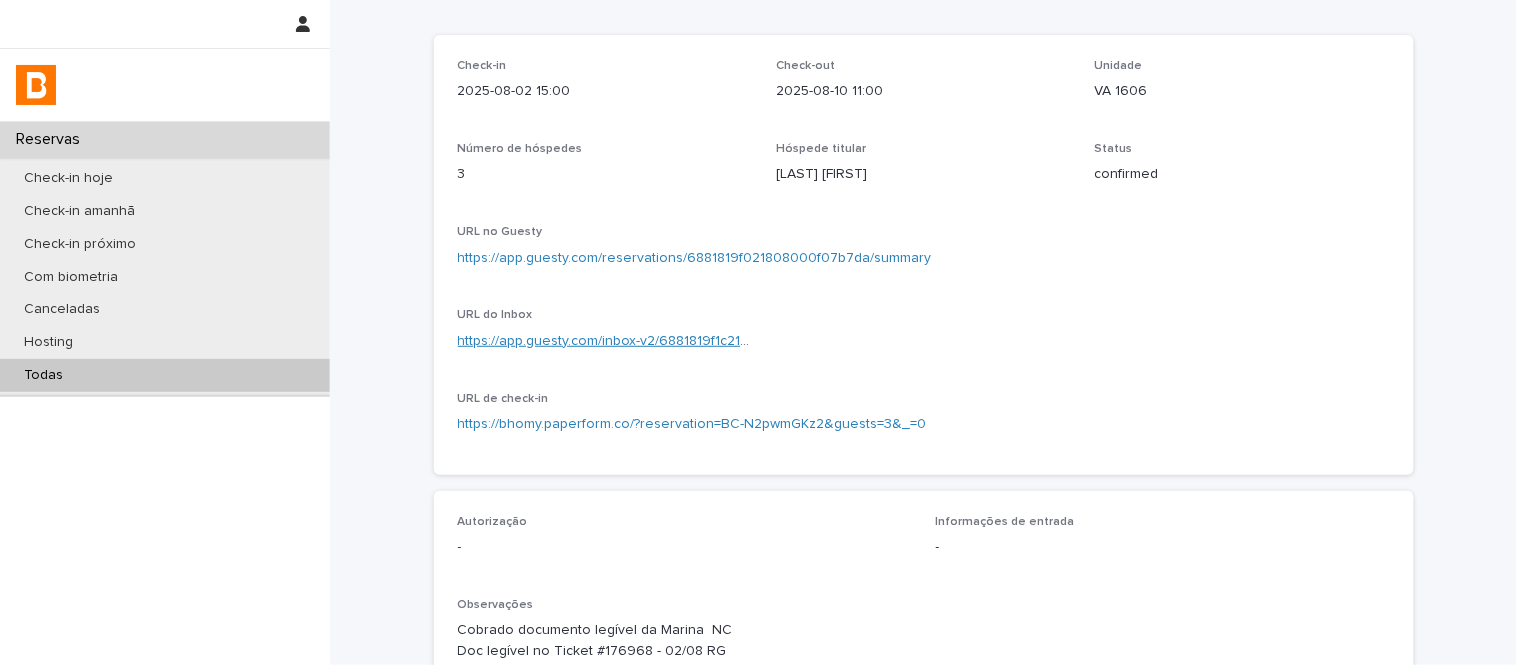 click on "https://app.guesty.com/inbox-v2/6881819f1c21aa0012a0ebb7?reservationId=6881819f021808000f07b7da" at bounding box center (788, 341) 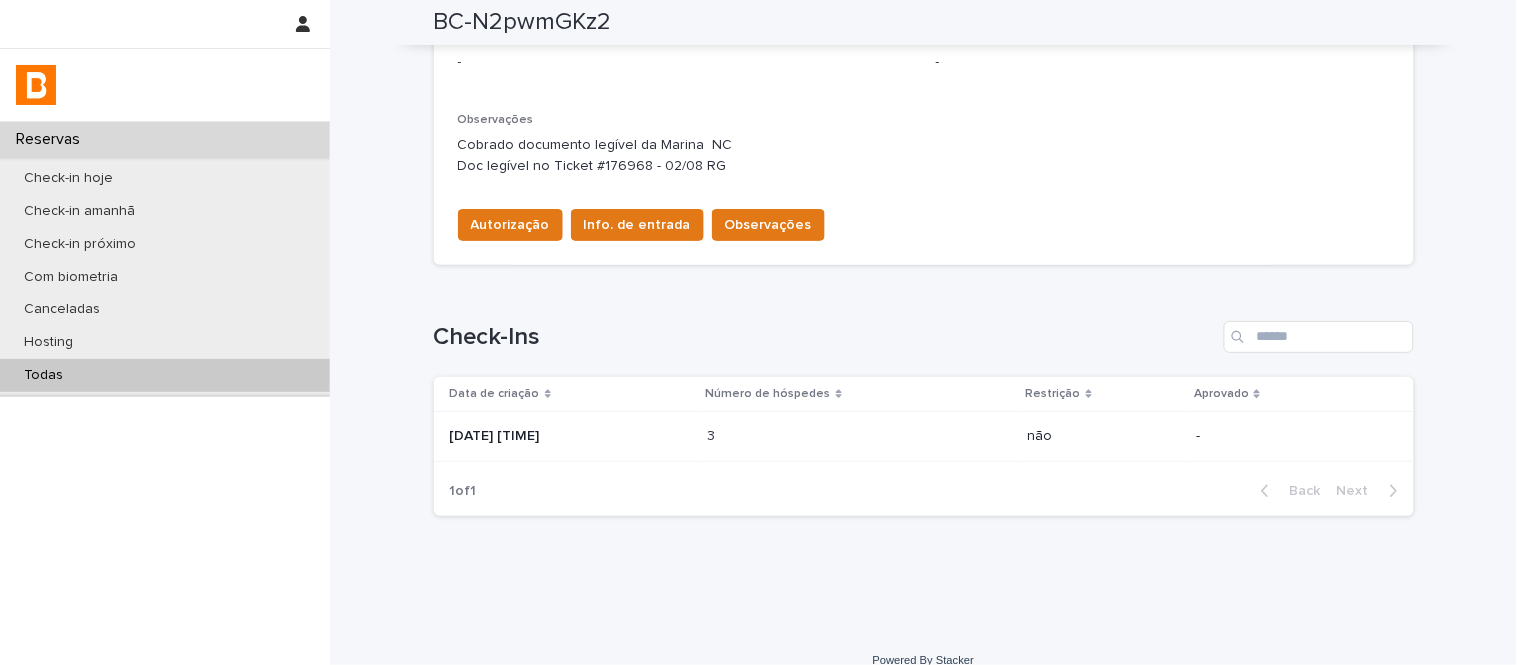 scroll, scrollTop: 618, scrollLeft: 0, axis: vertical 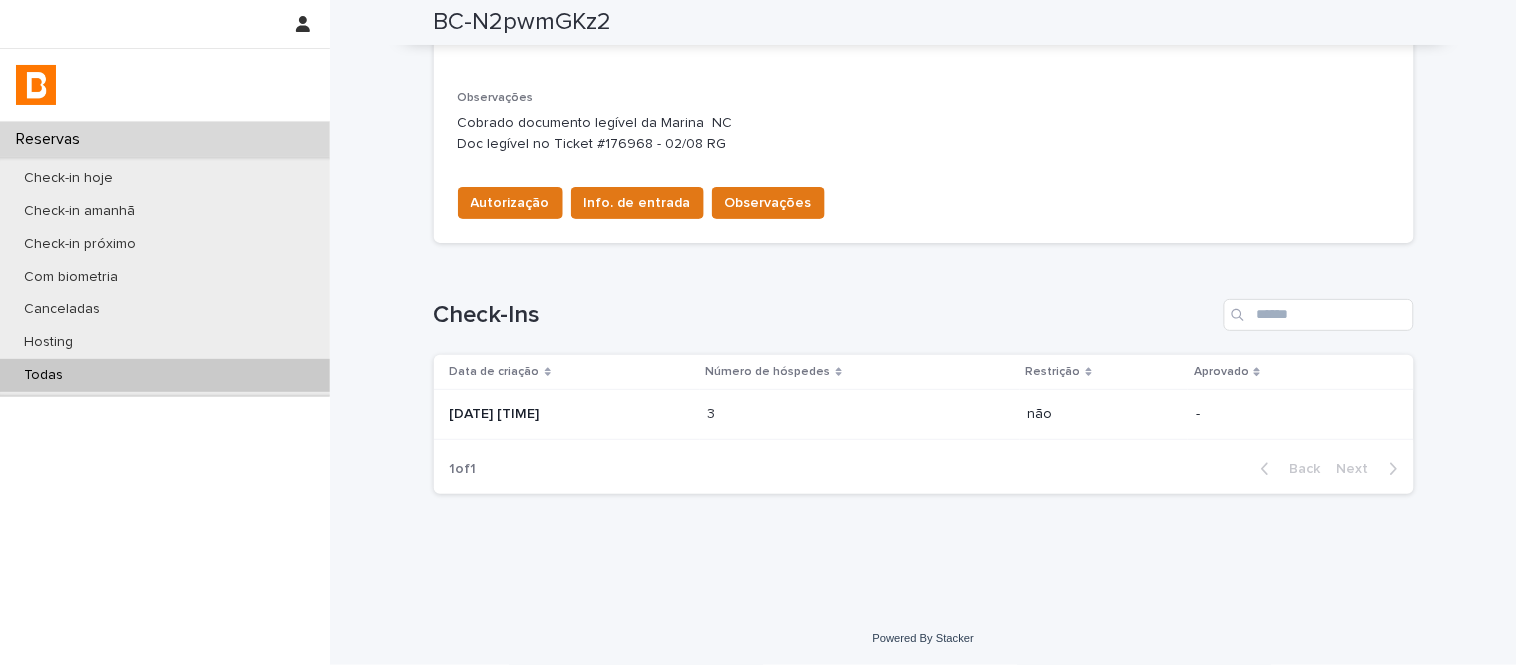 click on "3 3" at bounding box center (860, 415) 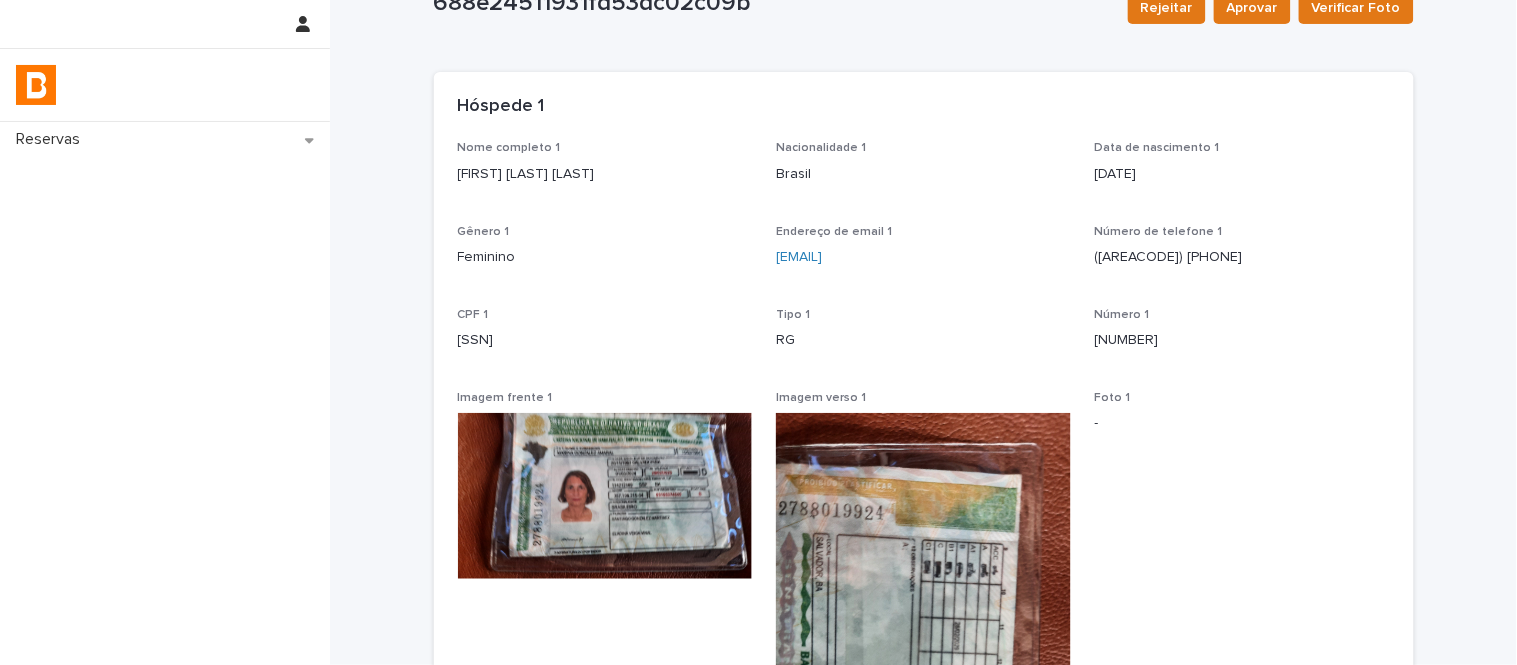 scroll, scrollTop: 111, scrollLeft: 0, axis: vertical 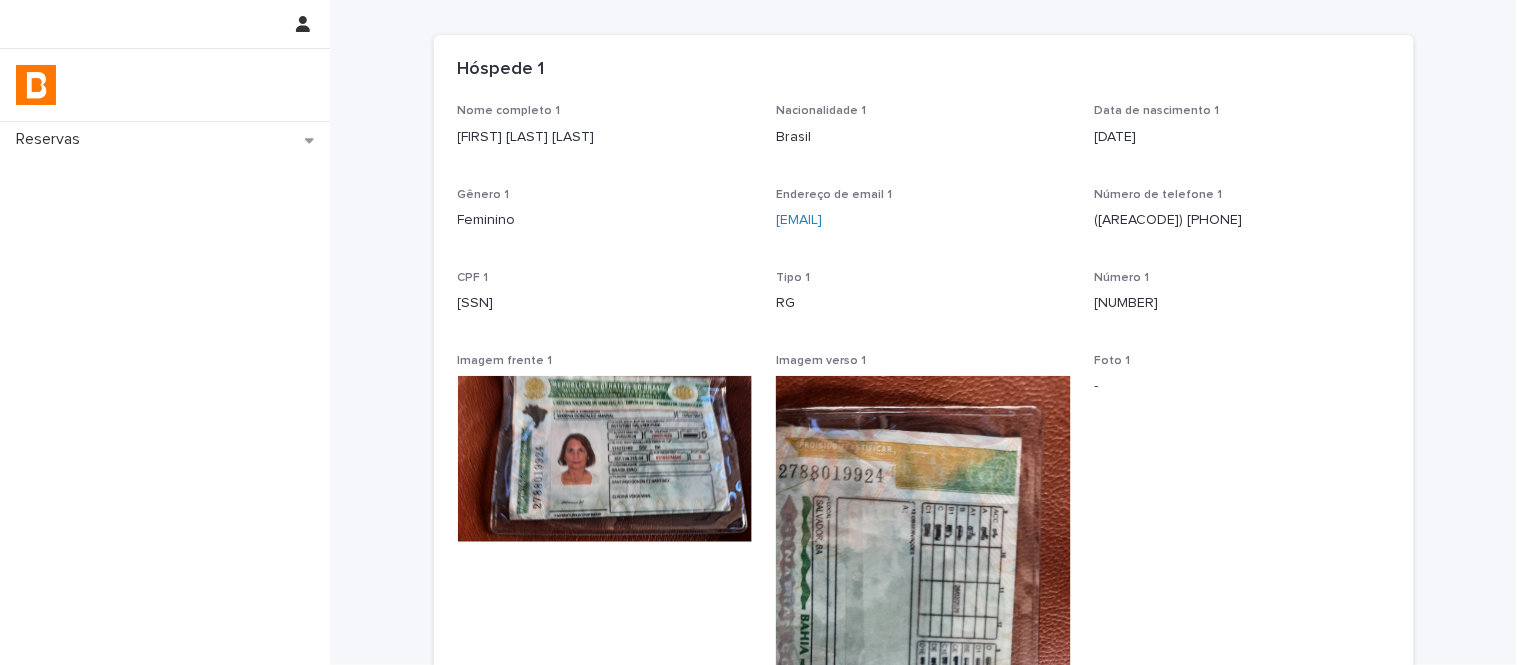 click on "[FIRST] [LAST] [LAST]" at bounding box center [605, 137] 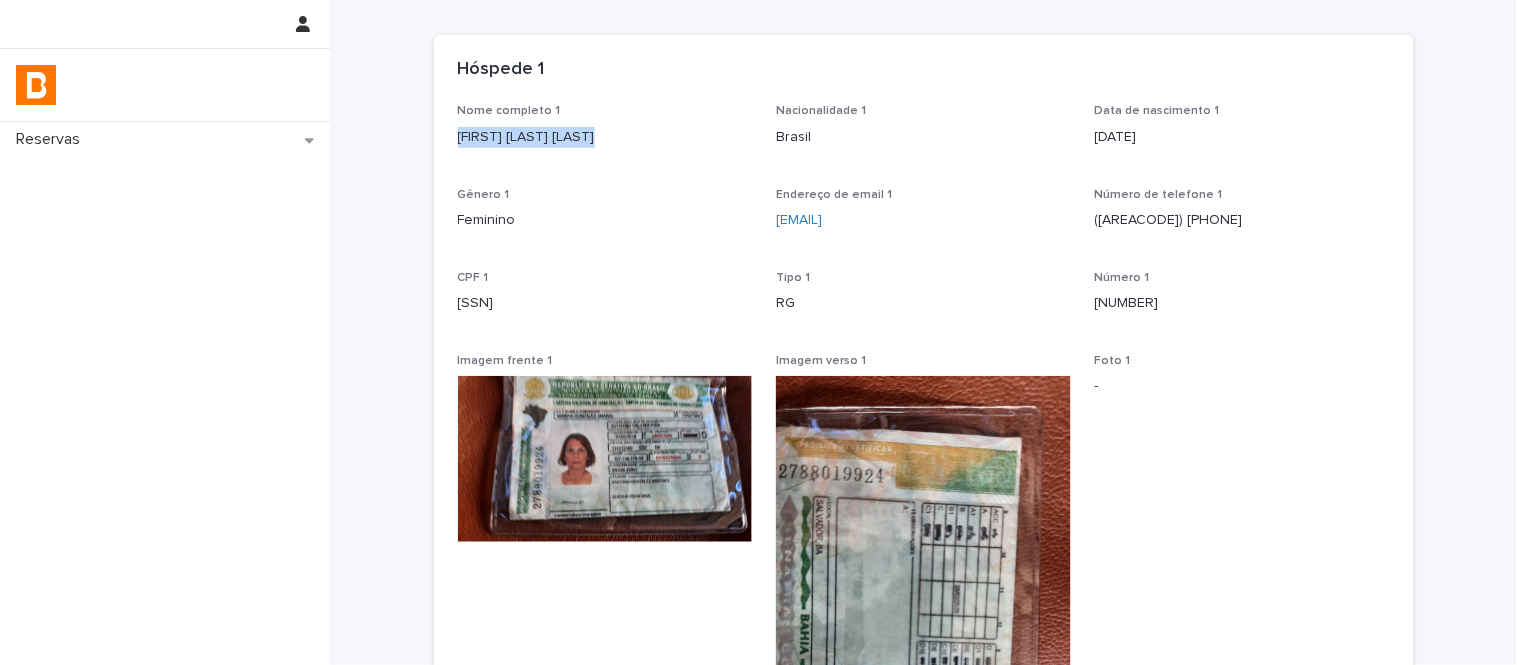 click on "[FIRST] [LAST] [LAST]" at bounding box center [605, 137] 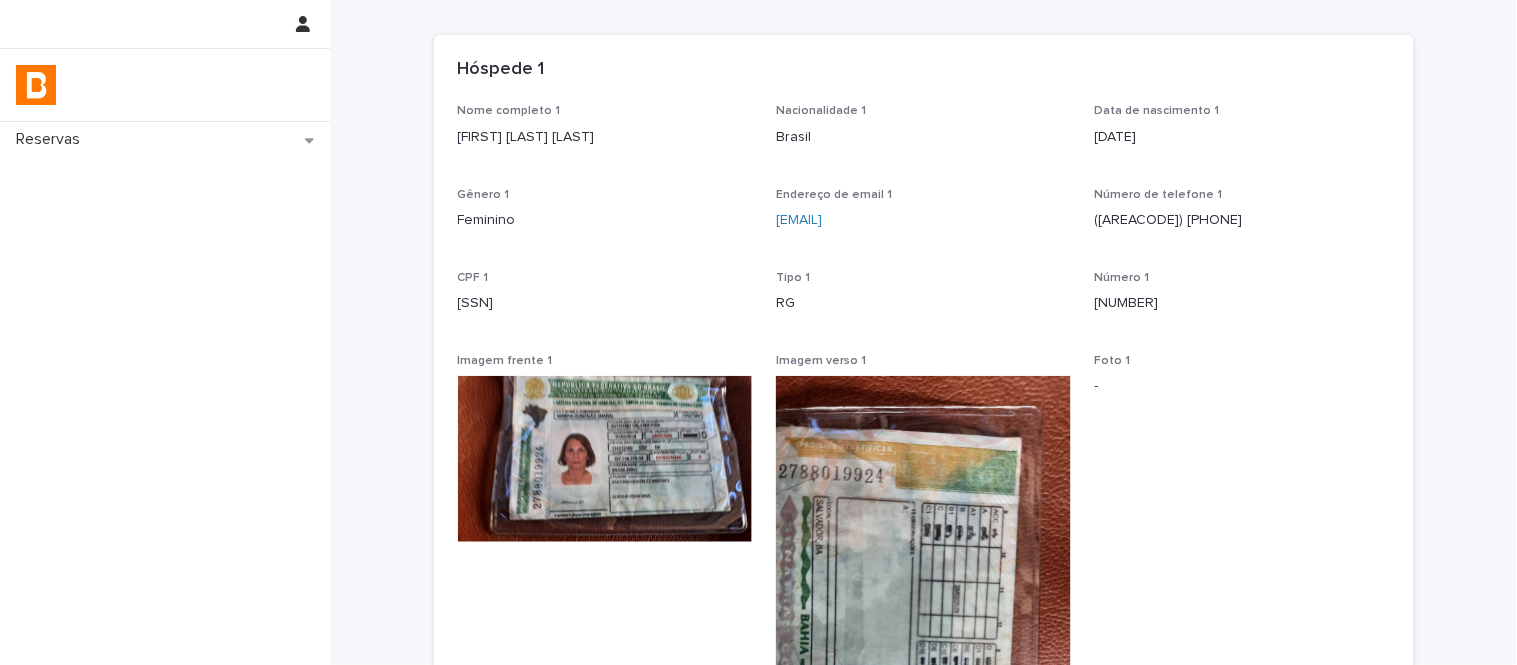 click on "[SSN]" at bounding box center (605, 303) 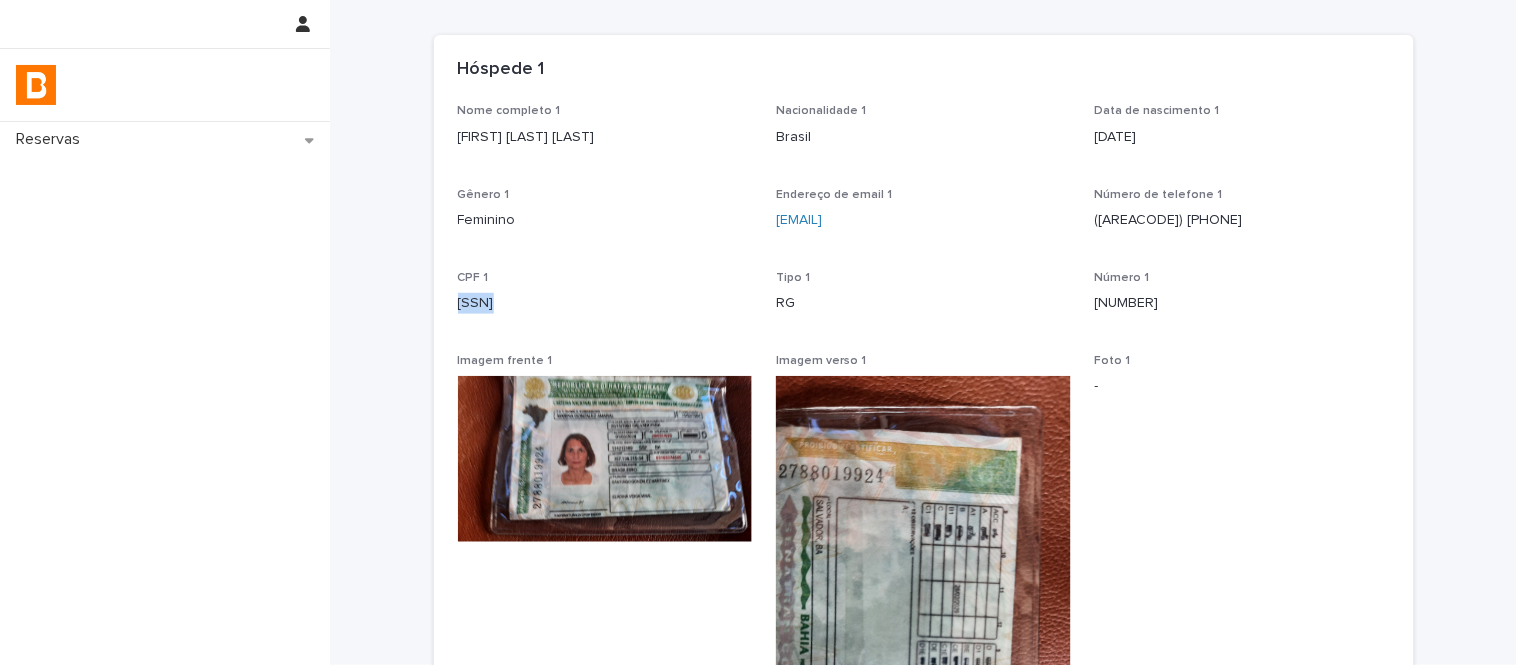 click on "[SSN]" at bounding box center (605, 303) 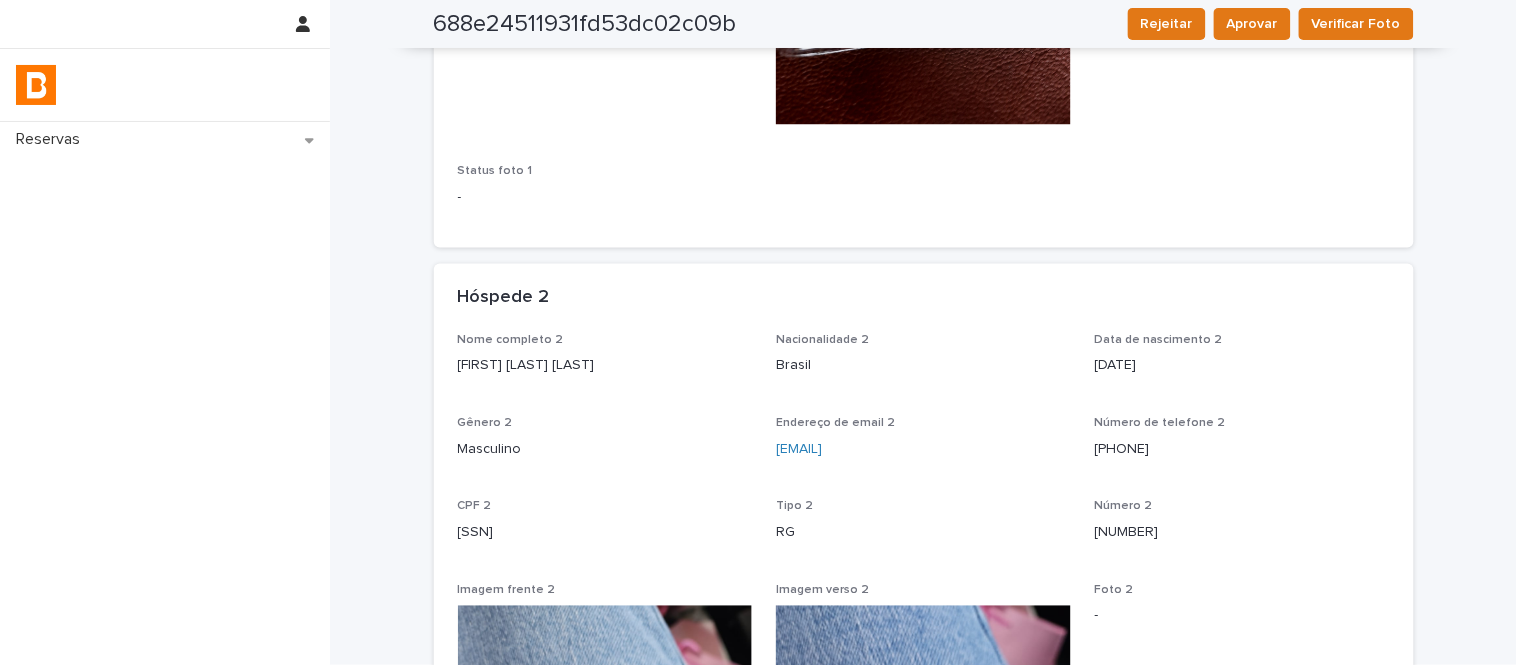 scroll, scrollTop: 888, scrollLeft: 0, axis: vertical 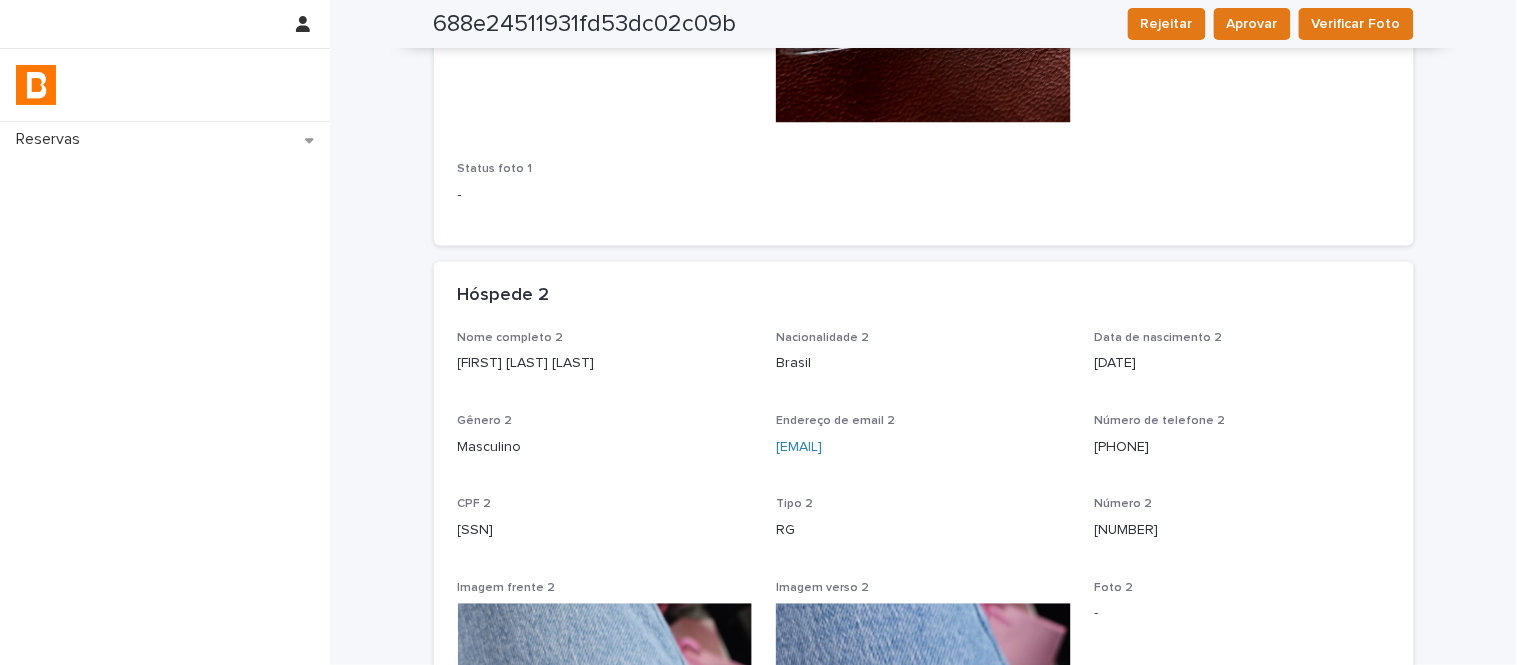 click on "[FIRST] [LAST] [LAST]" at bounding box center (605, 364) 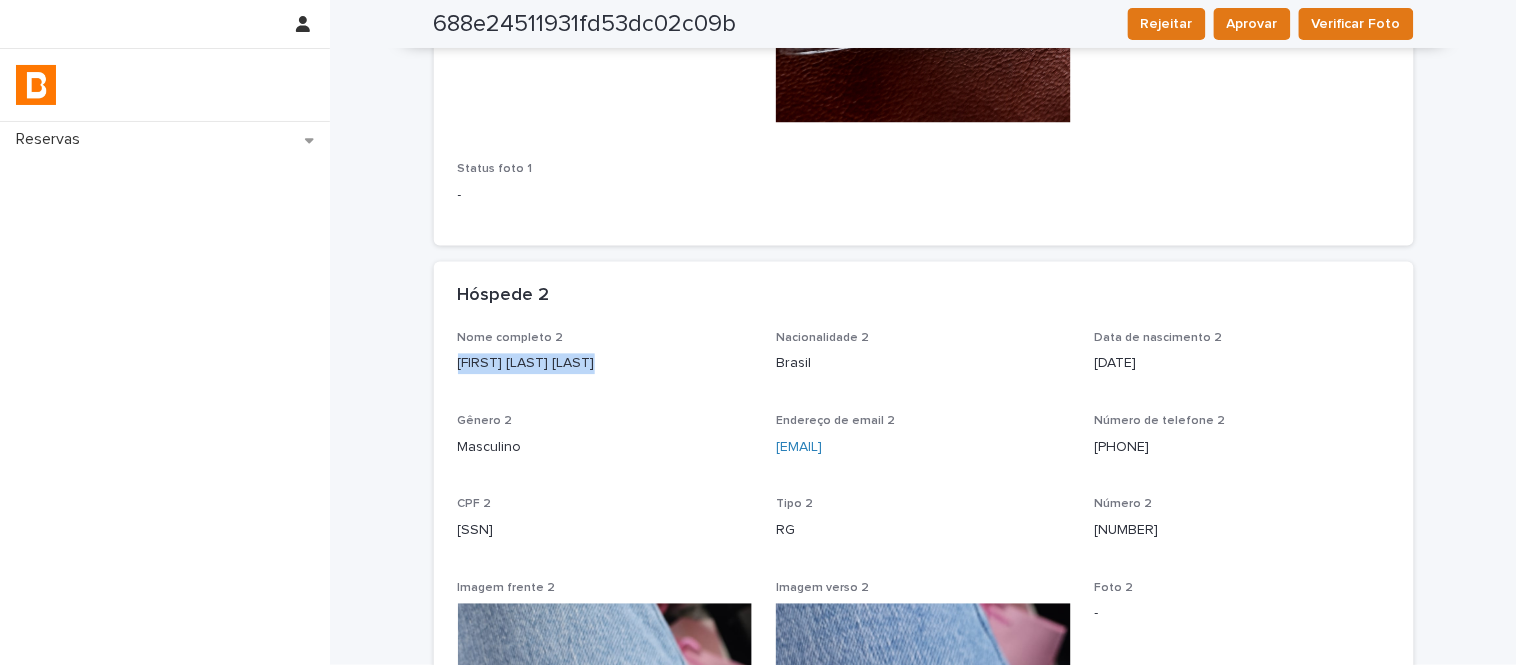 click on "[FIRST] [LAST] [LAST]" at bounding box center (605, 364) 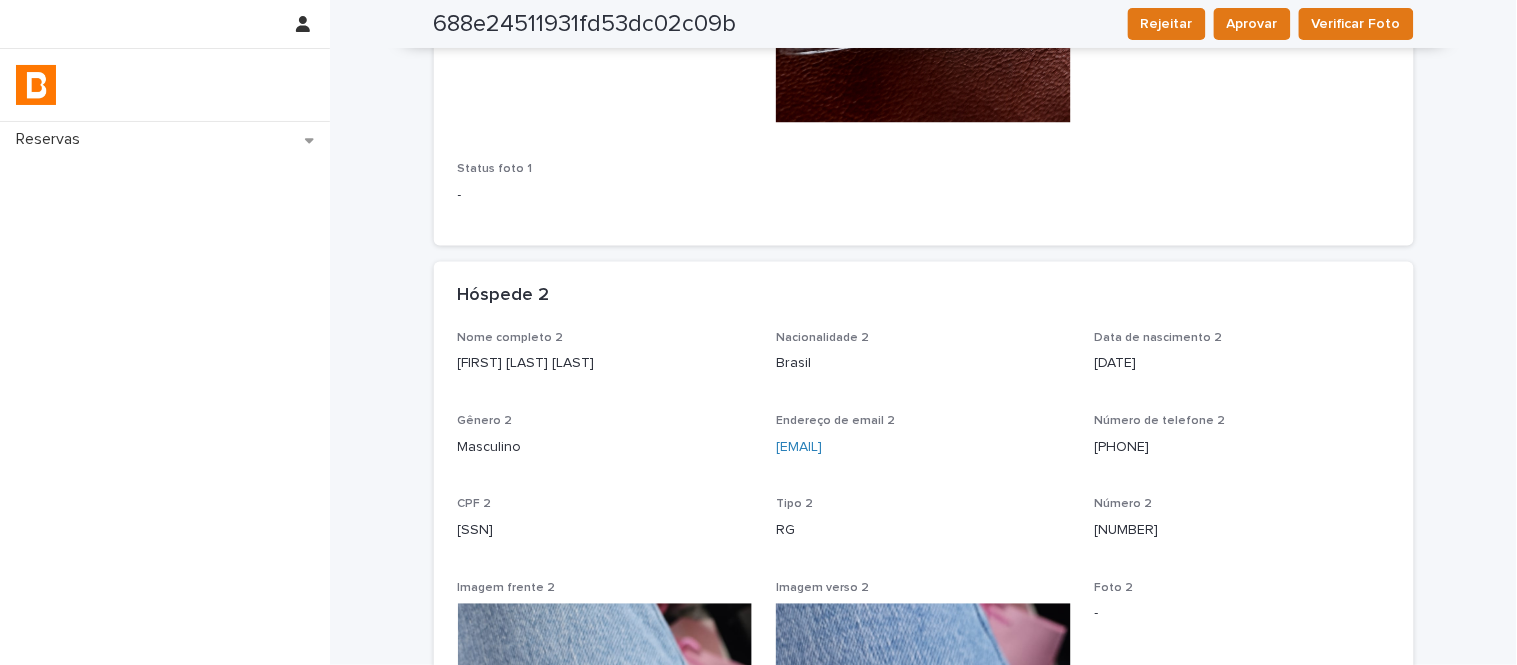 click on "[SSN]" at bounding box center (605, 531) 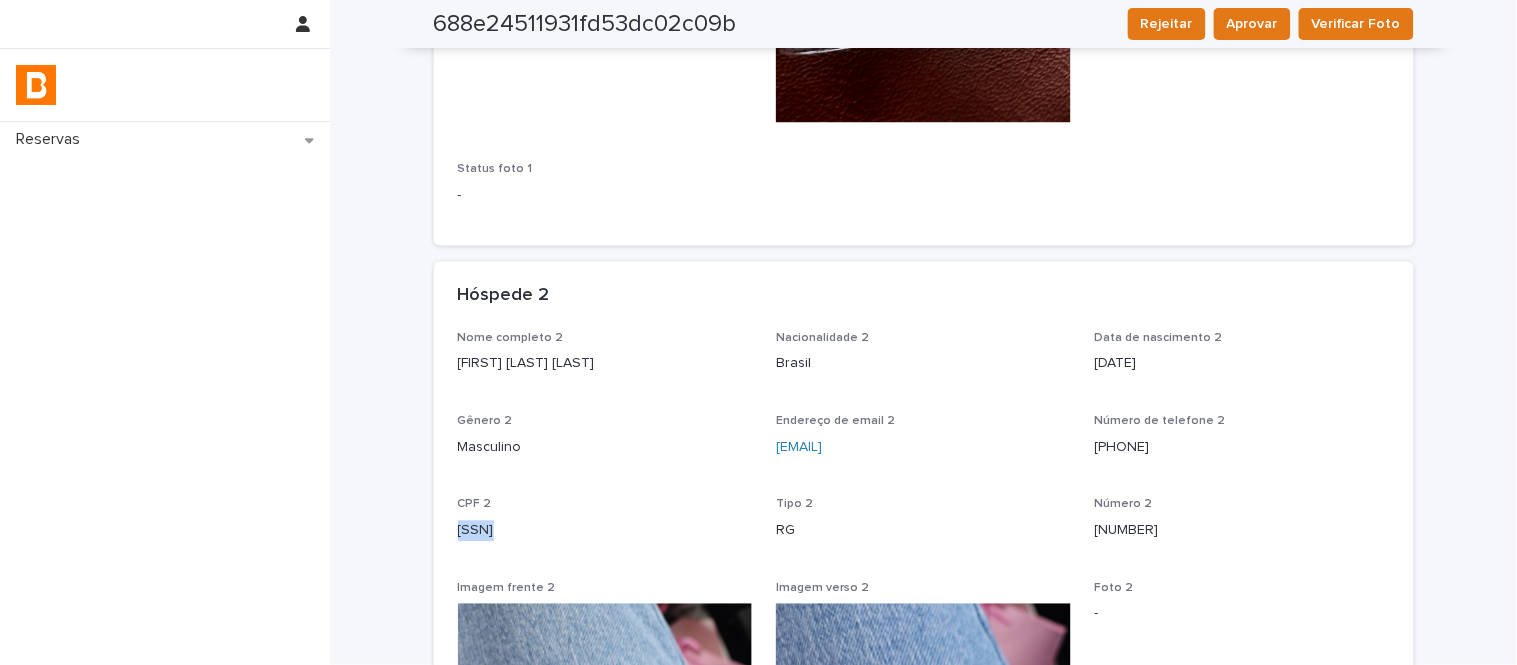 click on "[SSN]" at bounding box center [605, 531] 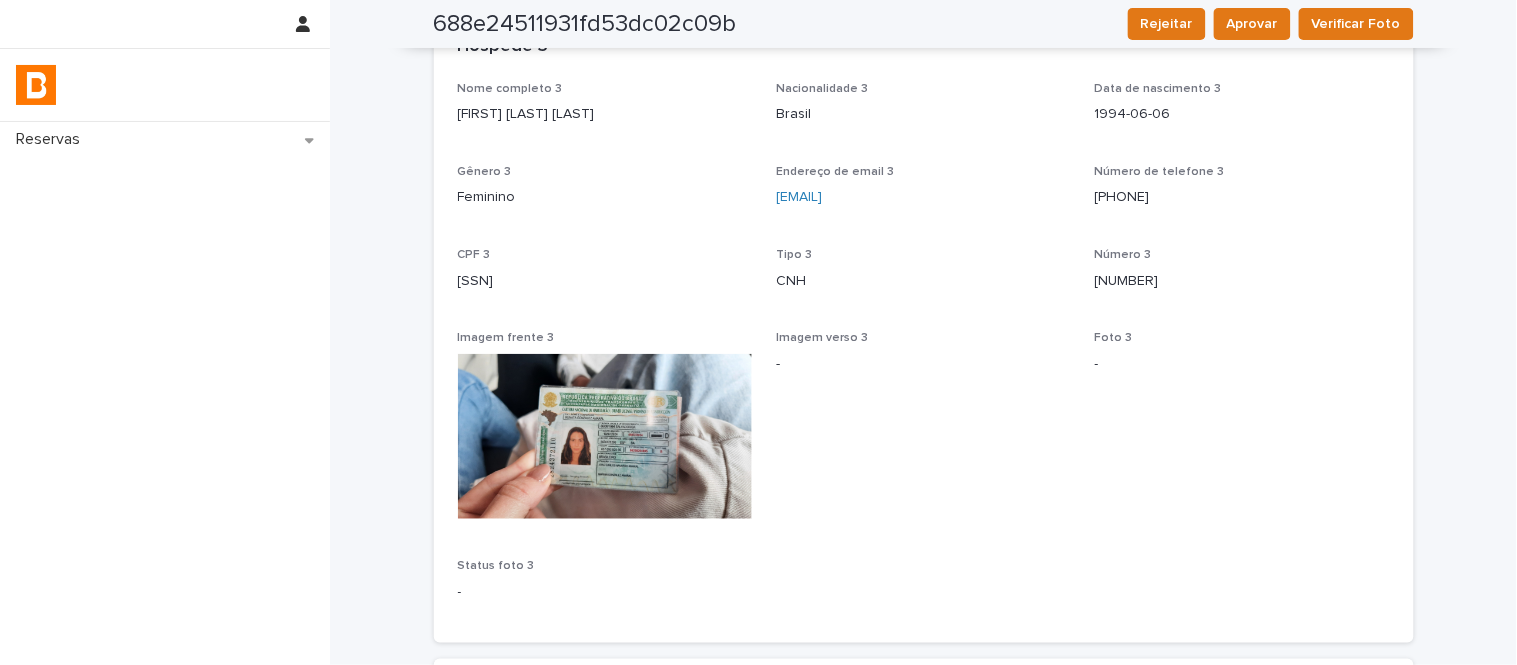 scroll, scrollTop: 2000, scrollLeft: 0, axis: vertical 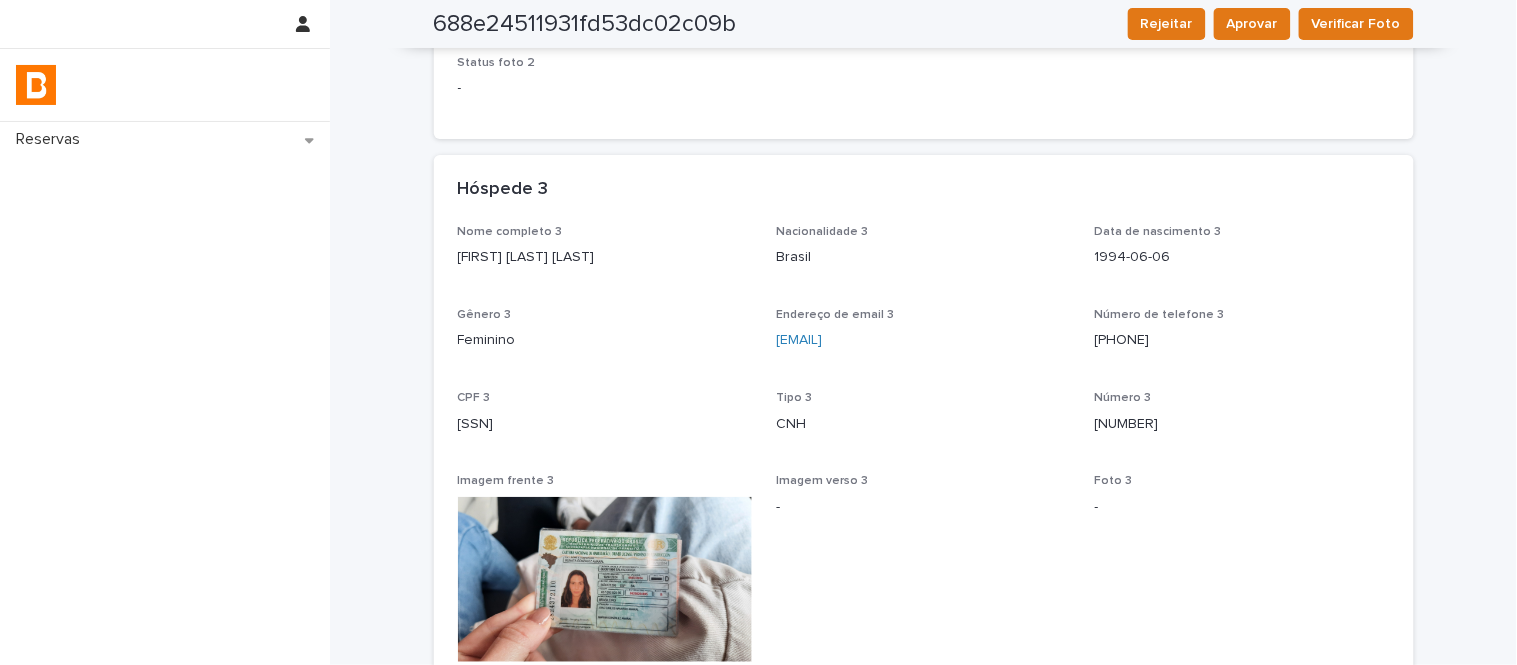 click on "[FIRST] [LAST] [LAST]" at bounding box center [605, 257] 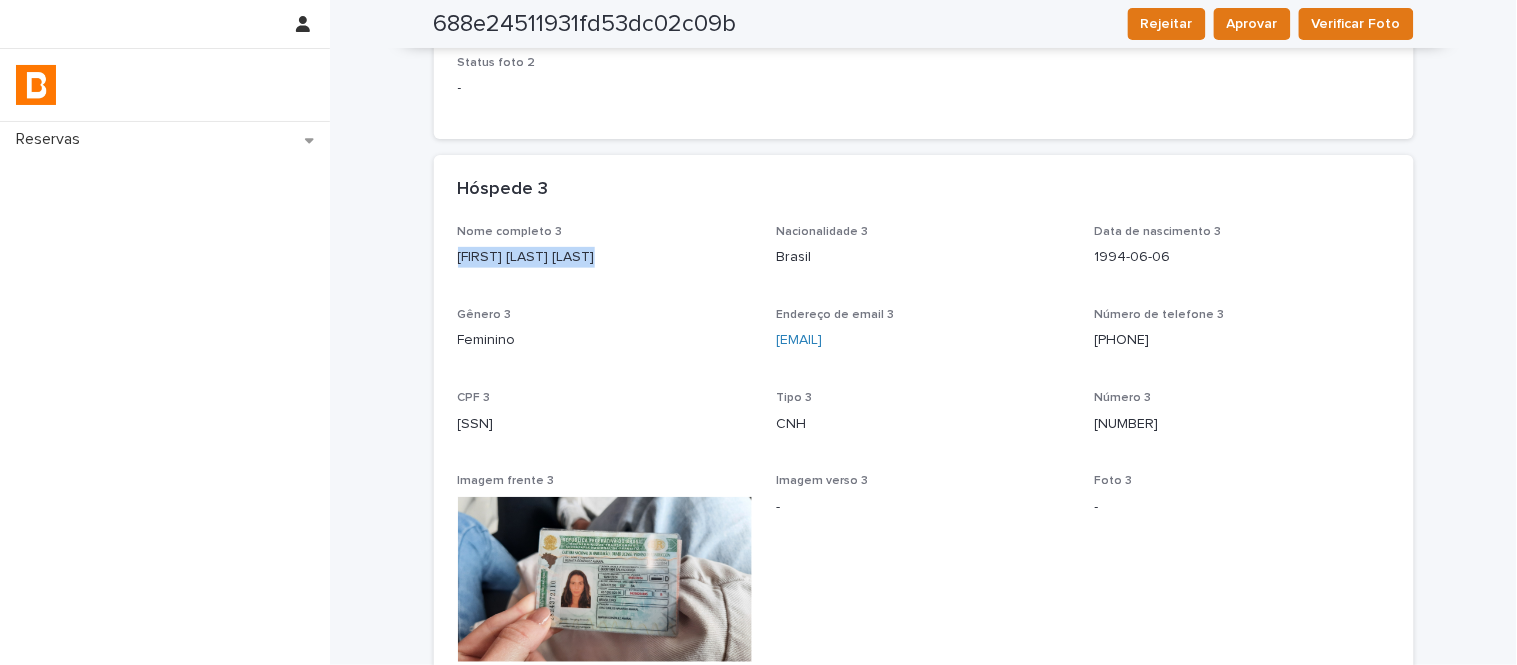 click on "[FIRST] [LAST] [LAST]" at bounding box center (605, 257) 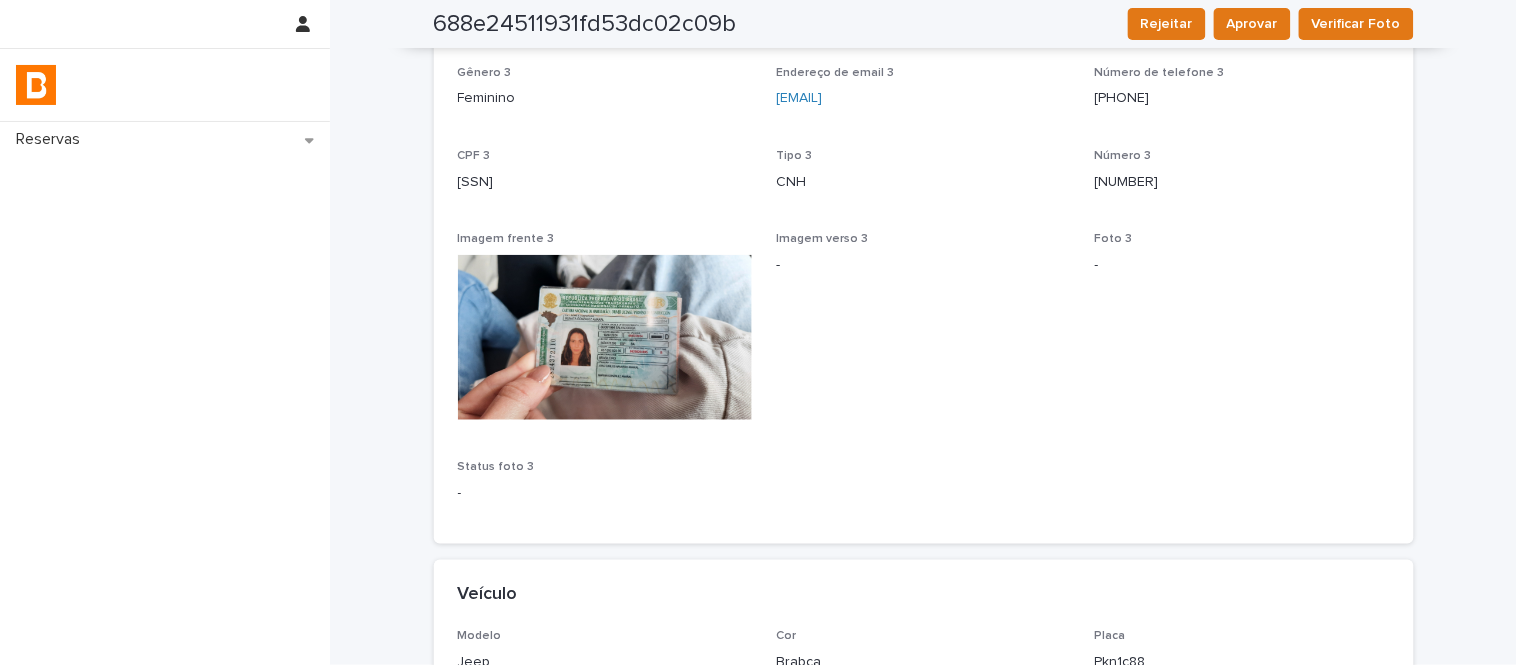 scroll, scrollTop: 2222, scrollLeft: 0, axis: vertical 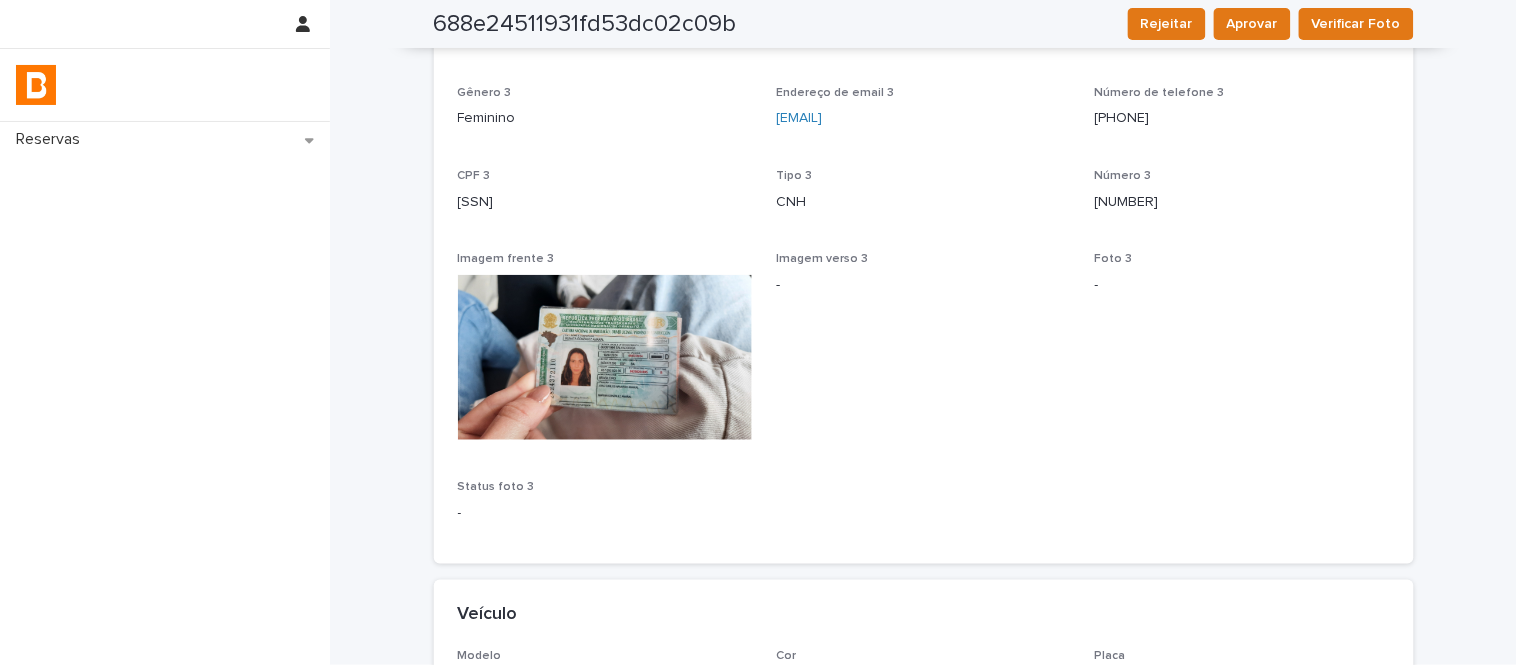 click on "[SSN]" at bounding box center [605, 202] 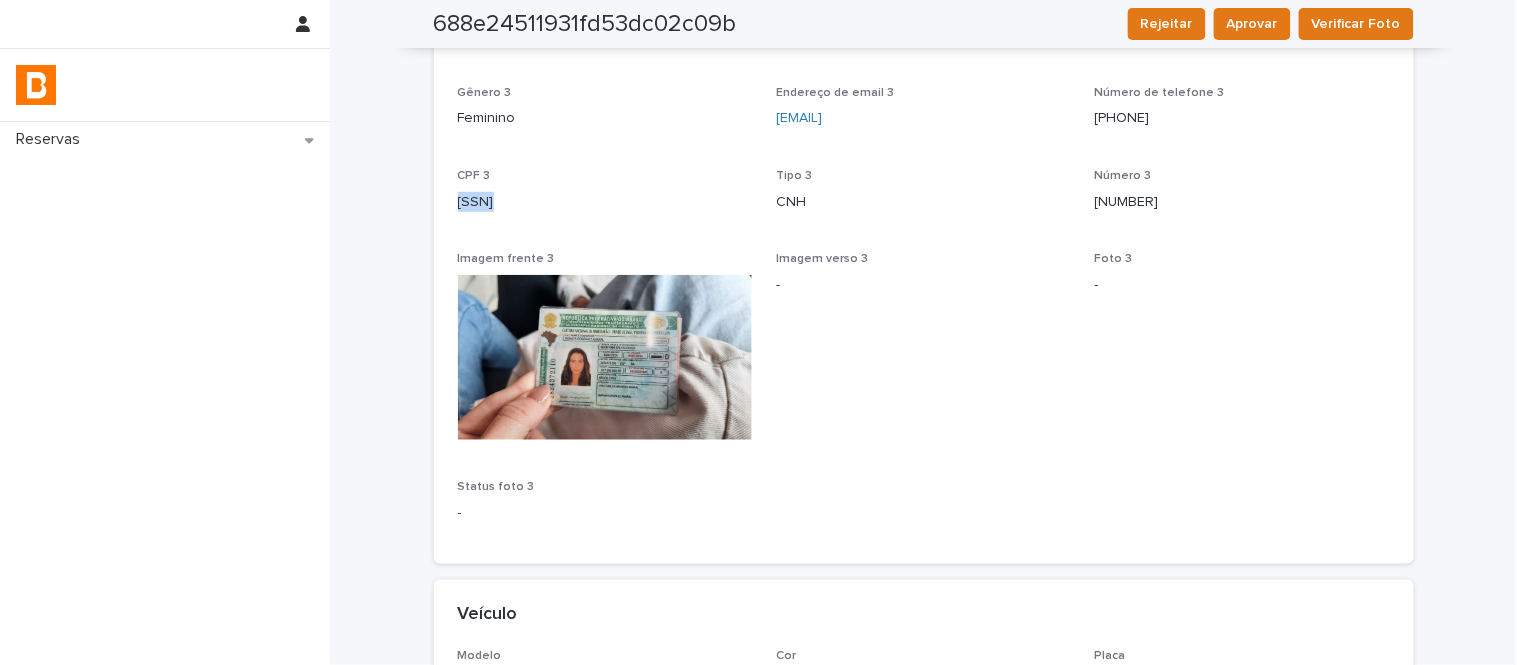 click on "[SSN]" at bounding box center (605, 202) 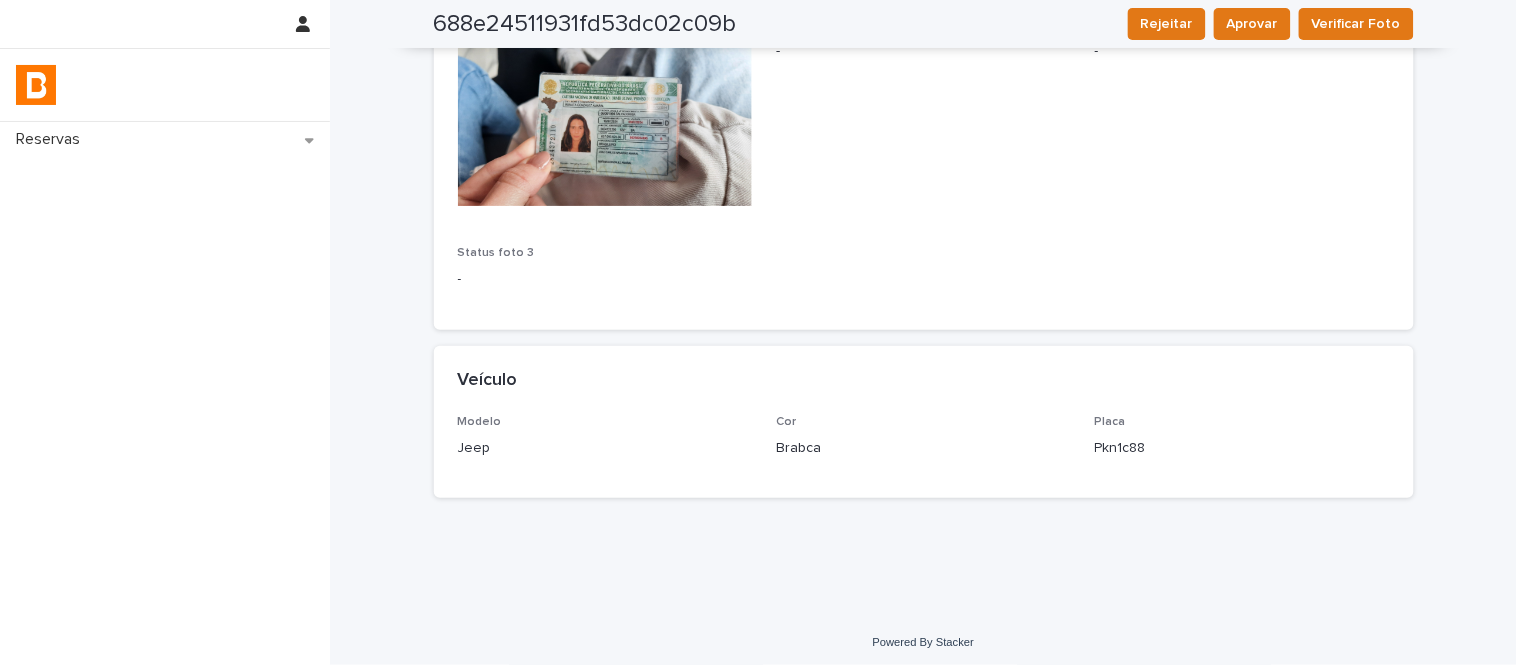 scroll, scrollTop: 2461, scrollLeft: 0, axis: vertical 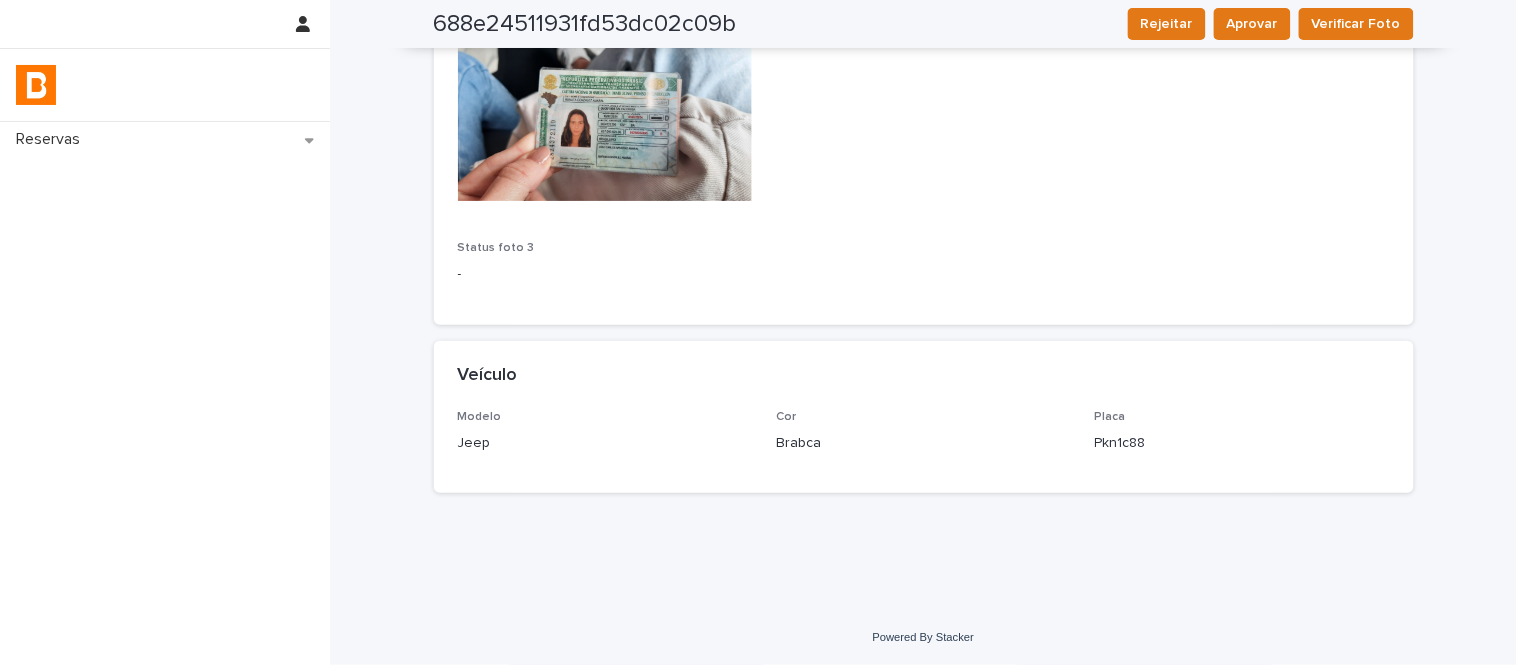 click on "Jeep" at bounding box center [605, 443] 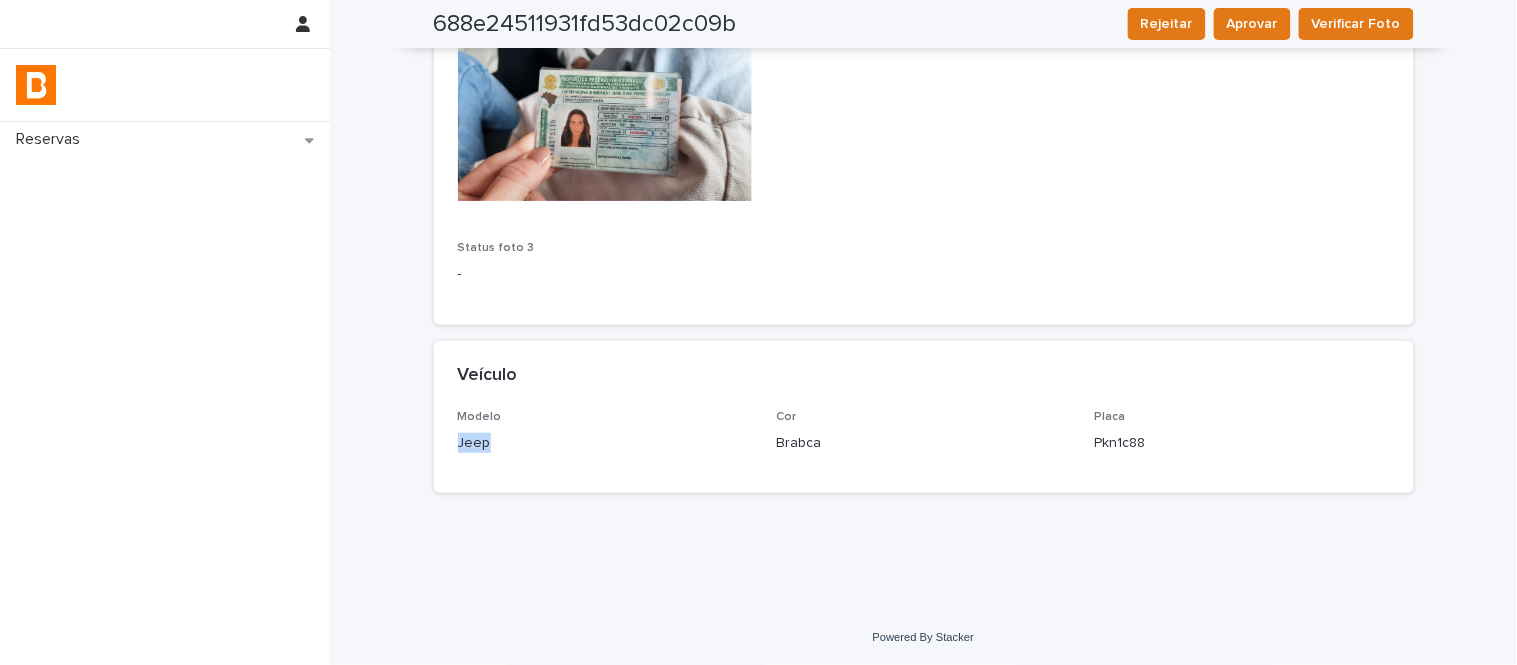 click on "Jeep" at bounding box center [605, 443] 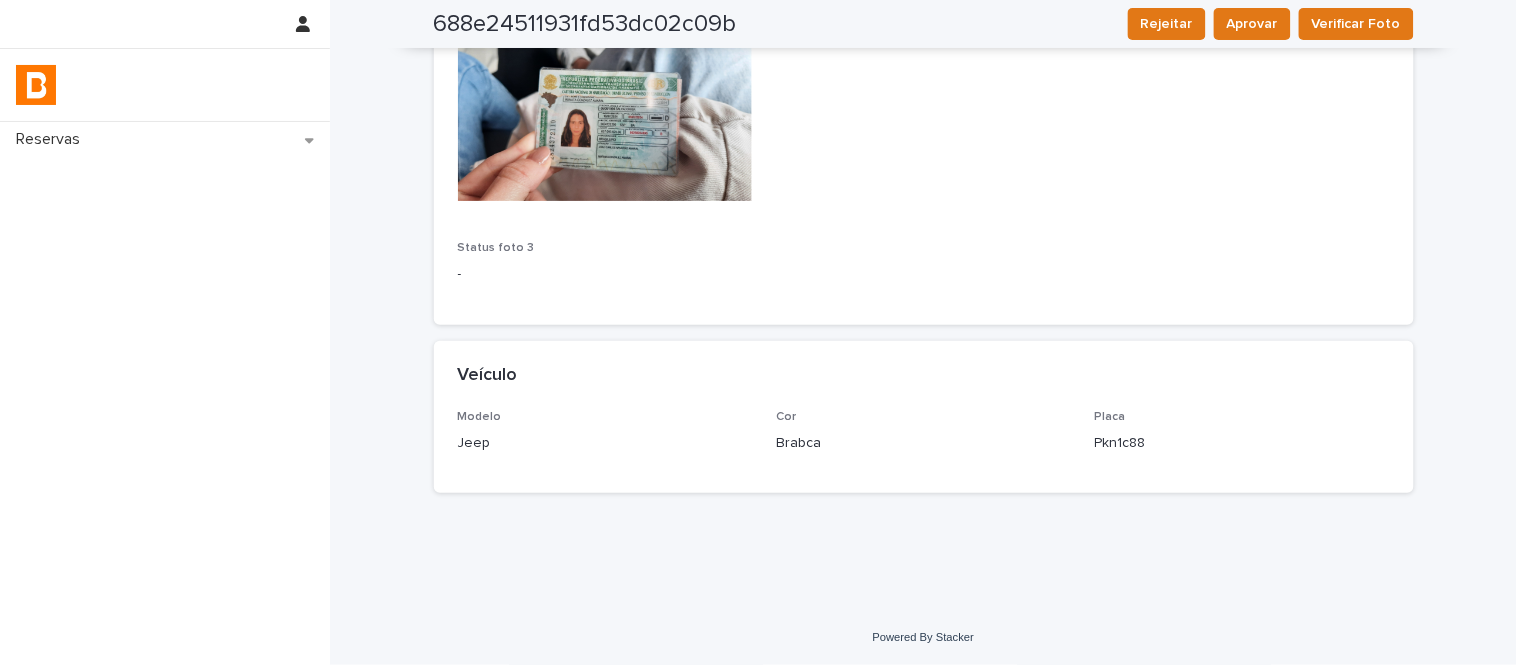 click on "Brabca" at bounding box center [923, 443] 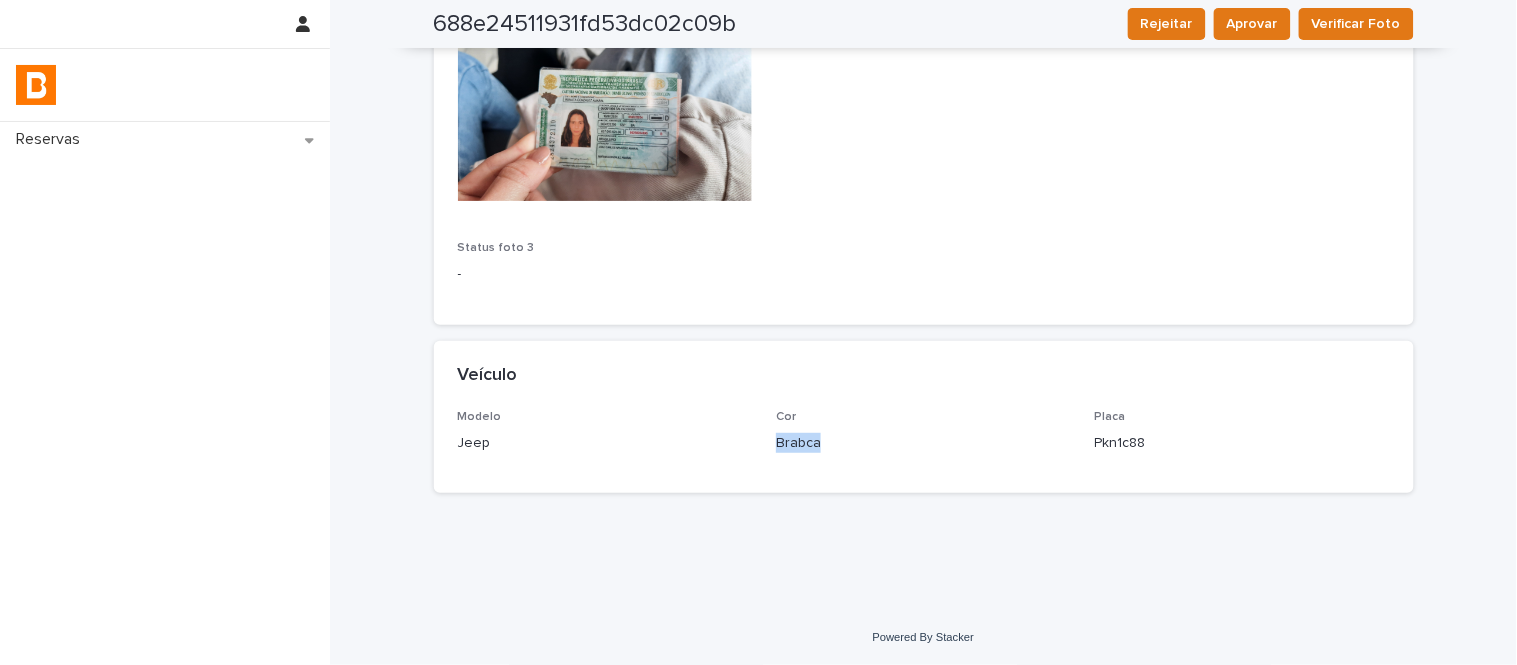 click on "Brabca" at bounding box center [923, 443] 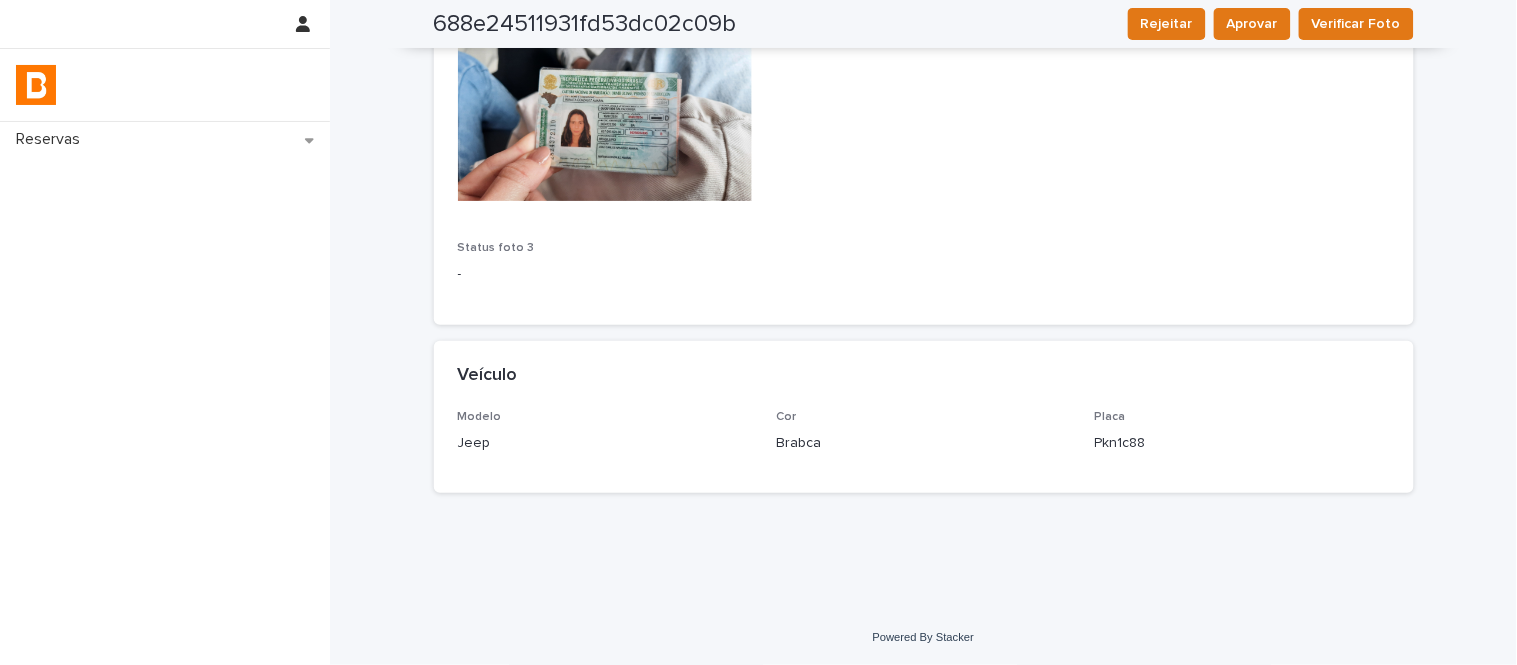 click on "Placa Pkn1c88" at bounding box center (1242, 439) 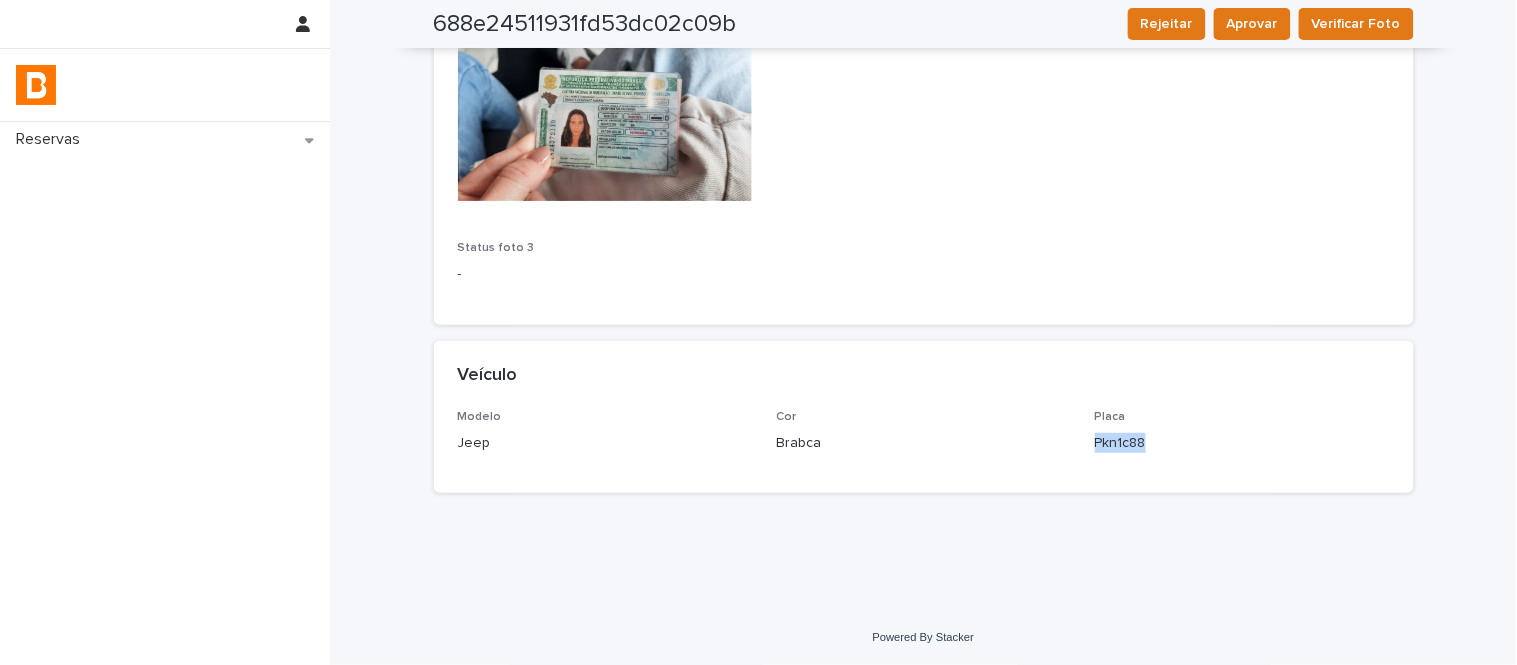 click on "Placa Pkn1c88" at bounding box center (1242, 439) 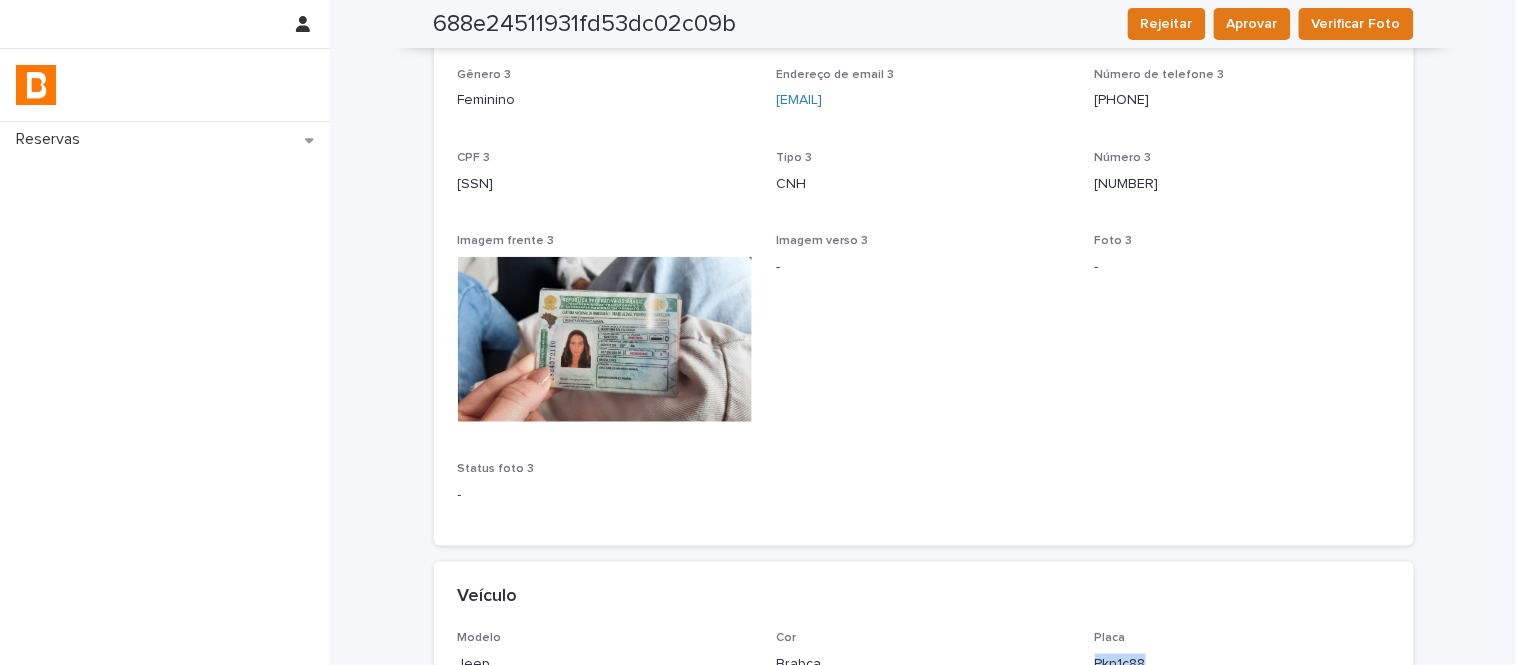 scroll, scrollTop: 2238, scrollLeft: 0, axis: vertical 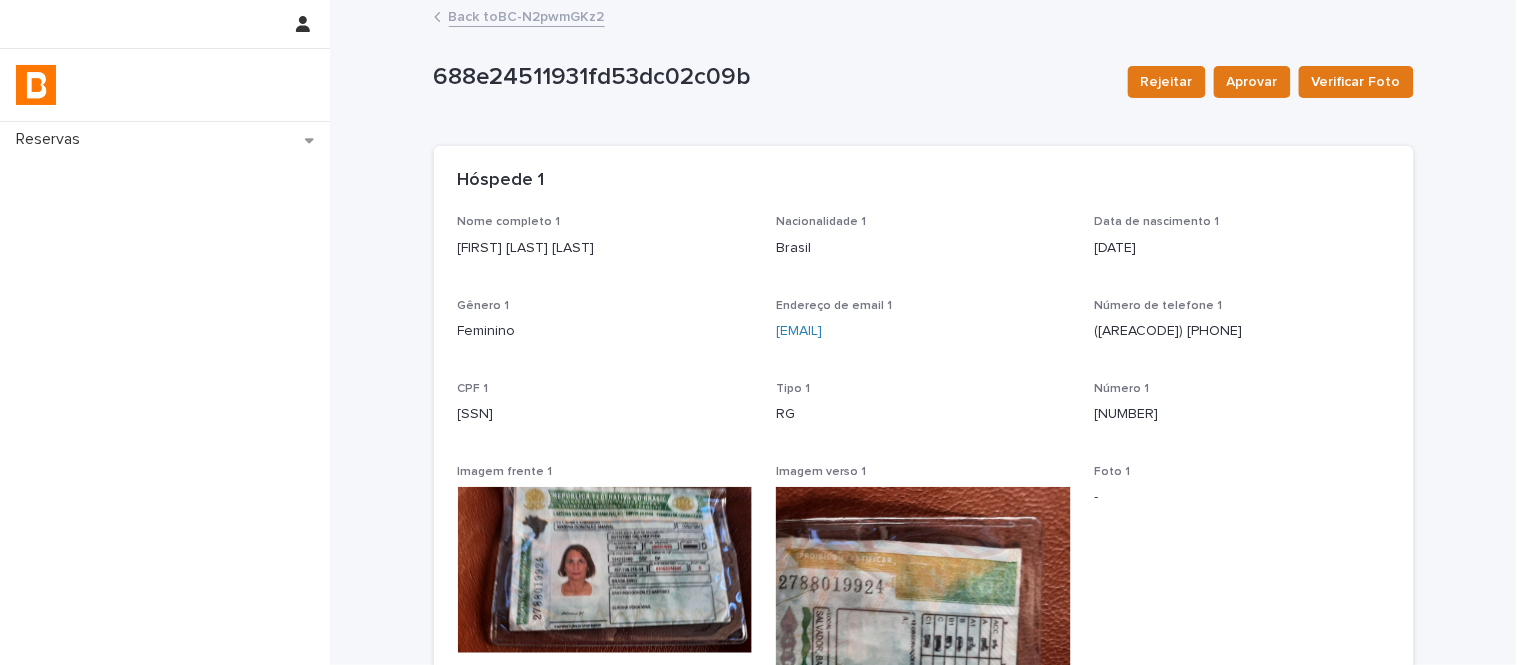 click on "Back to  BC-N2pwmGKz2" at bounding box center (527, 15) 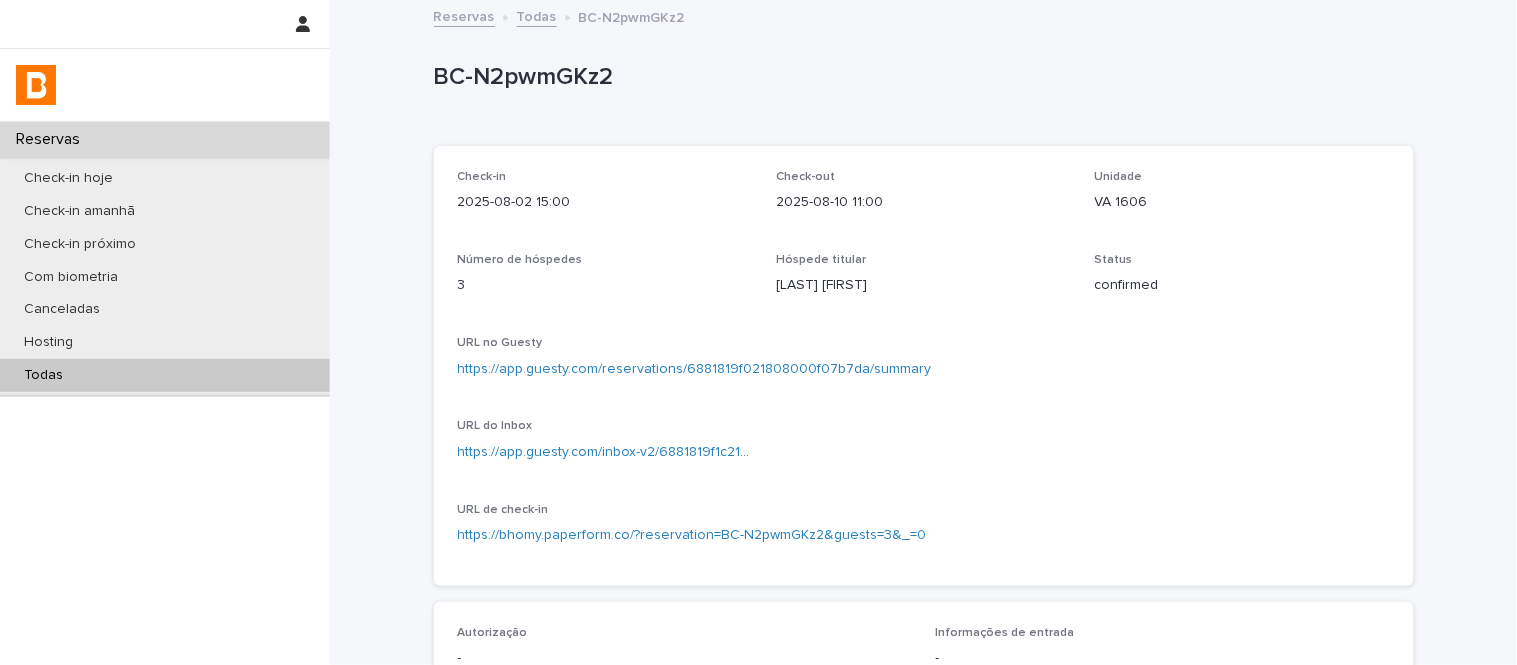 click on "Todas" at bounding box center [165, 375] 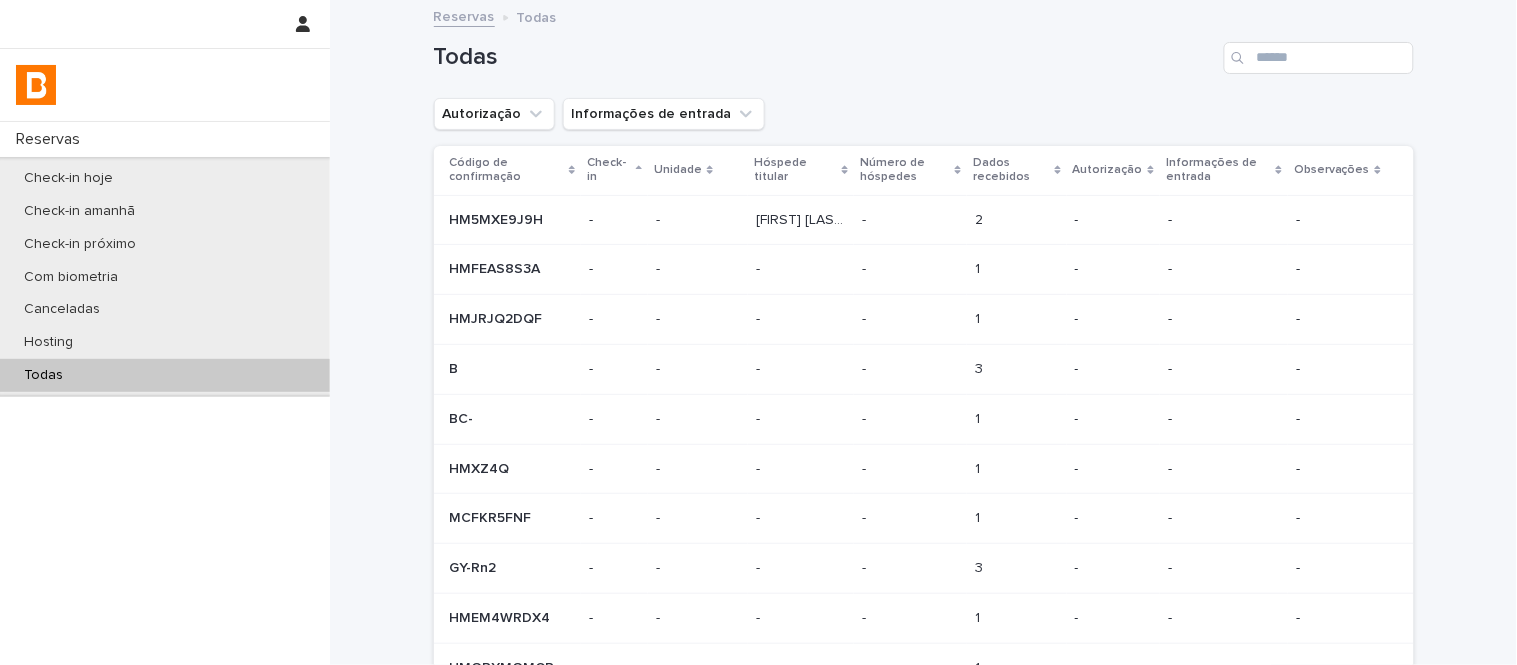 click on "Todas" at bounding box center [924, 50] 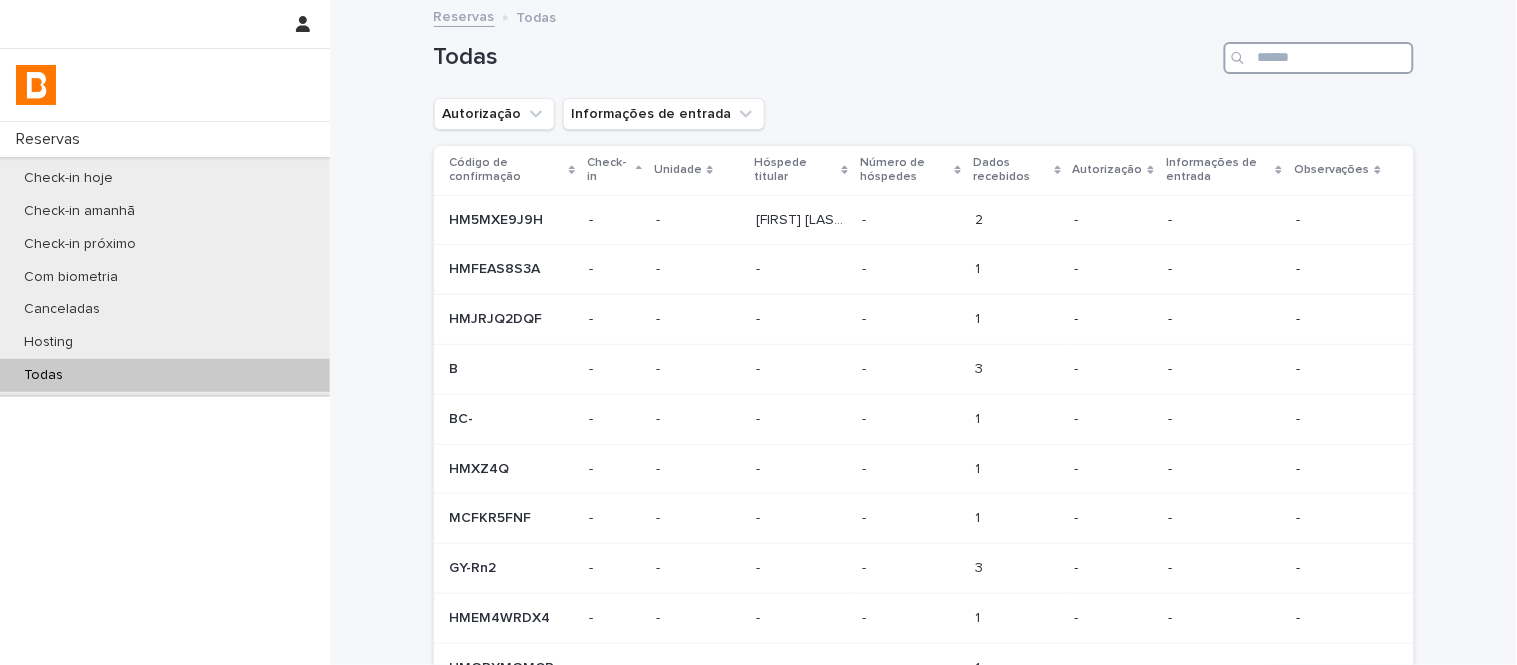 click at bounding box center (1319, 58) 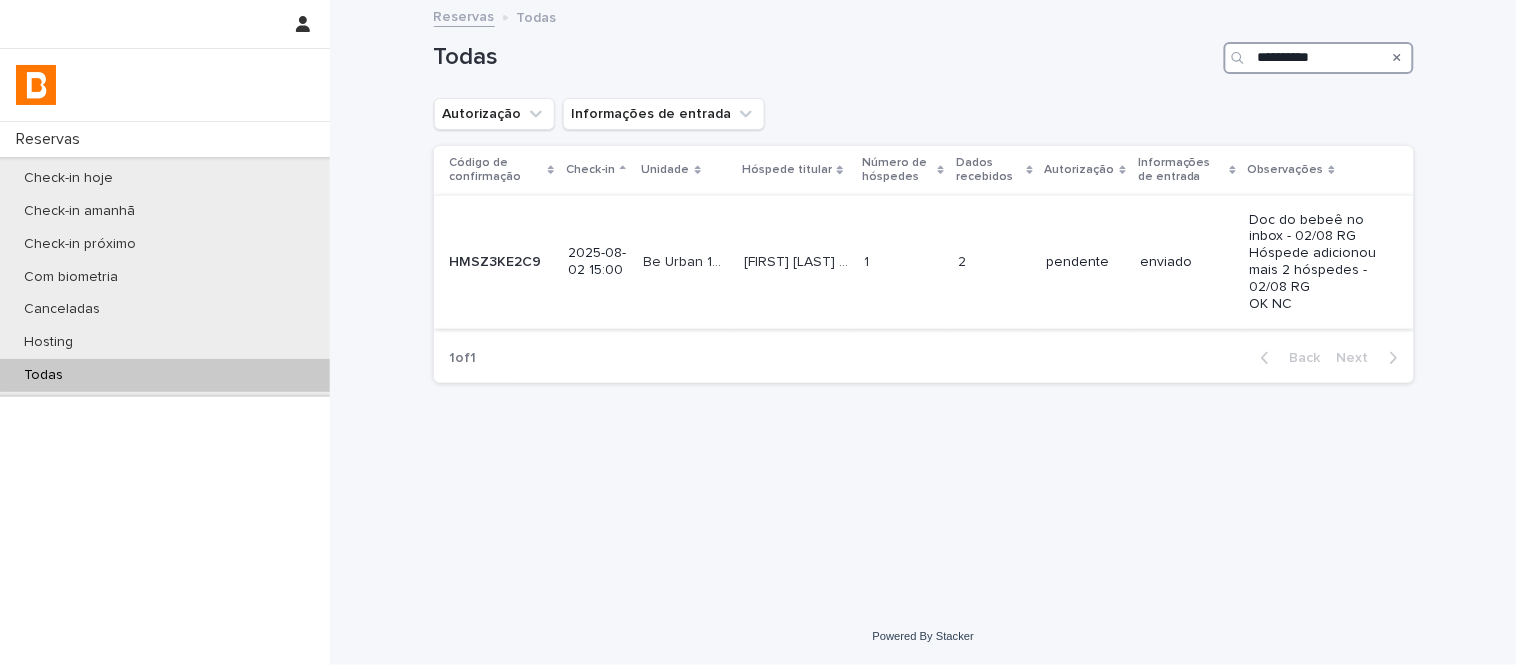 type on "**********" 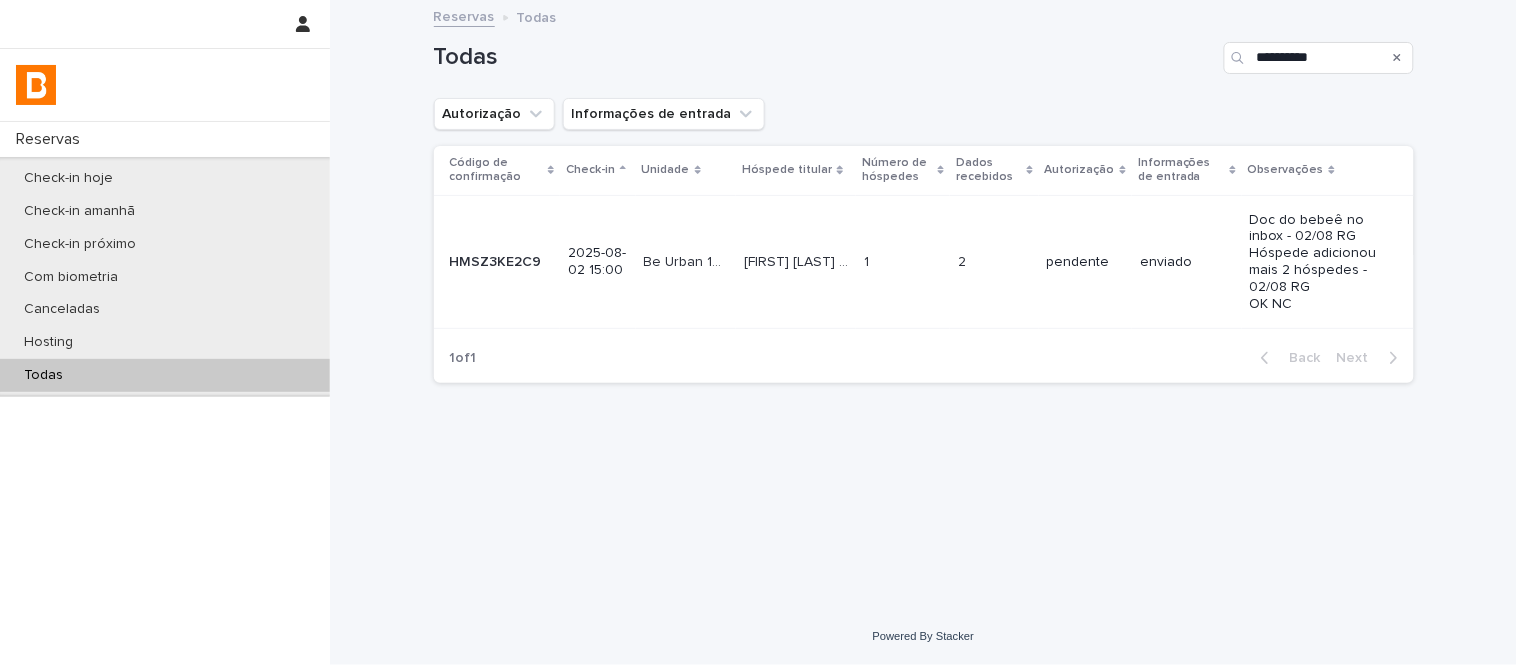 click on "2 2" at bounding box center [994, 262] 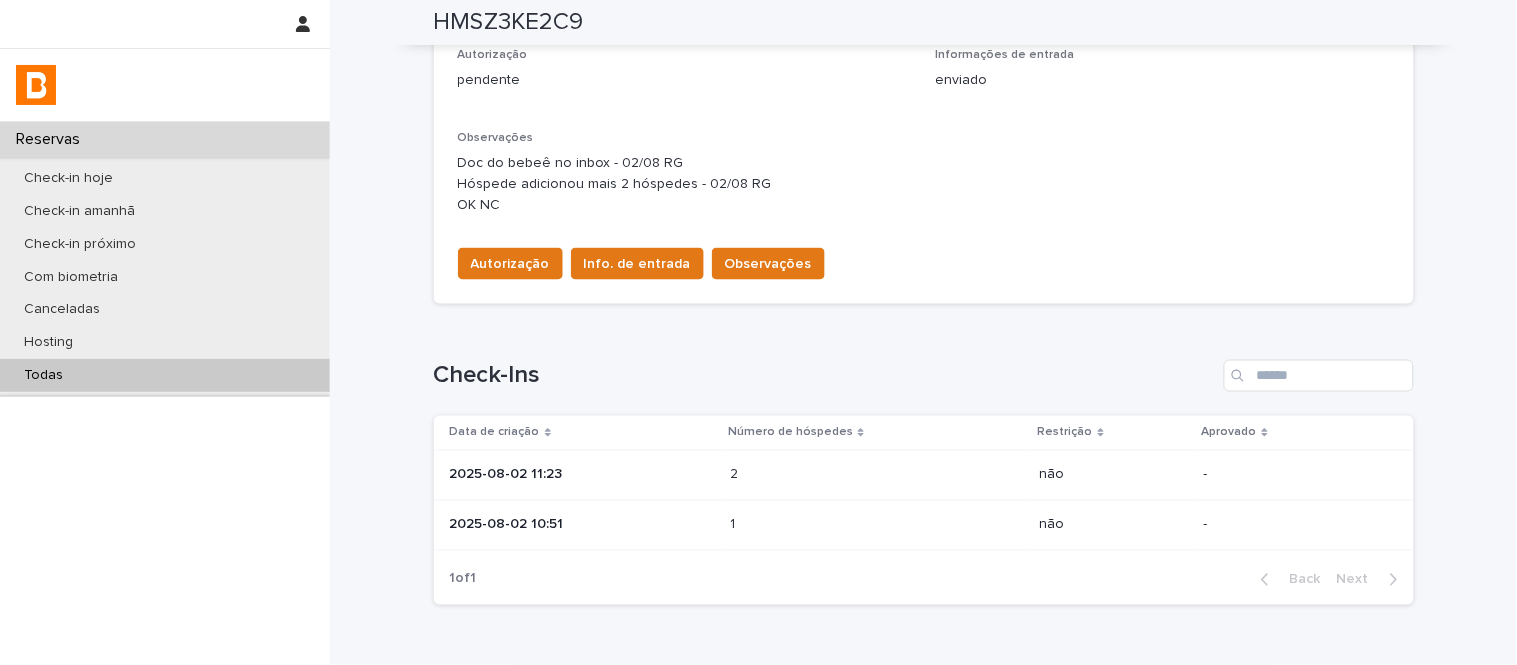 scroll, scrollTop: 467, scrollLeft: 0, axis: vertical 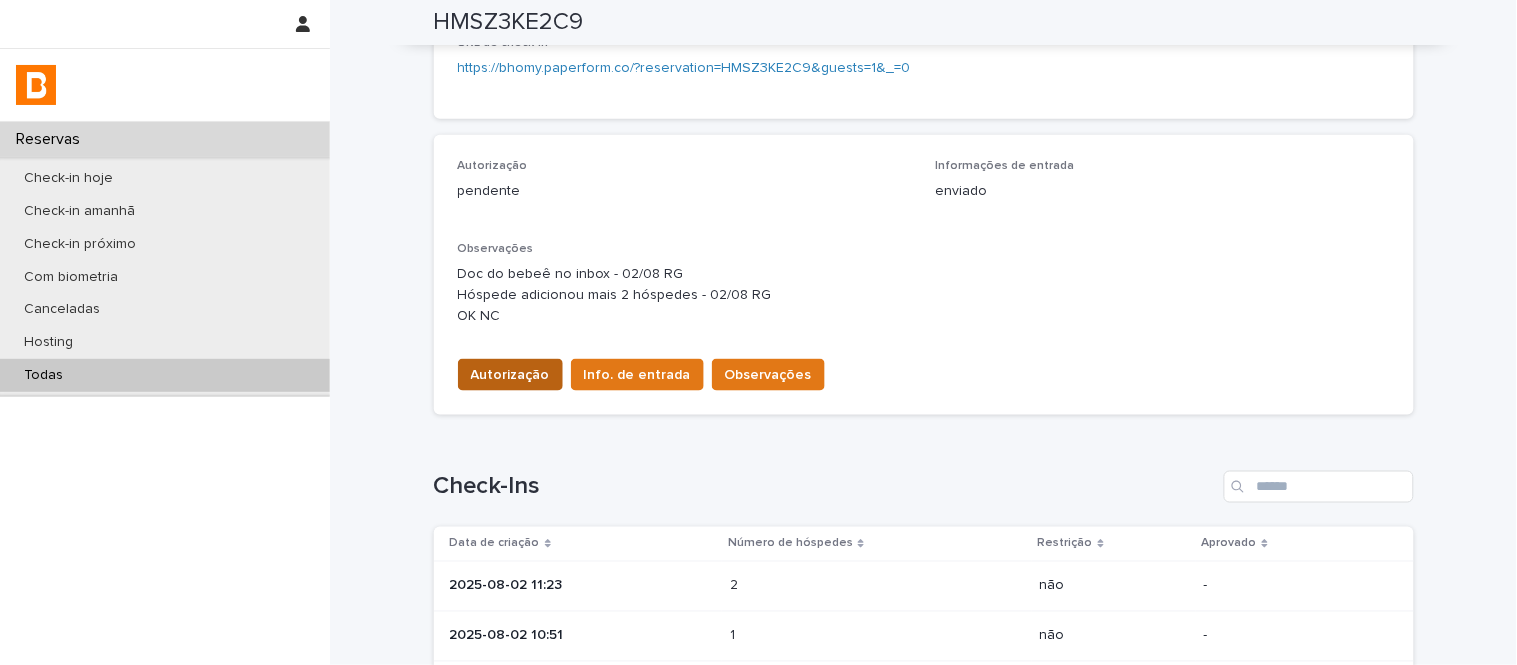 click on "Autorização" at bounding box center [510, 375] 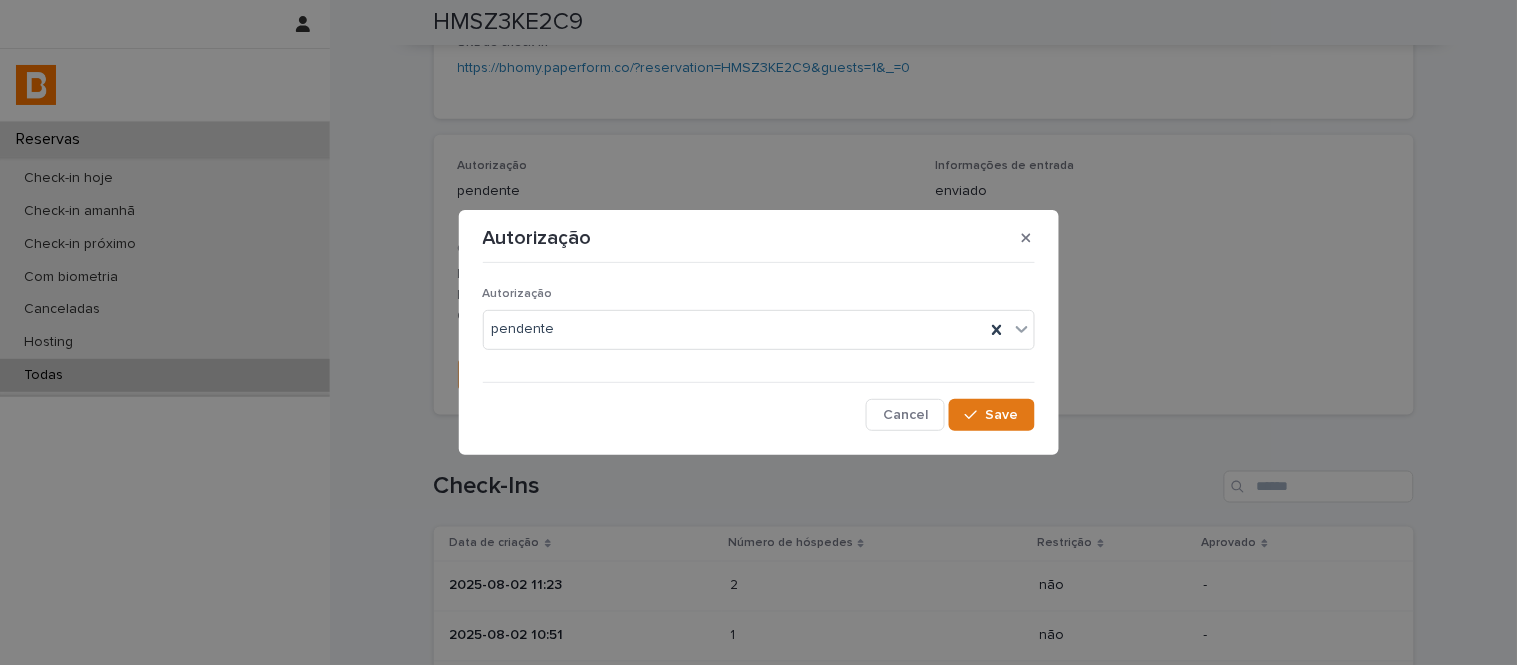 drag, startPoint x: 551, startPoint y: 387, endPoint x: 562, endPoint y: 336, distance: 52.17279 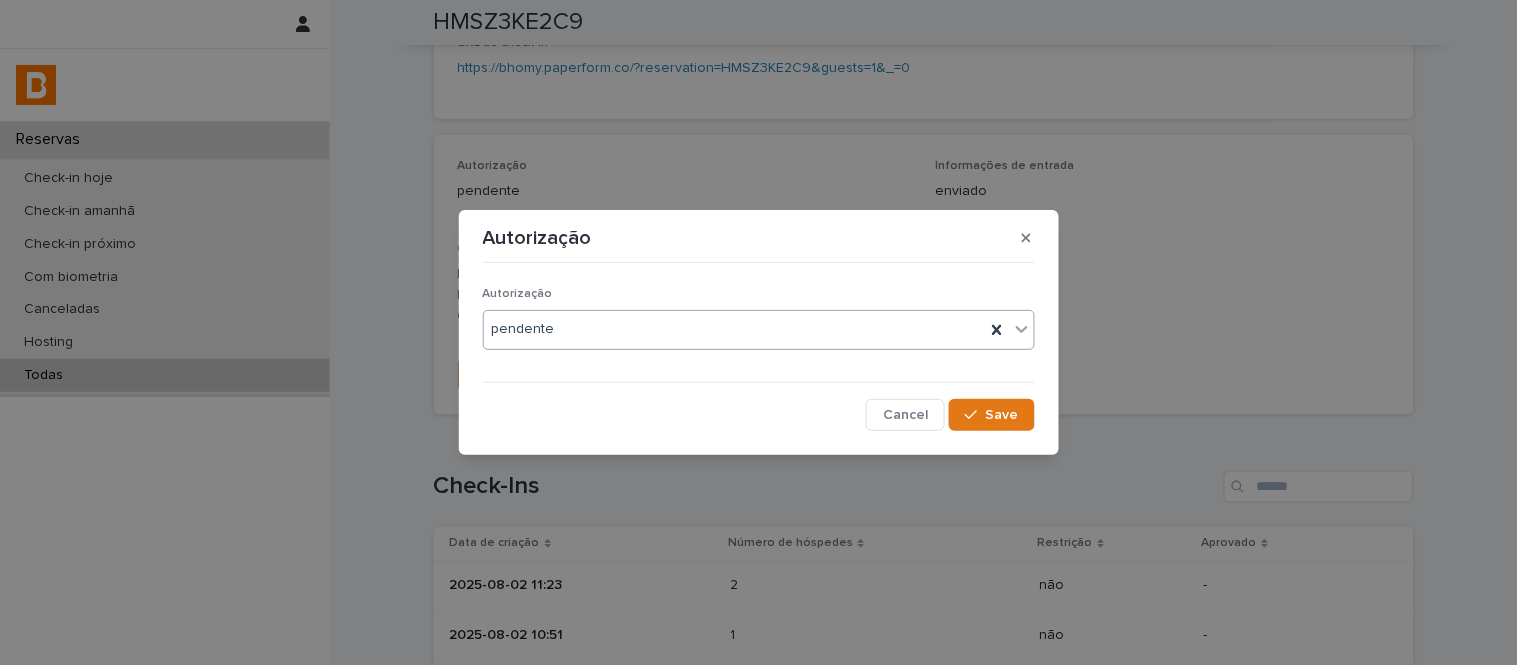 click on "pendente" at bounding box center [734, 329] 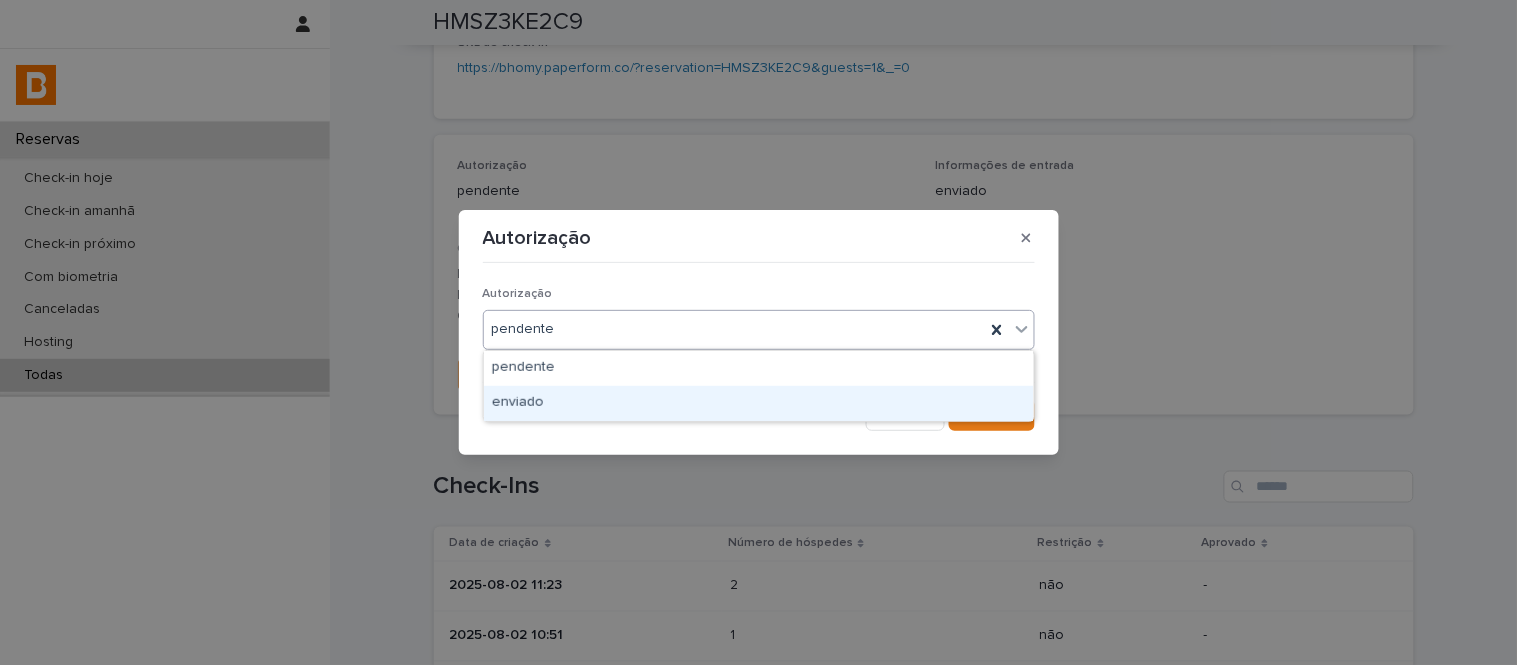 click on "enviado" at bounding box center (759, 403) 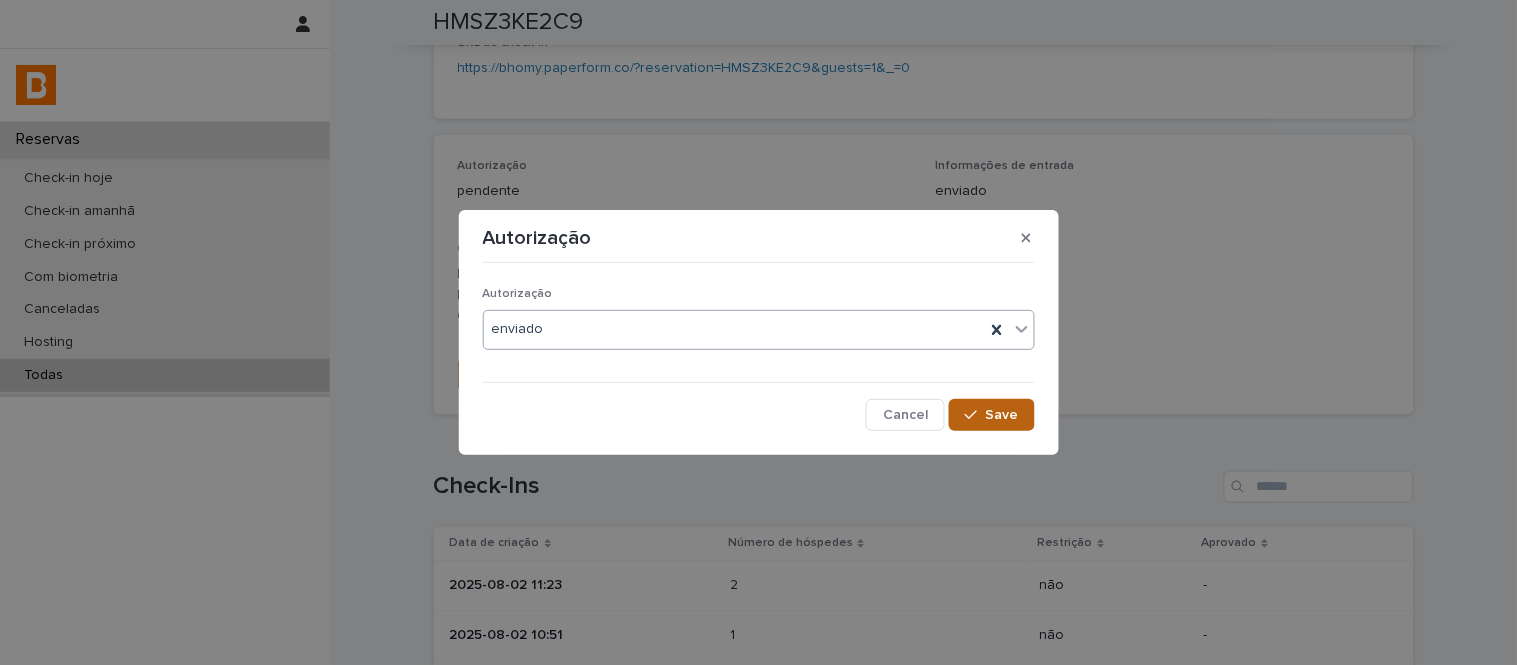 click on "Autorização   option enviado, selected.     0 results available. Select is focused ,type to refine list, press Down to open the menu,  enviado Cancel Save" at bounding box center [759, 350] 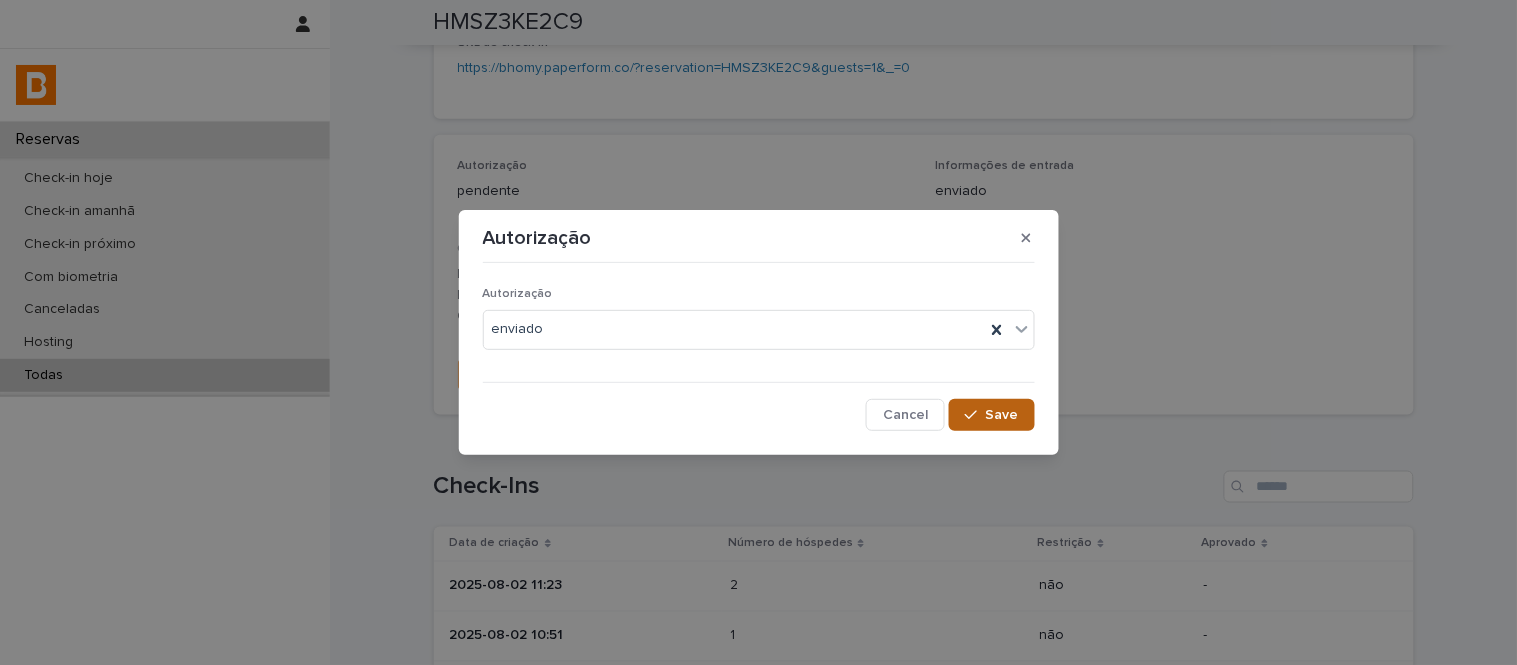 click on "Save" at bounding box center (991, 415) 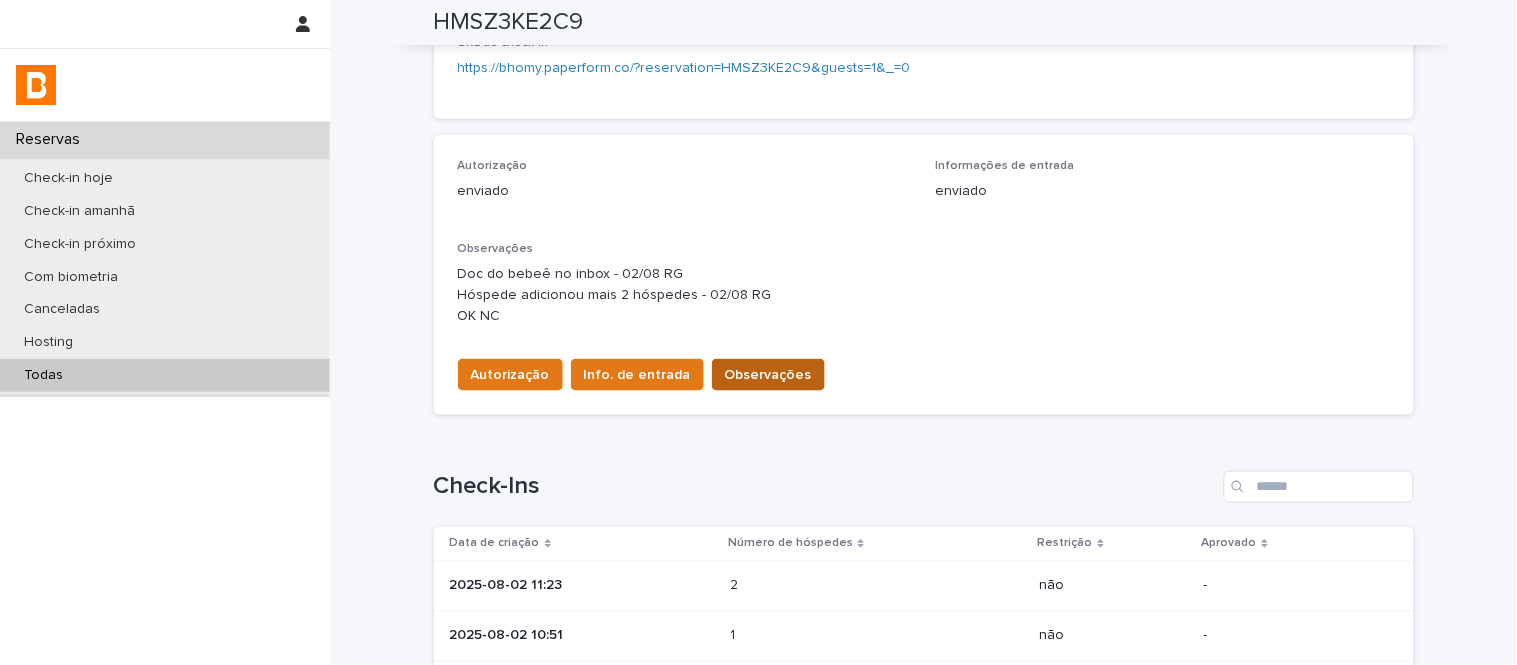 click on "Observações" at bounding box center (768, 375) 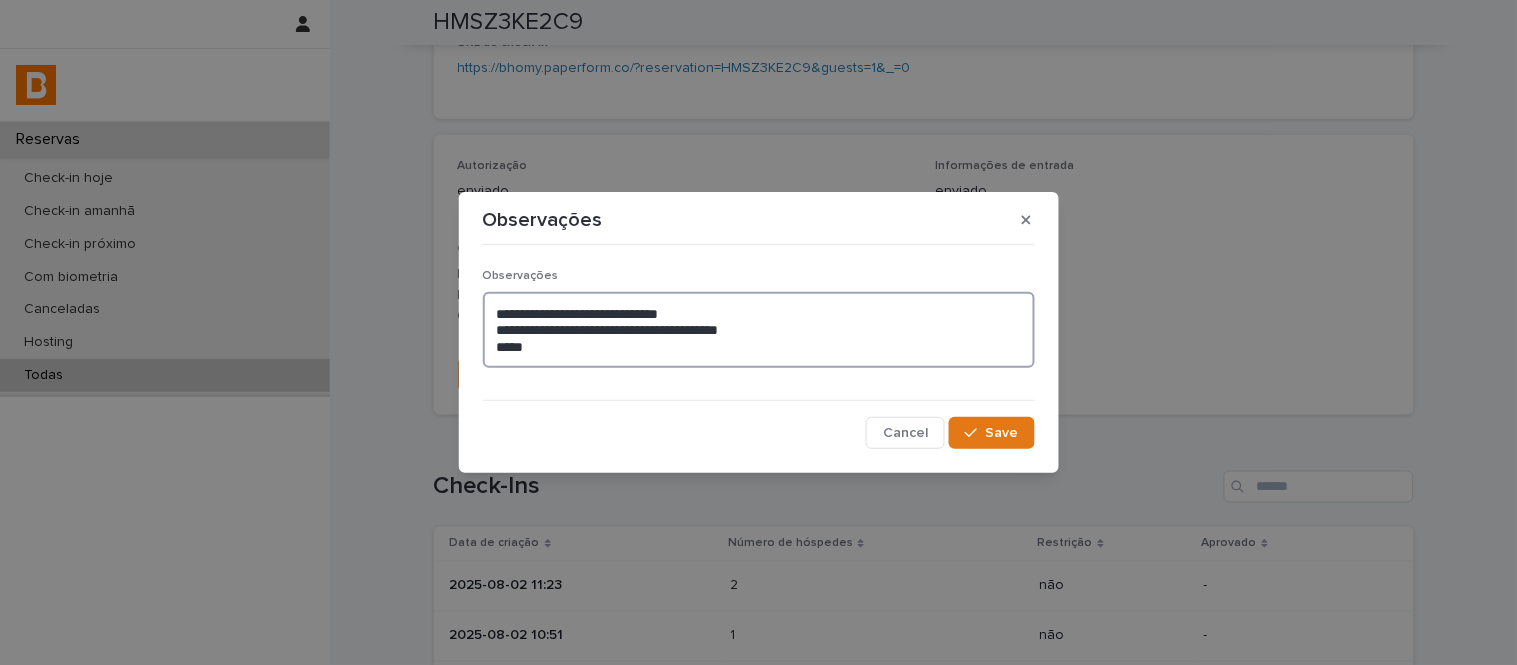 click on "**********" at bounding box center [759, 330] 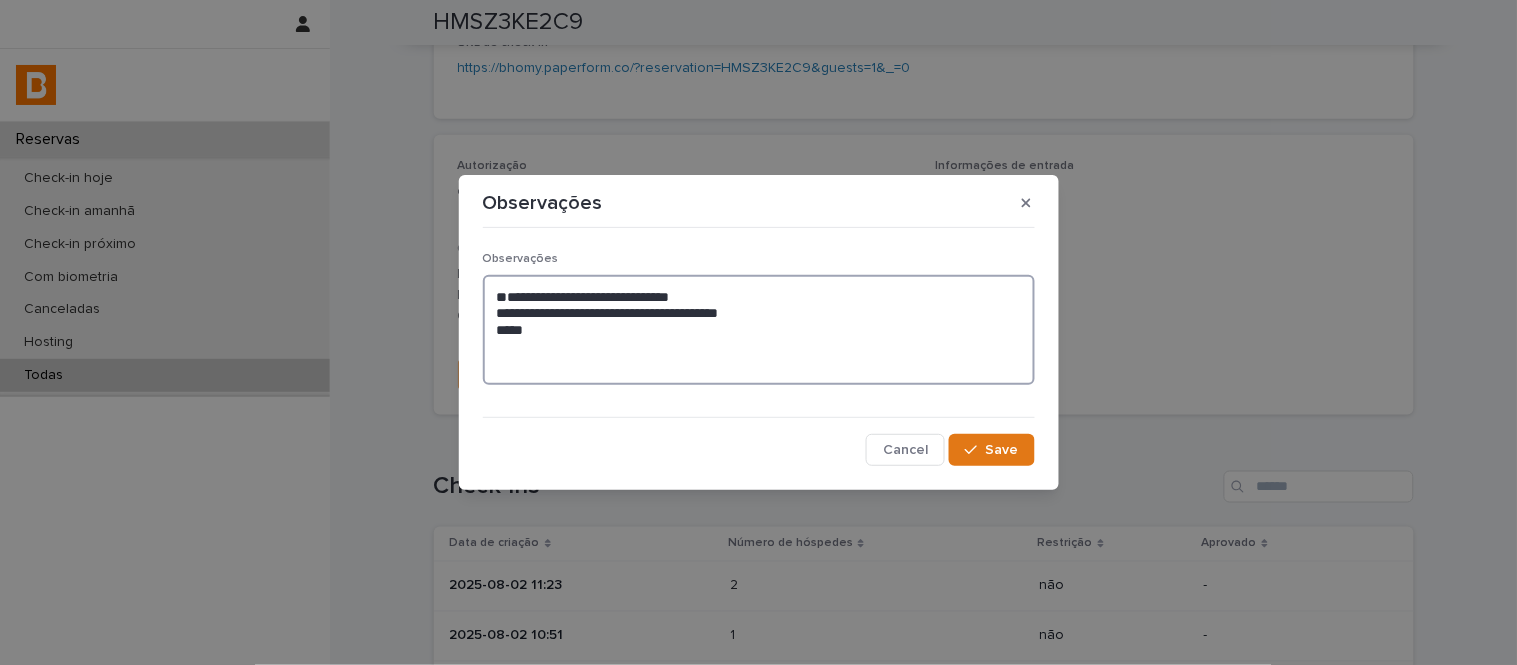 drag, startPoint x: 522, startPoint y: 311, endPoint x: 523, endPoint y: 294, distance: 17.029387 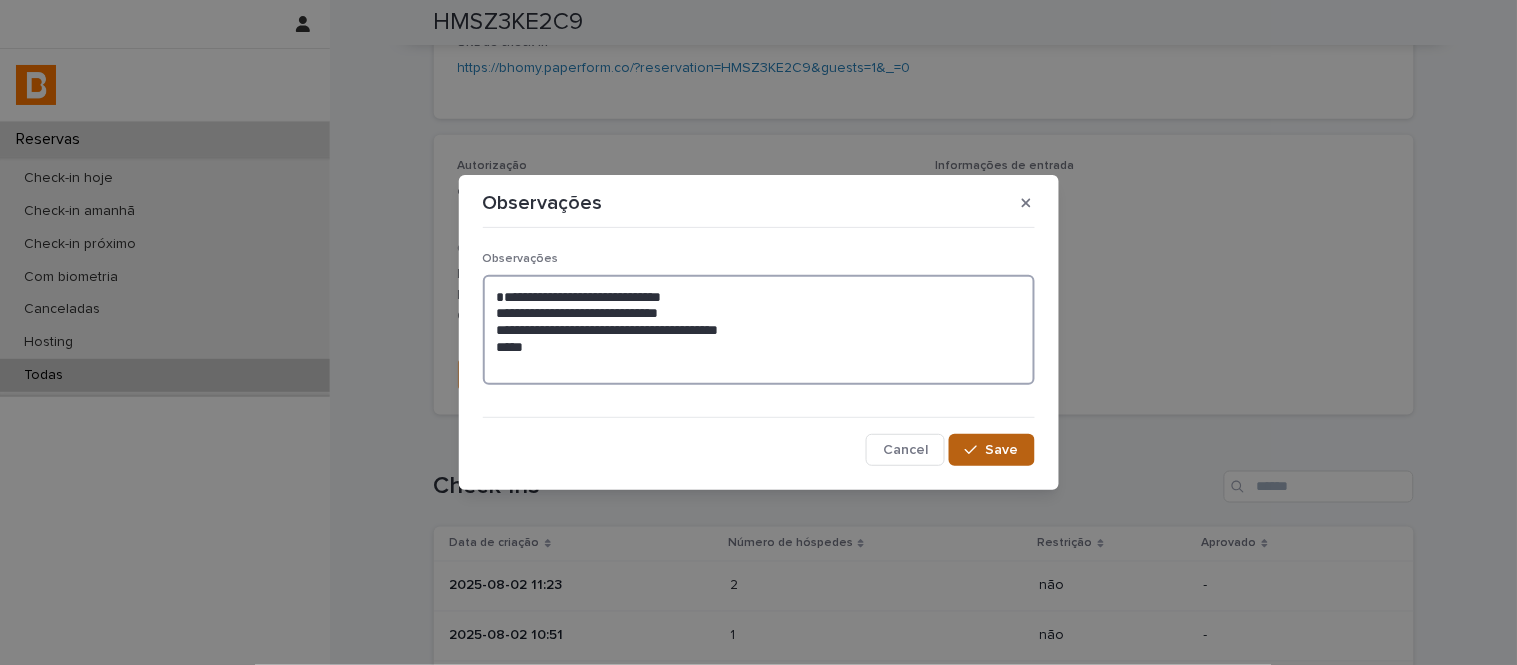 type on "**********" 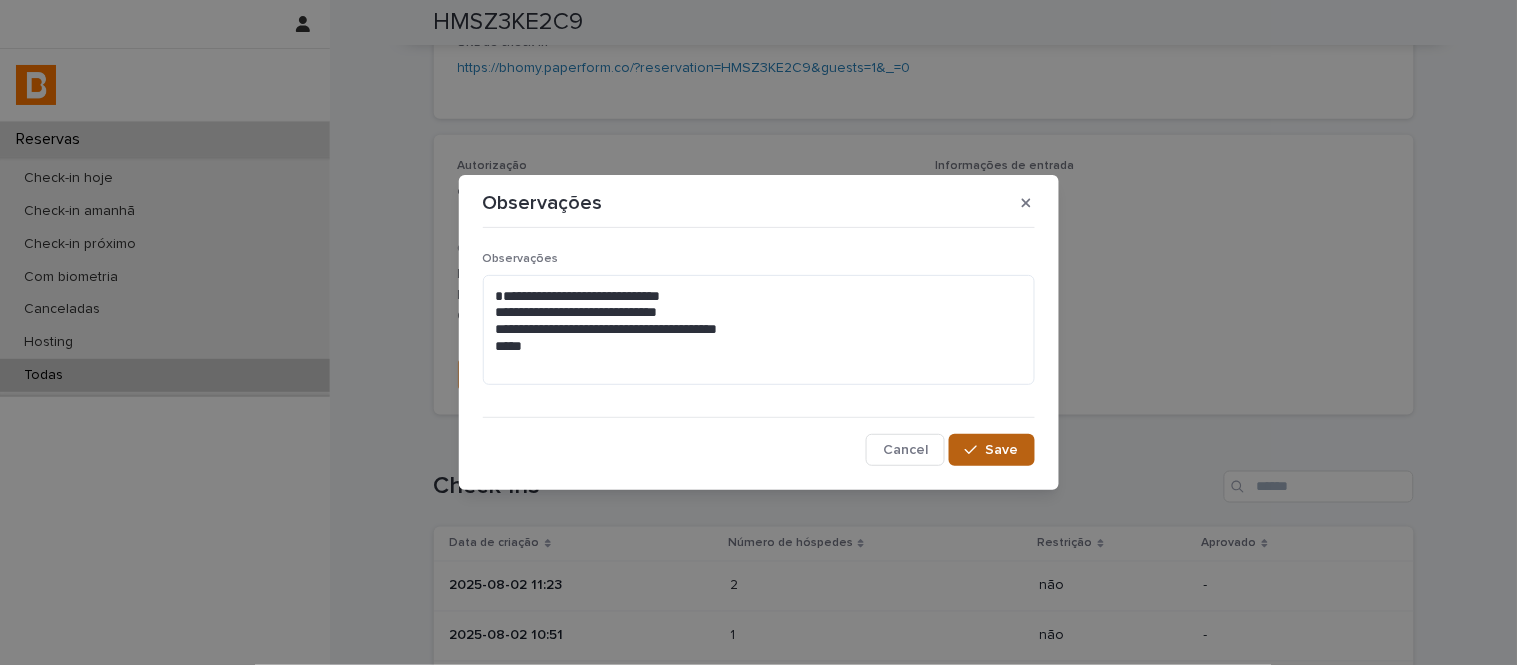click on "Save" at bounding box center (991, 450) 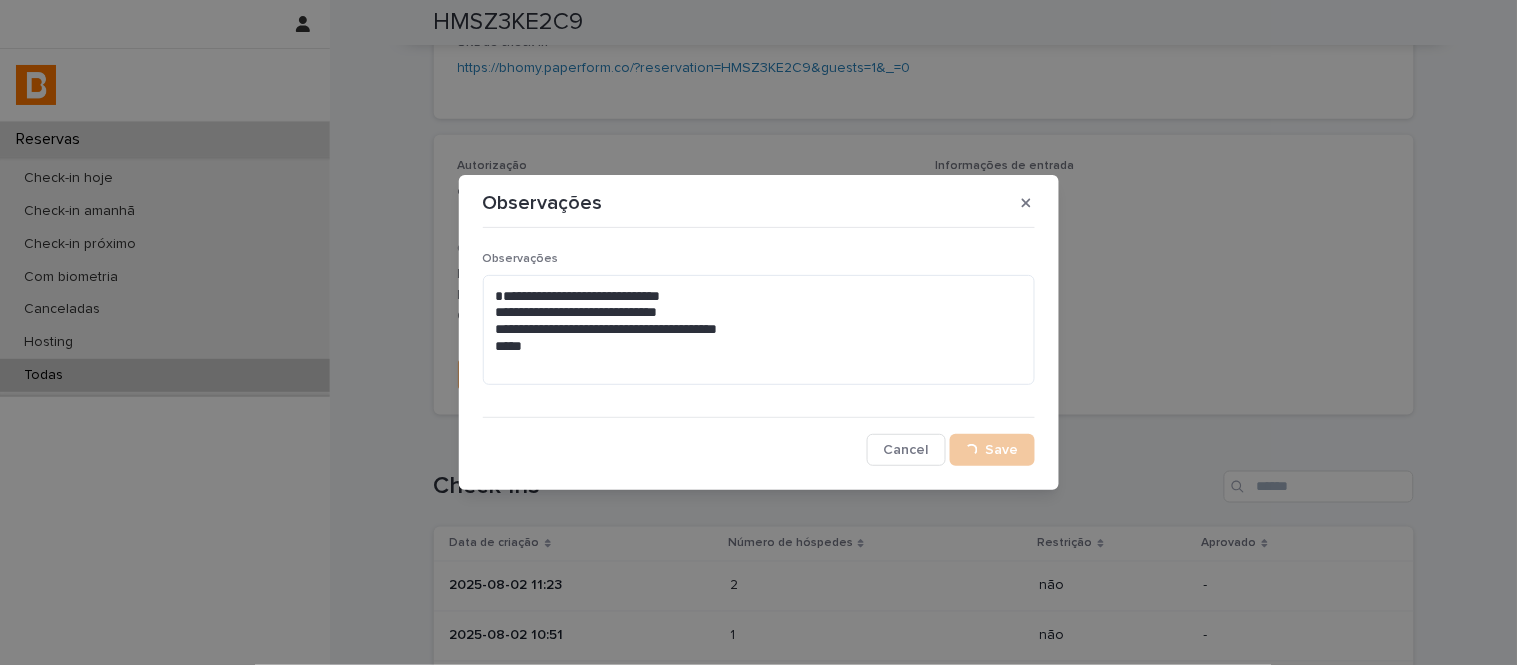scroll, scrollTop: 488, scrollLeft: 0, axis: vertical 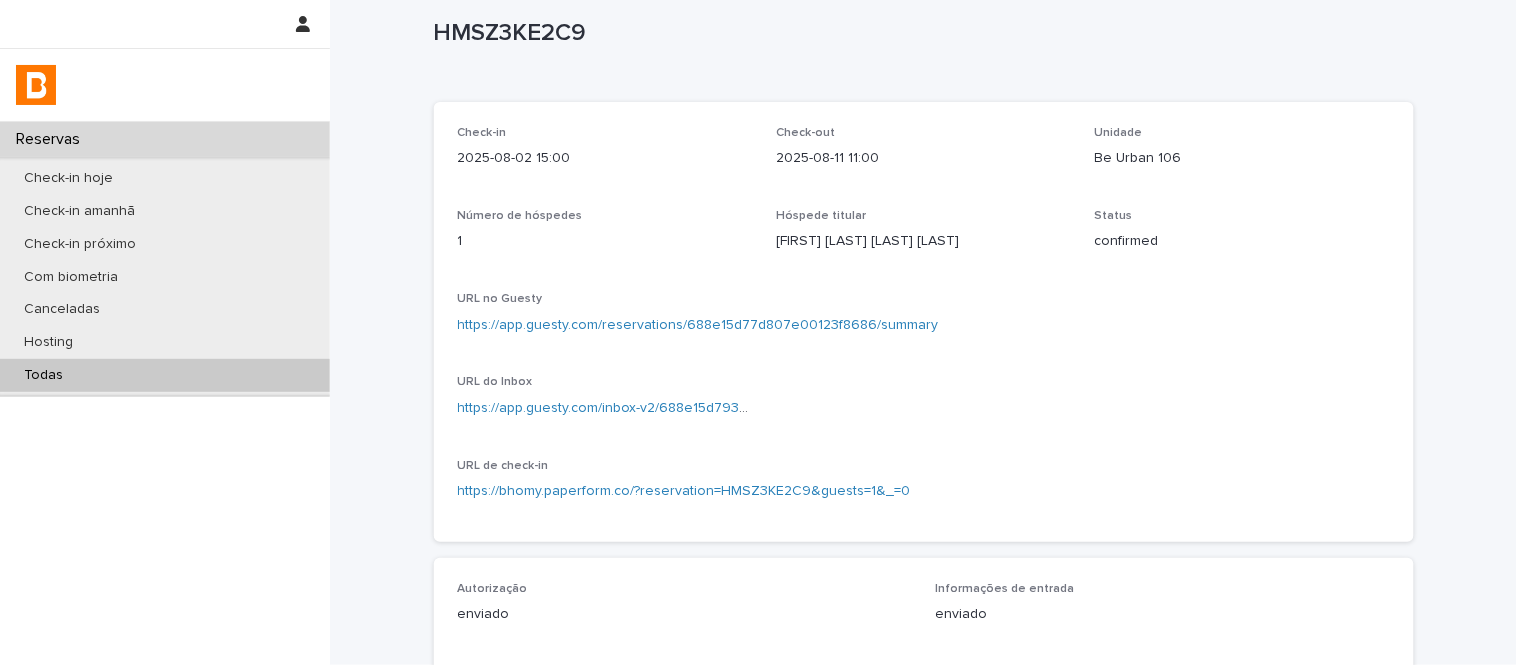 click on "Todas" at bounding box center (165, 375) 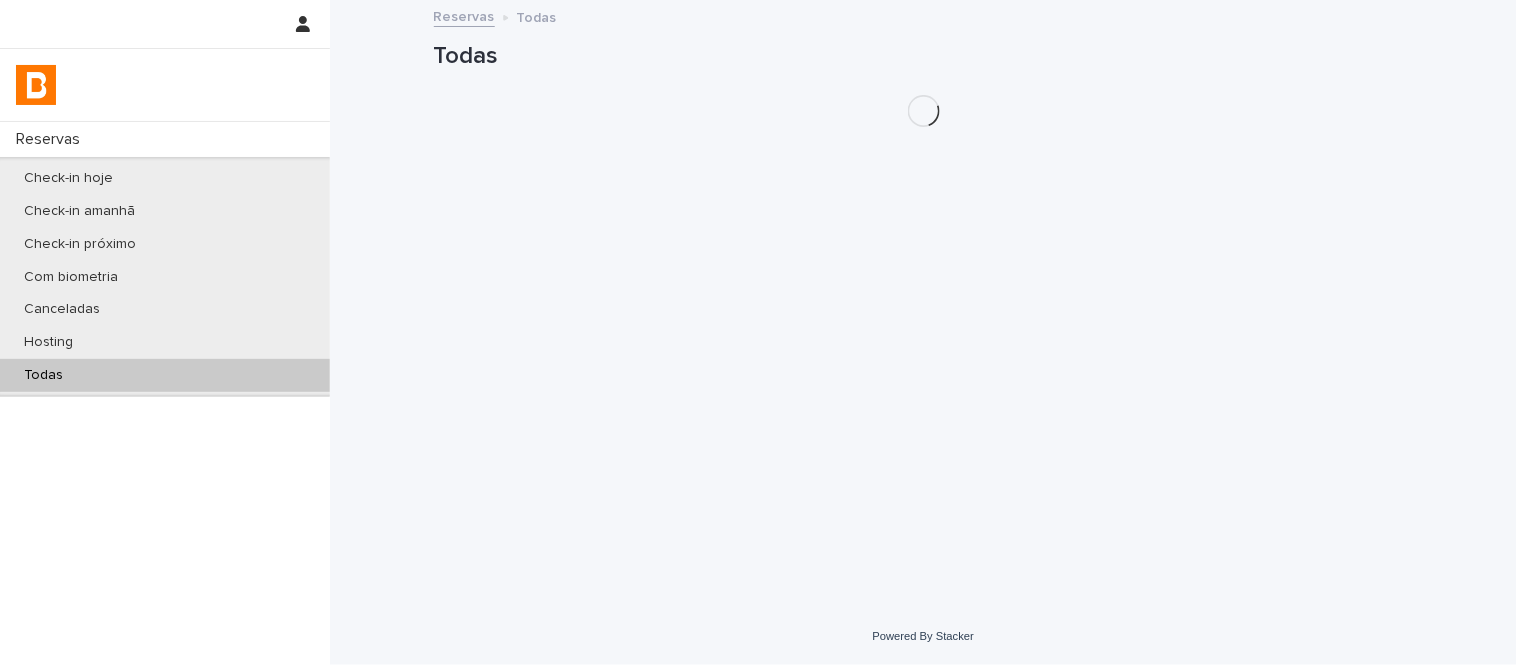 scroll, scrollTop: 0, scrollLeft: 0, axis: both 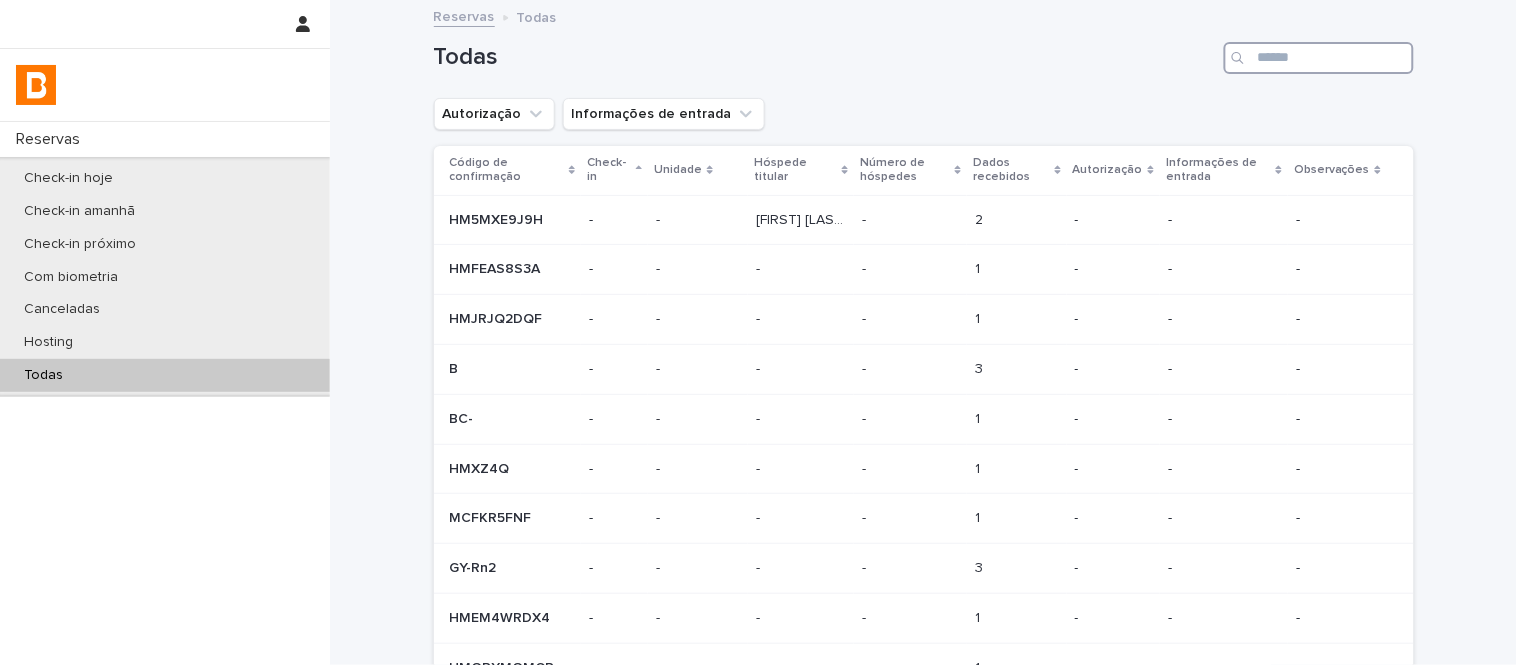 click at bounding box center [1319, 58] 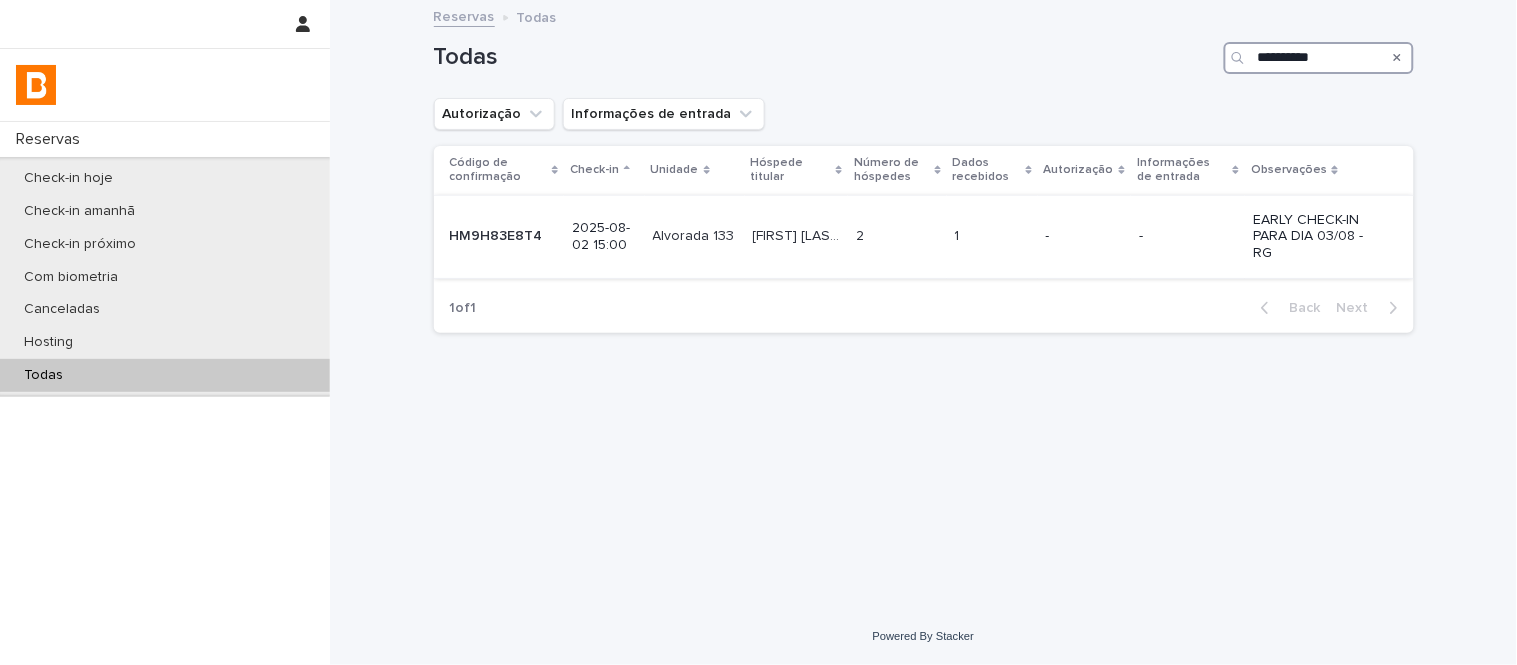 type on "**********" 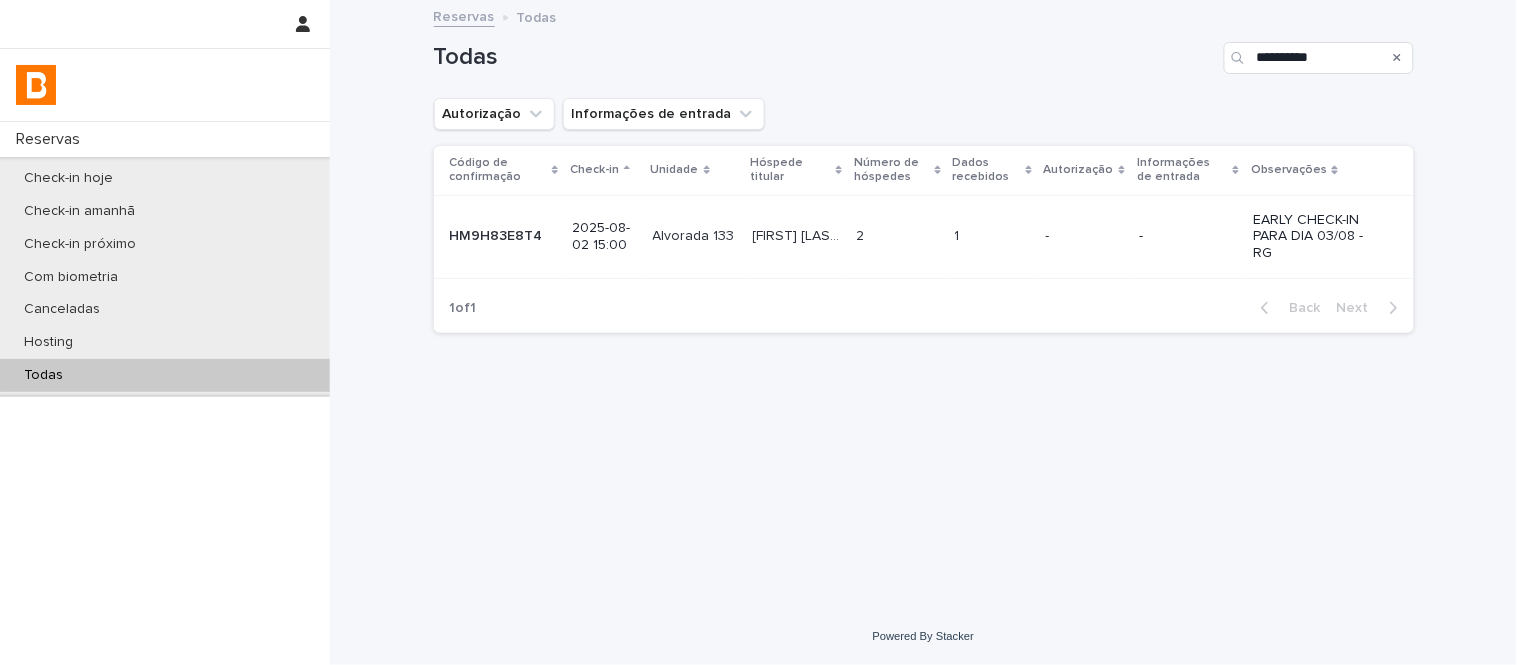 click on "-" at bounding box center [1084, 236] 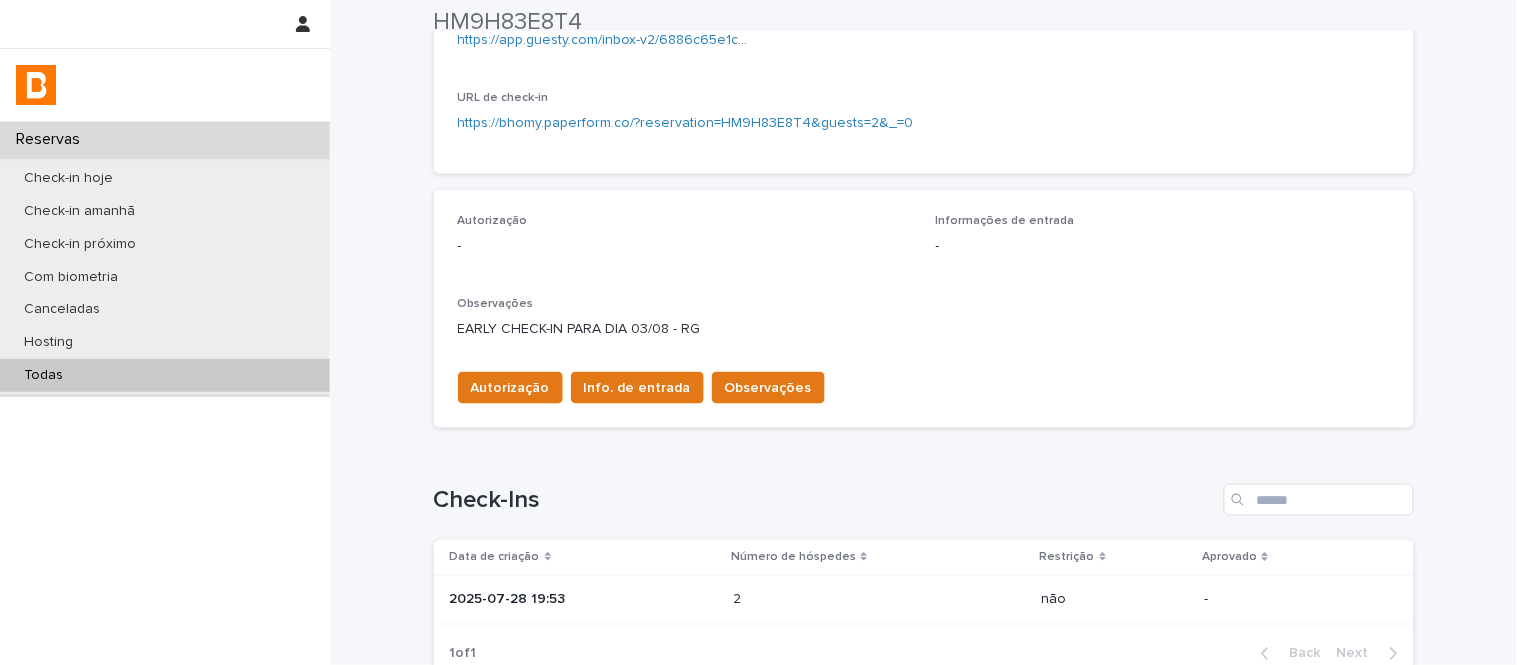 scroll, scrollTop: 542, scrollLeft: 0, axis: vertical 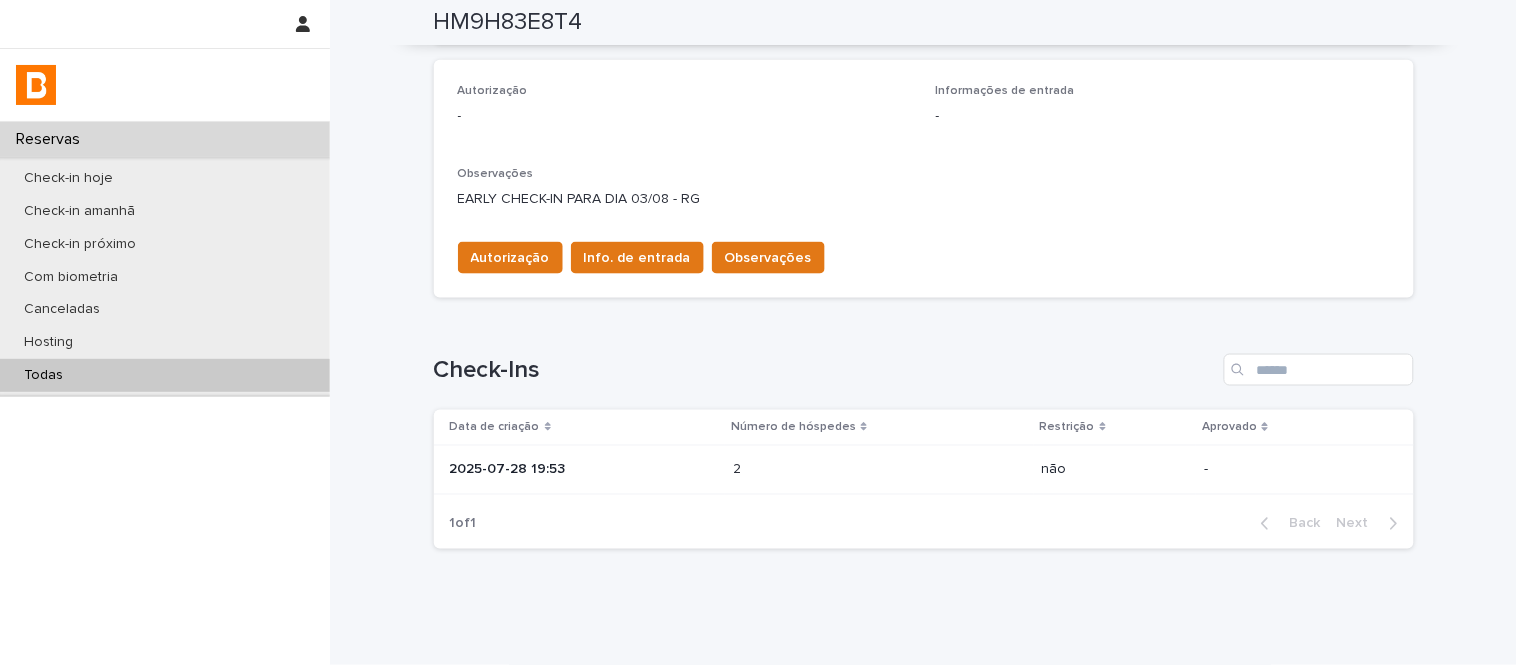 click on "2 2" at bounding box center (879, 470) 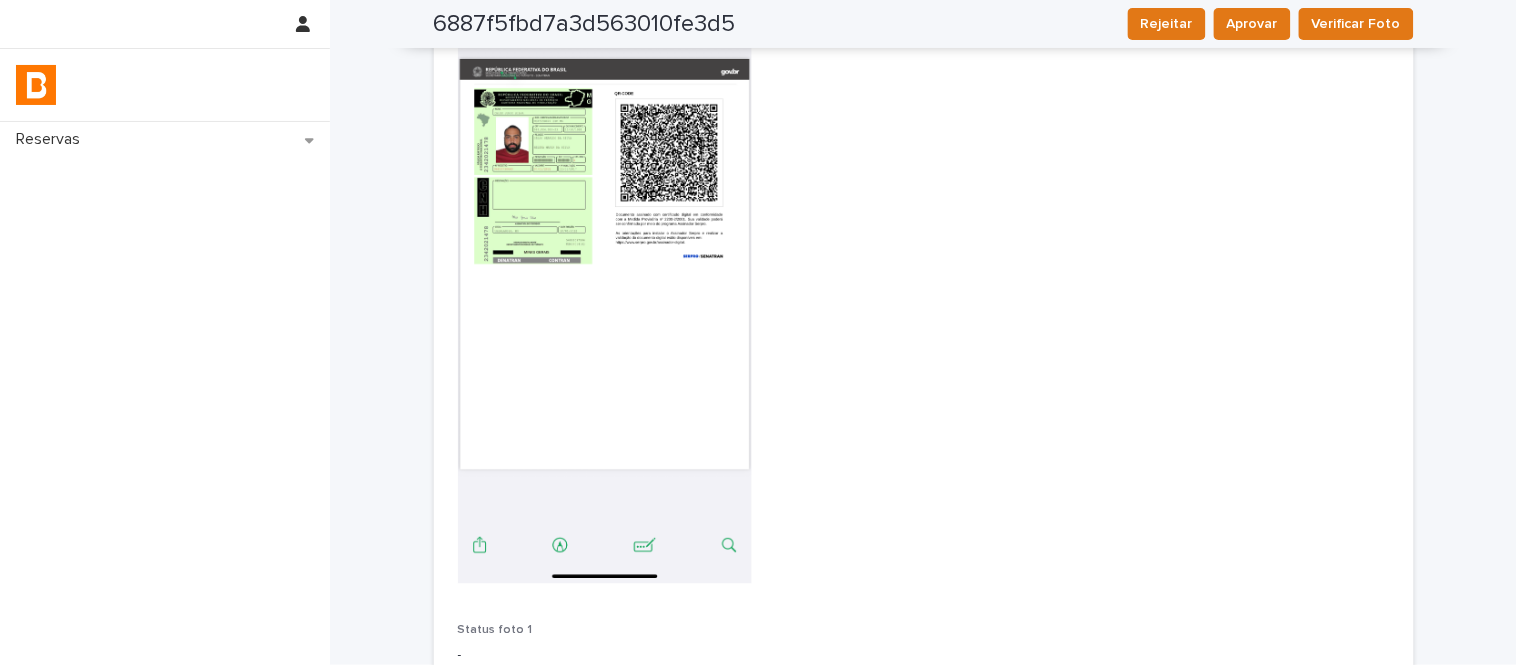scroll, scrollTop: 507, scrollLeft: 0, axis: vertical 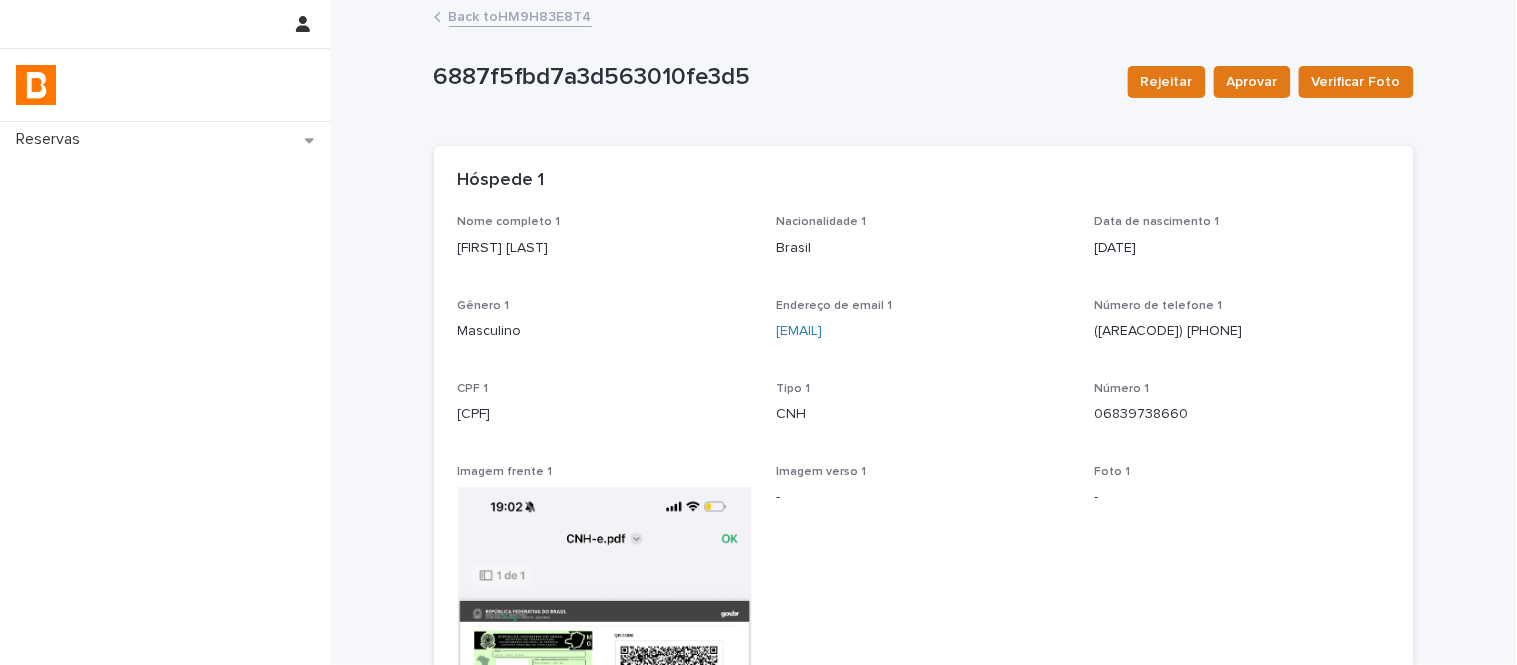 click on "Back to  HM9H83E8T4" at bounding box center [520, 15] 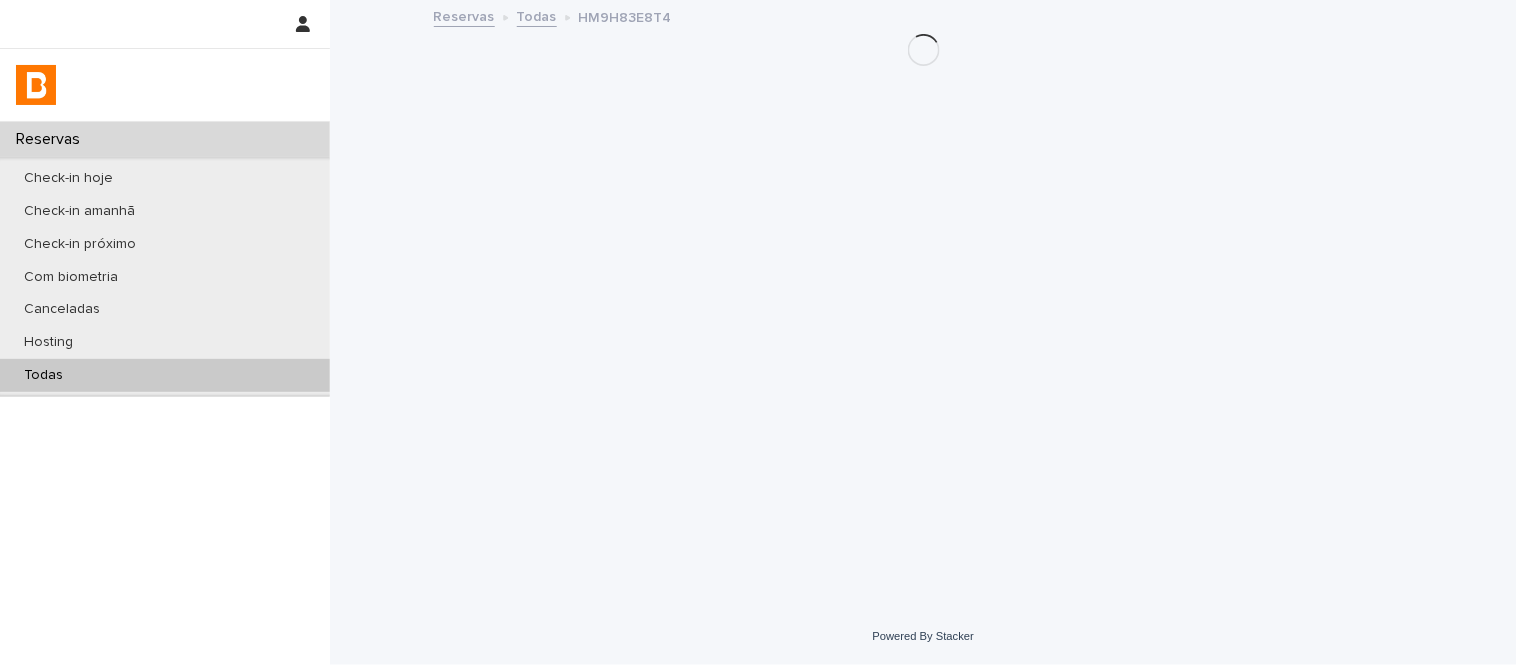 click on "Todas" at bounding box center (165, 375) 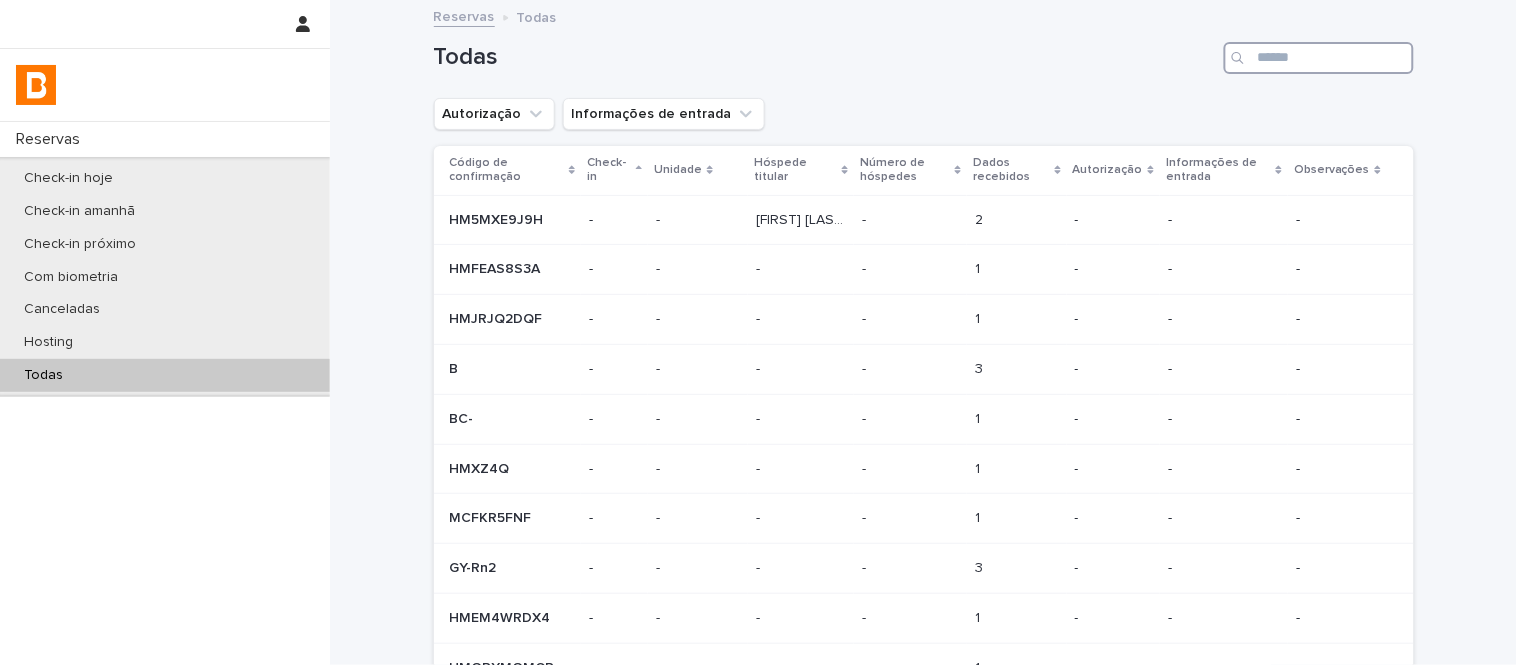paste on "**********" 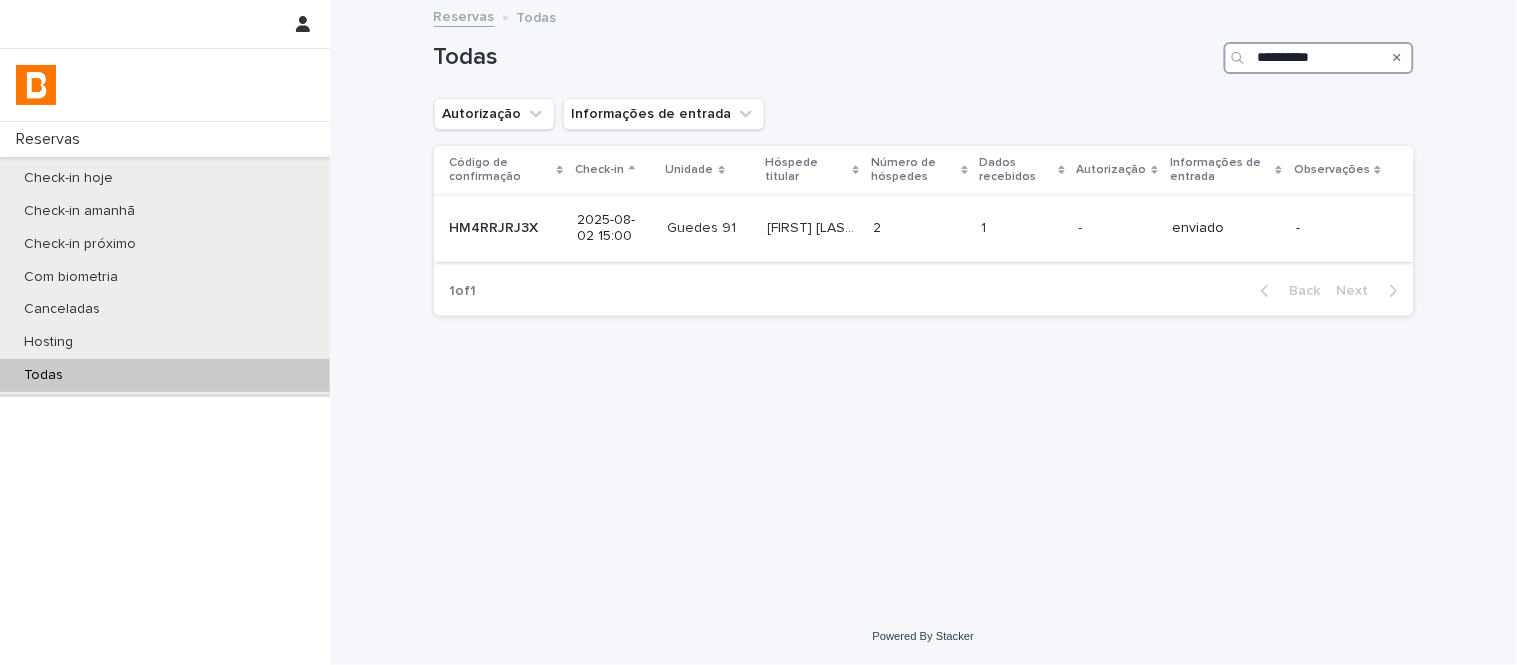 type on "**********" 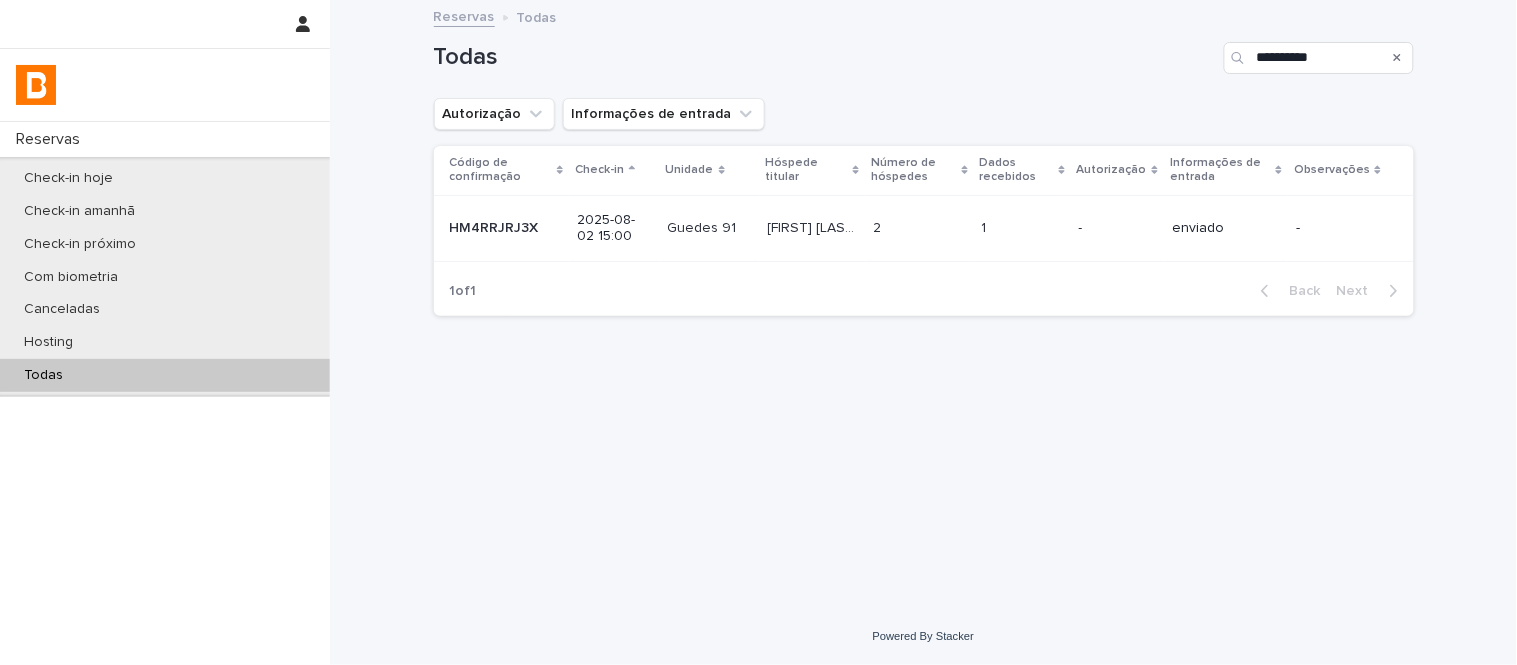 click on "[FIRST] [LAST] [FIRST] [LAST]" at bounding box center [813, 228] 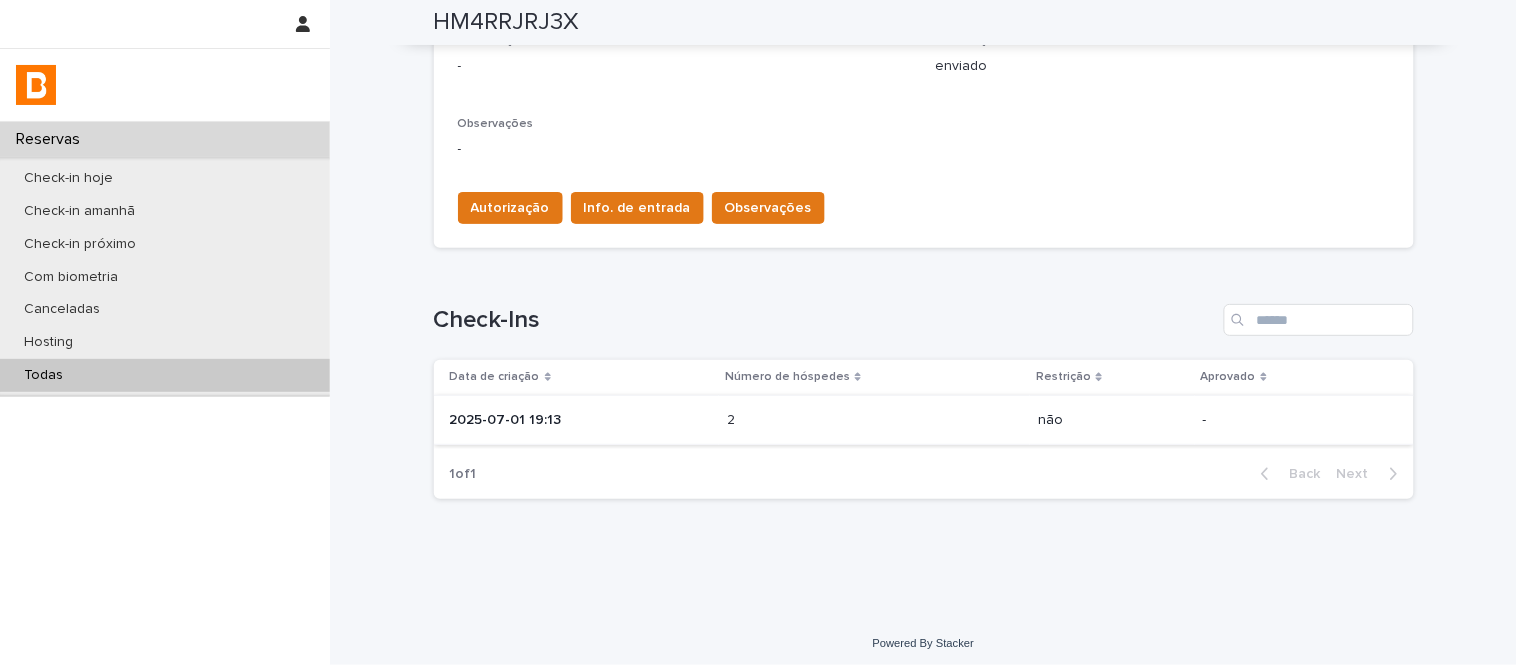 scroll, scrollTop: 598, scrollLeft: 0, axis: vertical 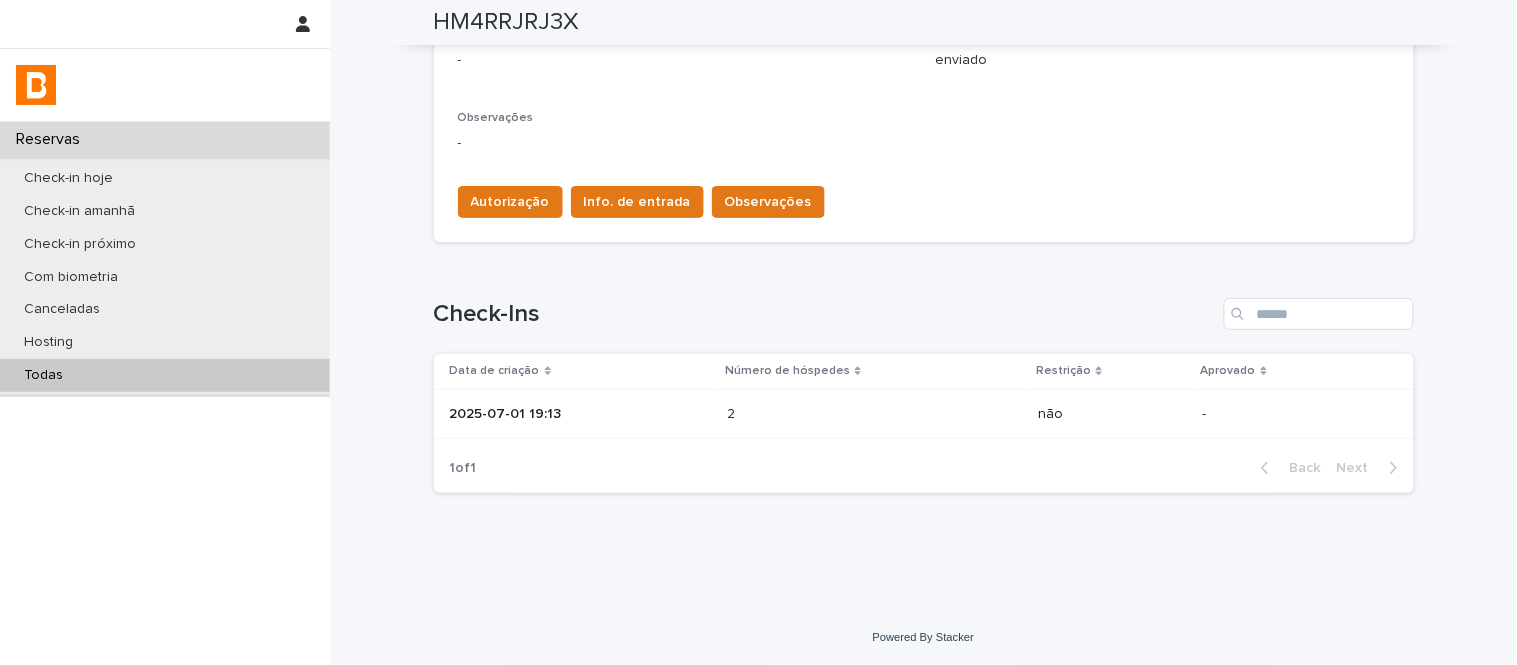 click at bounding box center (814, 414) 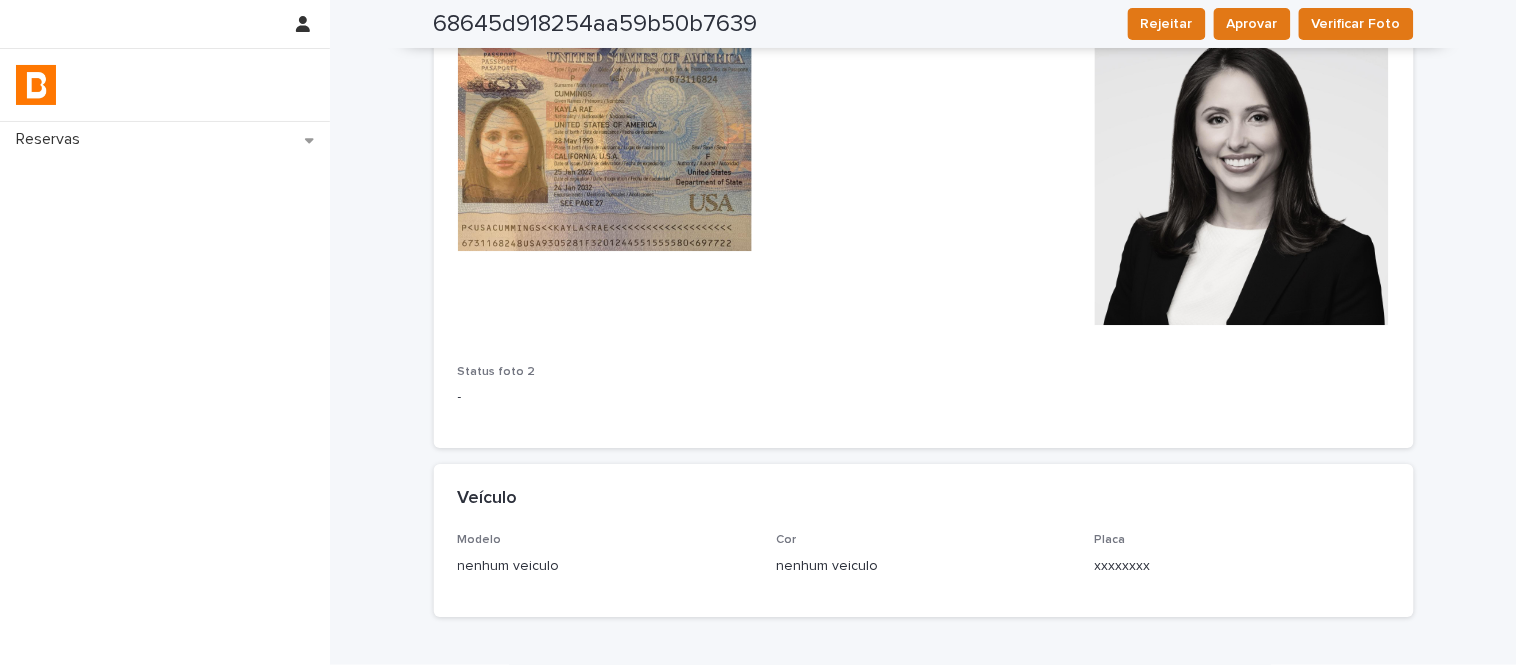 scroll, scrollTop: 1454, scrollLeft: 0, axis: vertical 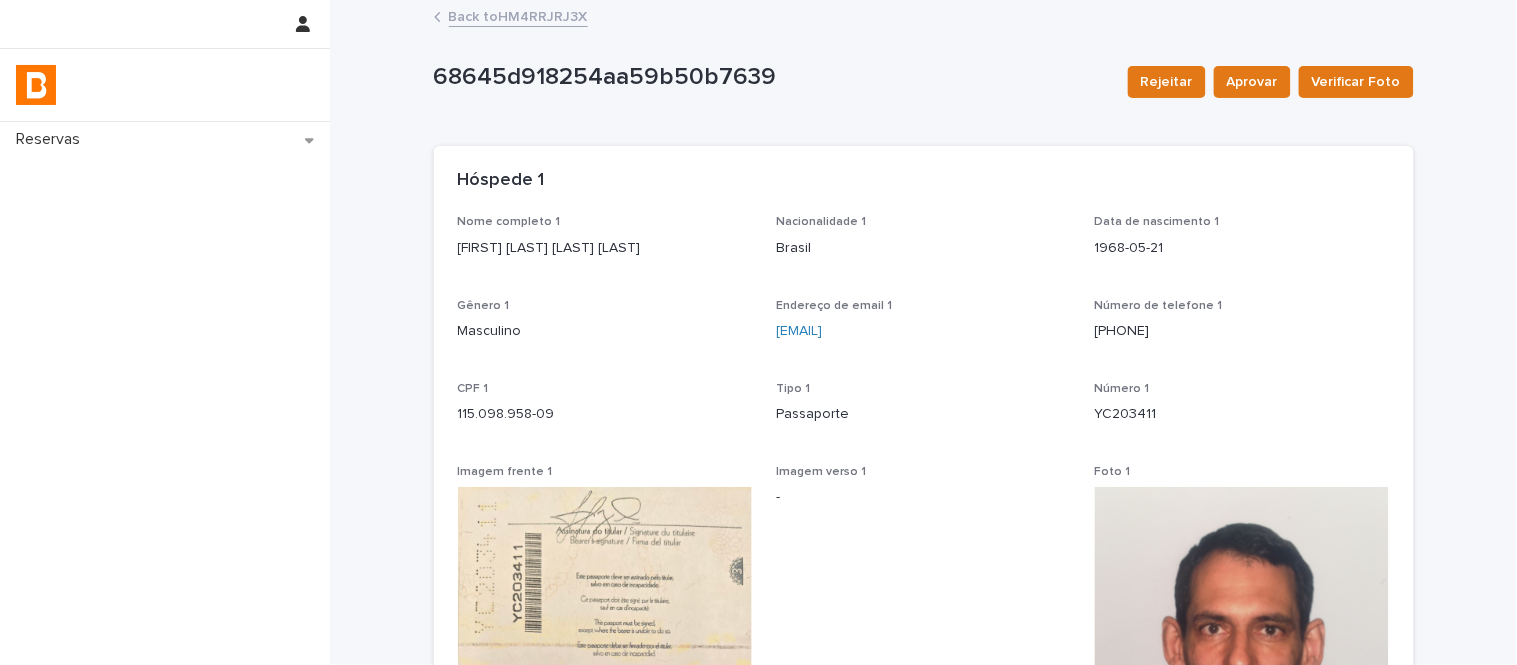 click on "Back to  HM4RRJRJ3X" at bounding box center [518, 15] 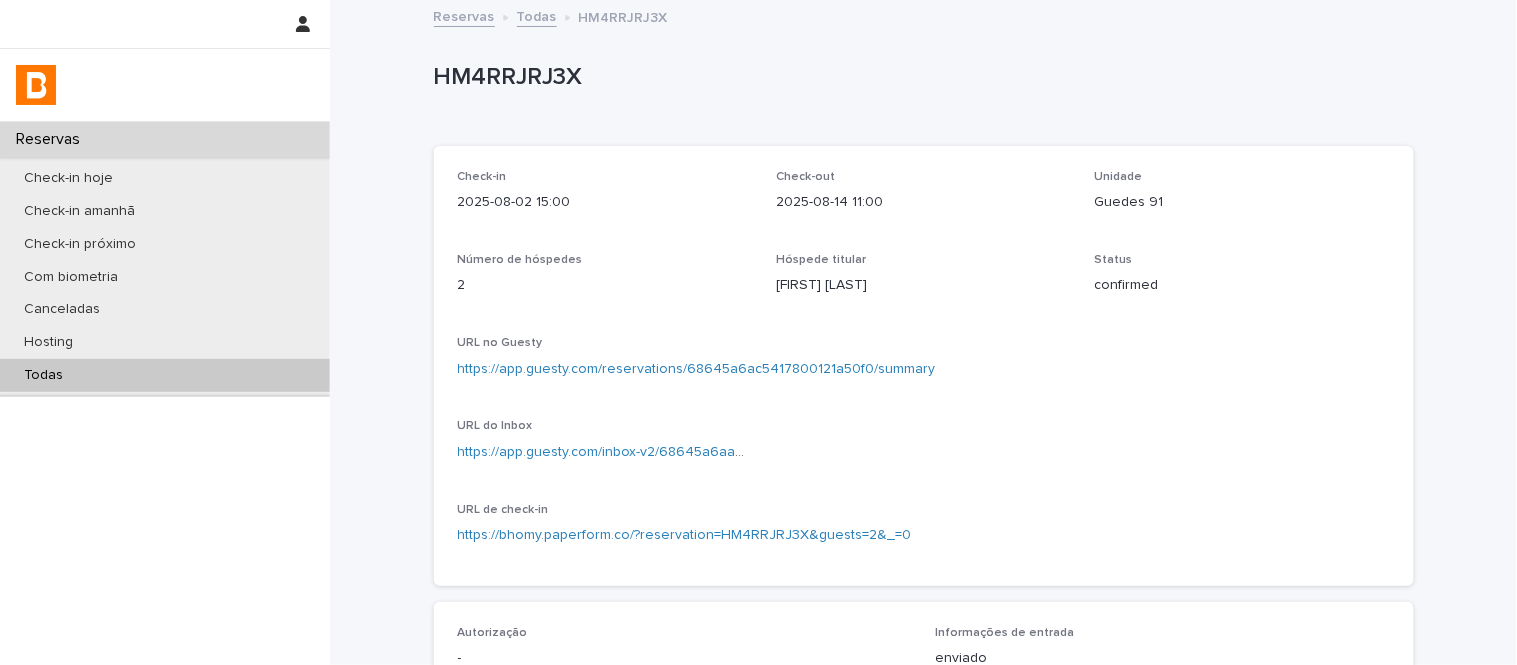 click on "Check-in hoje Check-in amanhã Check-in próximo Com biometria Canceladas Hosting Todas" at bounding box center [165, 277] 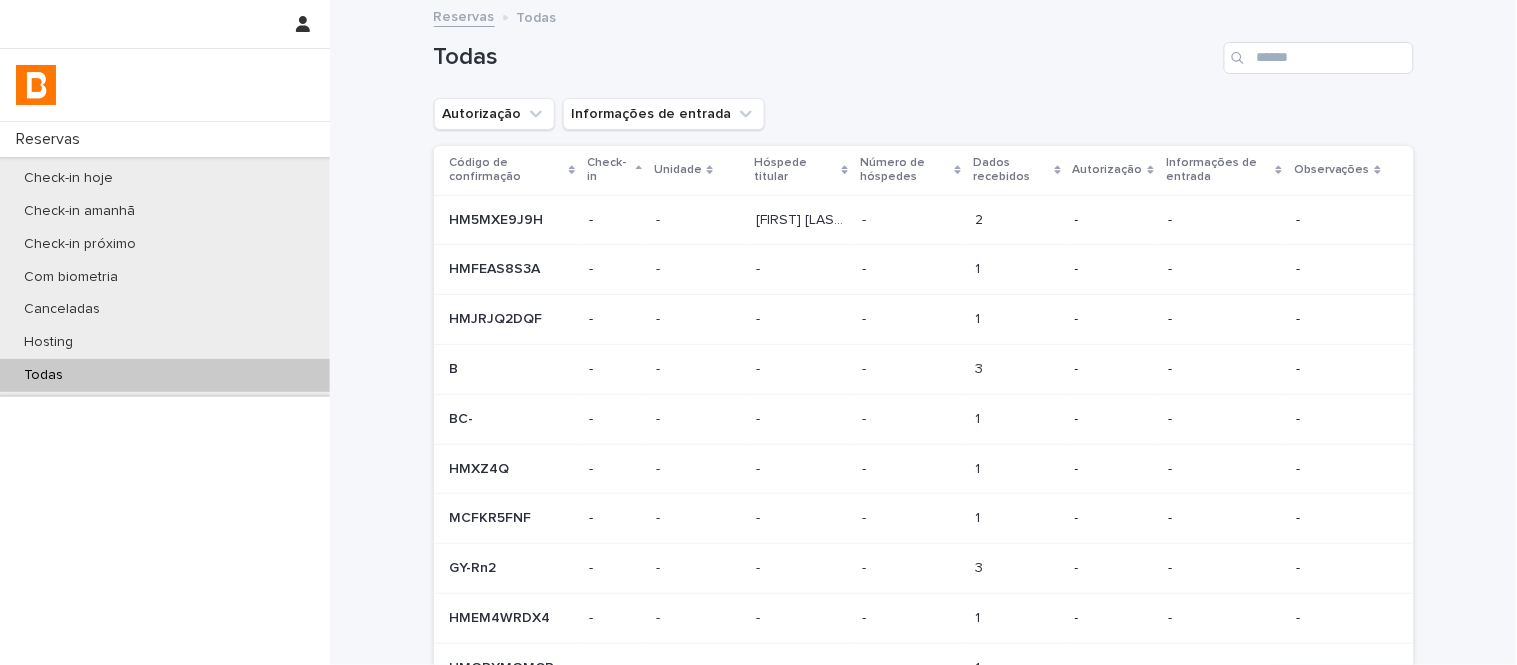 click on "Todas" at bounding box center (924, 50) 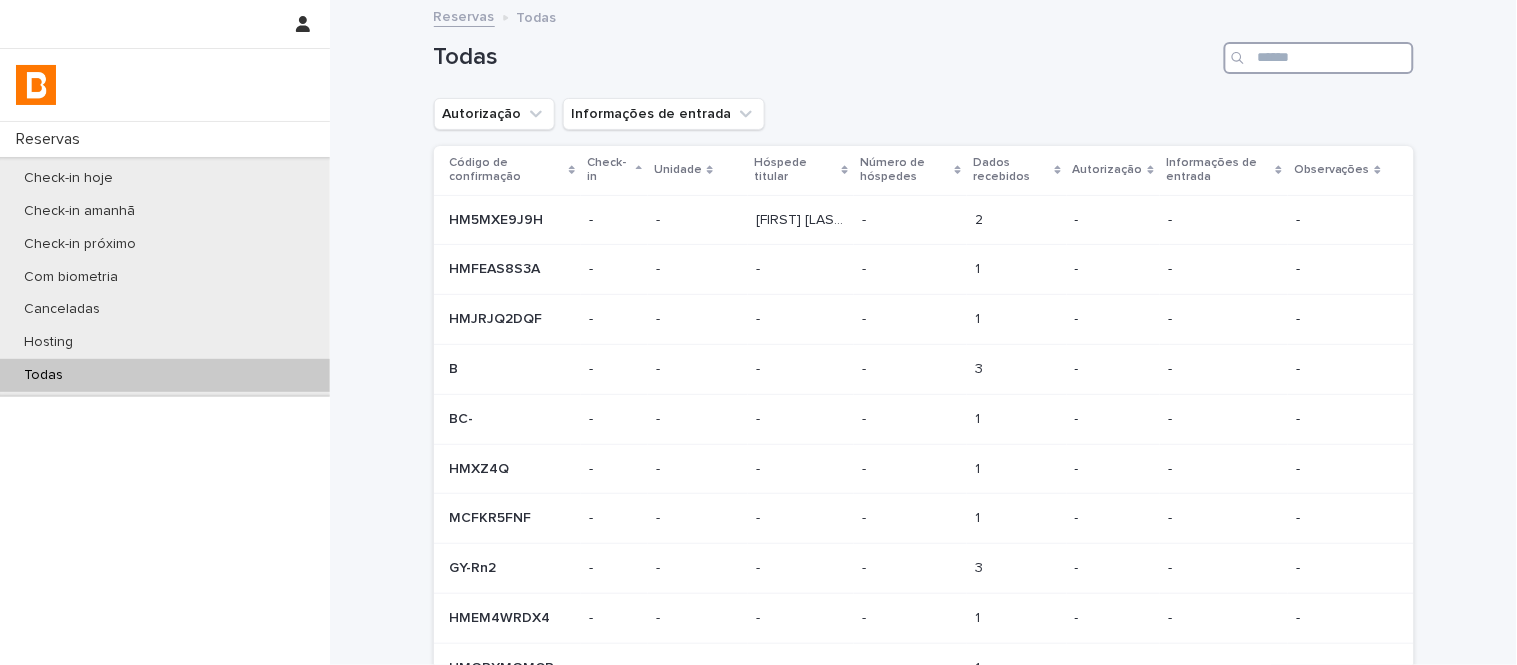 click at bounding box center (1319, 58) 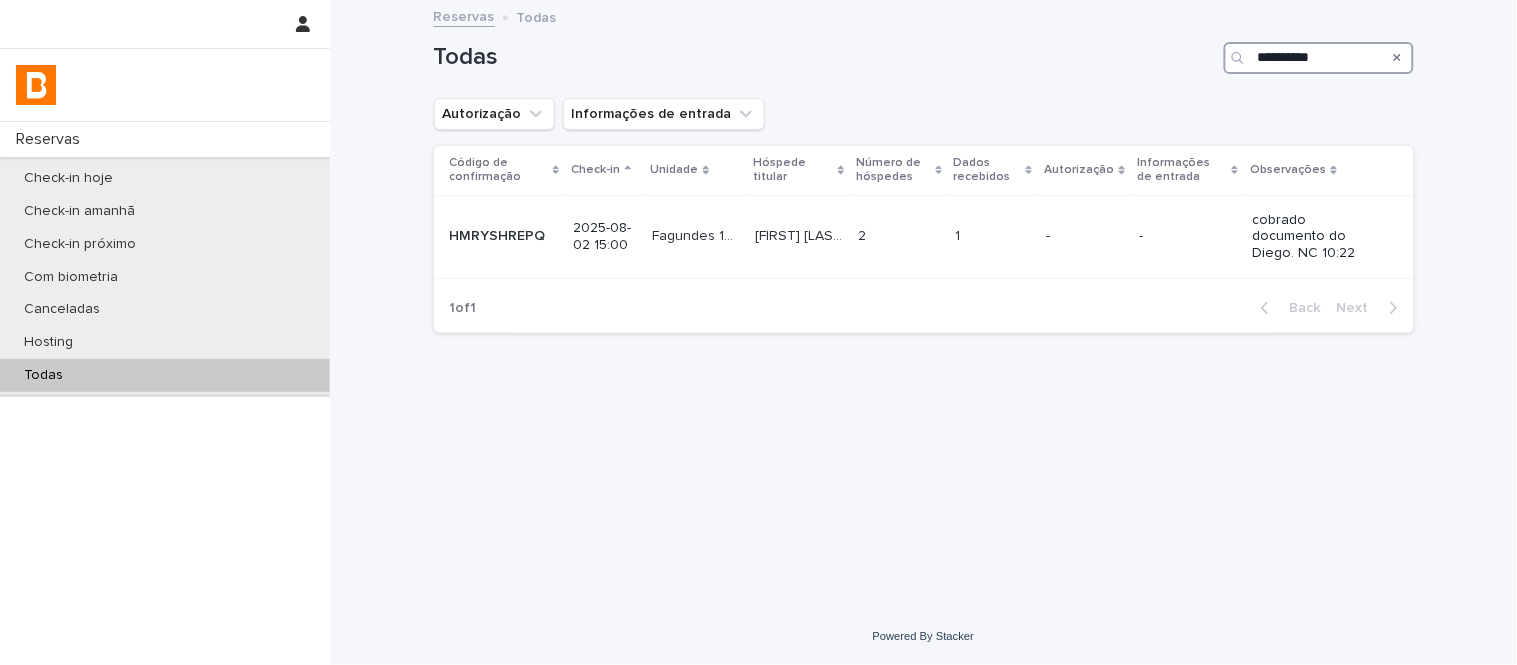 type on "**********" 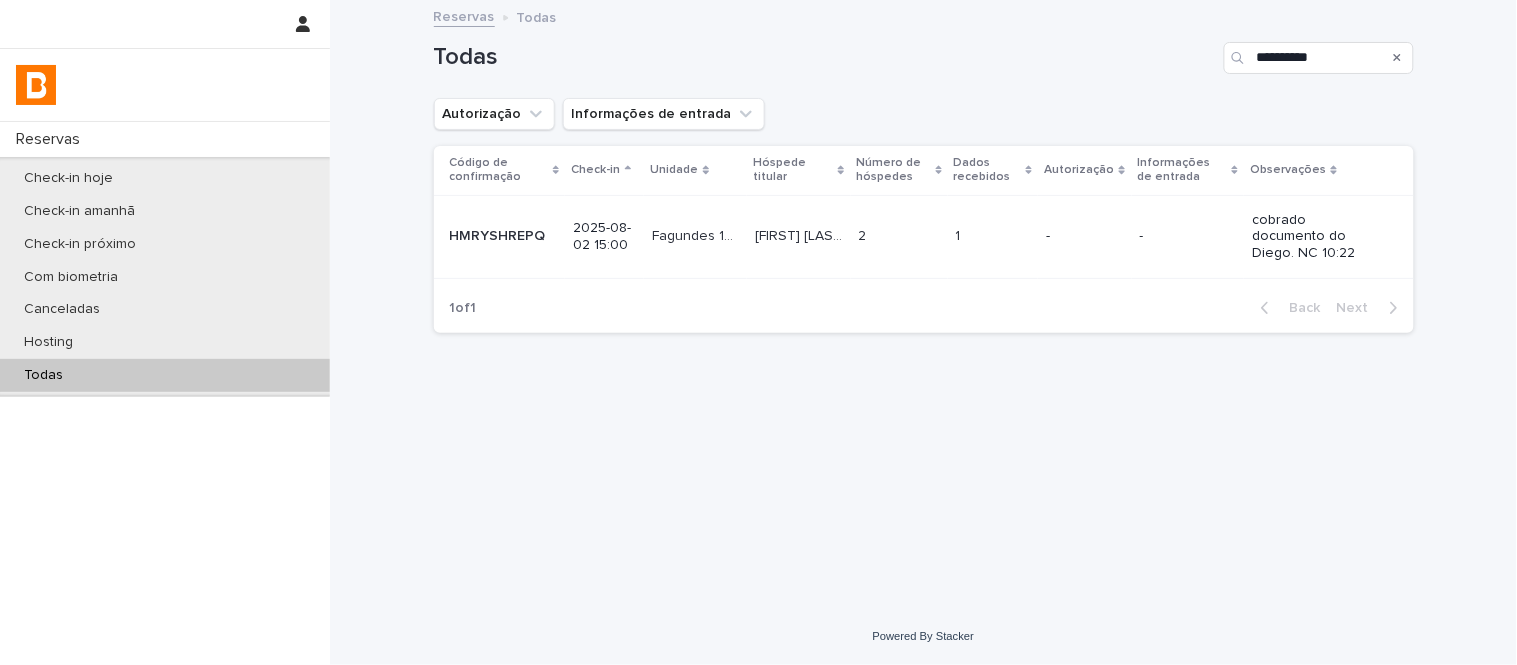 click at bounding box center (899, 236) 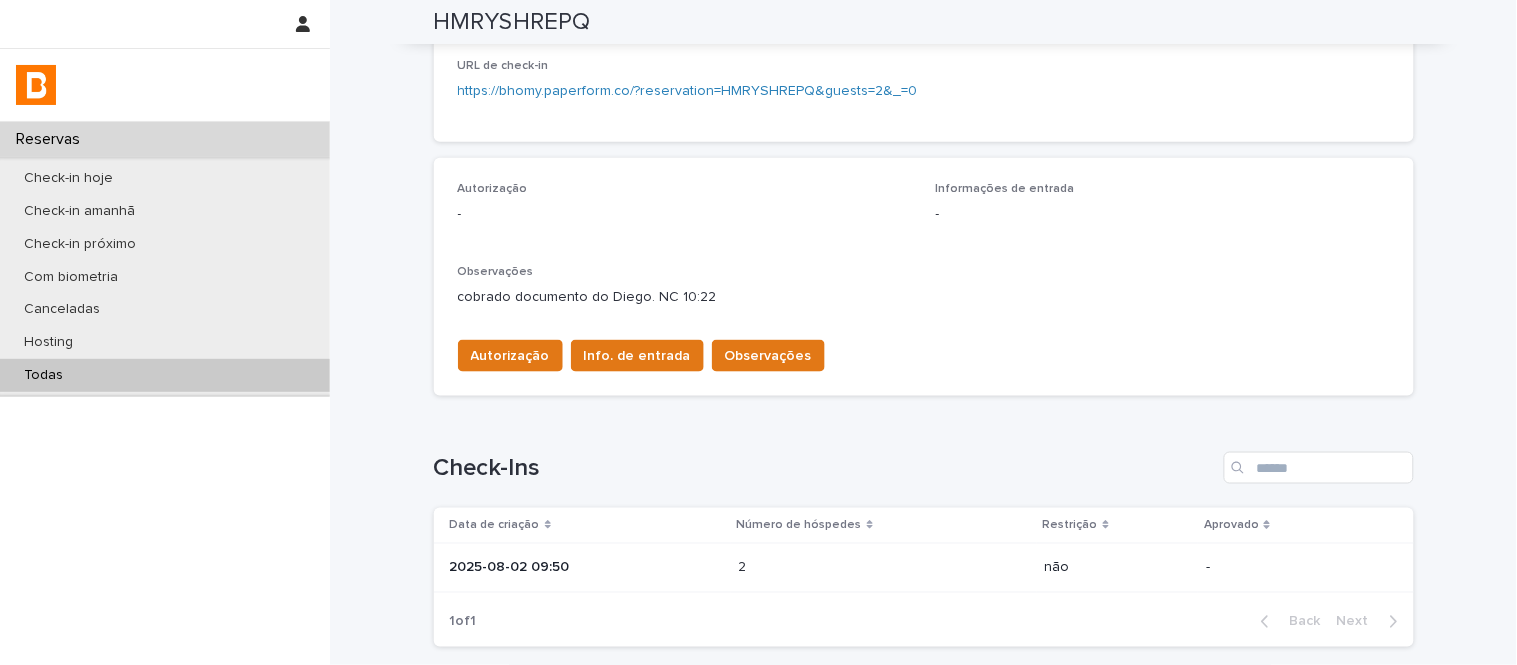 scroll, scrollTop: 498, scrollLeft: 0, axis: vertical 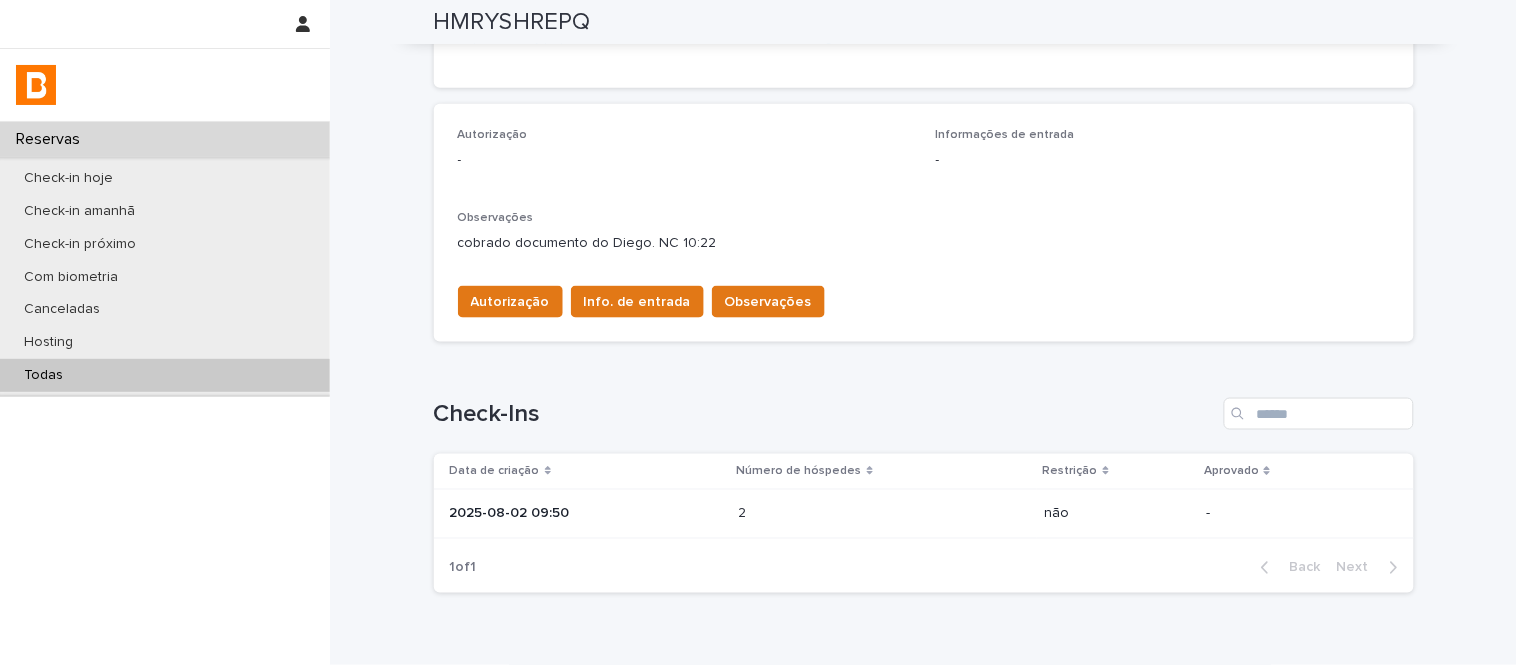 click on "Loading... Saving… Autorização - Informações de entrada - Observações cobrado documento do Diego. NC 10:22 Autorização Info. de entrada Observações" at bounding box center (924, 231) 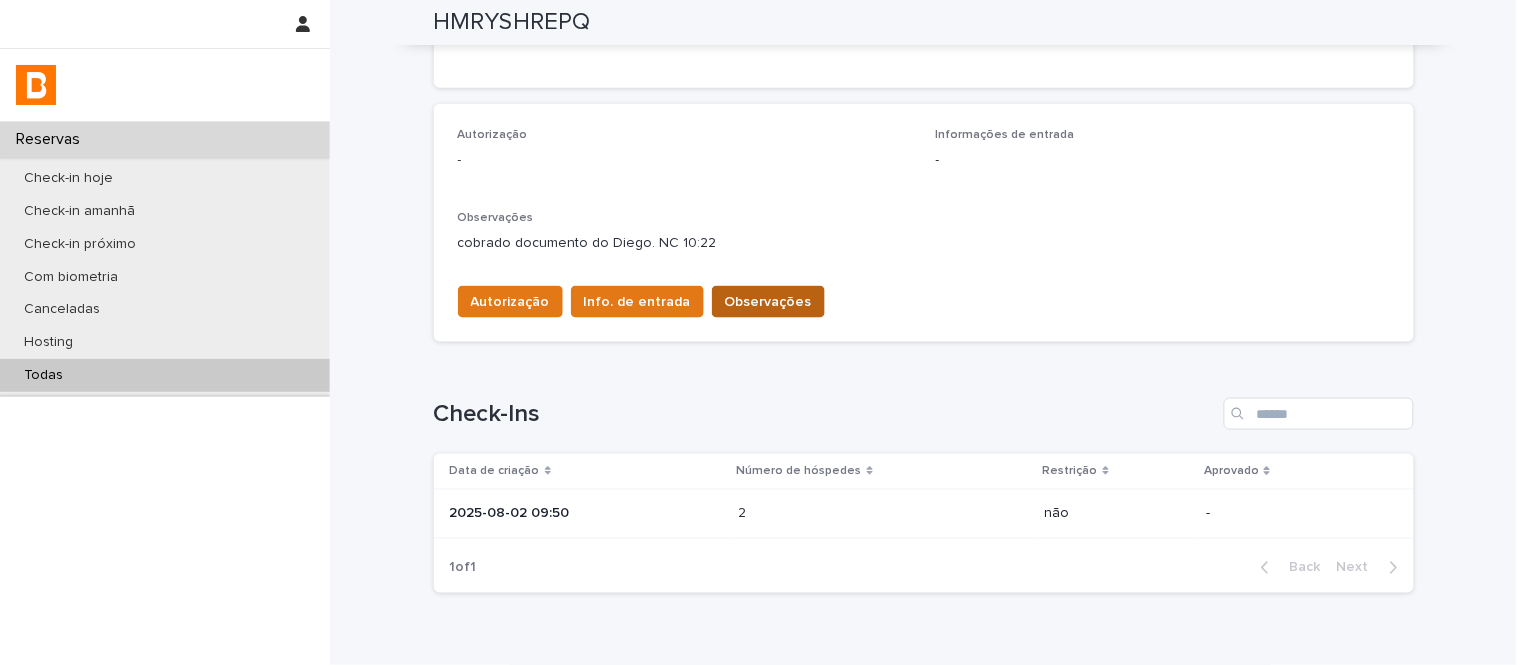 click on "Observações" at bounding box center (768, 302) 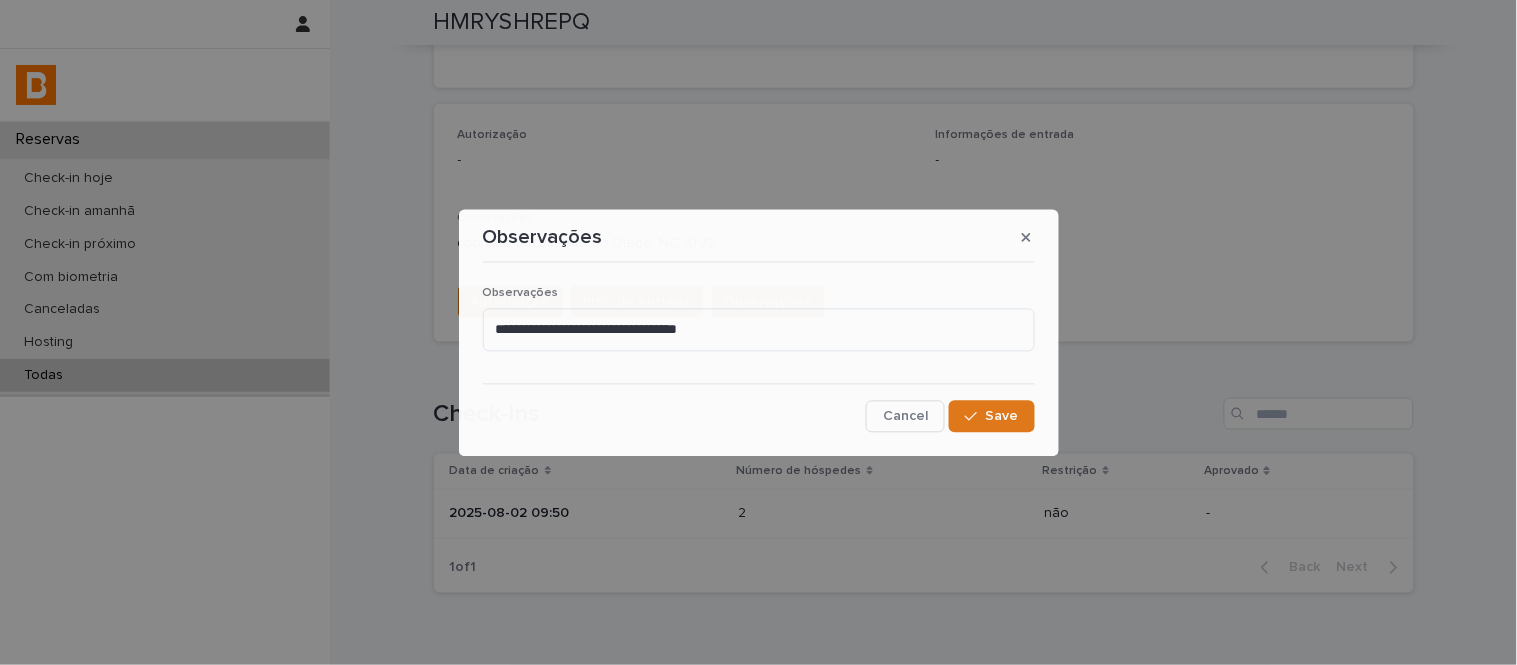 click on "Observações" at bounding box center (759, 293) 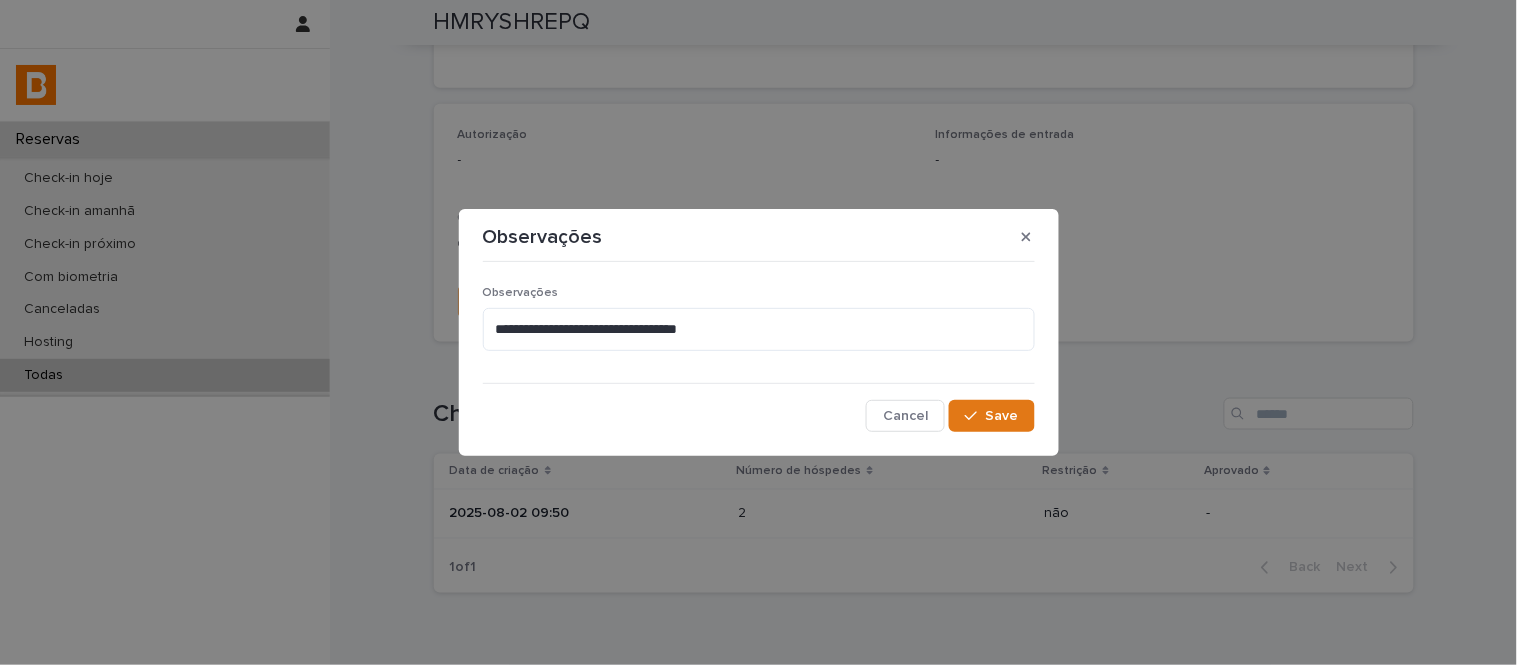 click on "**********" at bounding box center (759, 327) 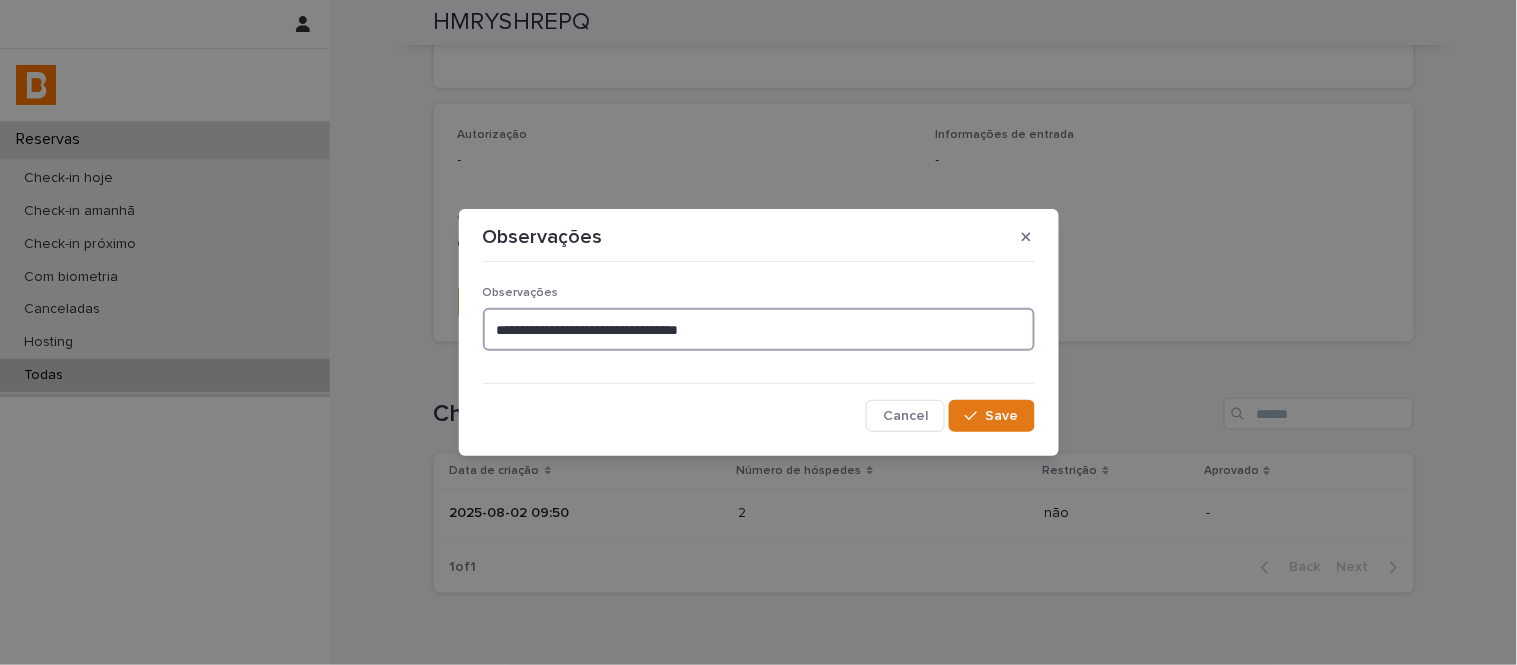 click on "**********" at bounding box center (759, 329) 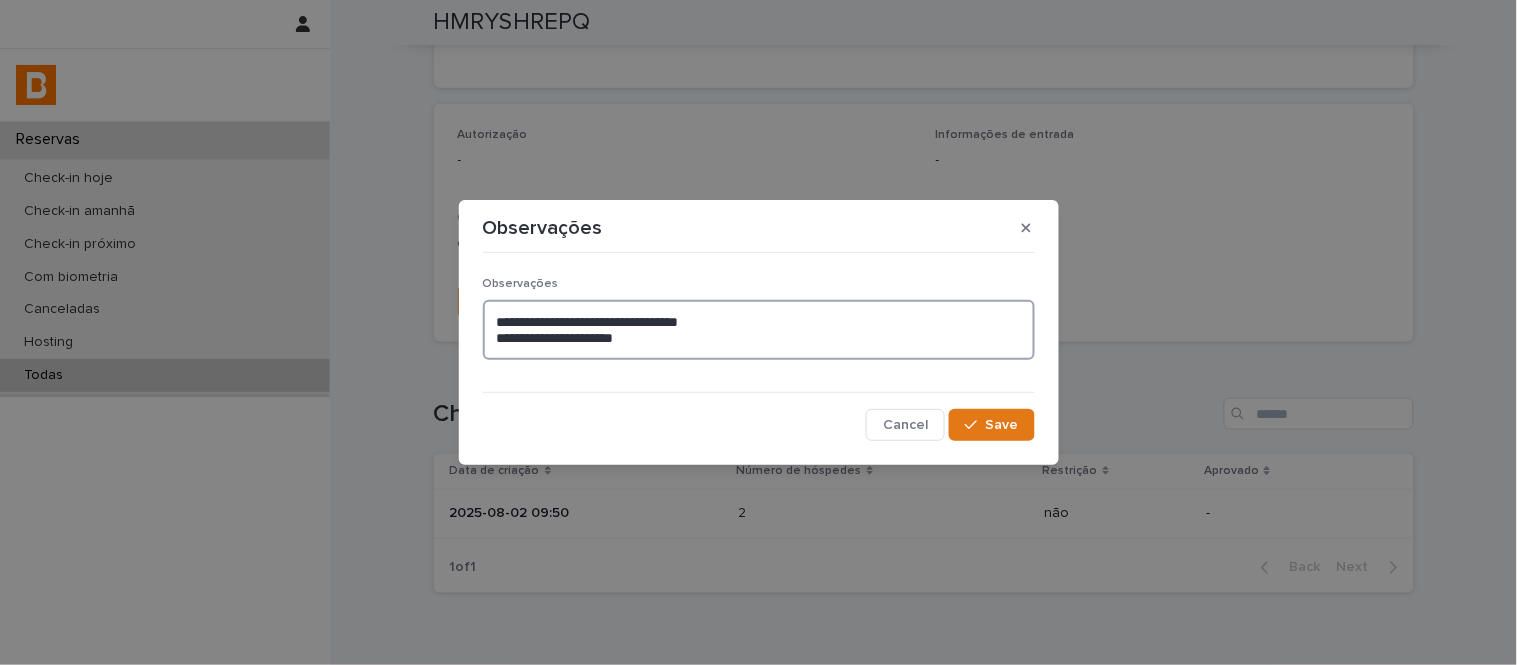 type on "**********" 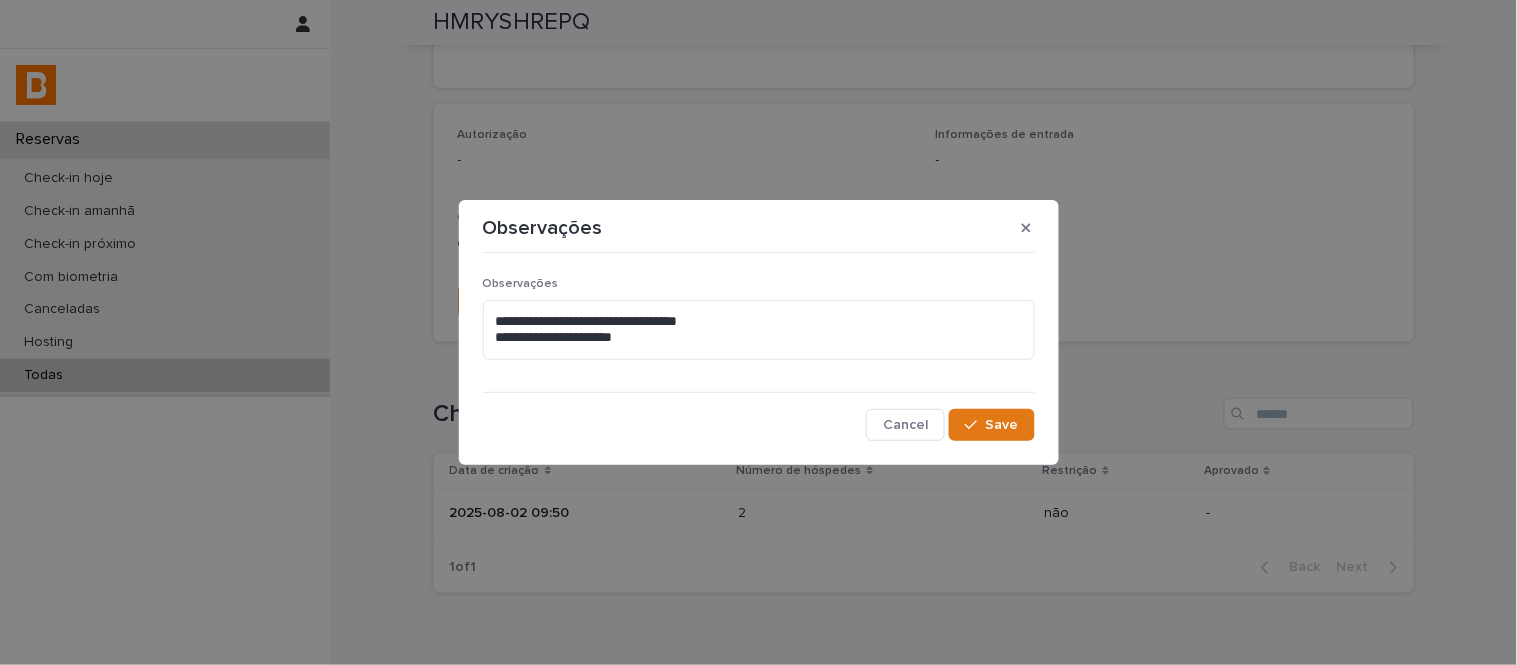 click on "**********" at bounding box center (759, 351) 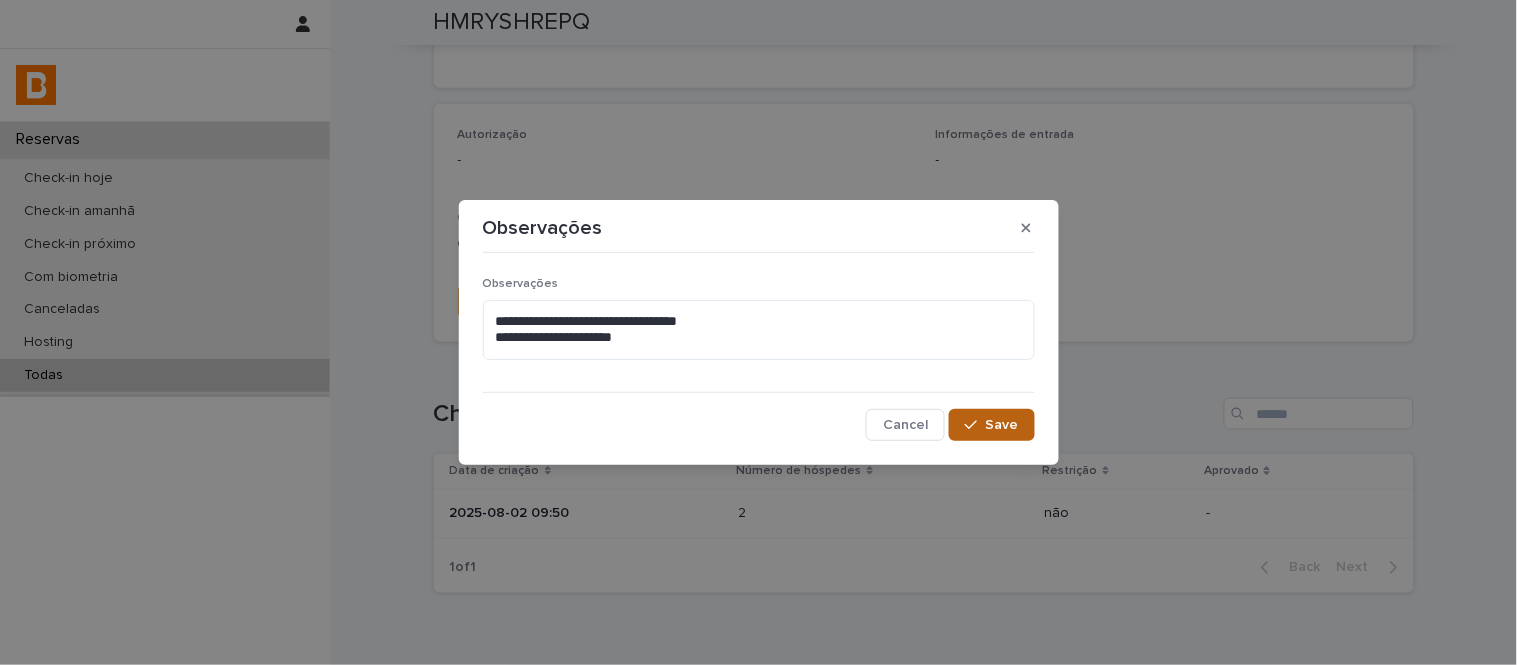 drag, startPoint x: 978, startPoint y: 421, endPoint x: 962, endPoint y: 384, distance: 40.311287 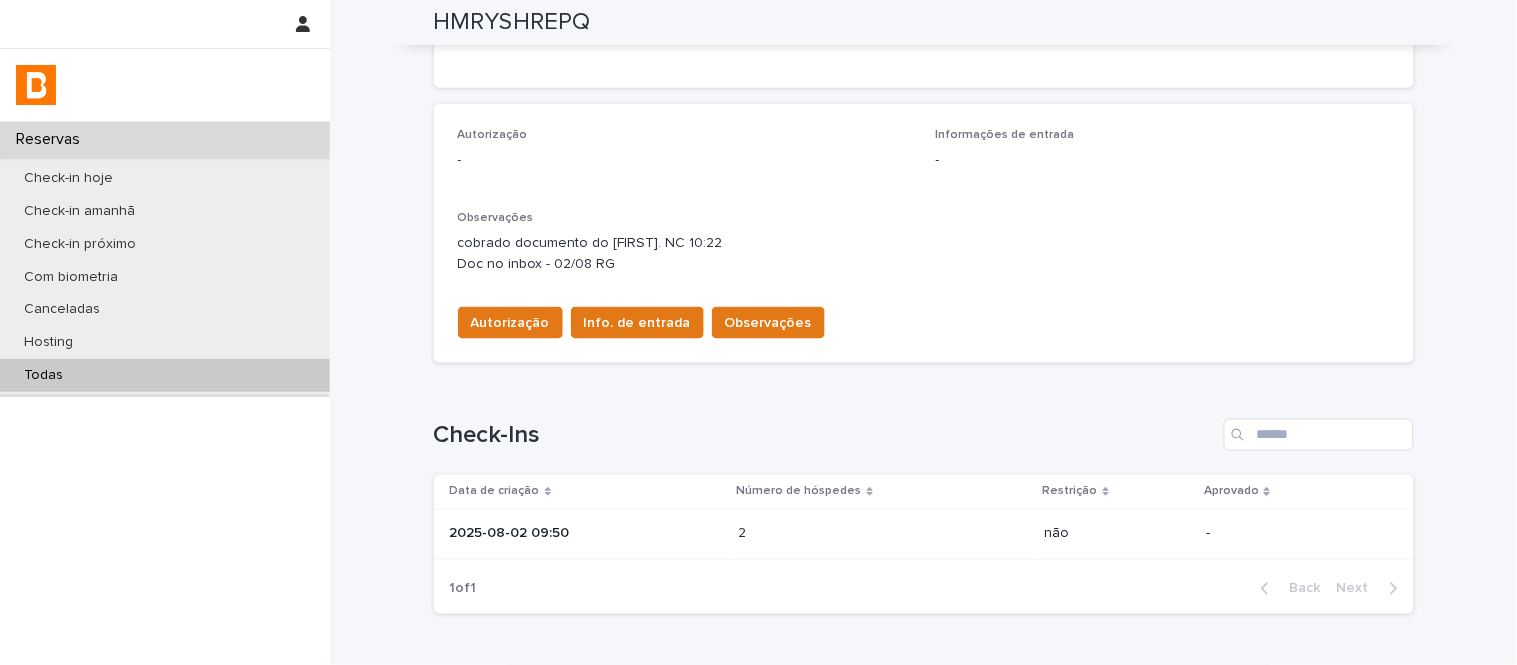 scroll, scrollTop: 510, scrollLeft: 0, axis: vertical 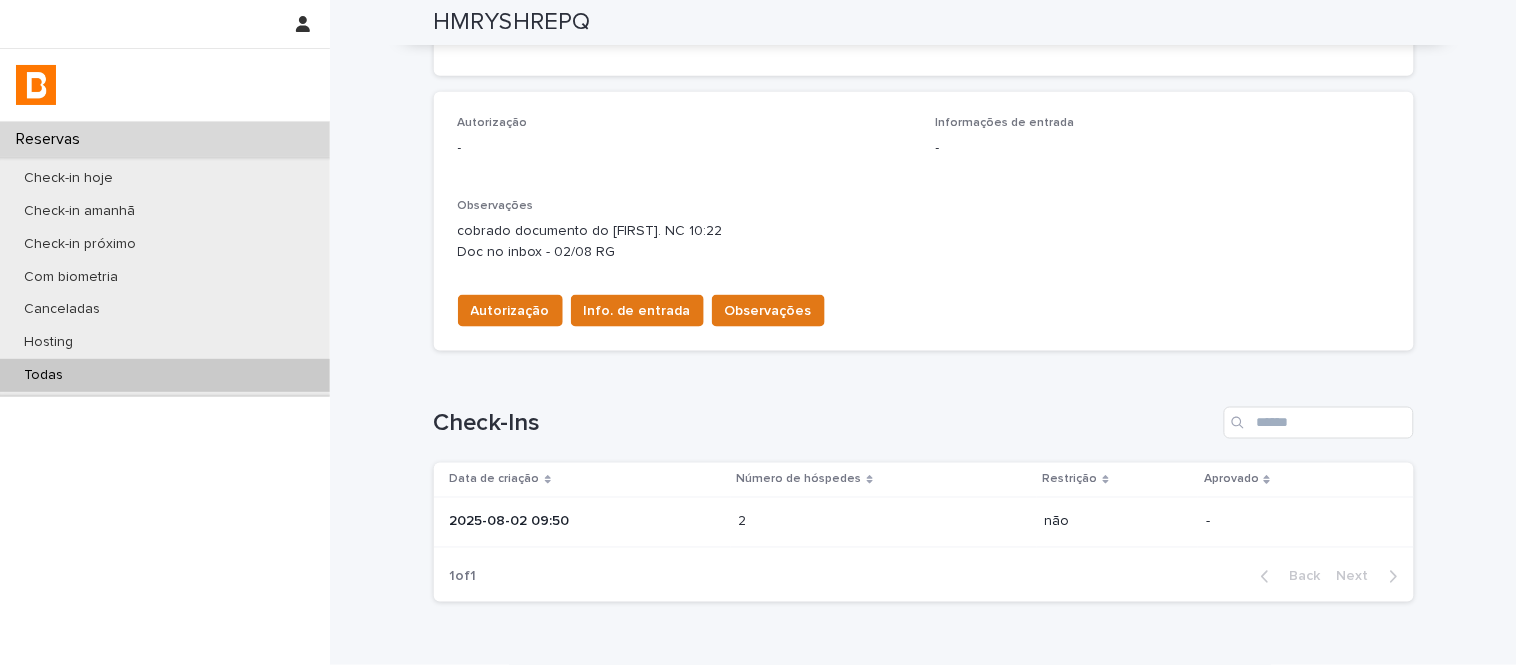 click on "Todas" at bounding box center [165, 375] 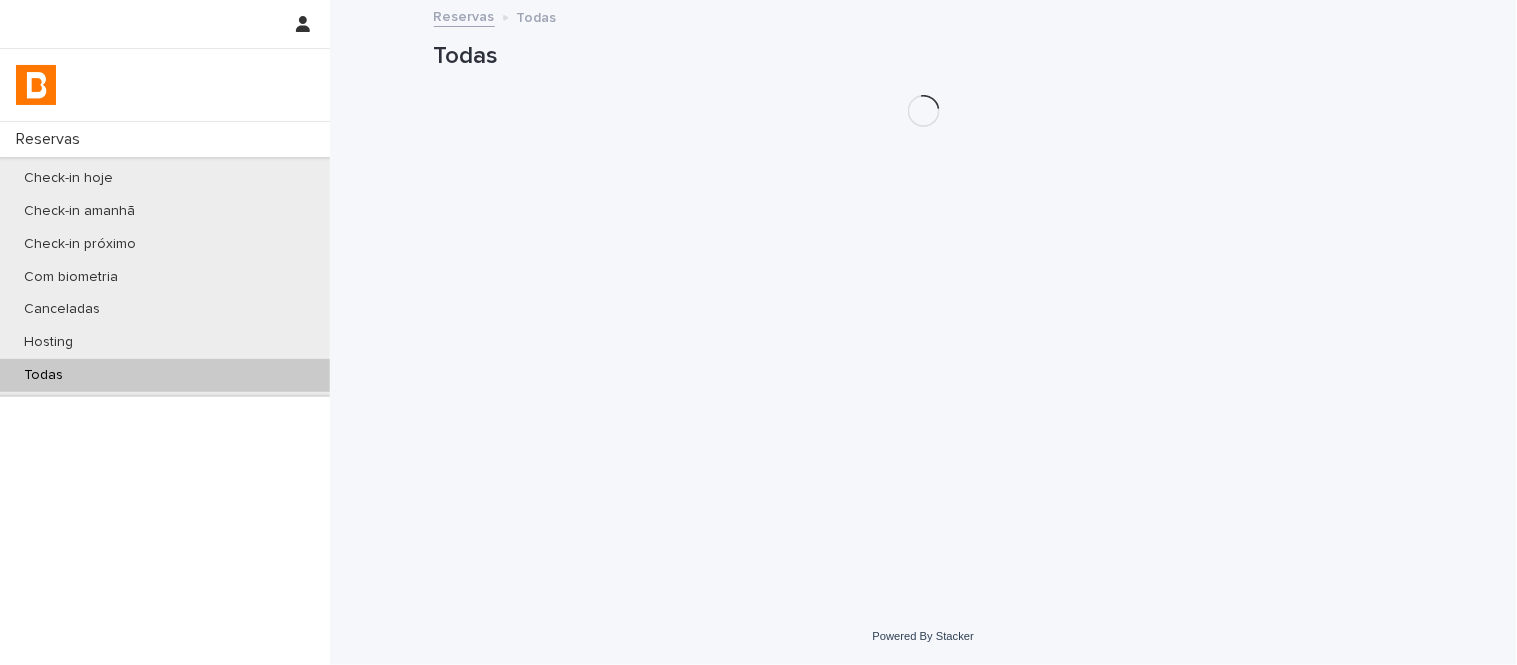 scroll, scrollTop: 0, scrollLeft: 0, axis: both 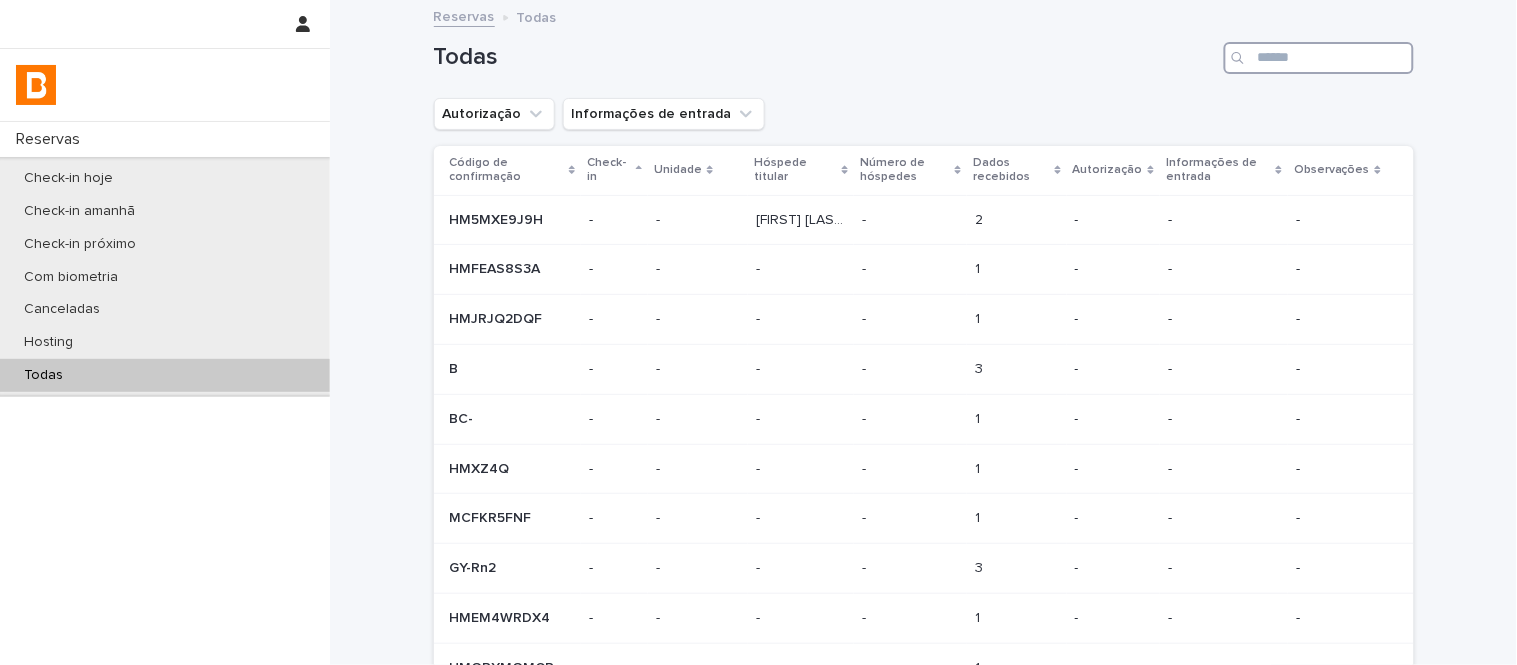click at bounding box center (1319, 58) 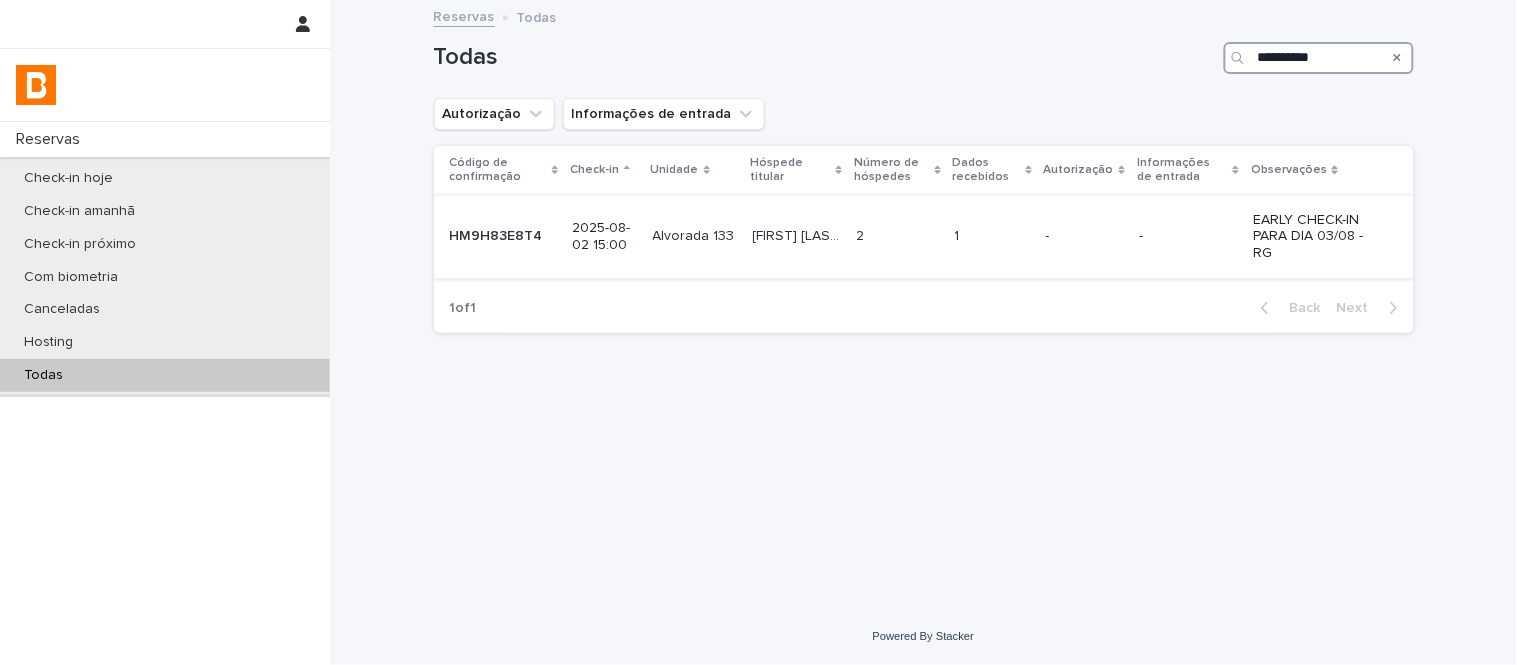 type on "**********" 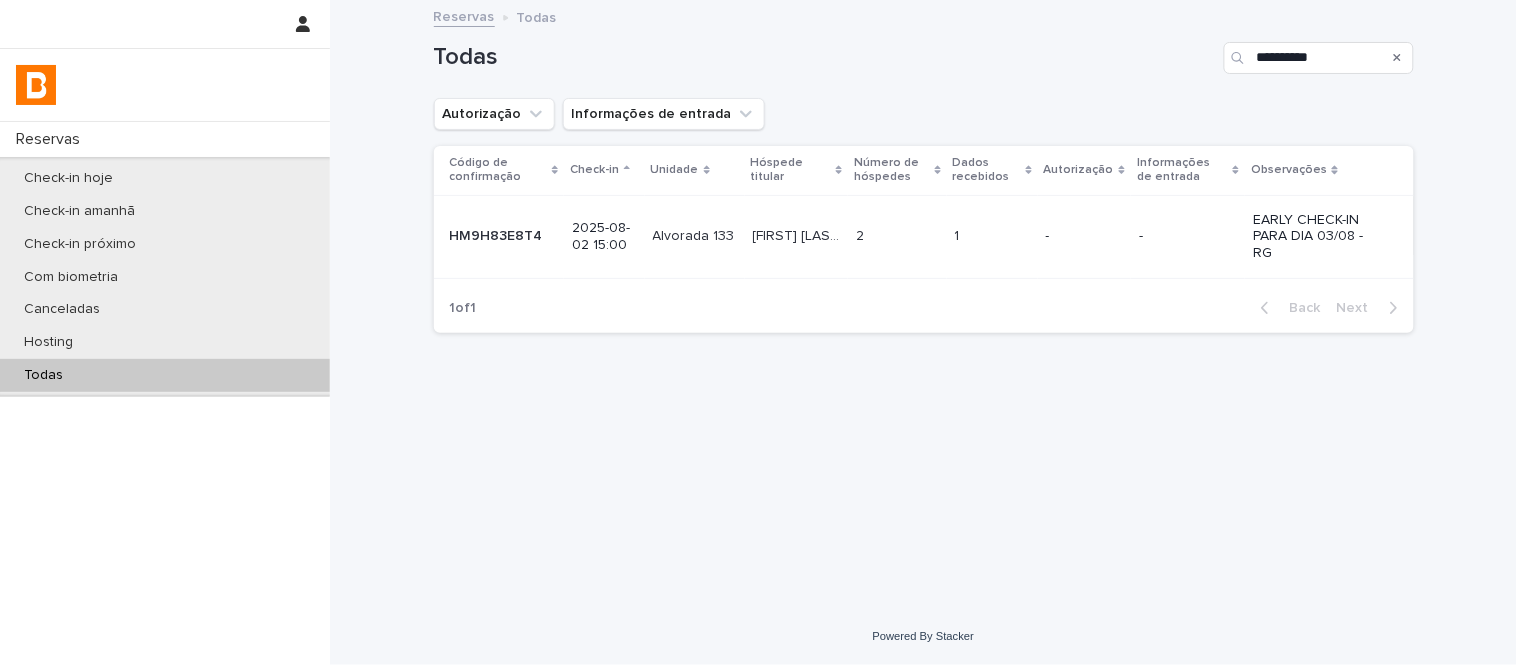 click on "[FIRST] [LAST] [FIRST] [LAST]" at bounding box center (797, 236) 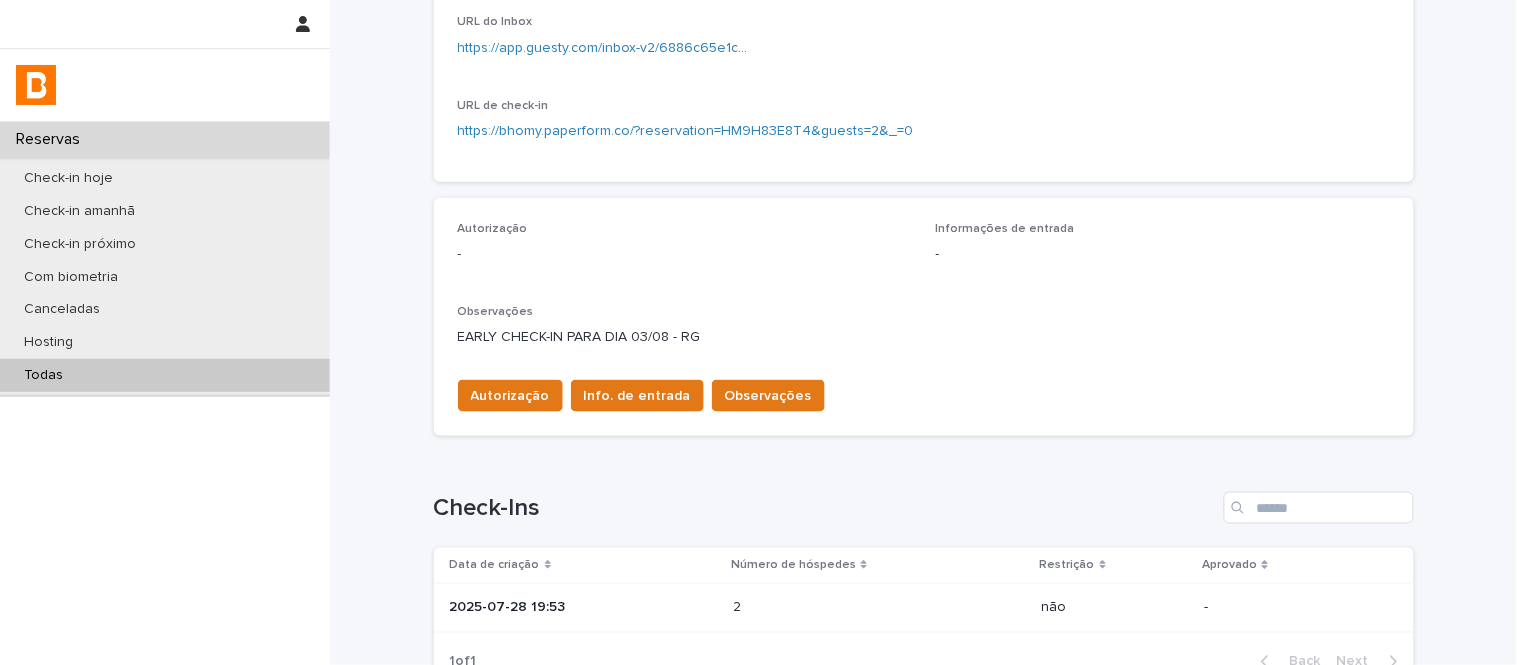 scroll, scrollTop: 555, scrollLeft: 0, axis: vertical 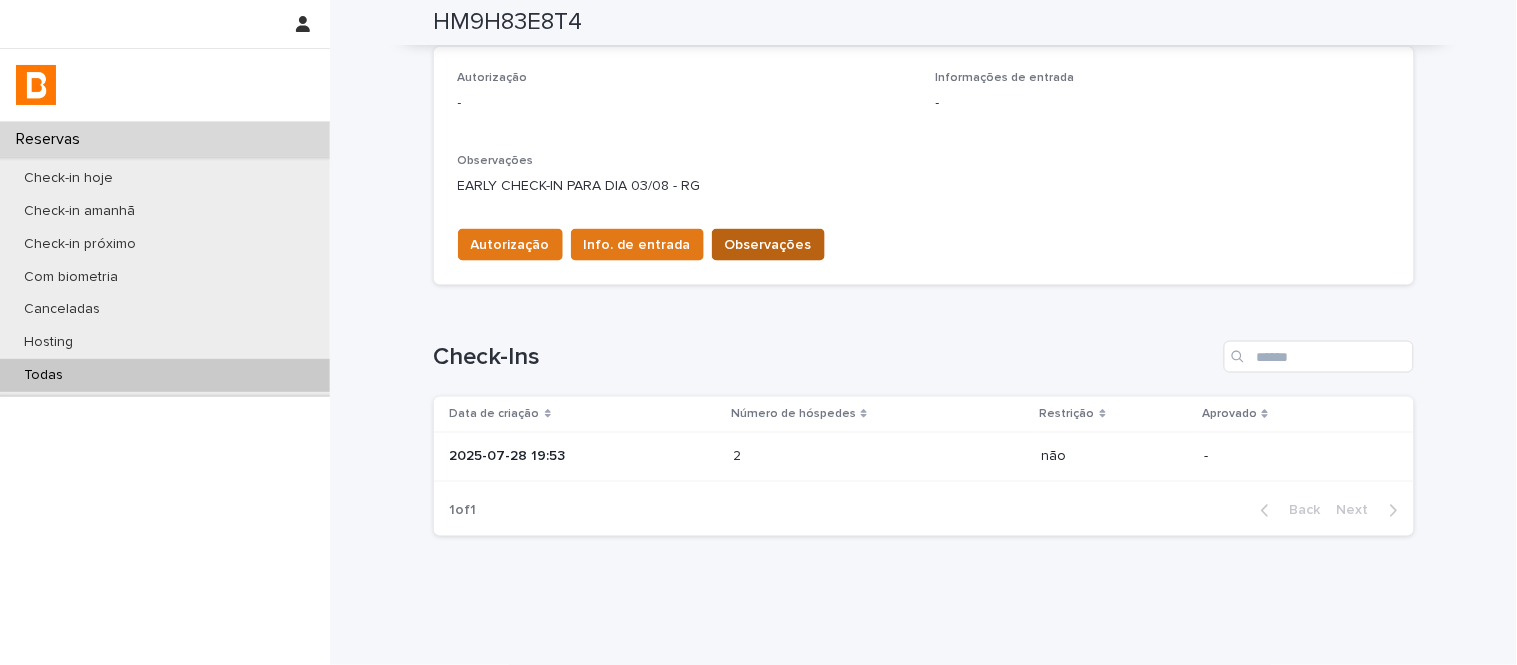 click on "Observações" at bounding box center [768, 245] 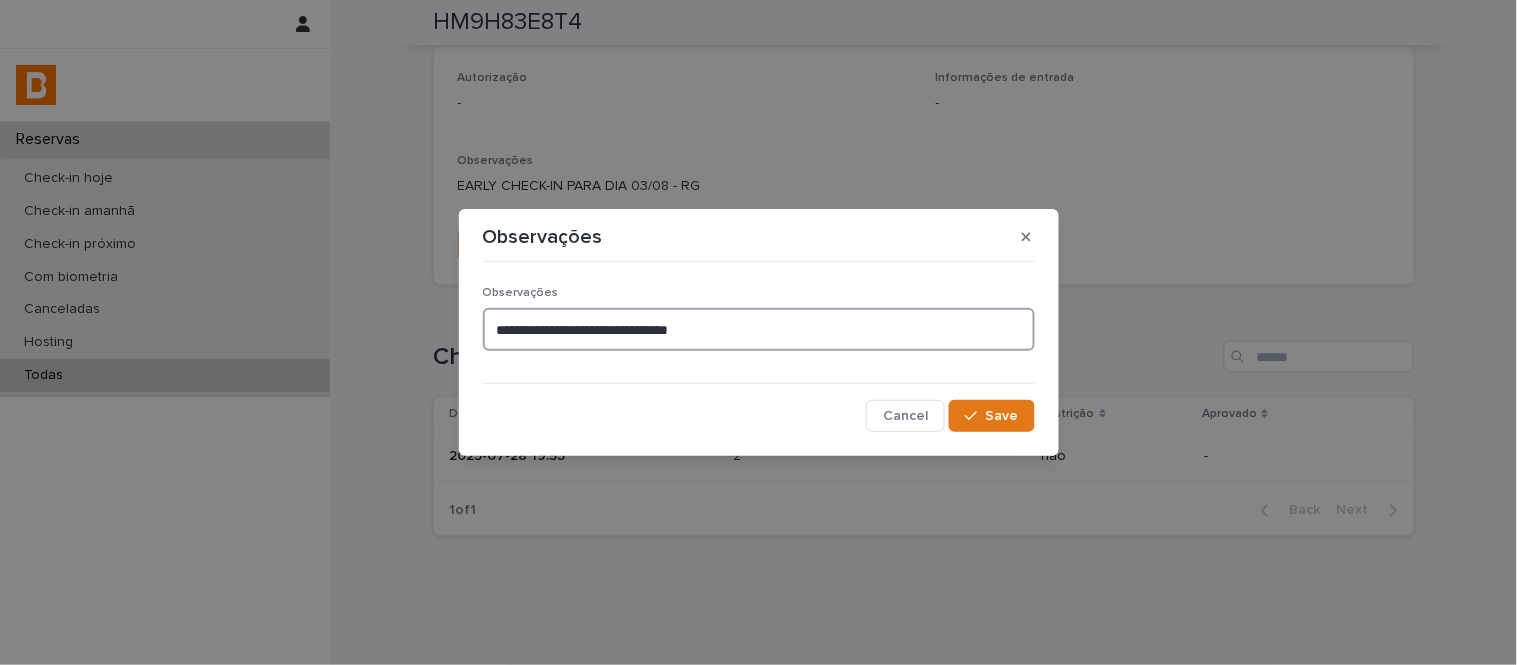 click on "**********" at bounding box center [759, 329] 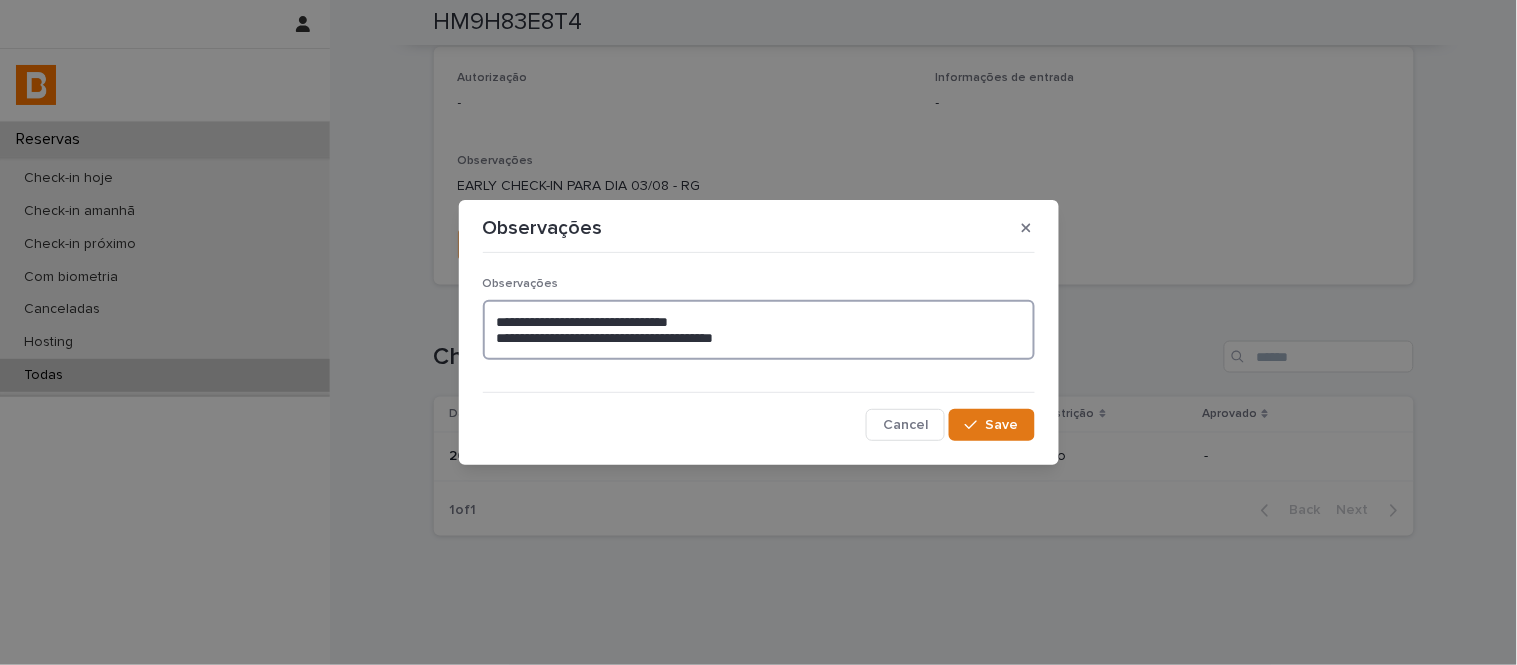 drag, startPoint x: 587, startPoint y: 347, endPoint x: 492, endPoint y: 350, distance: 95.047356 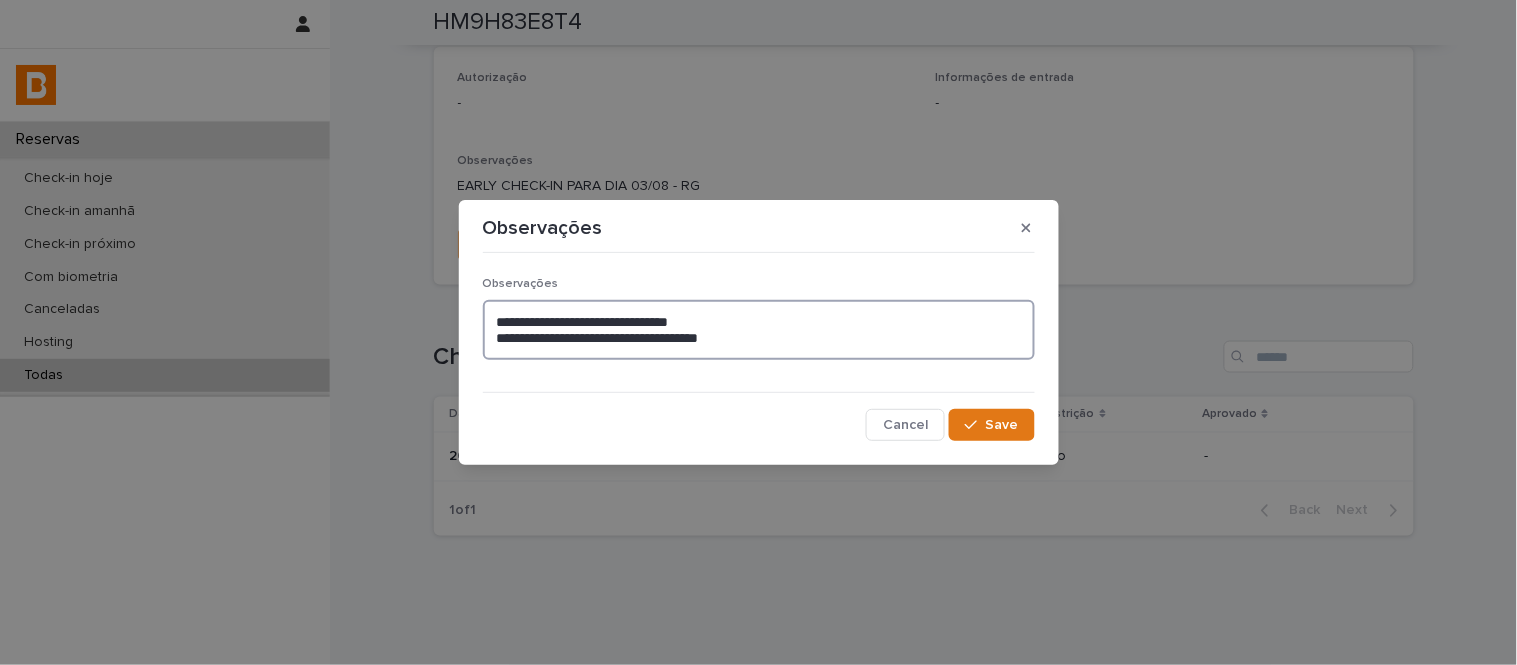 click on "**********" at bounding box center [759, 330] 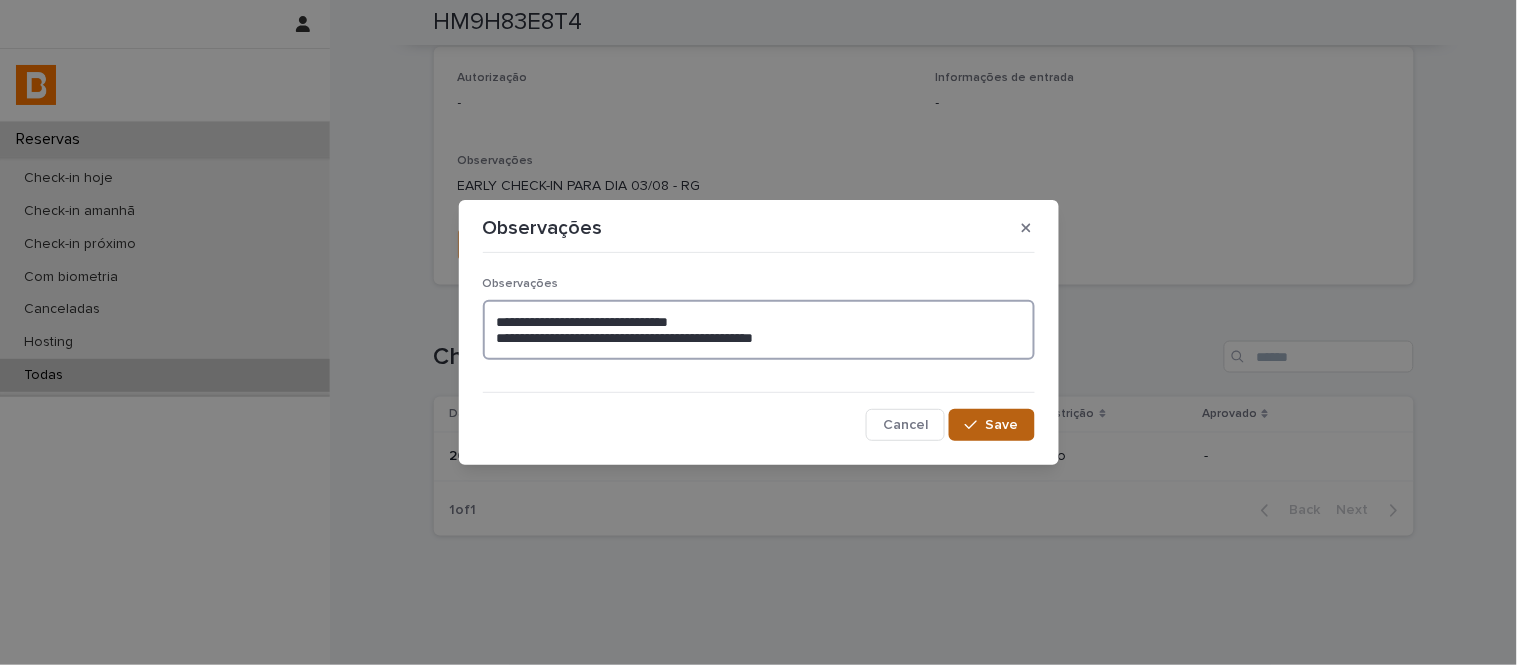 type on "**********" 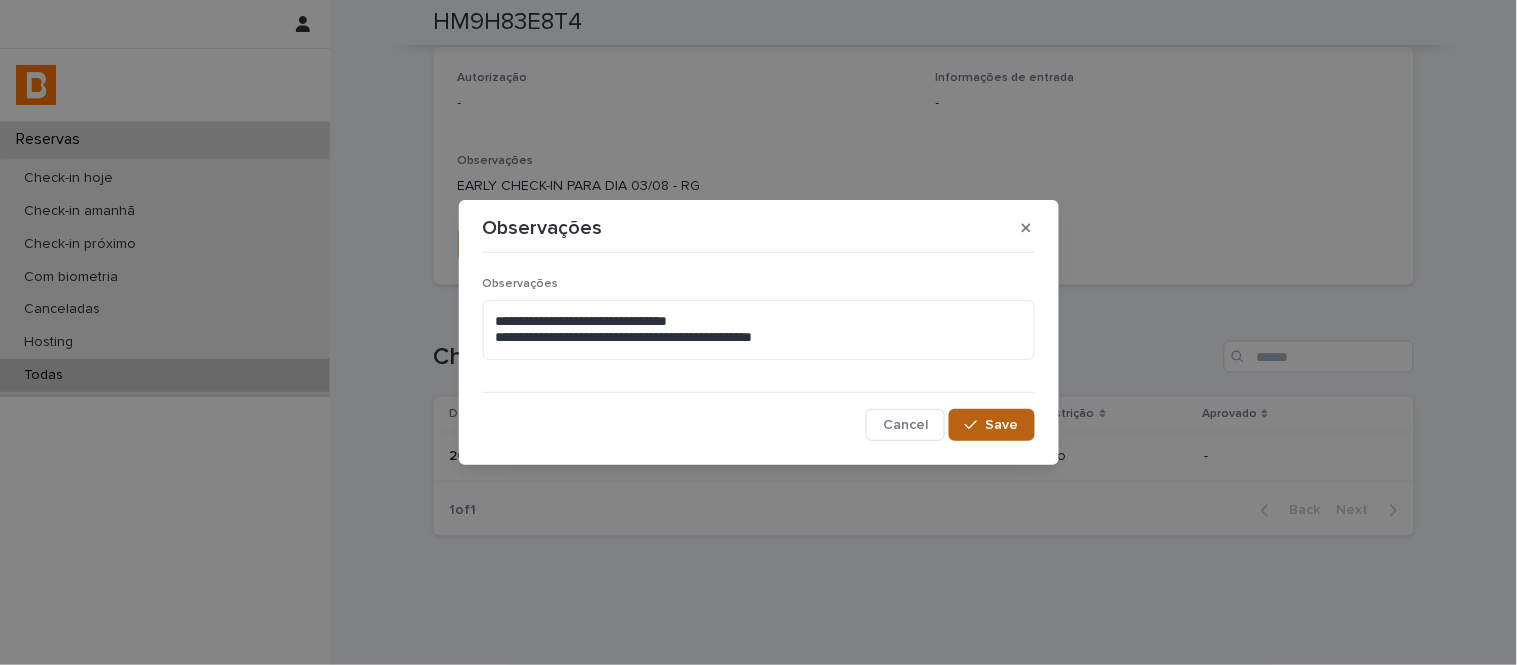 click on "Save" at bounding box center [991, 425] 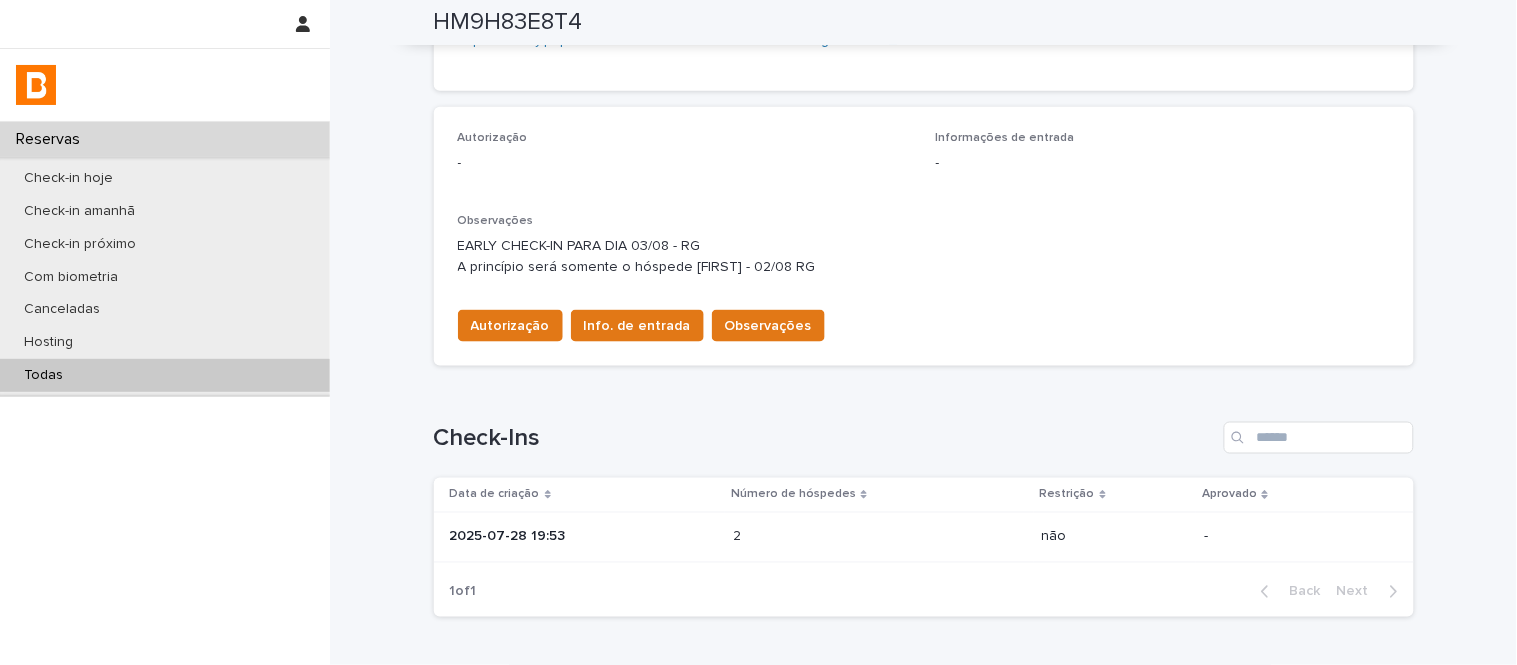 scroll, scrollTop: 455, scrollLeft: 0, axis: vertical 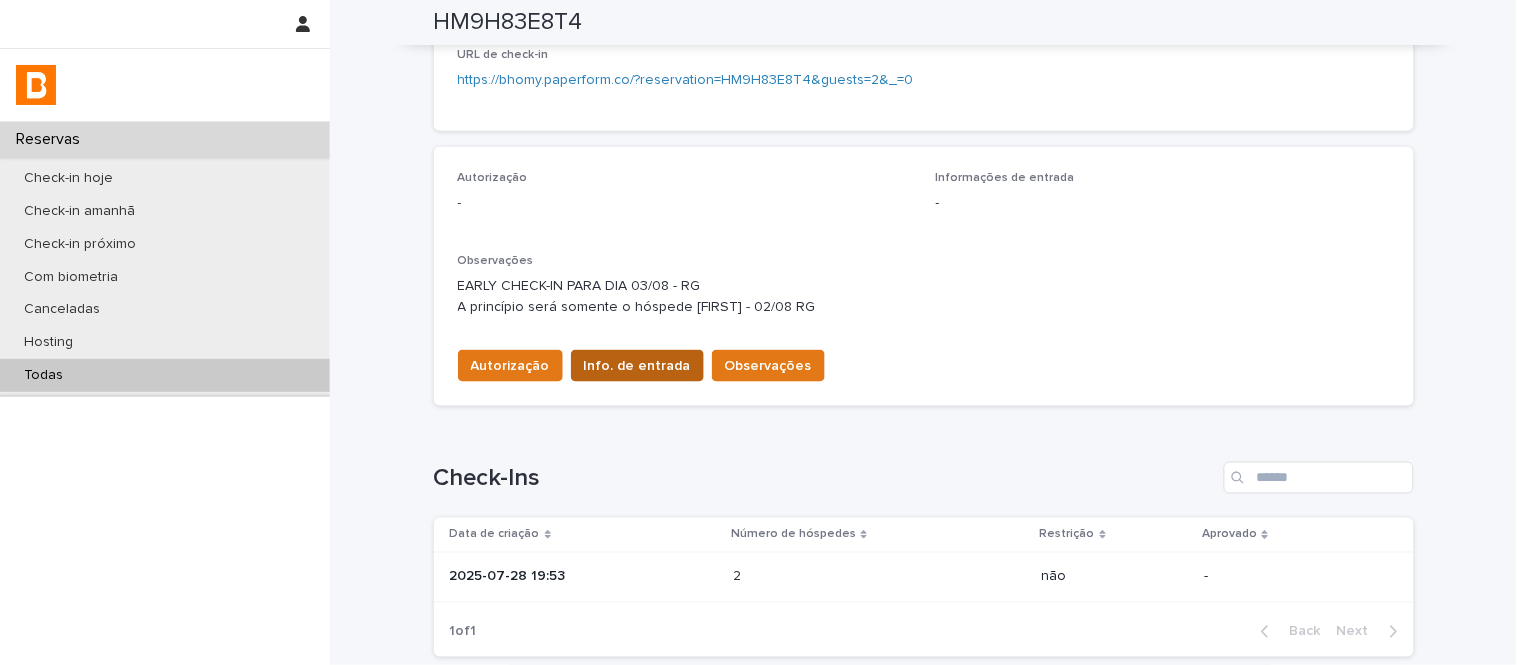 click on "Info. de entrada" at bounding box center [637, 366] 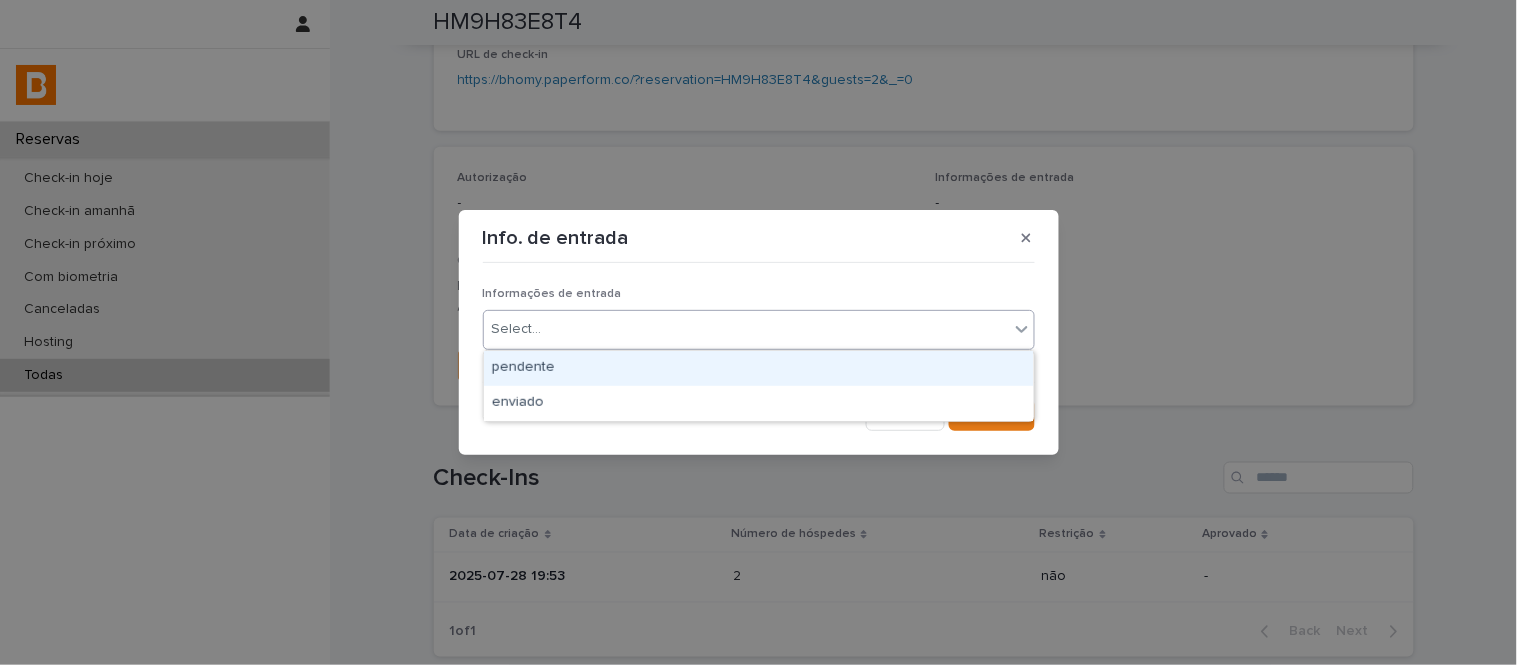 drag, startPoint x: 651, startPoint y: 336, endPoint x: 671, endPoint y: 378, distance: 46.518814 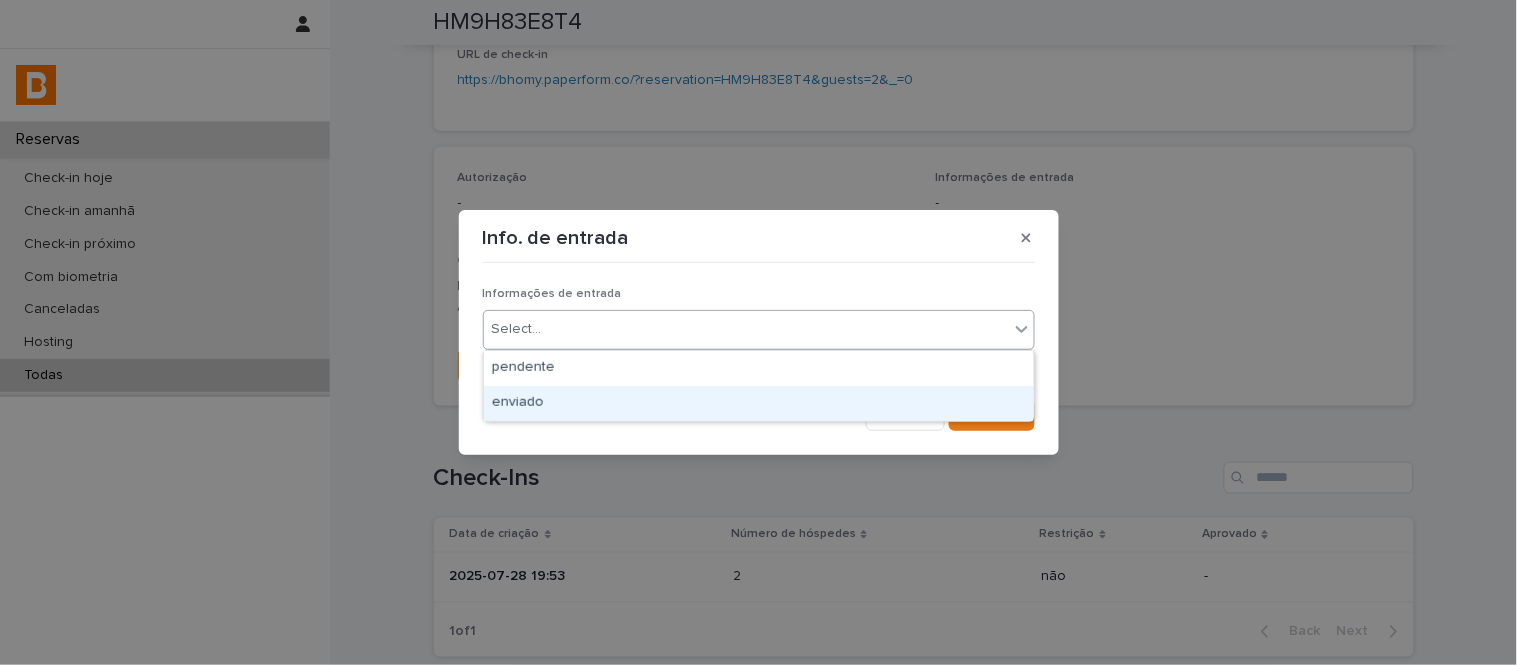 click on "enviado" at bounding box center (759, 403) 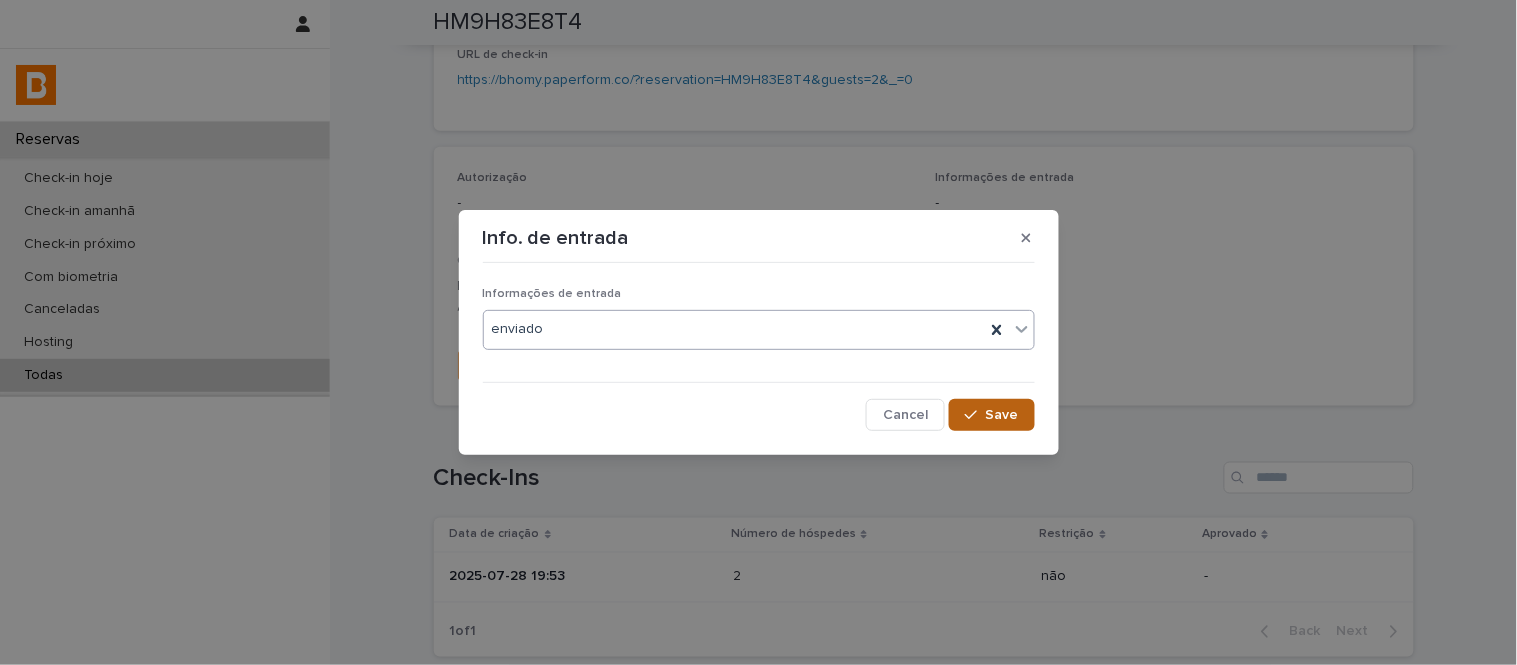 click on "Save" at bounding box center [991, 415] 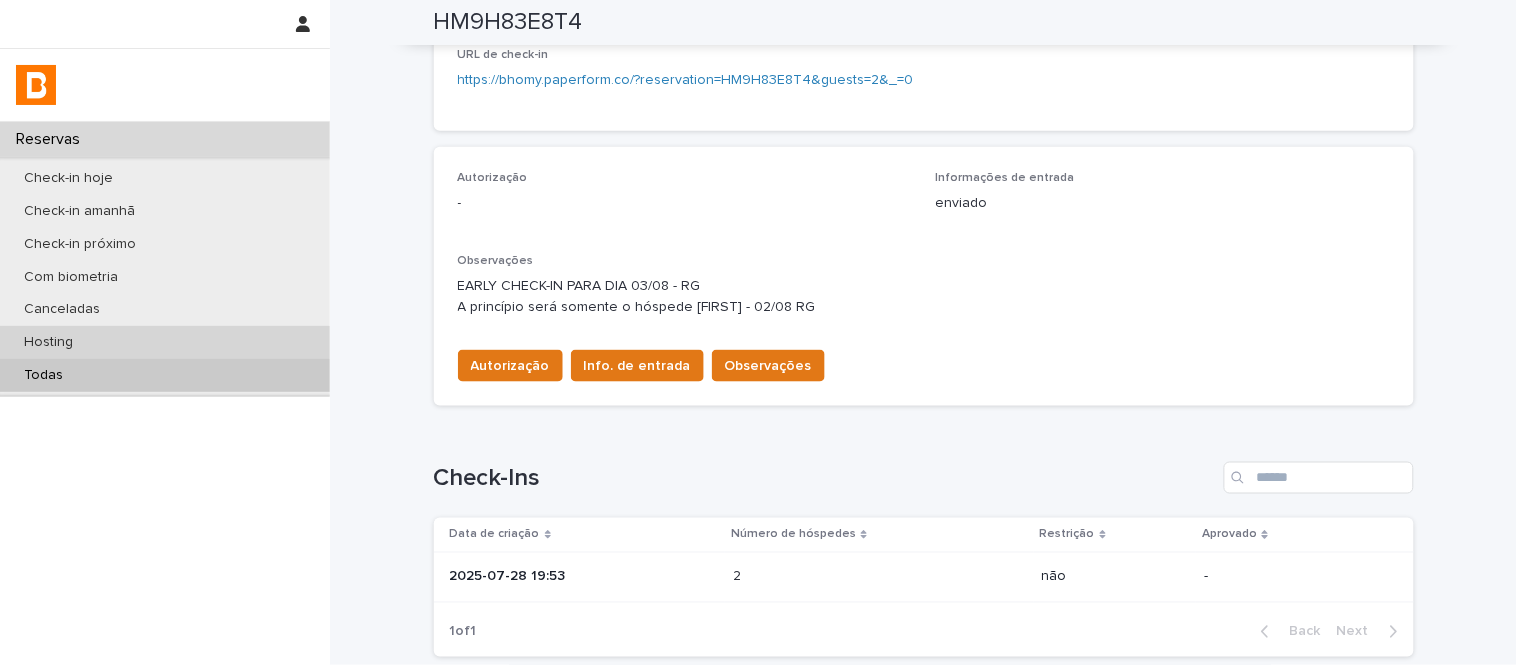 click on "Hosting" at bounding box center (165, 342) 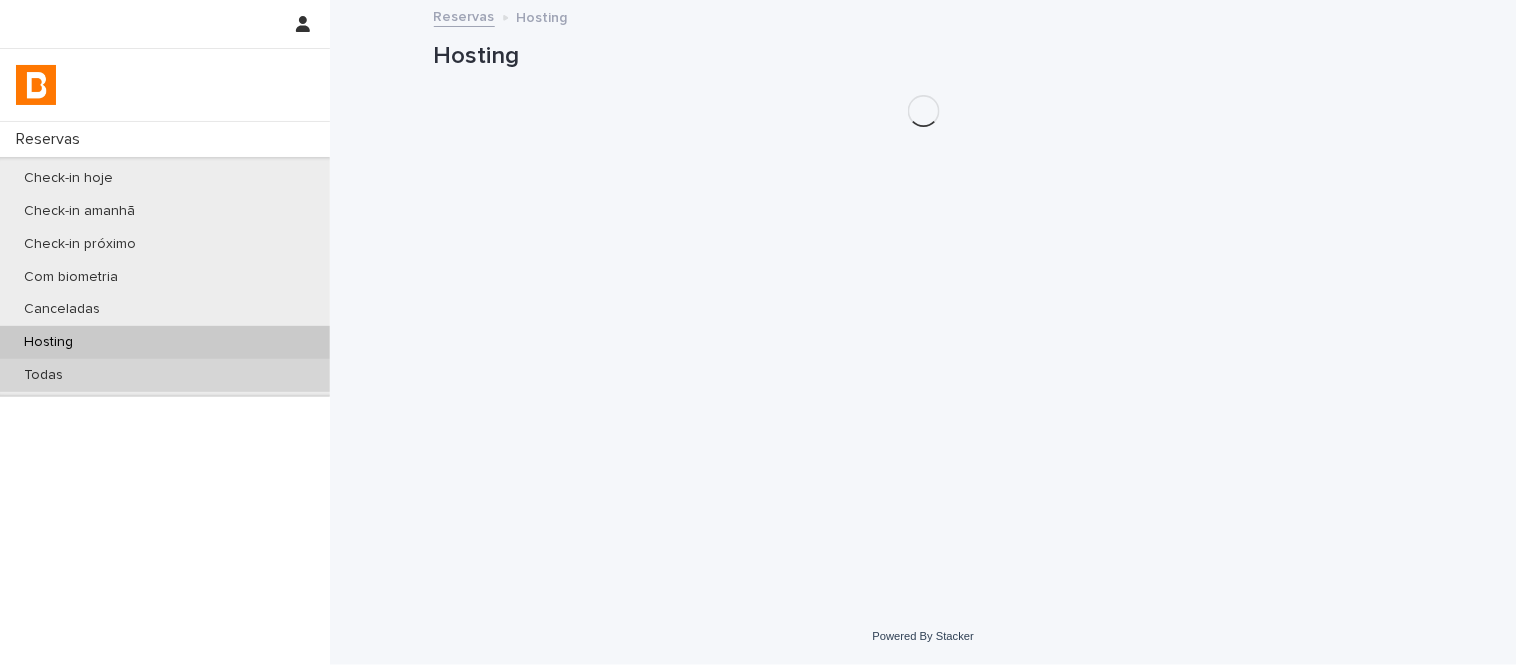 scroll, scrollTop: 0, scrollLeft: 0, axis: both 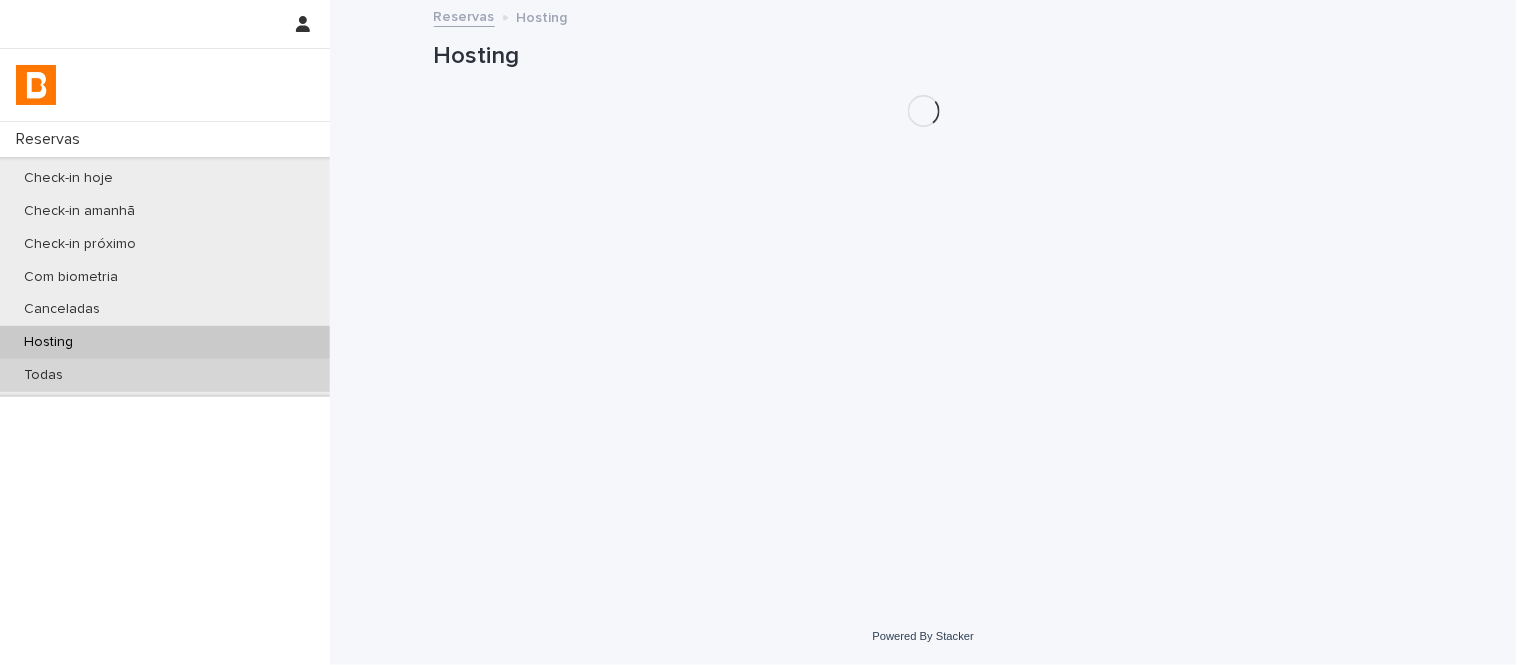 click on "Todas" at bounding box center (165, 375) 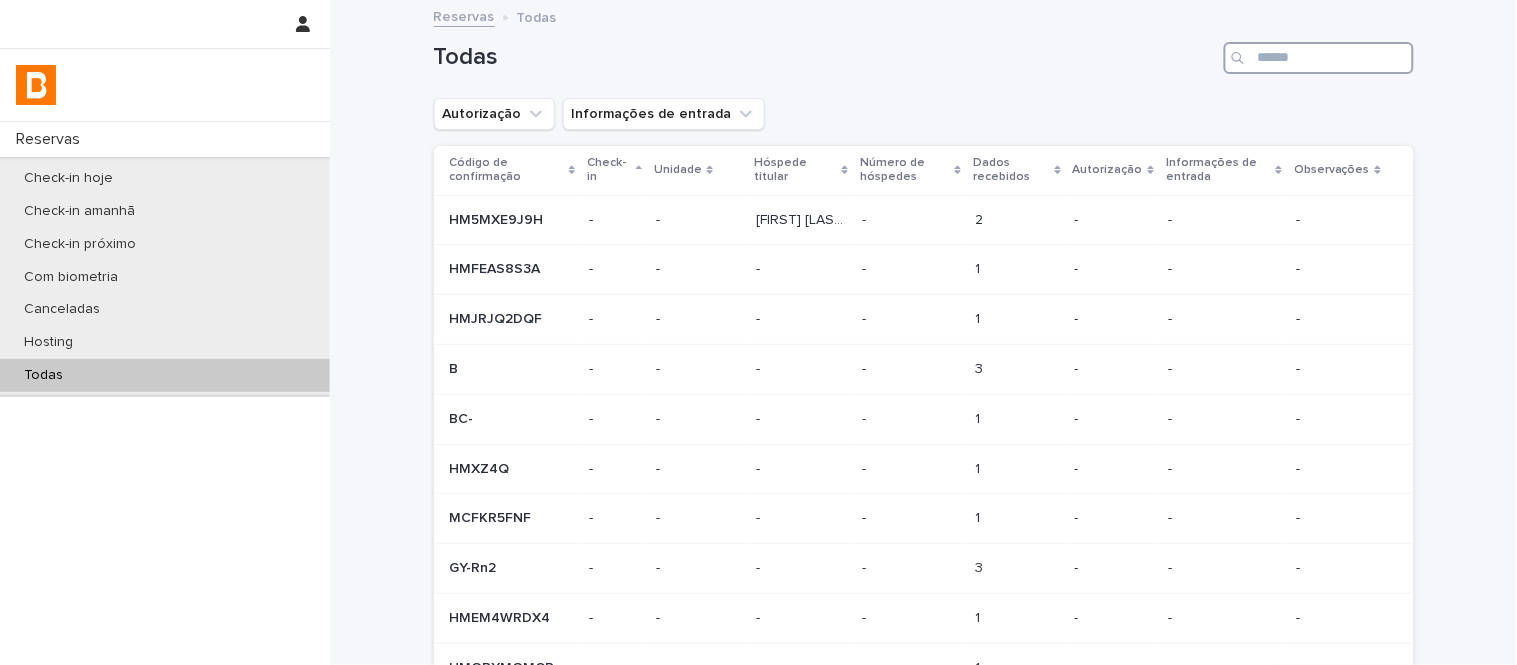 click at bounding box center (1319, 58) 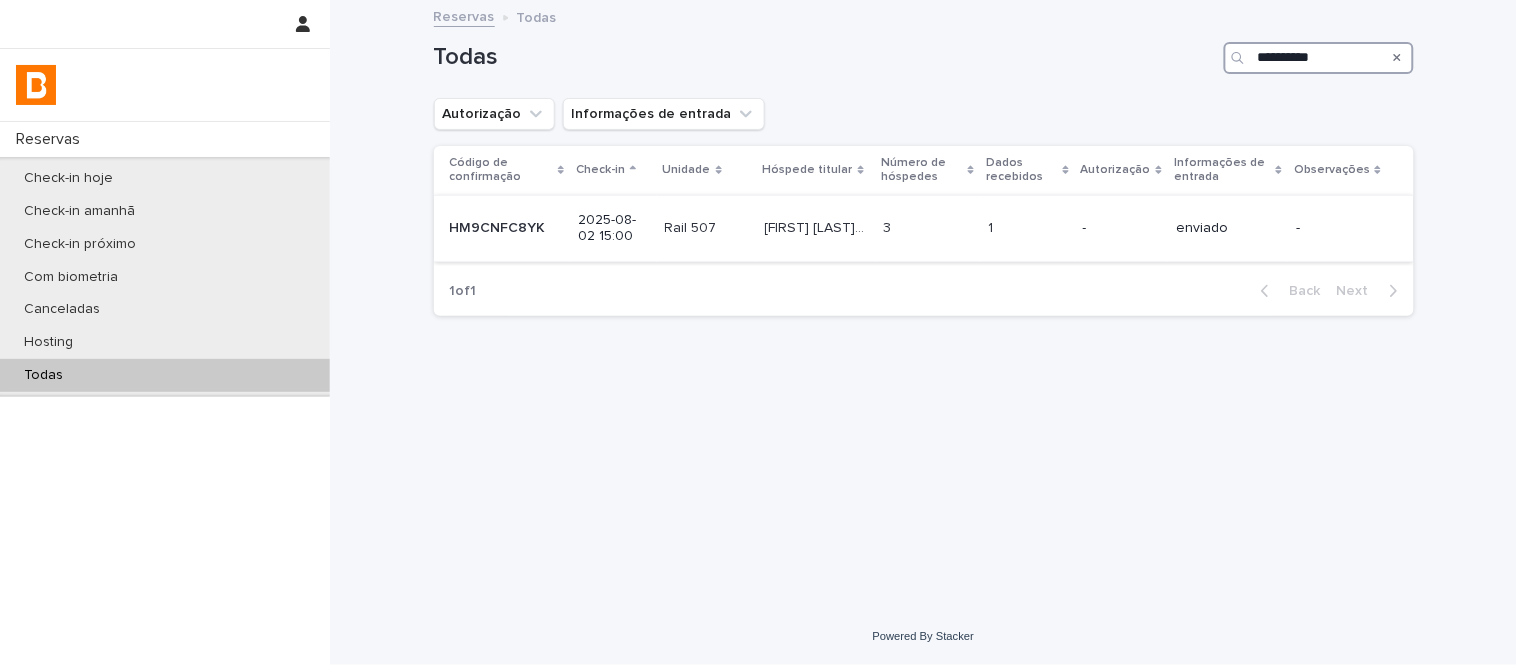 type on "**********" 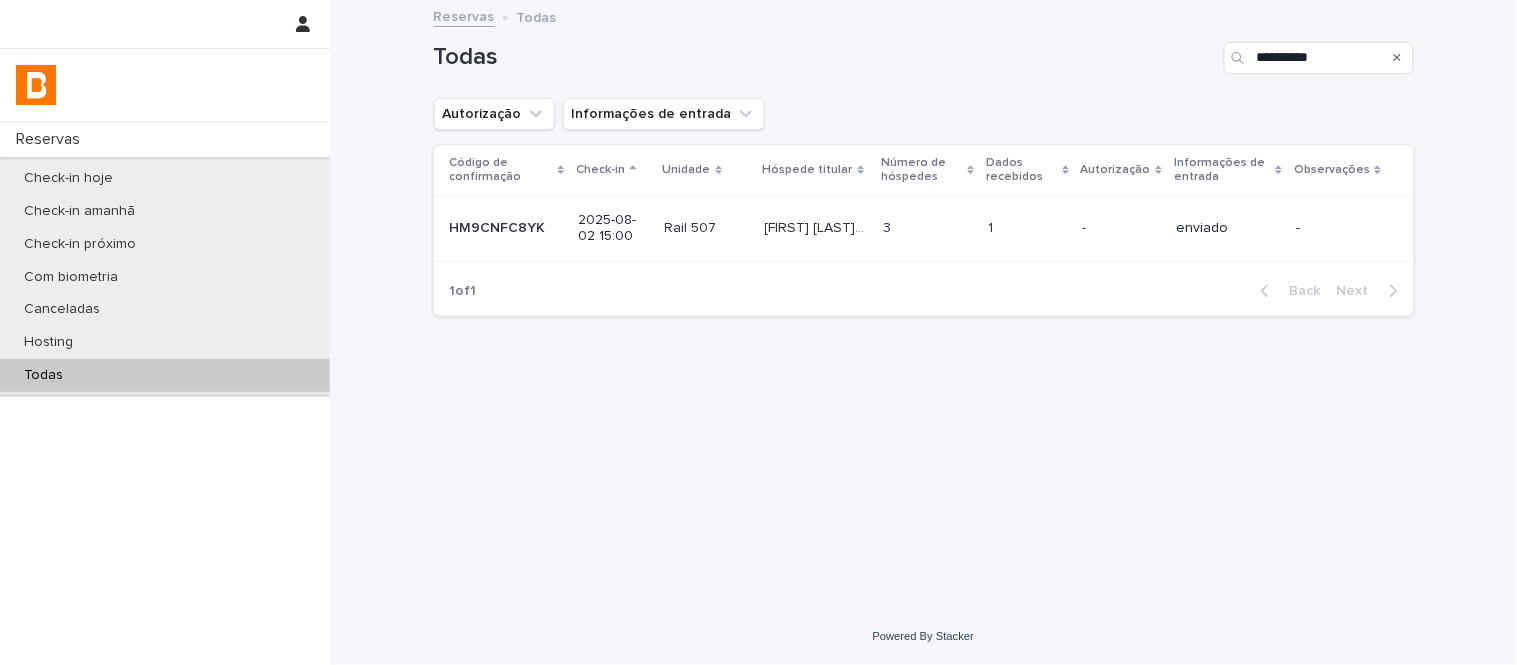 click on "[FIRST] [LAST] [FIRST] [LAST]" at bounding box center [816, 228] 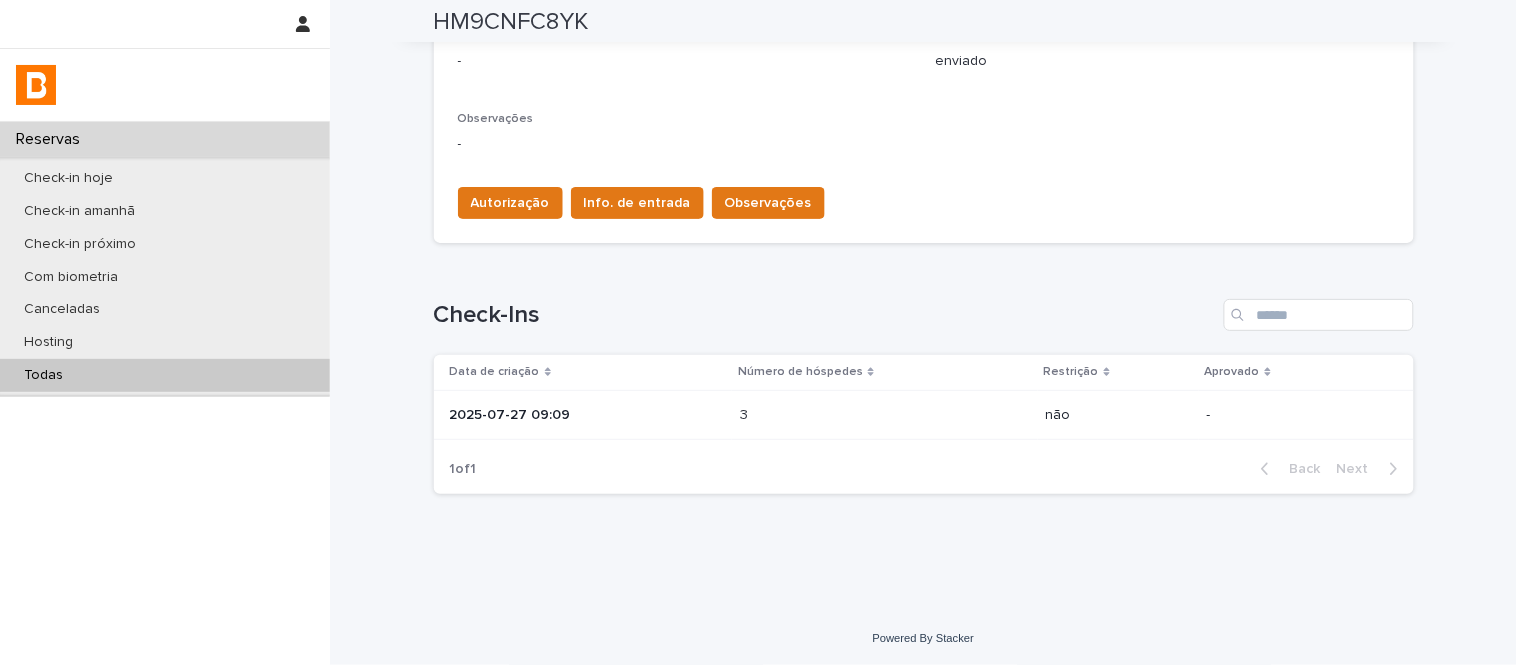 scroll, scrollTop: 598, scrollLeft: 0, axis: vertical 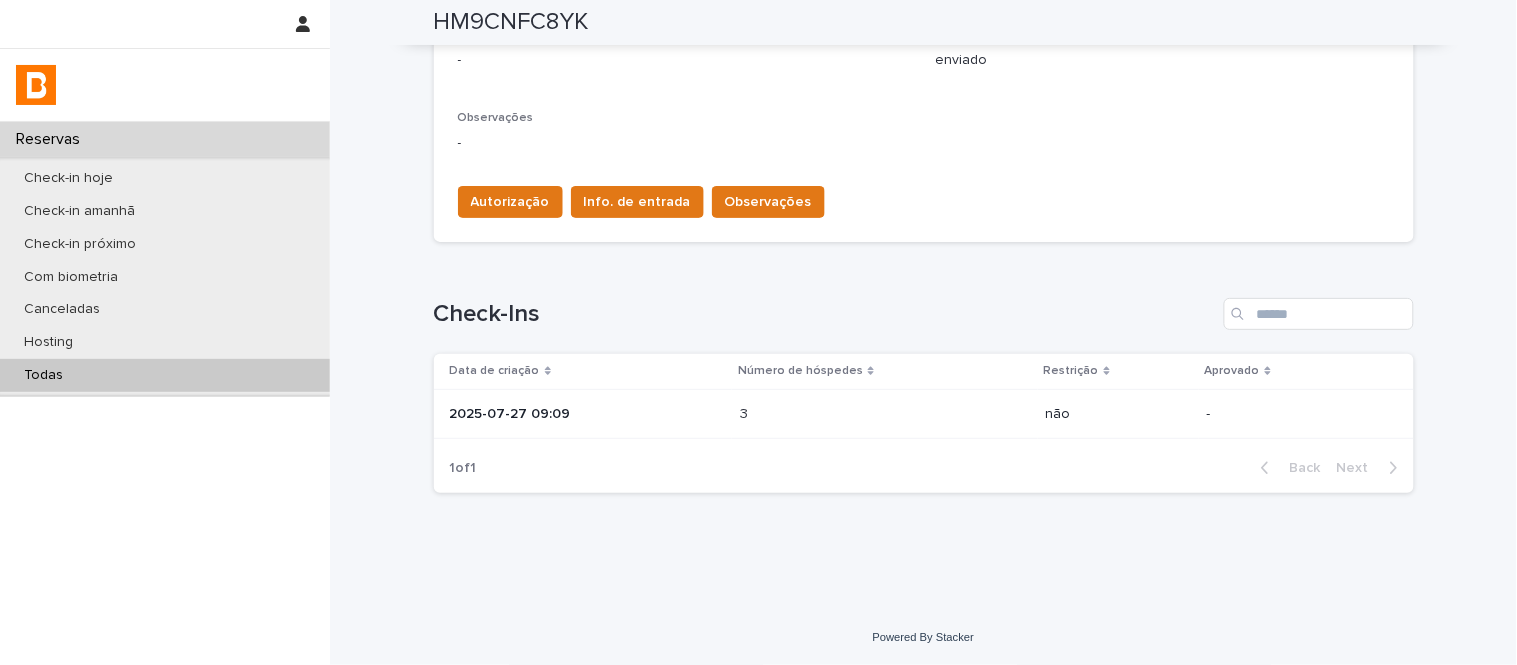 click on "Número de hóspedes" at bounding box center (884, 371) 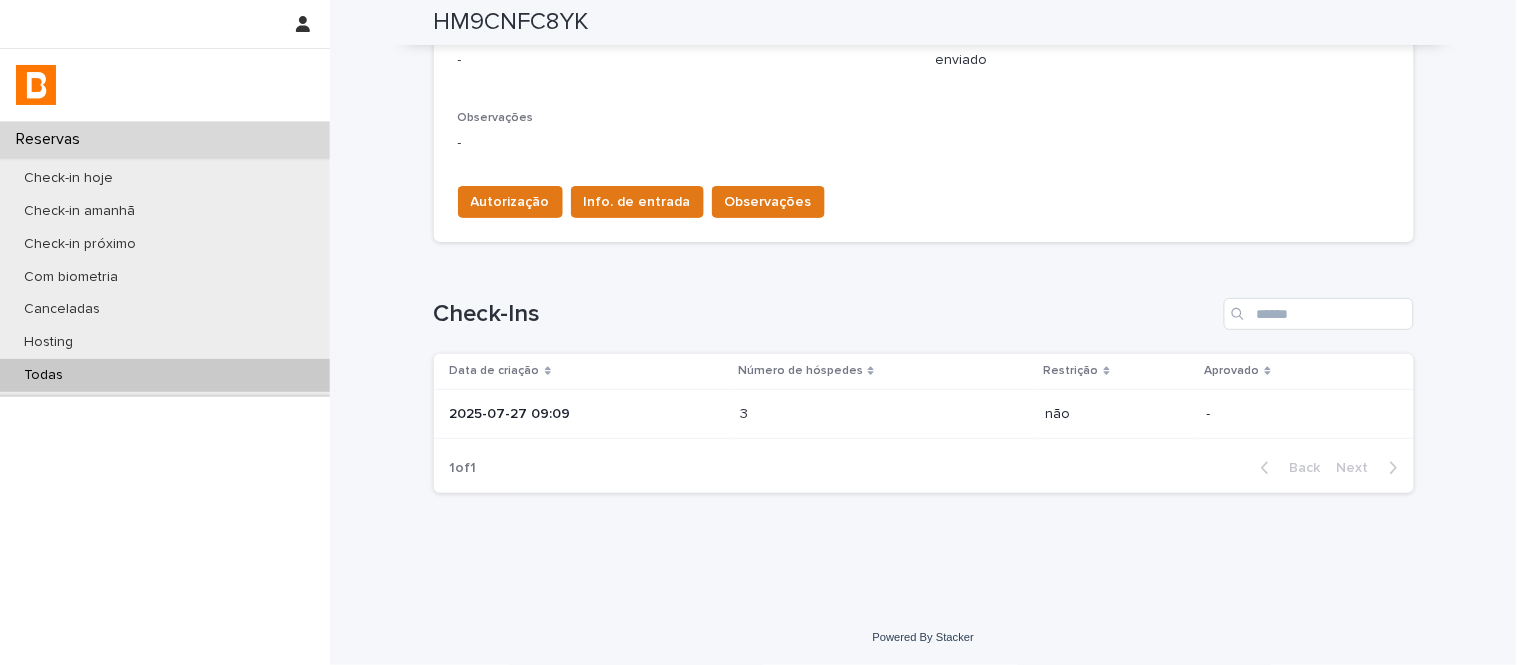 click on "3 3" at bounding box center [884, 414] 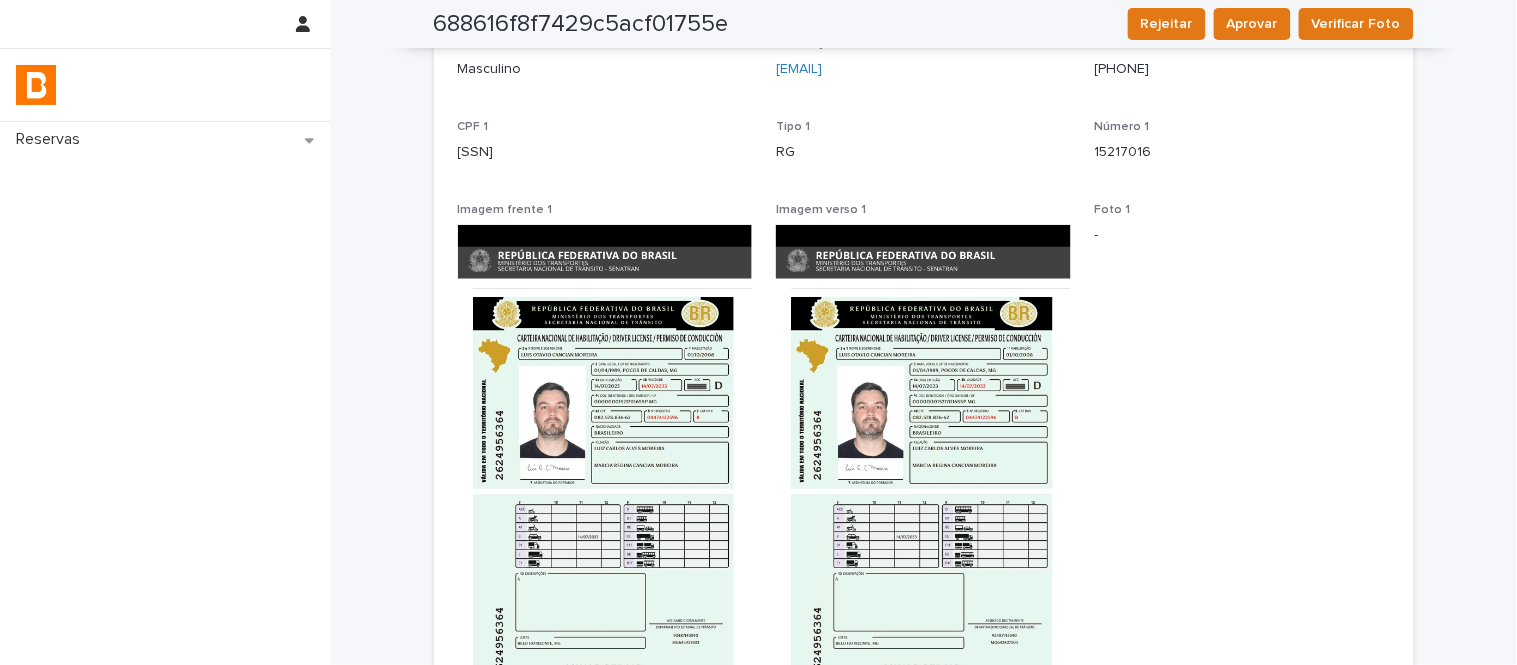 scroll, scrollTop: 333, scrollLeft: 0, axis: vertical 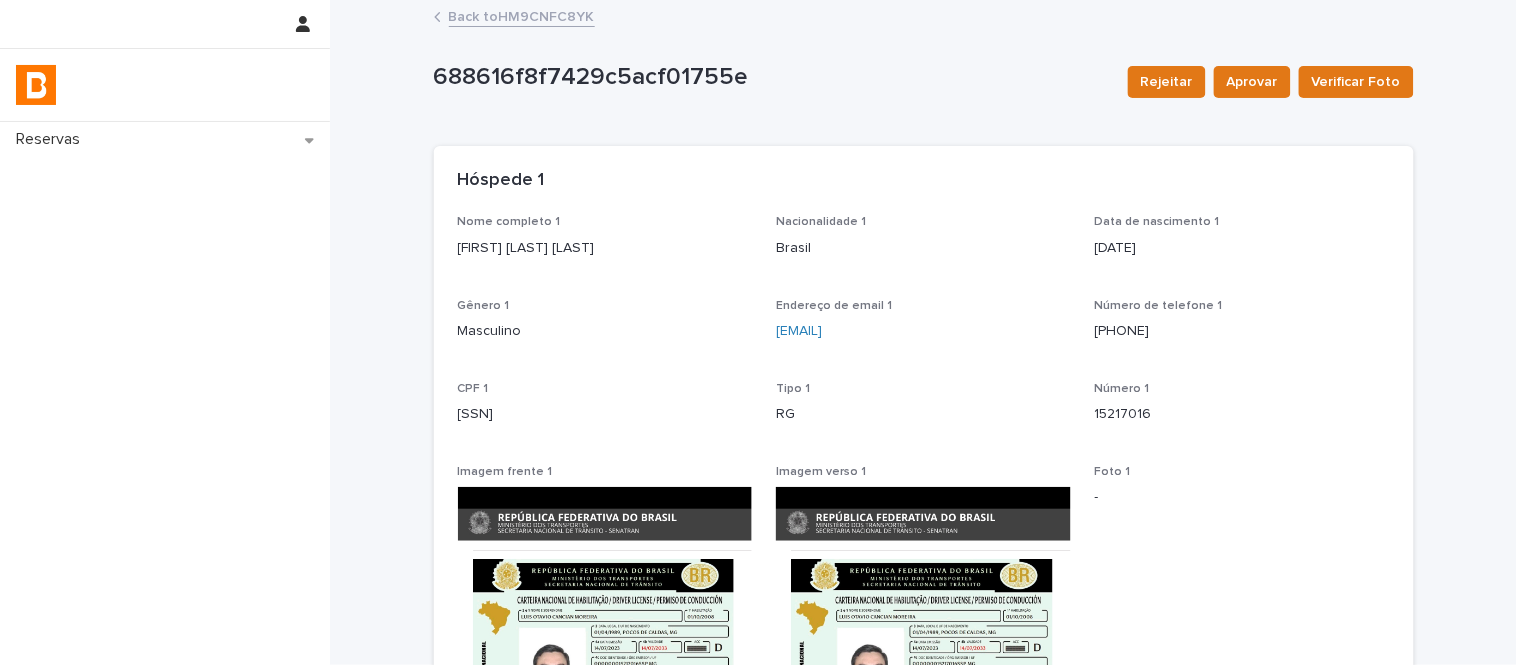 click on "Back to  HM9CNFC8YK" at bounding box center [522, 15] 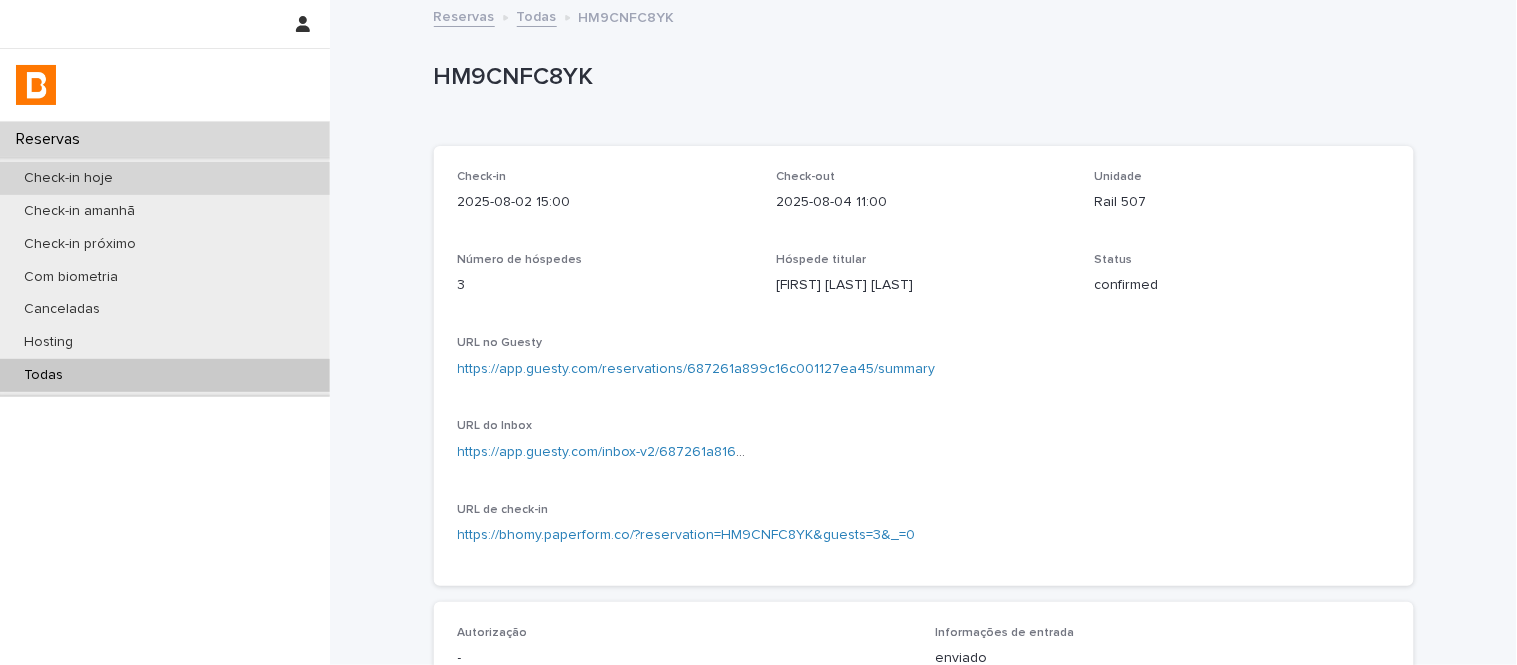 click on "Check-in hoje" at bounding box center (165, 178) 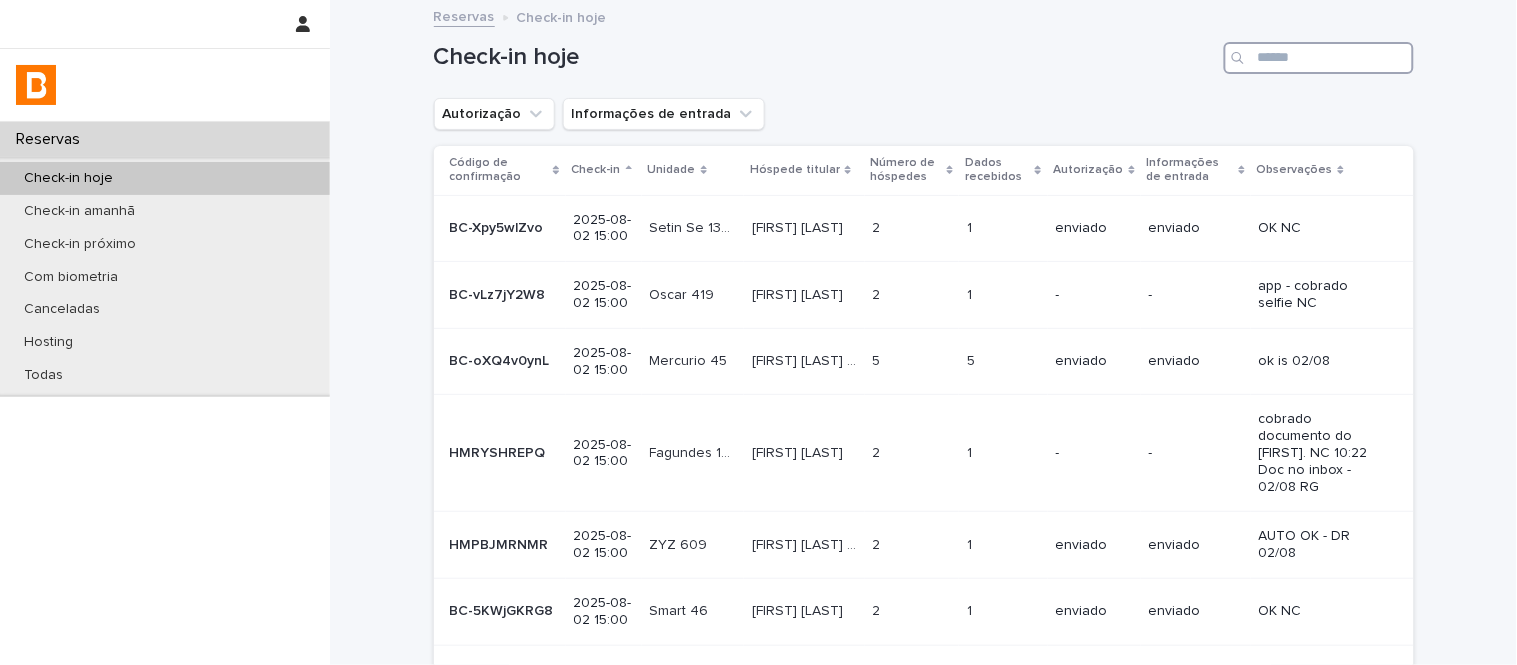 click at bounding box center (1319, 58) 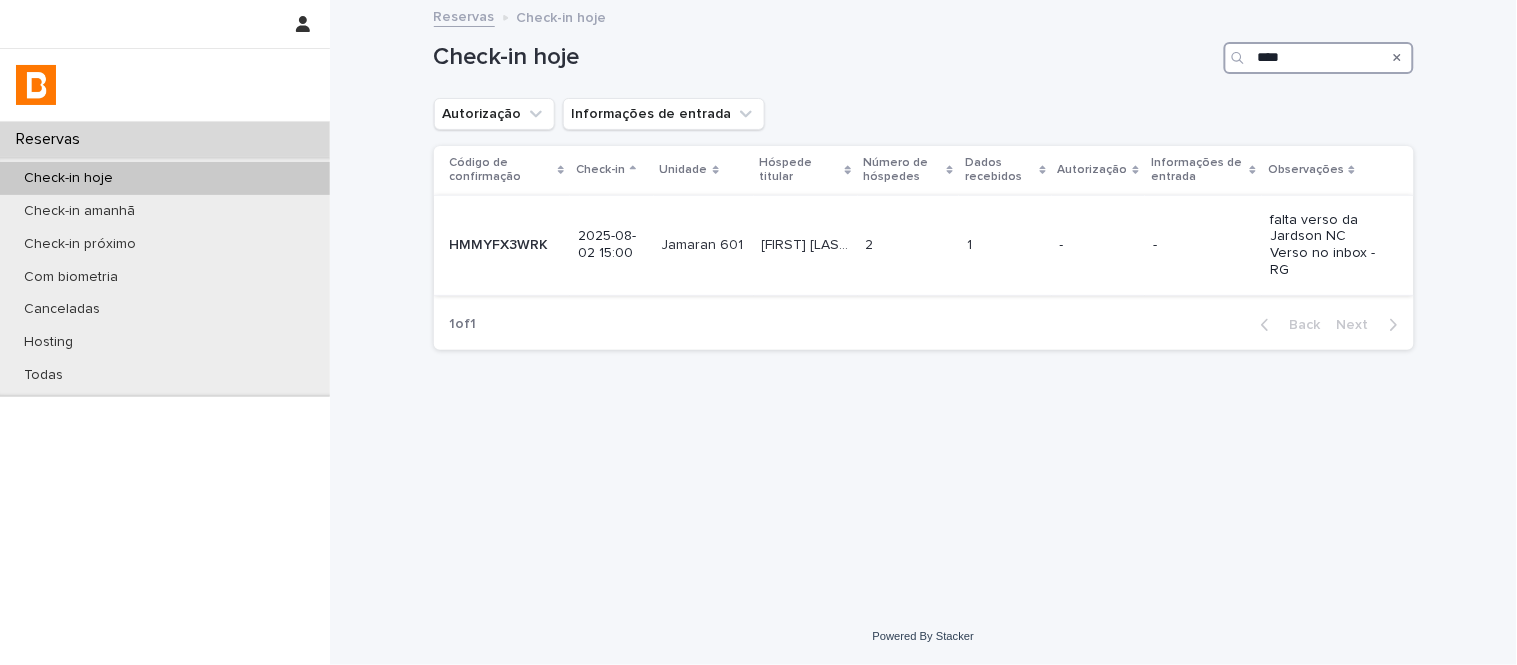 type on "****" 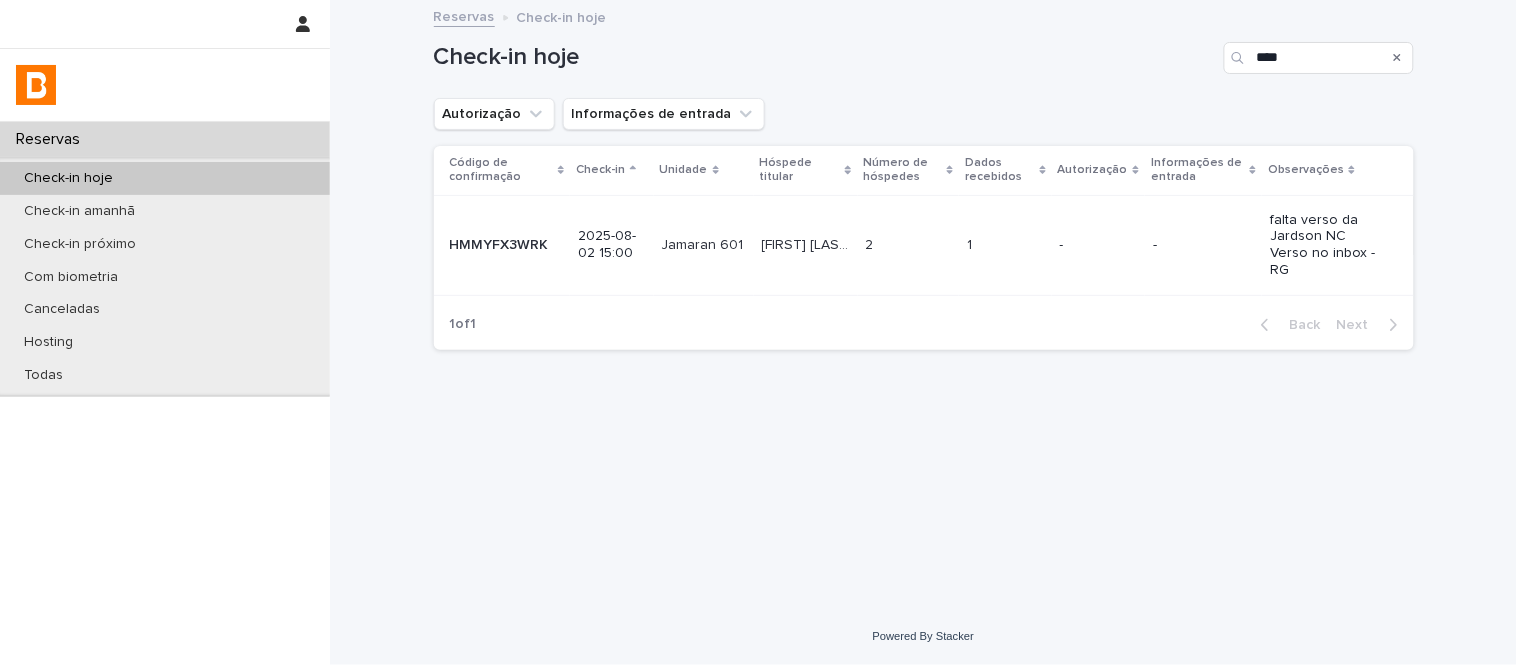 click on "2 2" at bounding box center [909, 245] 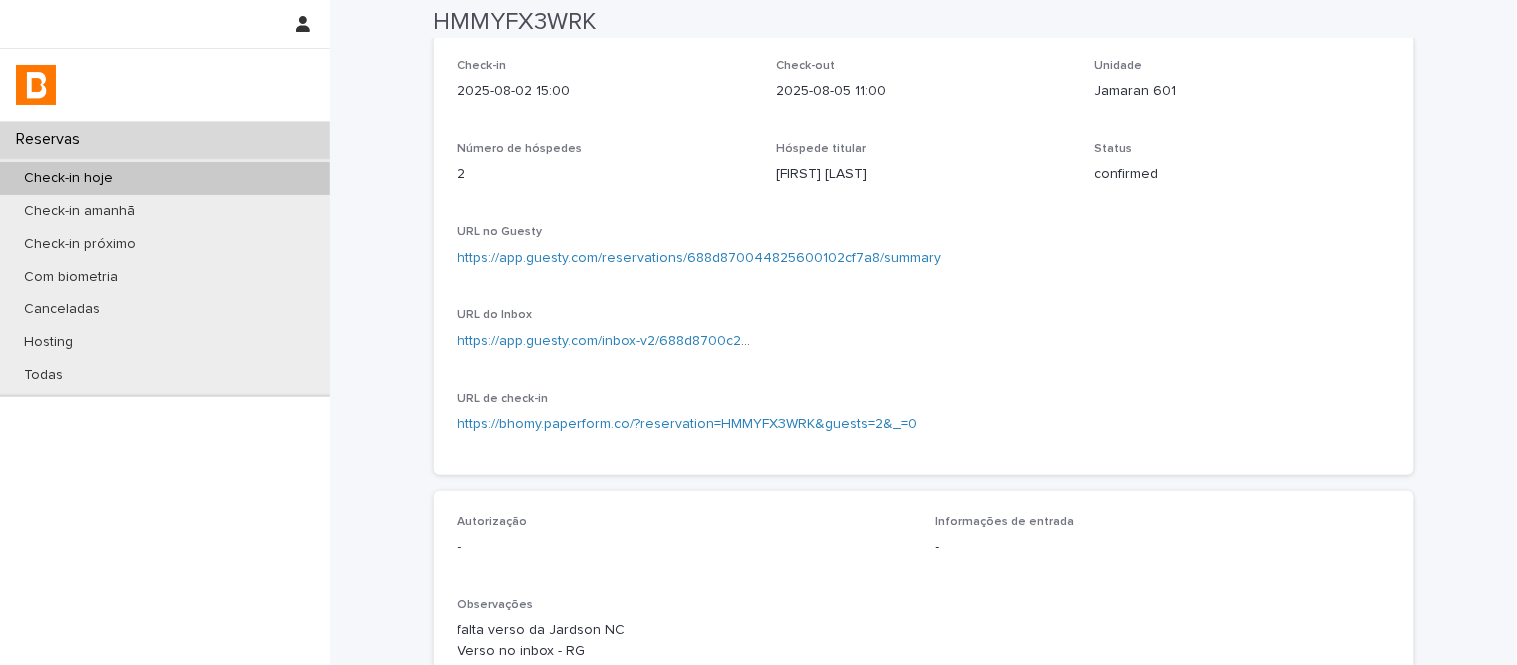 scroll, scrollTop: 0, scrollLeft: 0, axis: both 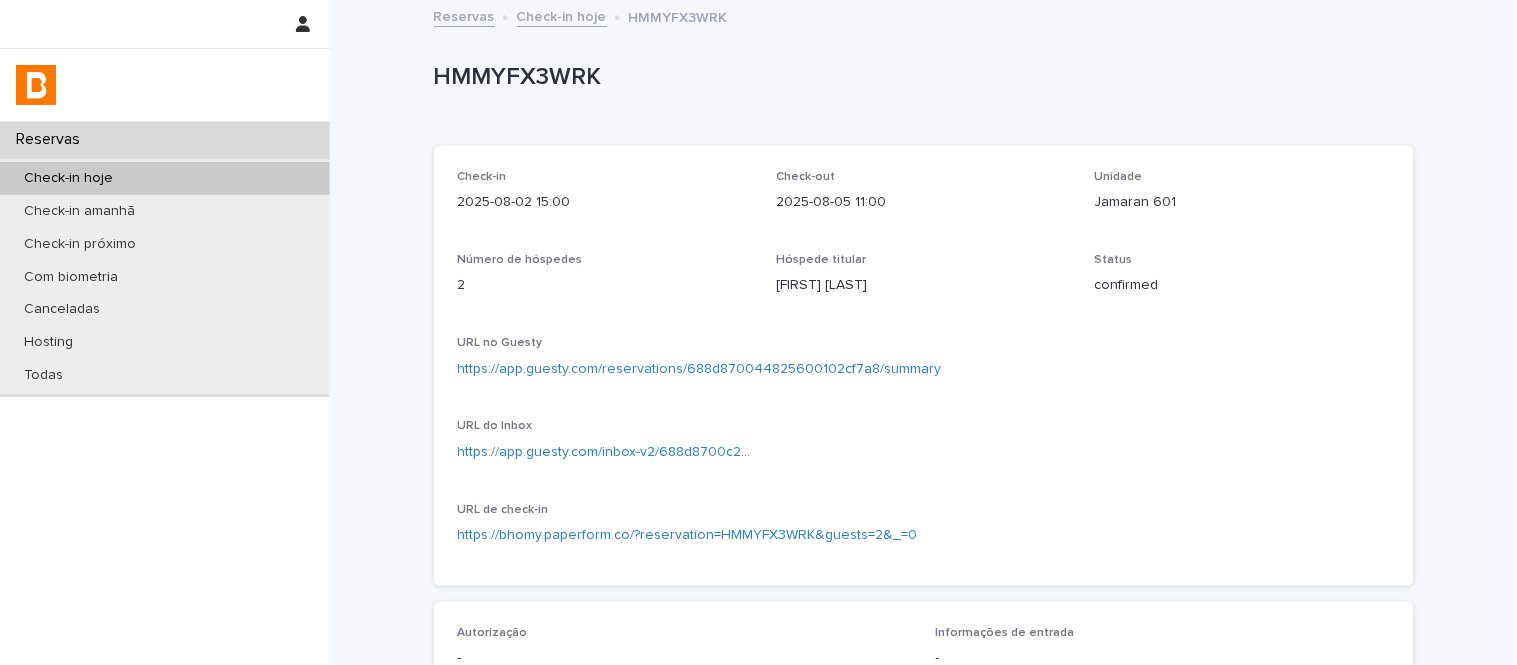 click on "Jamaran 601" at bounding box center (1242, 202) 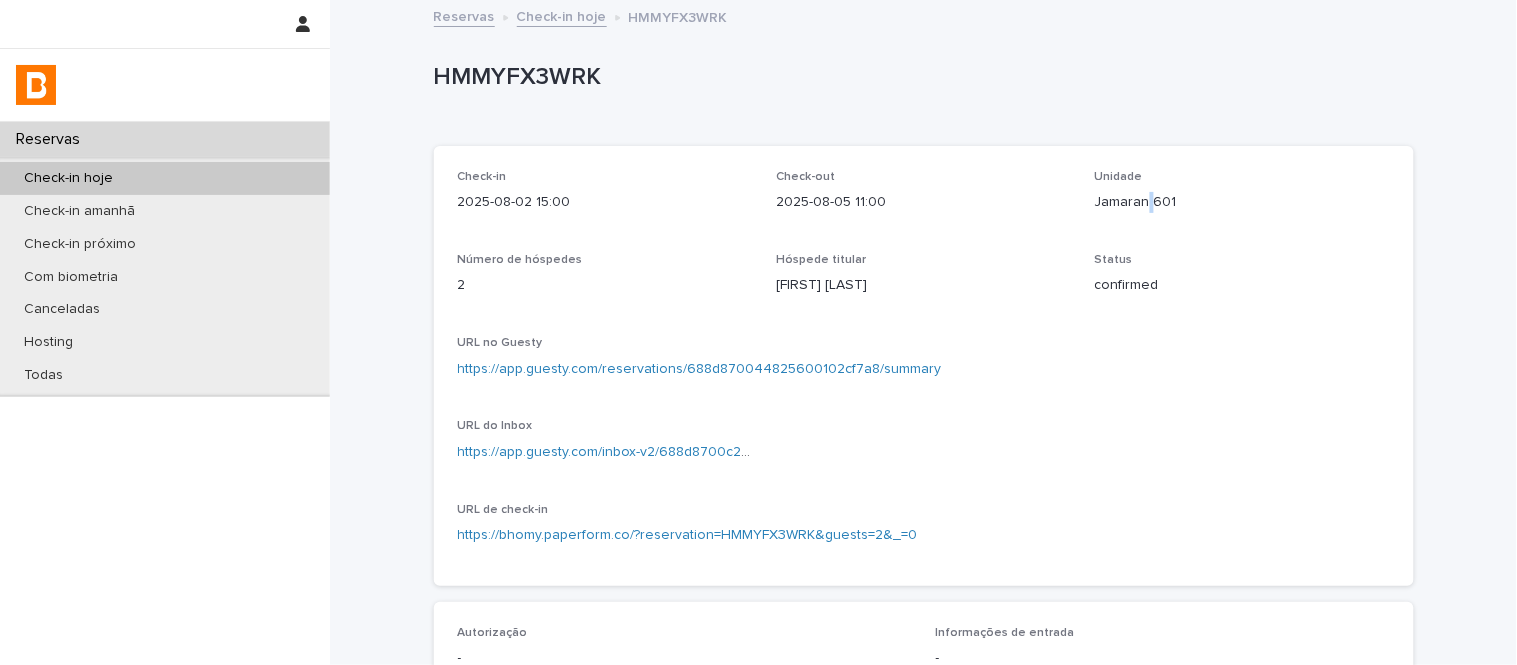 click on "Jamaran 601" at bounding box center (1242, 202) 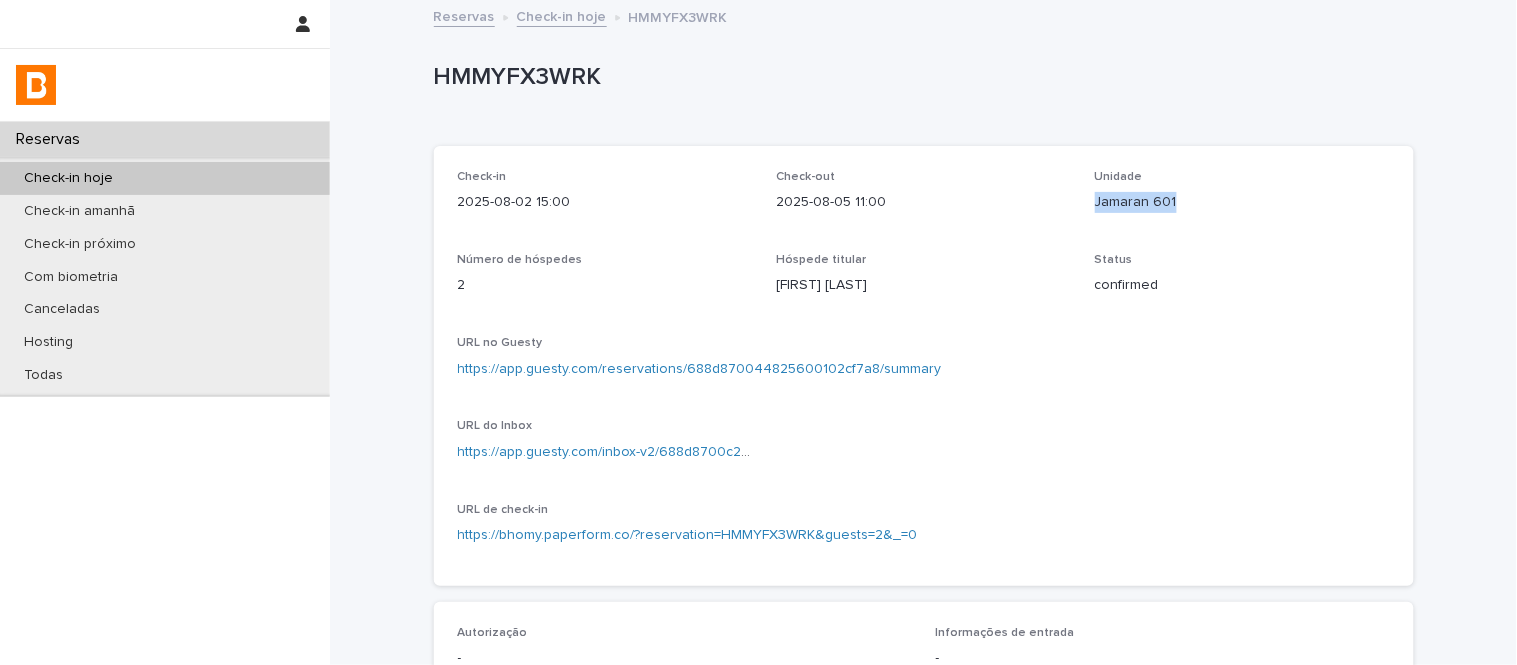 click on "Jamaran 601" at bounding box center [1242, 202] 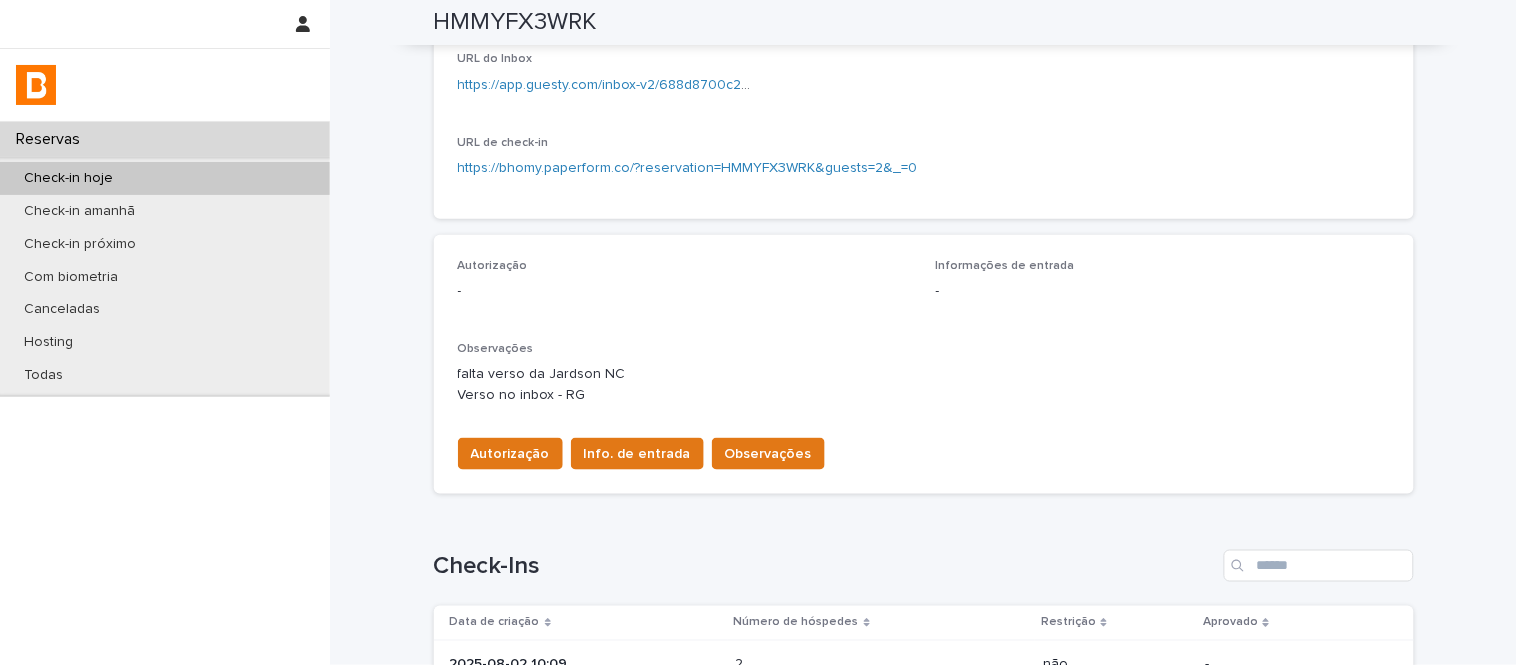 scroll, scrollTop: 507, scrollLeft: 0, axis: vertical 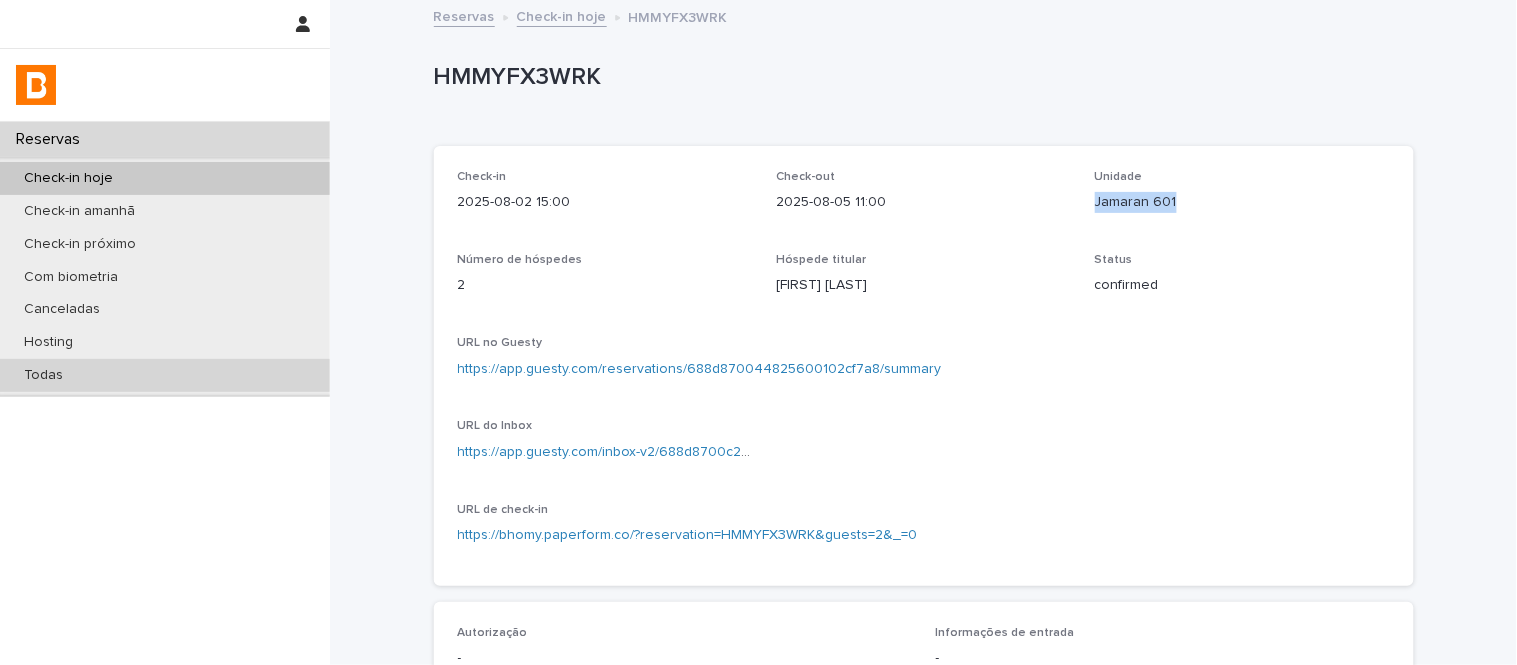 click on "Todas" at bounding box center [165, 375] 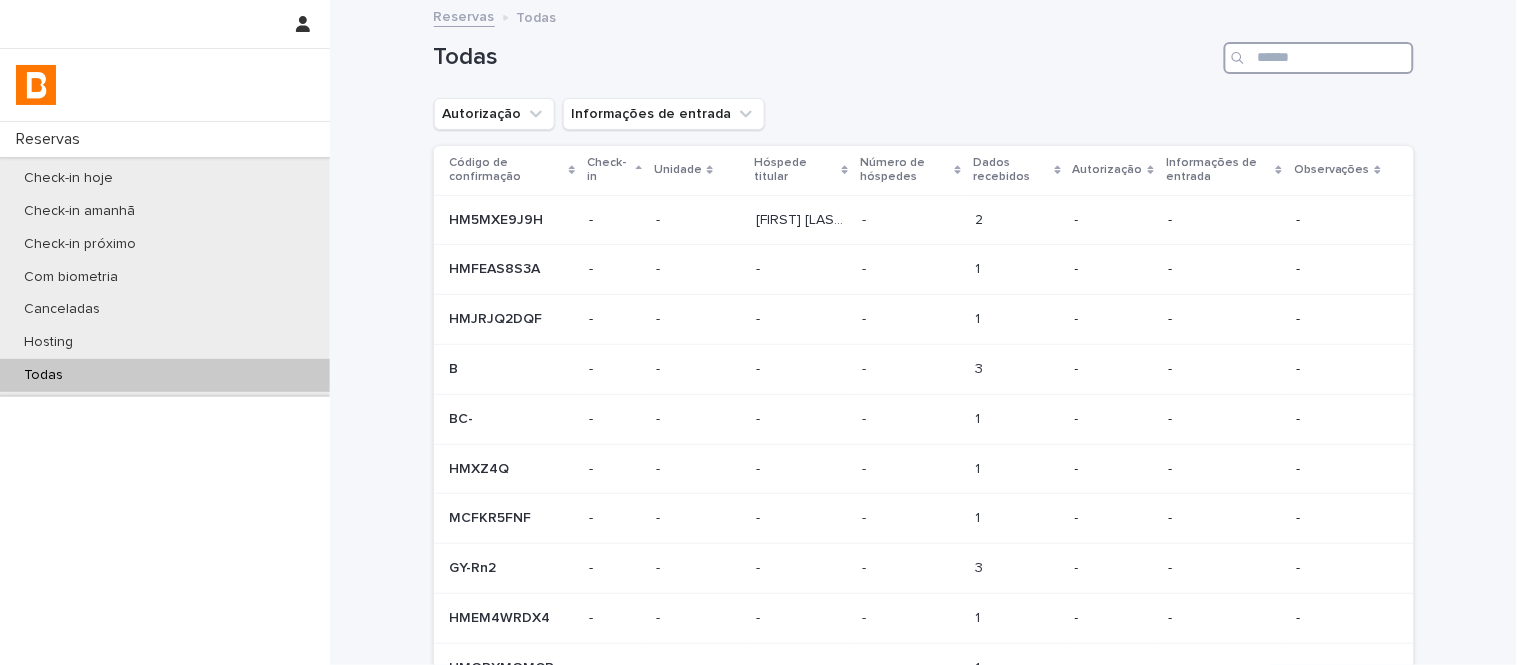 click at bounding box center (1319, 58) 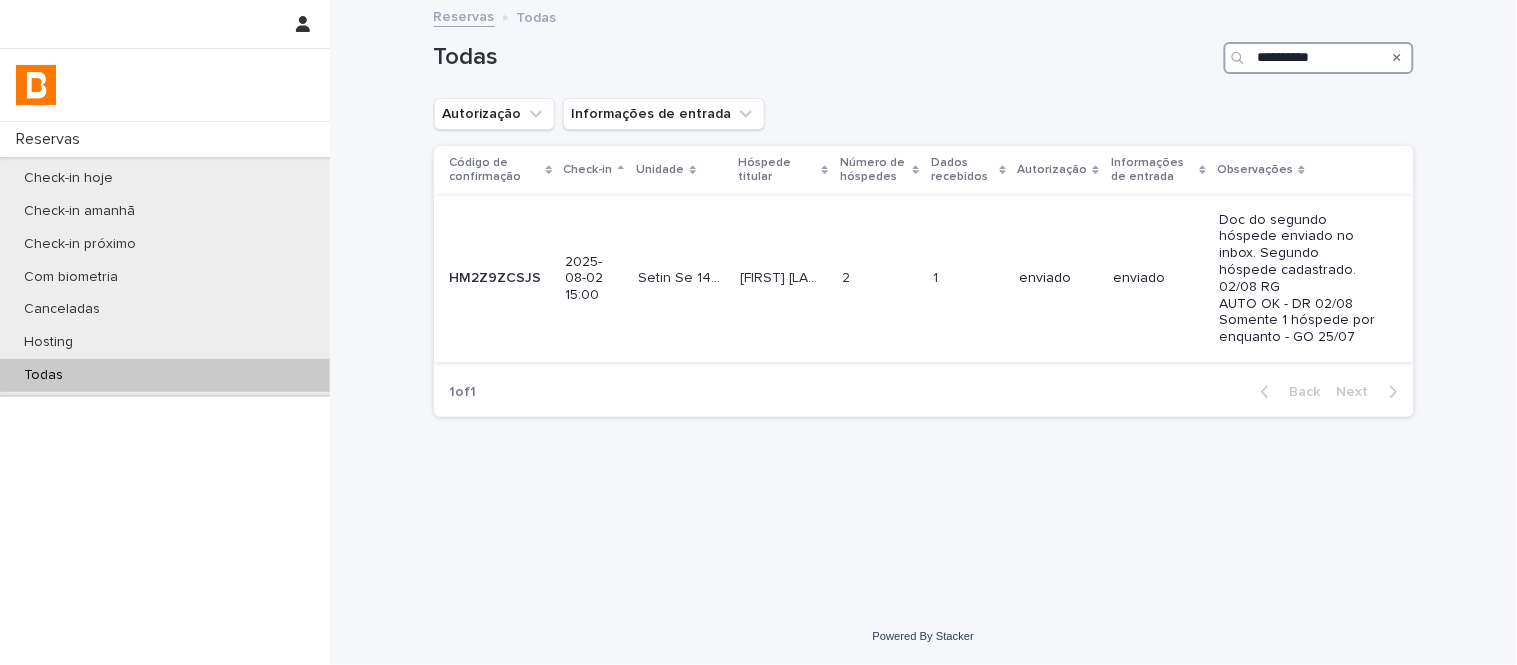 type on "**********" 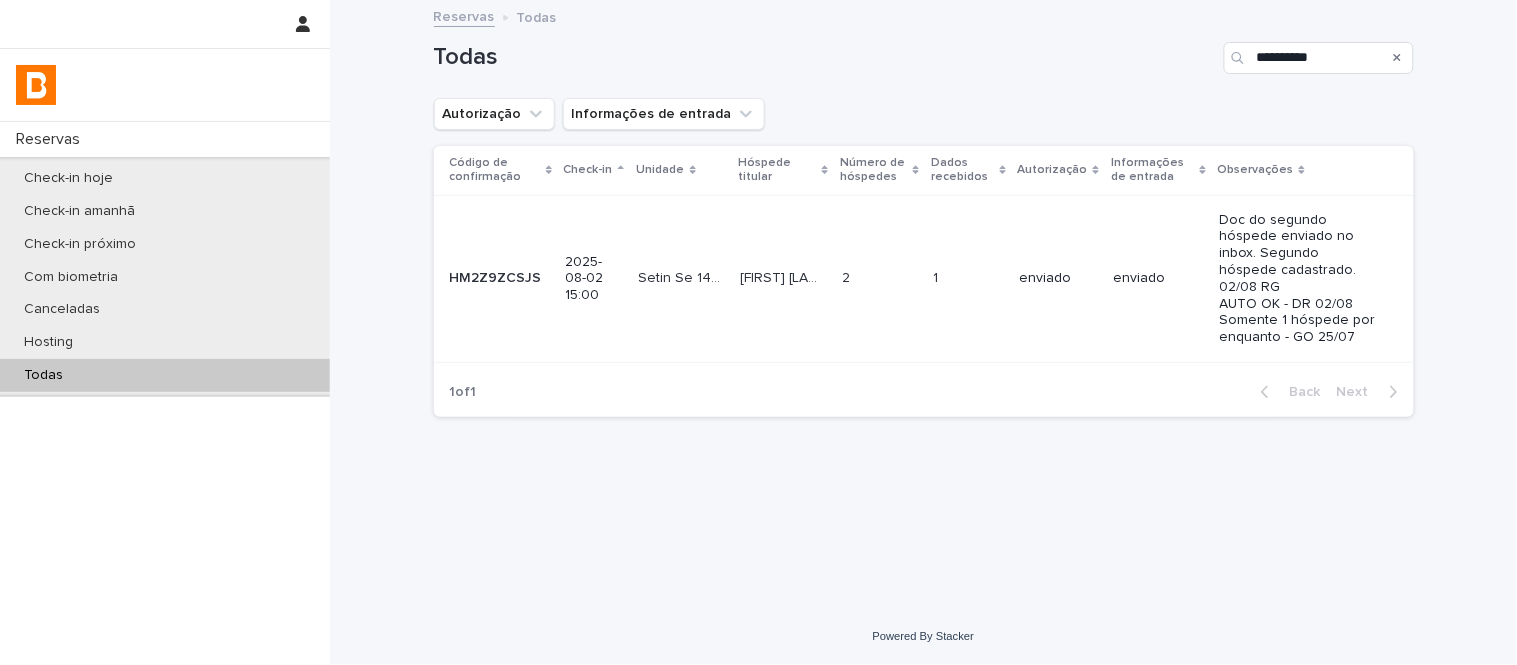 click on "2 2" at bounding box center [879, 278] 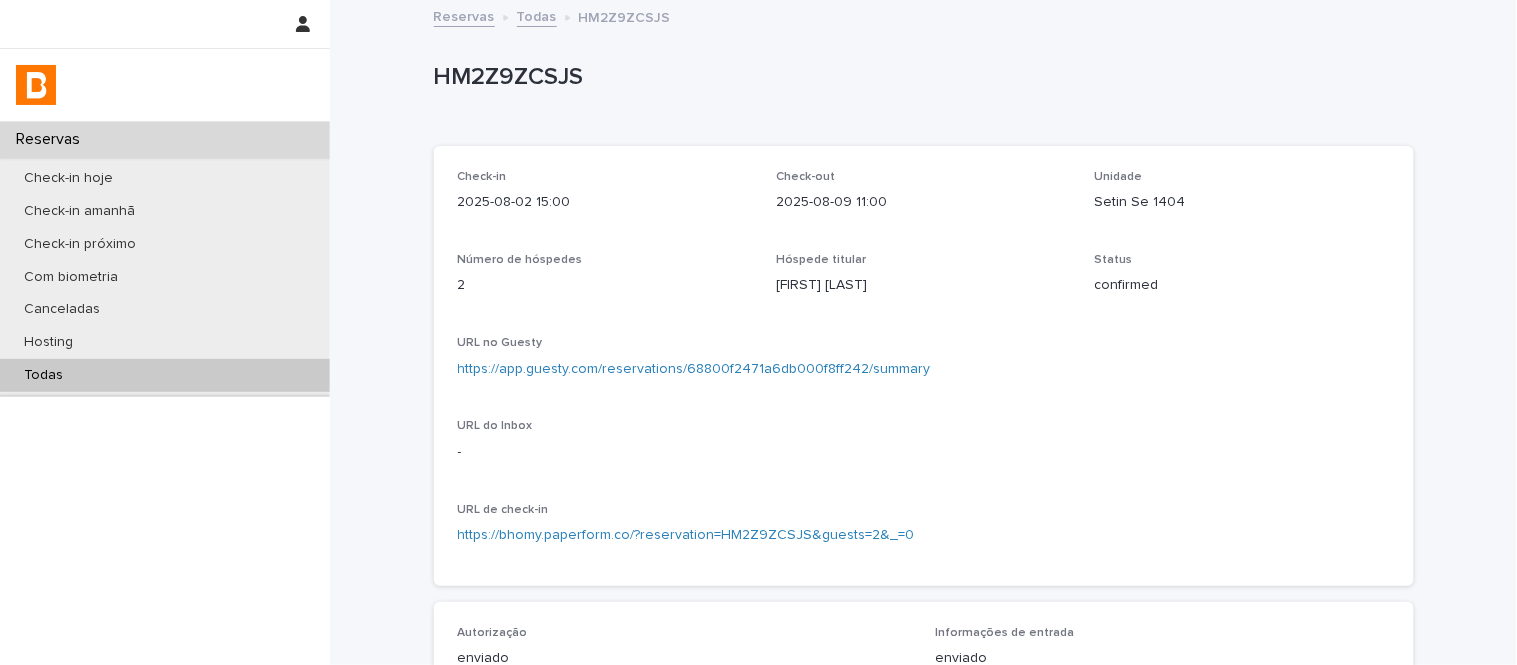 click on "https://app.guesty.com/reservations/68800f2471a6db000f8ff242/summary" at bounding box center (694, 369) 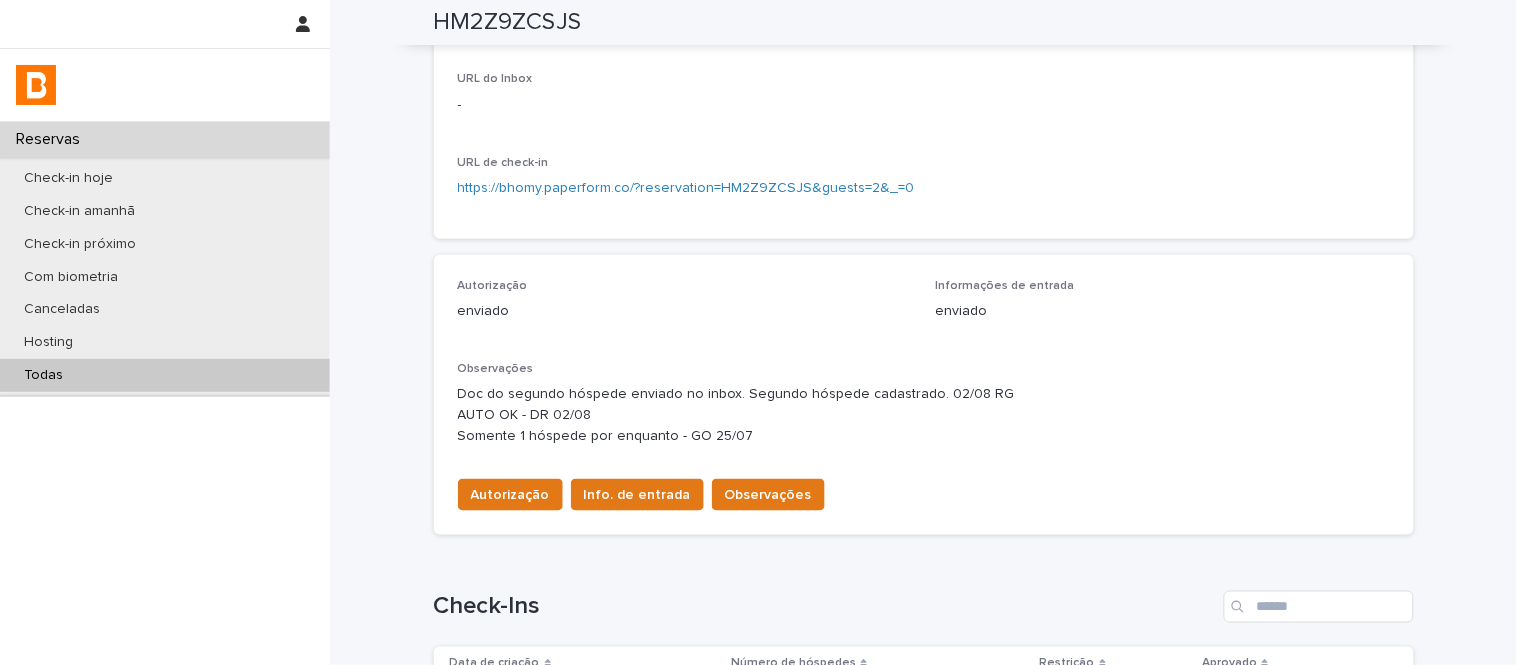 scroll, scrollTop: 111, scrollLeft: 0, axis: vertical 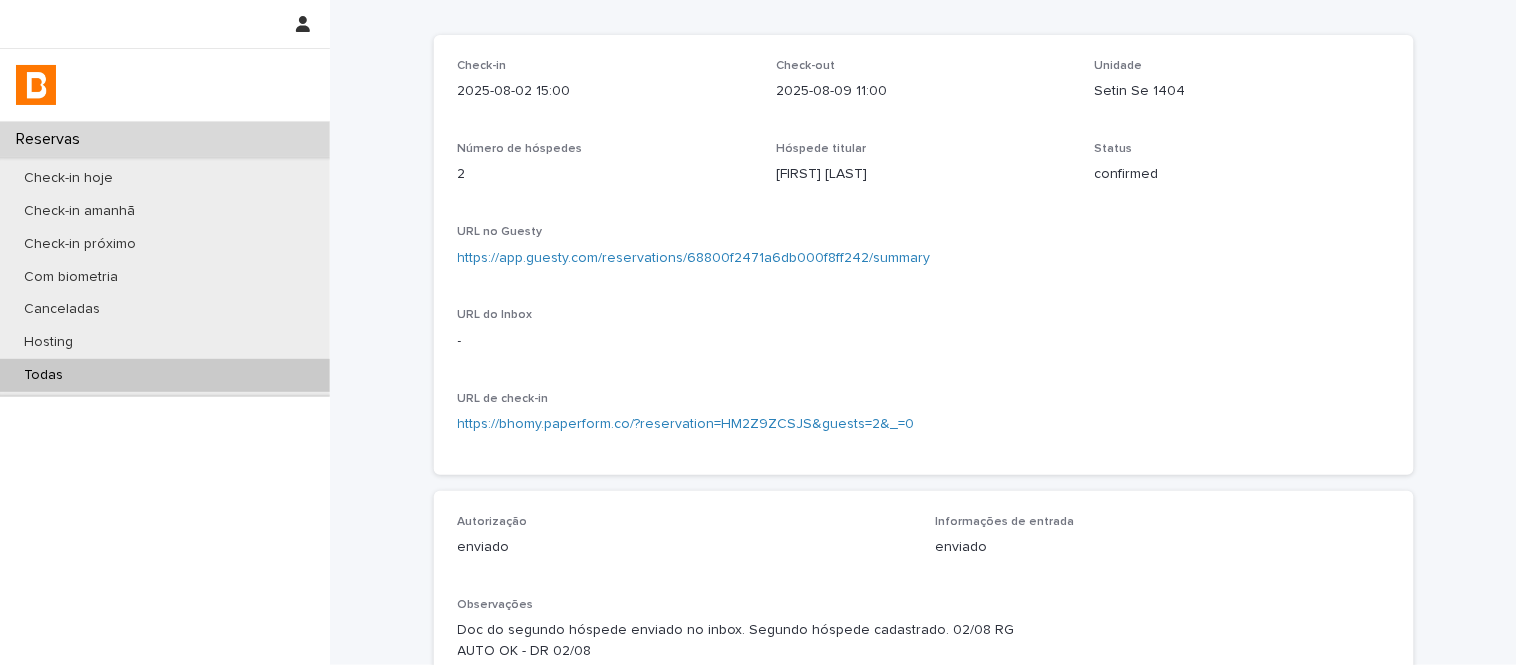 click on "Unidade Setin Se 1404" at bounding box center (1242, 88) 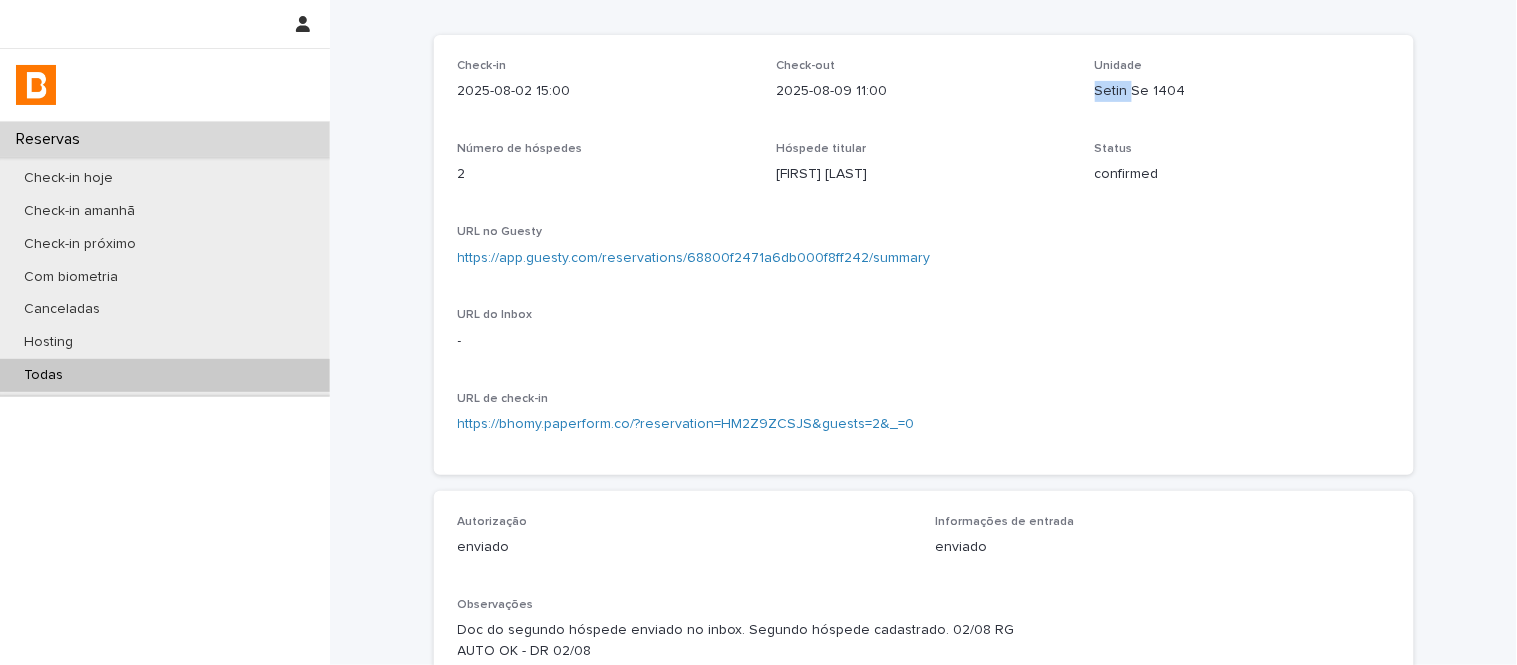click on "Unidade Setin Se 1404" at bounding box center (1242, 88) 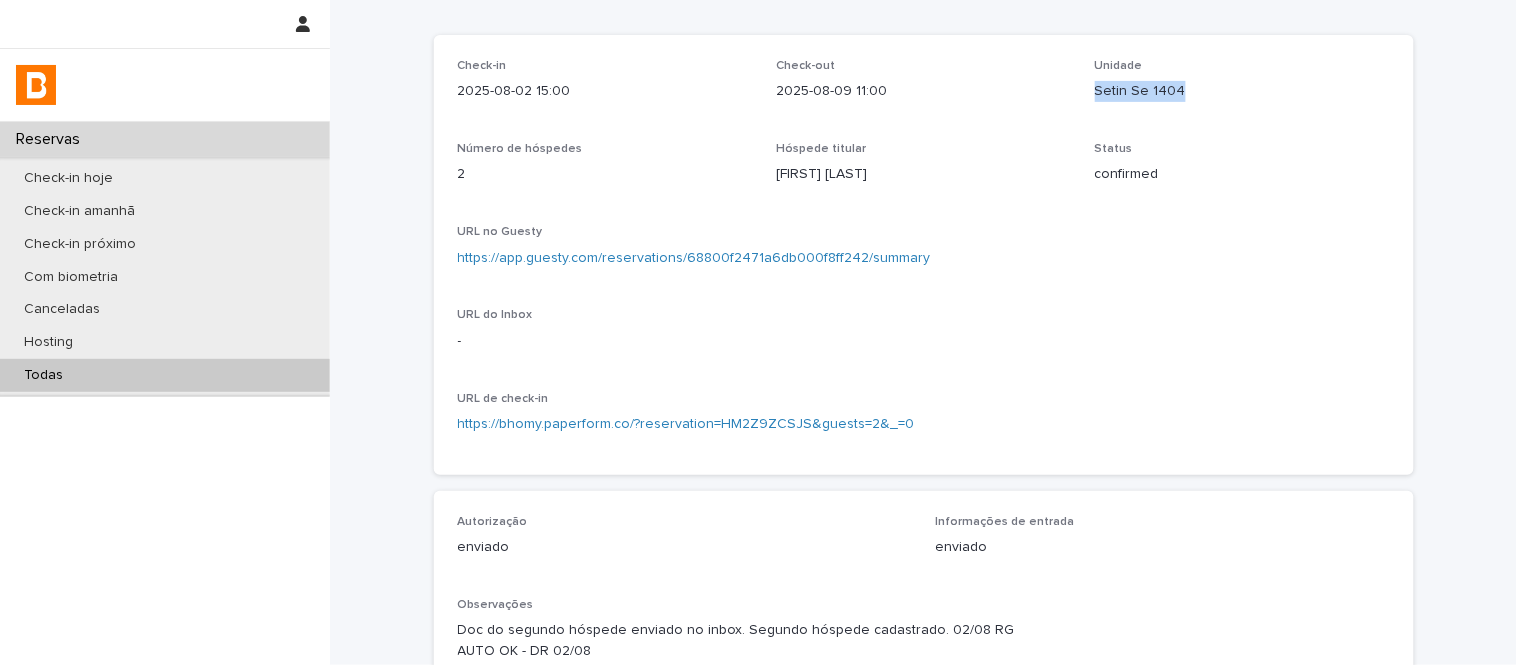 click on "Unidade Setin Se 1404" at bounding box center [1242, 88] 